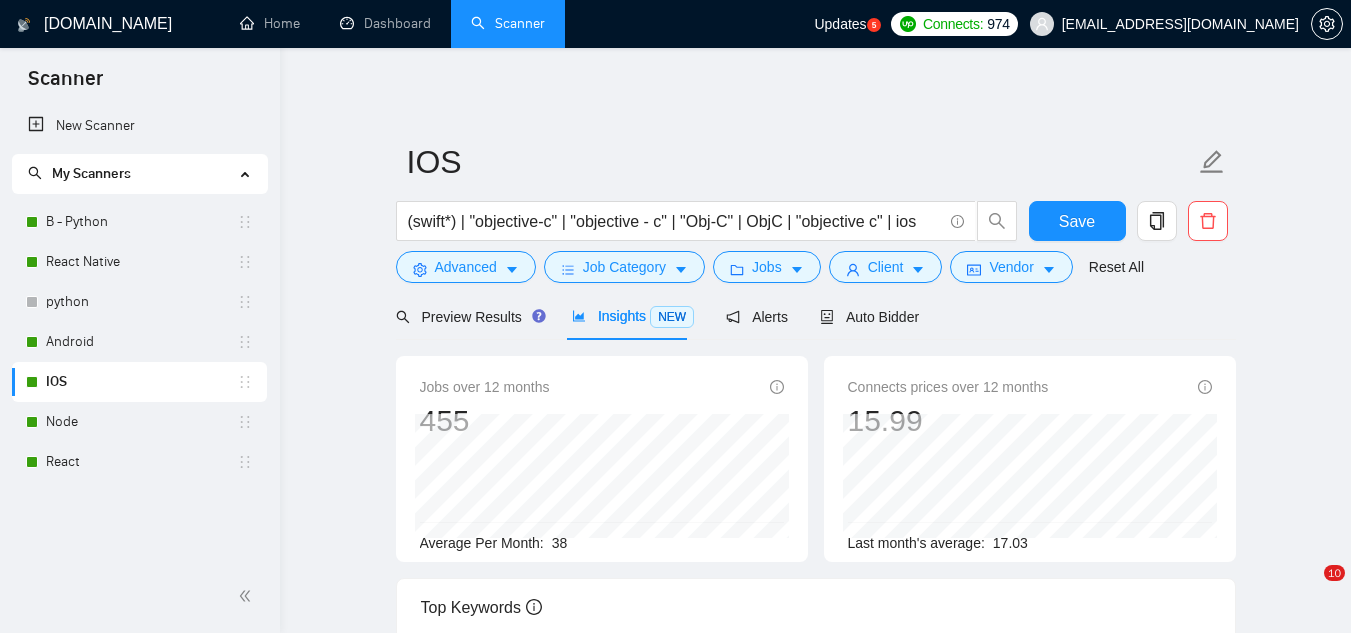 scroll, scrollTop: 0, scrollLeft: 0, axis: both 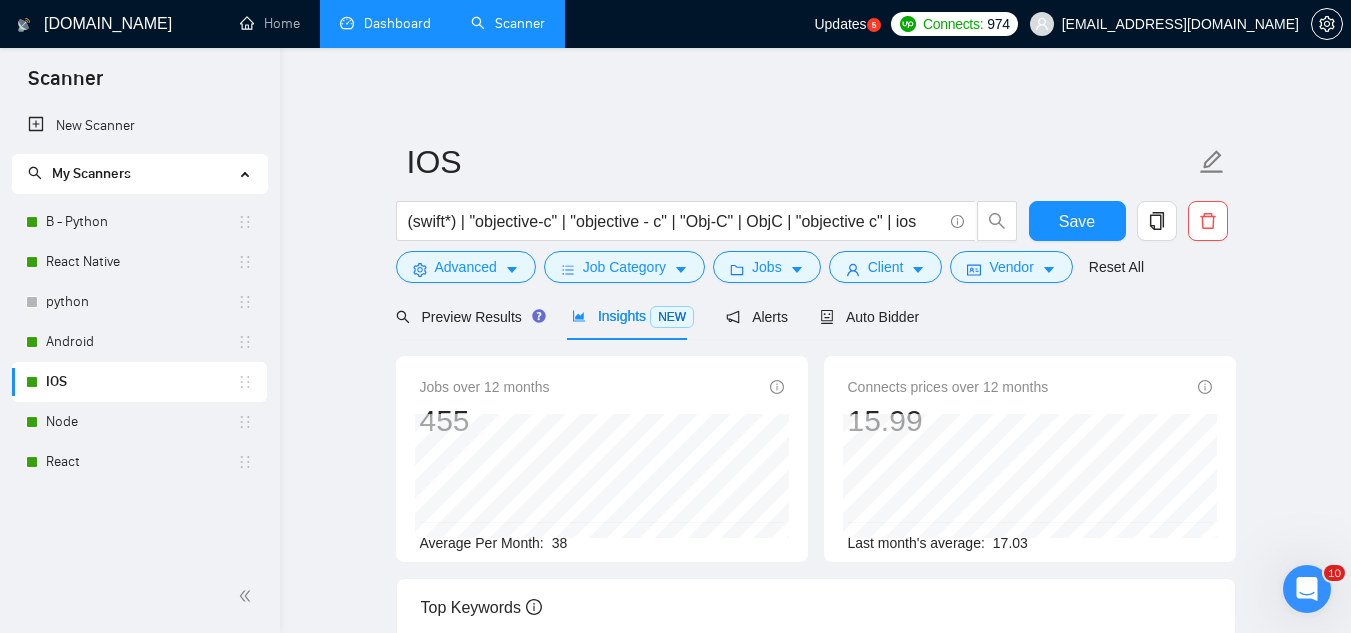 click on "Dashboard" at bounding box center [385, 23] 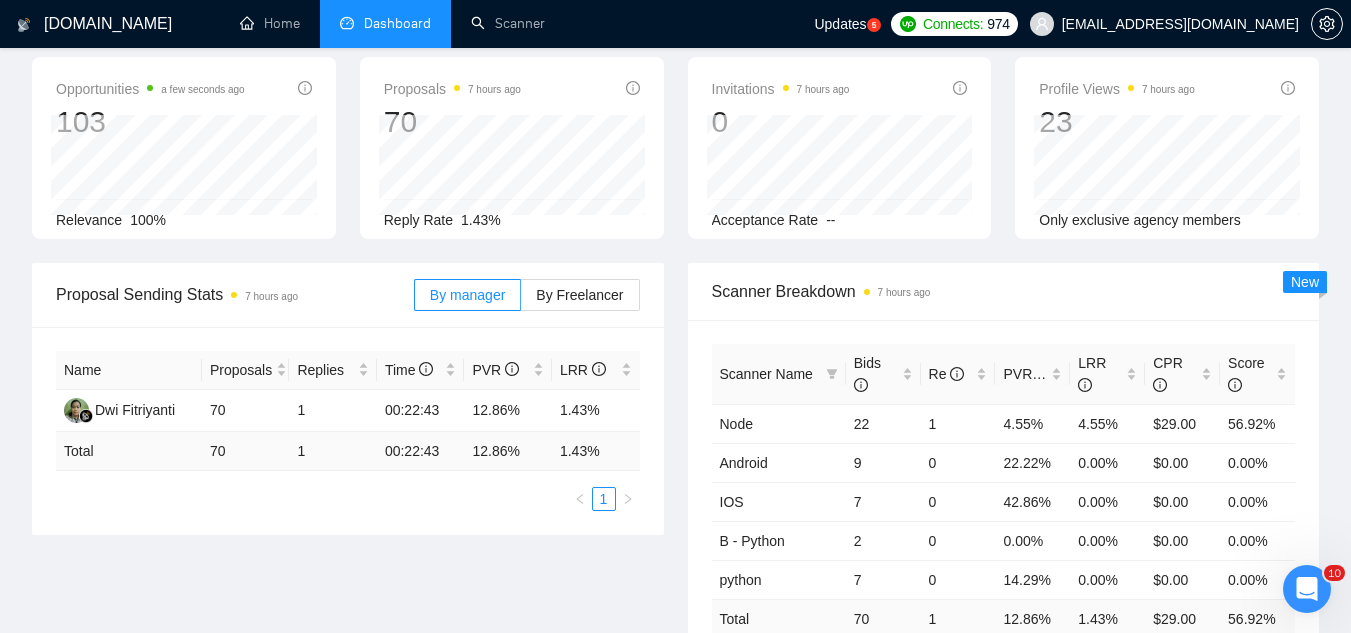 scroll, scrollTop: 0, scrollLeft: 0, axis: both 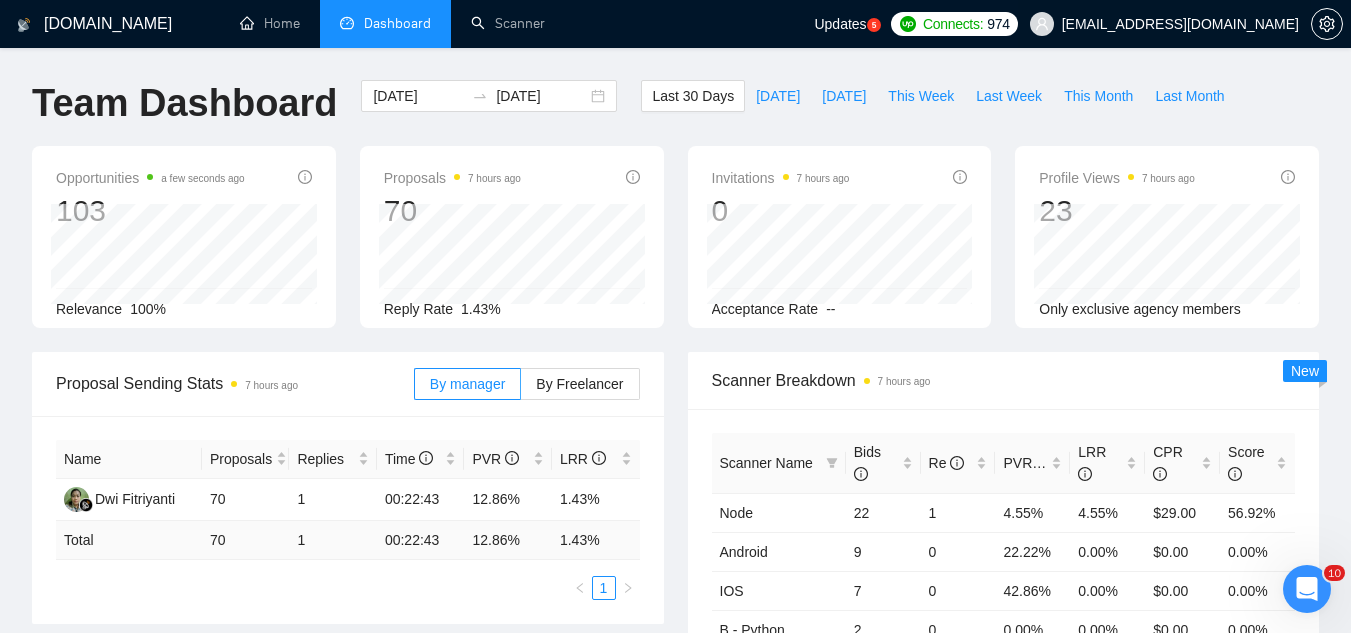 click on "[EMAIL_ADDRESS][DOMAIN_NAME]" at bounding box center [1164, 24] 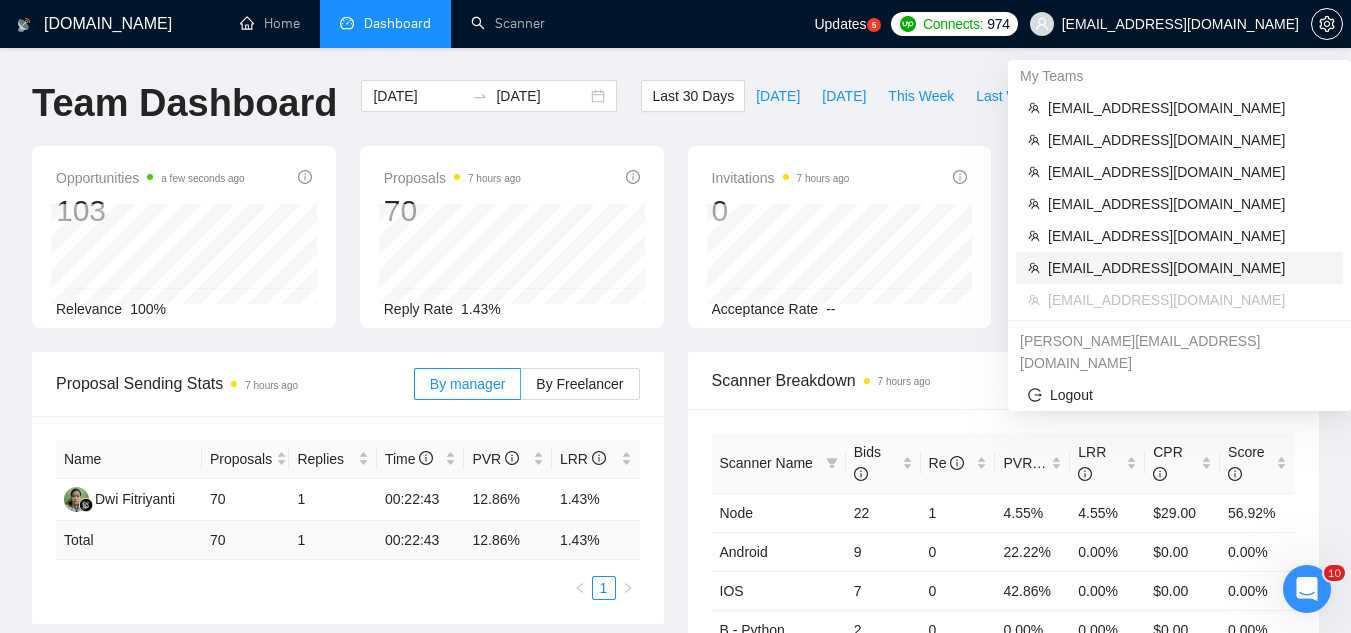 click on "[EMAIL_ADDRESS][DOMAIN_NAME]" at bounding box center [1189, 268] 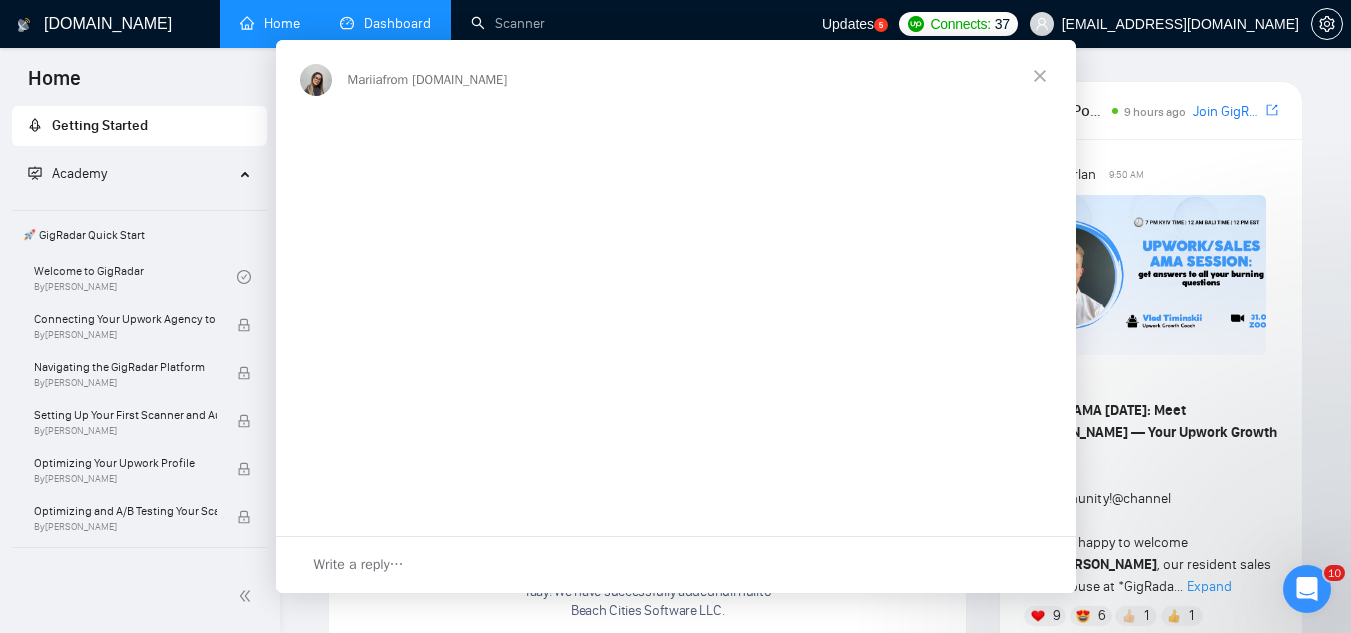 scroll, scrollTop: 0, scrollLeft: 0, axis: both 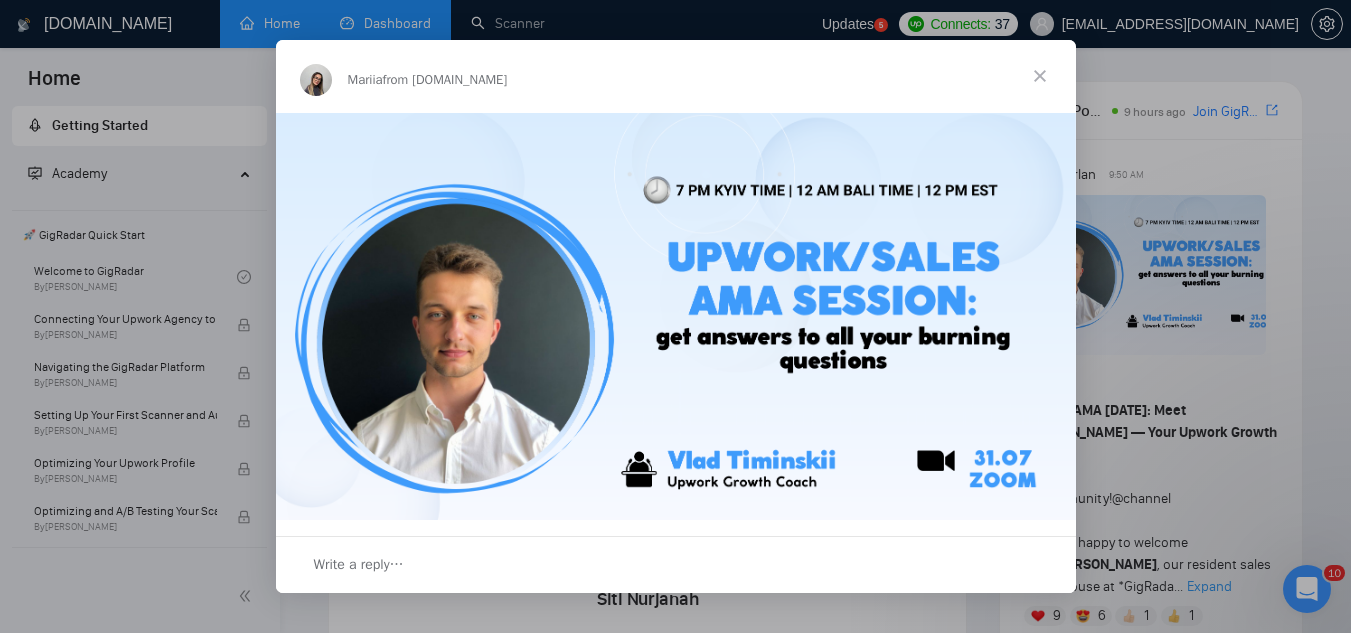 click at bounding box center (1040, 76) 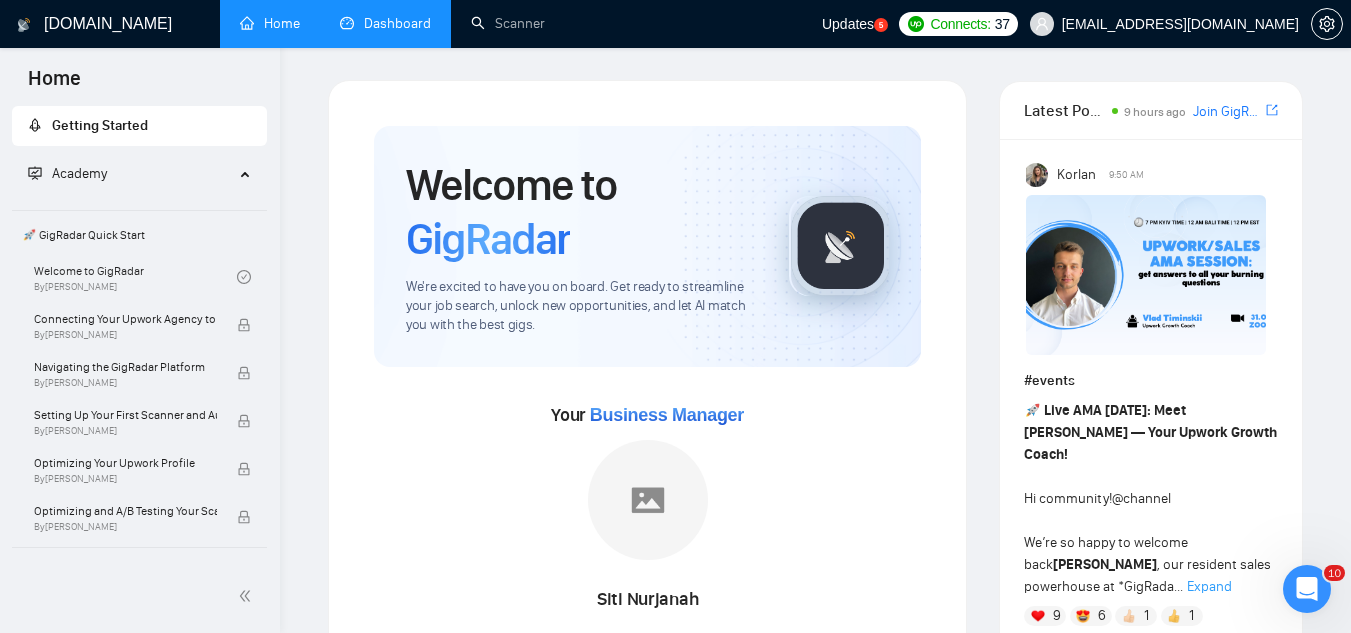 click on "Dashboard" at bounding box center (385, 23) 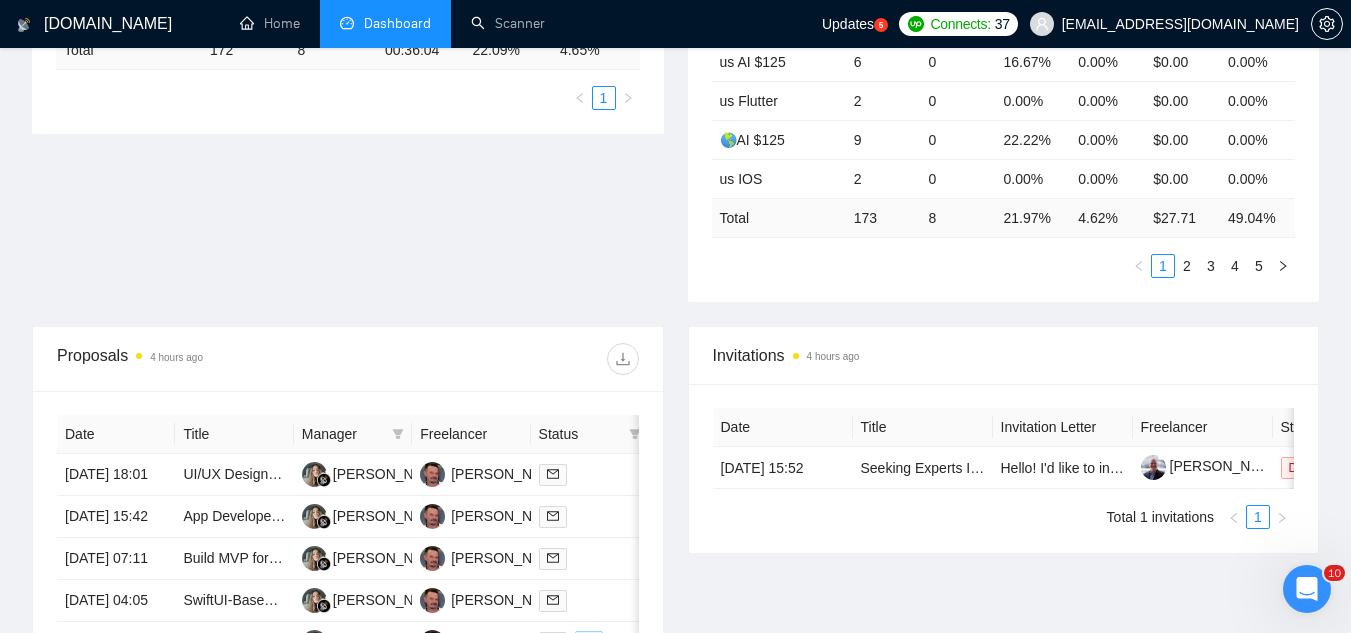 scroll, scrollTop: 600, scrollLeft: 0, axis: vertical 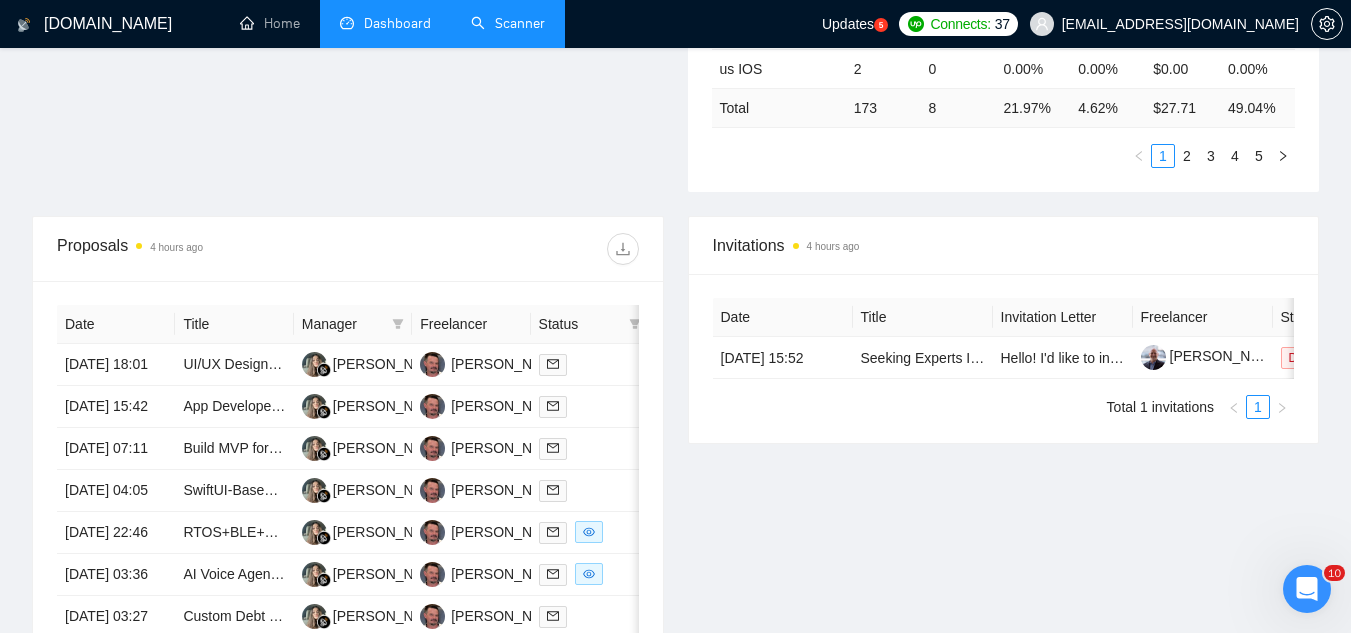 click on "Scanner" at bounding box center [508, 23] 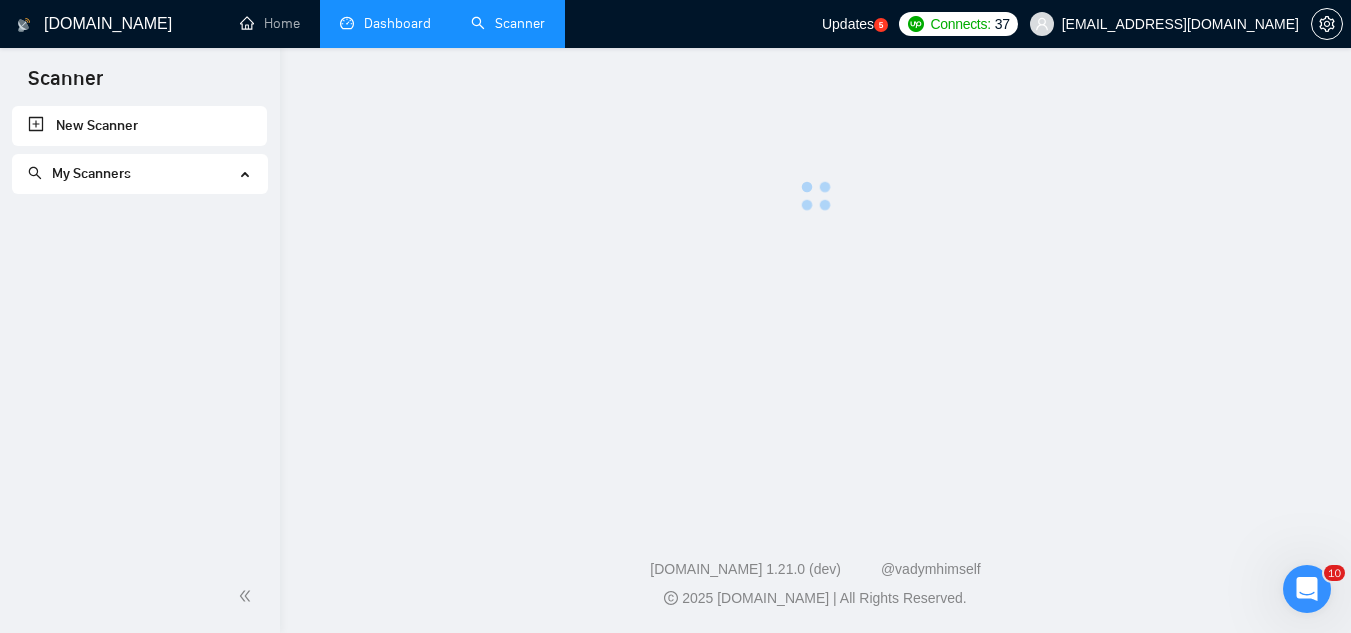 scroll, scrollTop: 0, scrollLeft: 0, axis: both 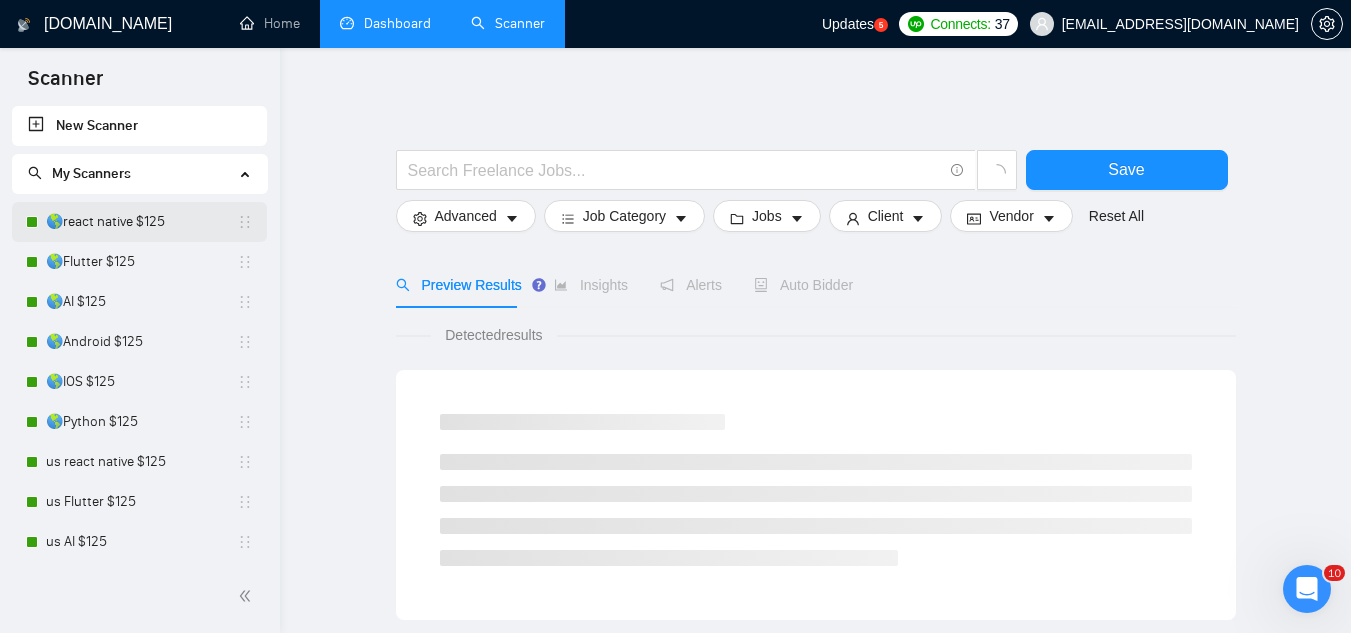 click on "🌎react native $125" at bounding box center (141, 222) 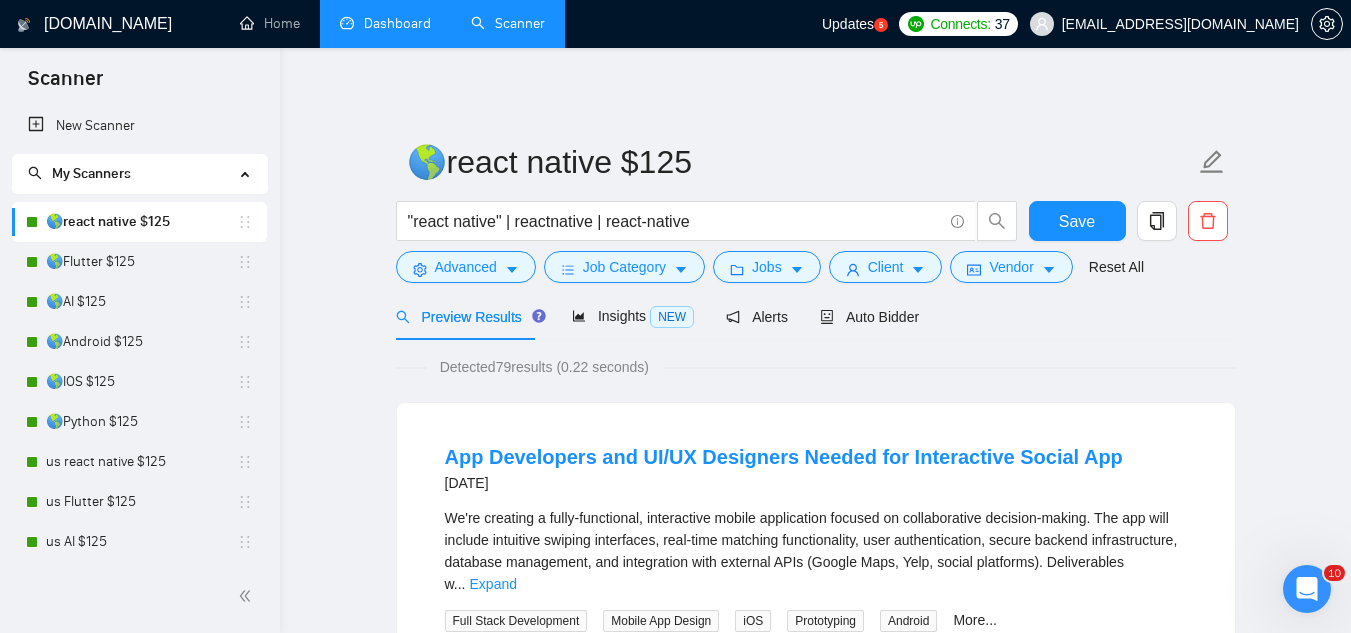 click on "Dashboard" at bounding box center (385, 23) 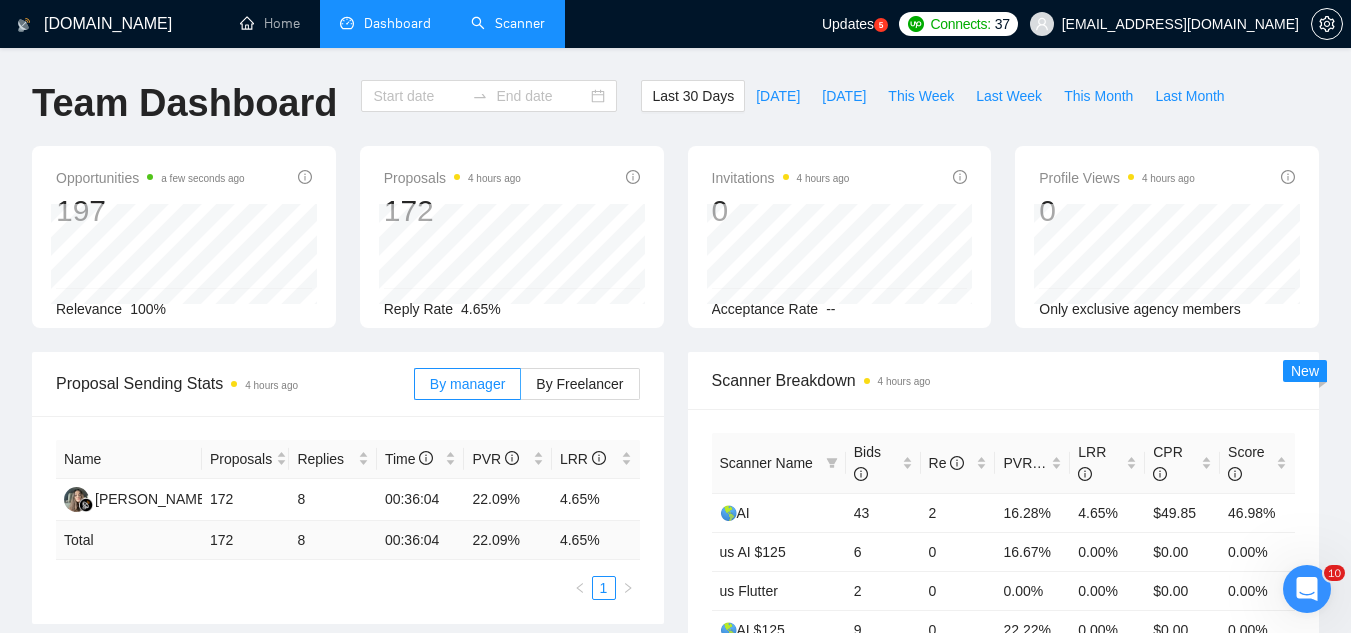 type on "[DATE]" 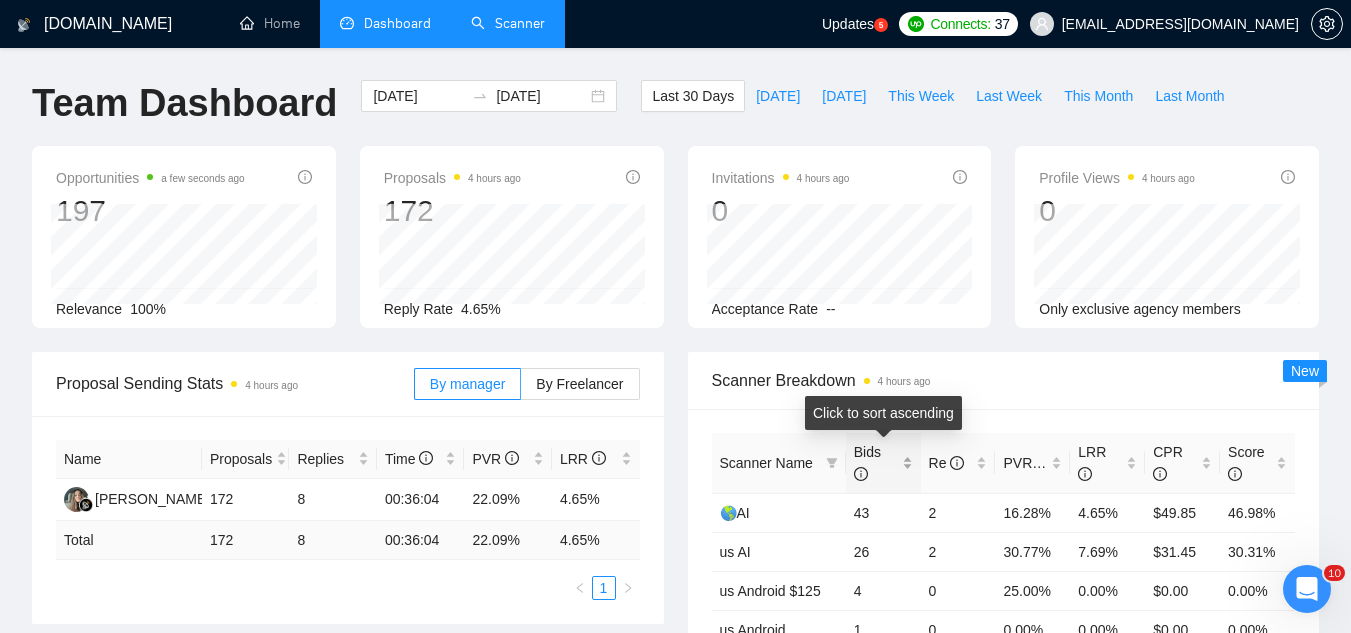 click on "Bids" at bounding box center [883, 463] 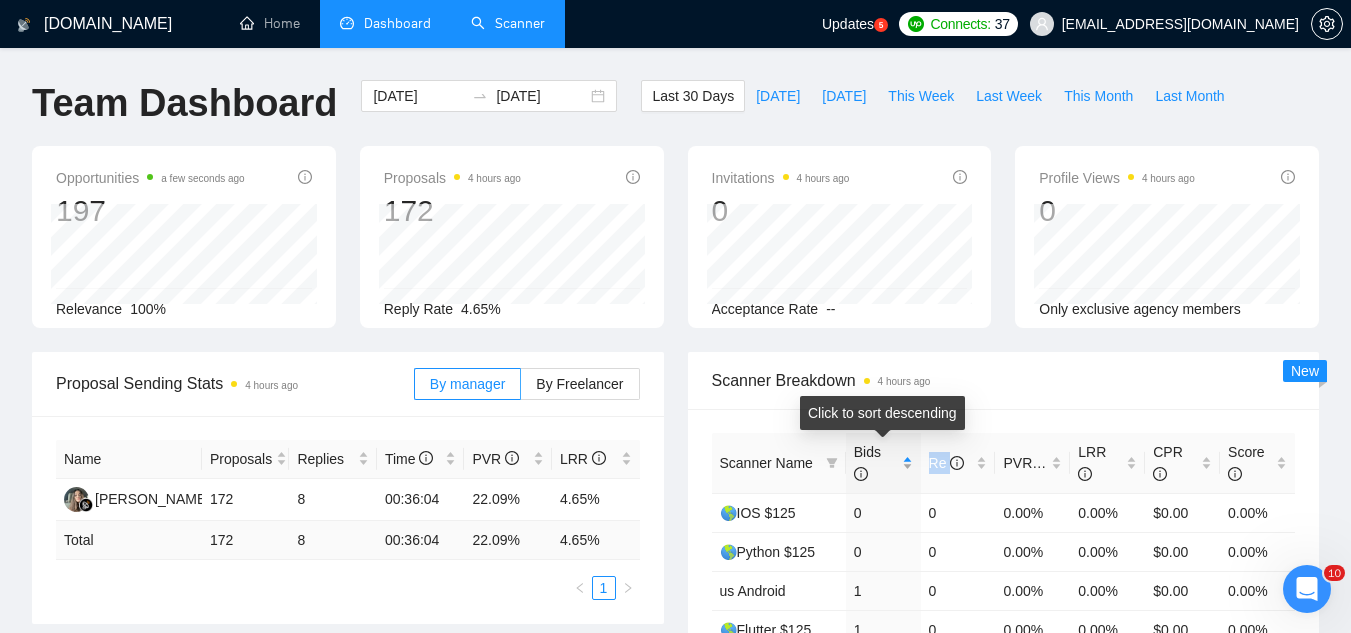 click on "Bids" at bounding box center (883, 463) 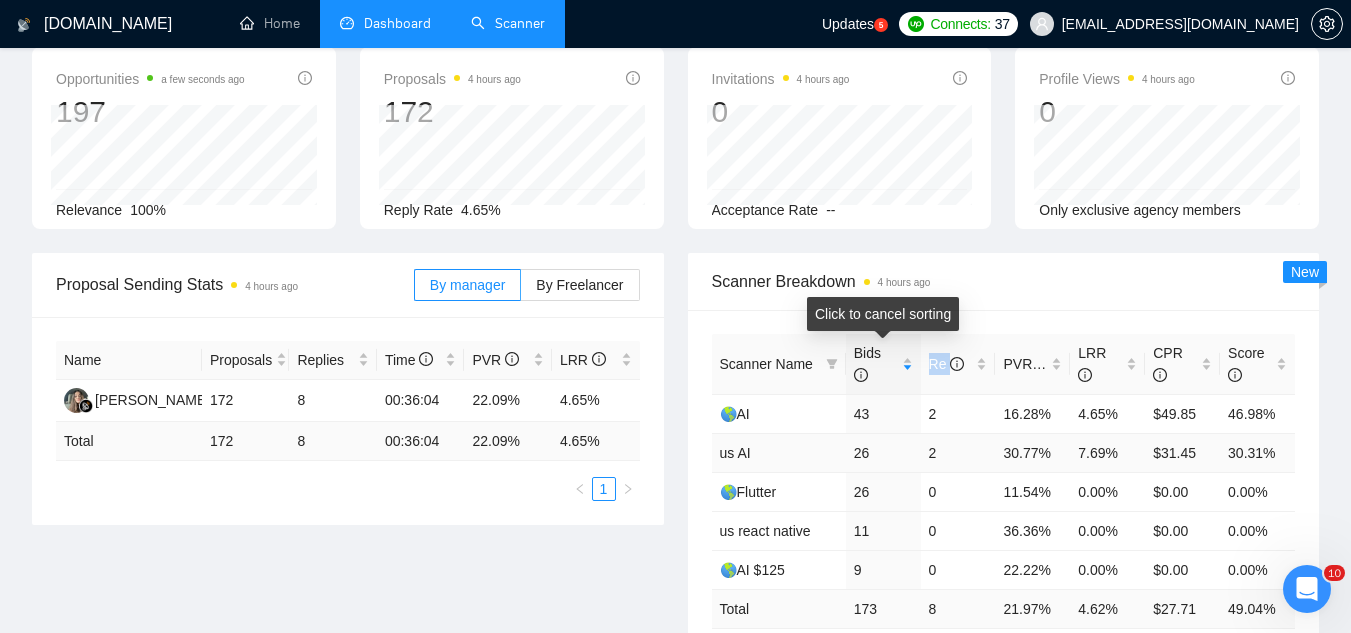 scroll, scrollTop: 100, scrollLeft: 0, axis: vertical 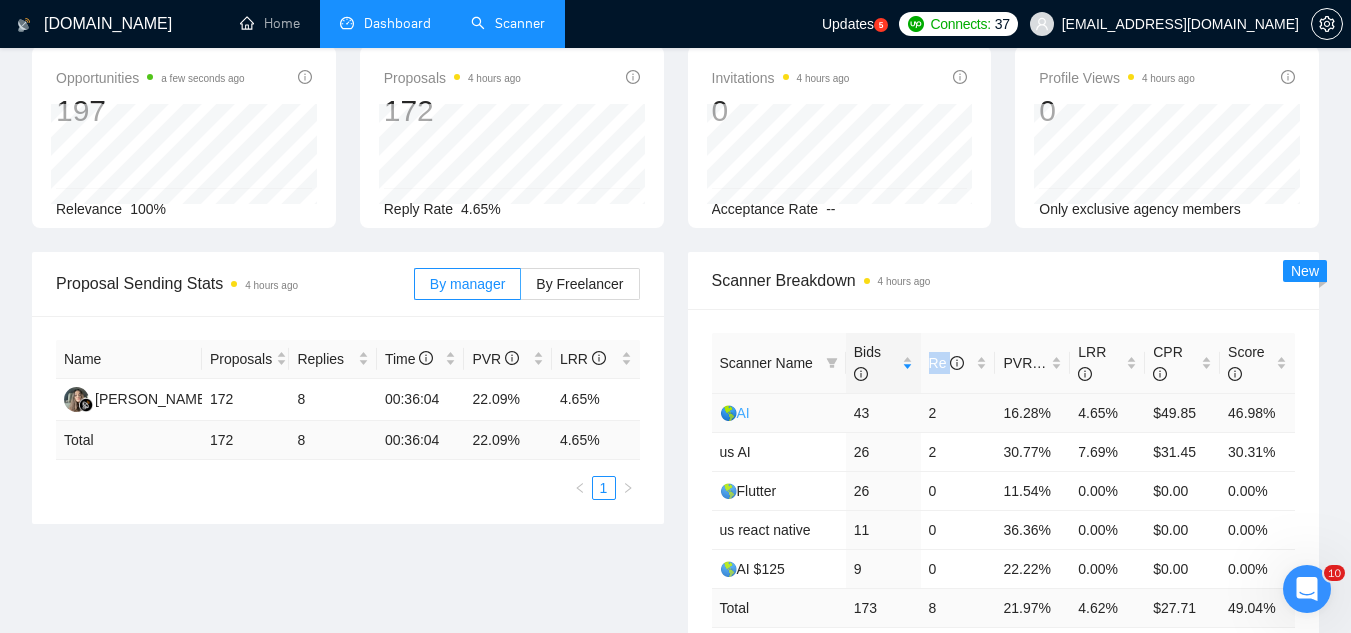 click on "🌎AI" at bounding box center [735, 413] 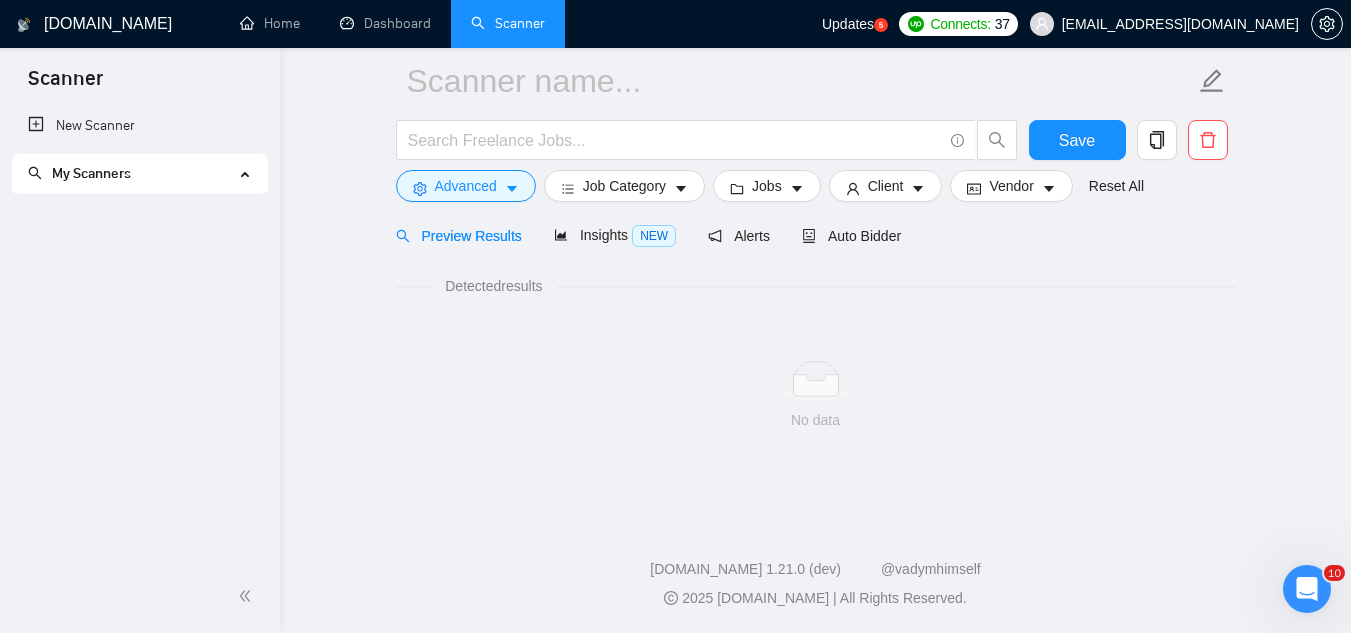 scroll, scrollTop: 80, scrollLeft: 0, axis: vertical 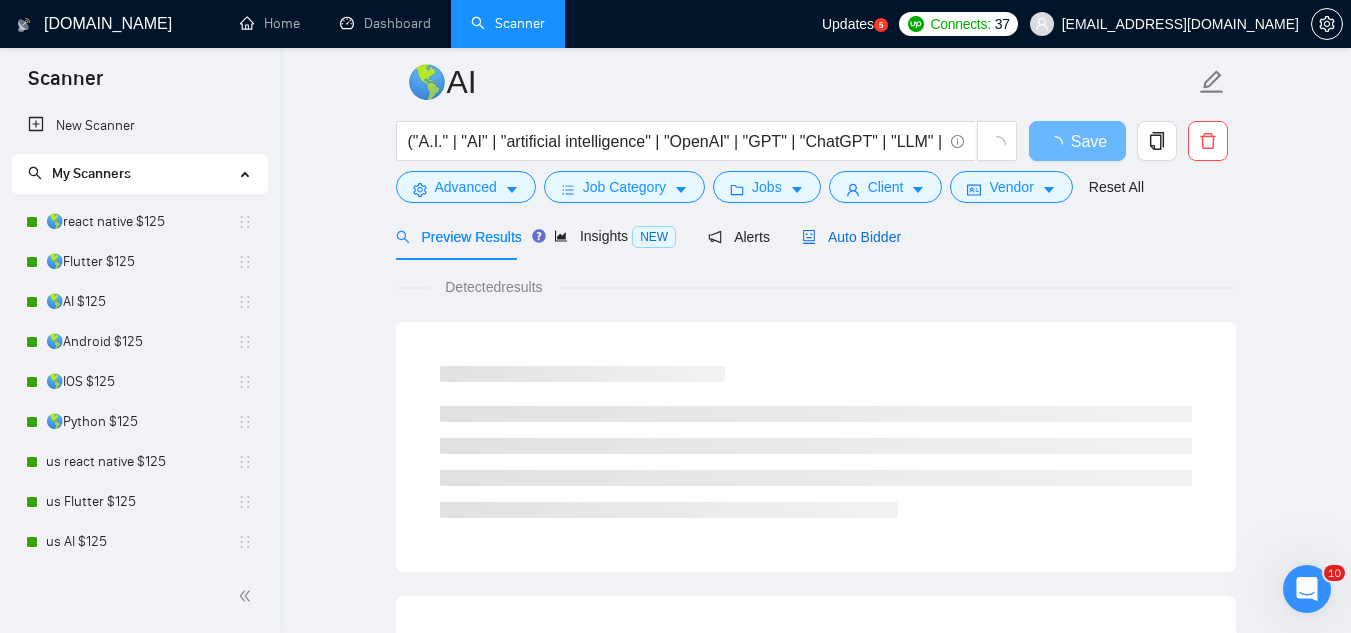 click on "Auto Bidder" at bounding box center [851, 237] 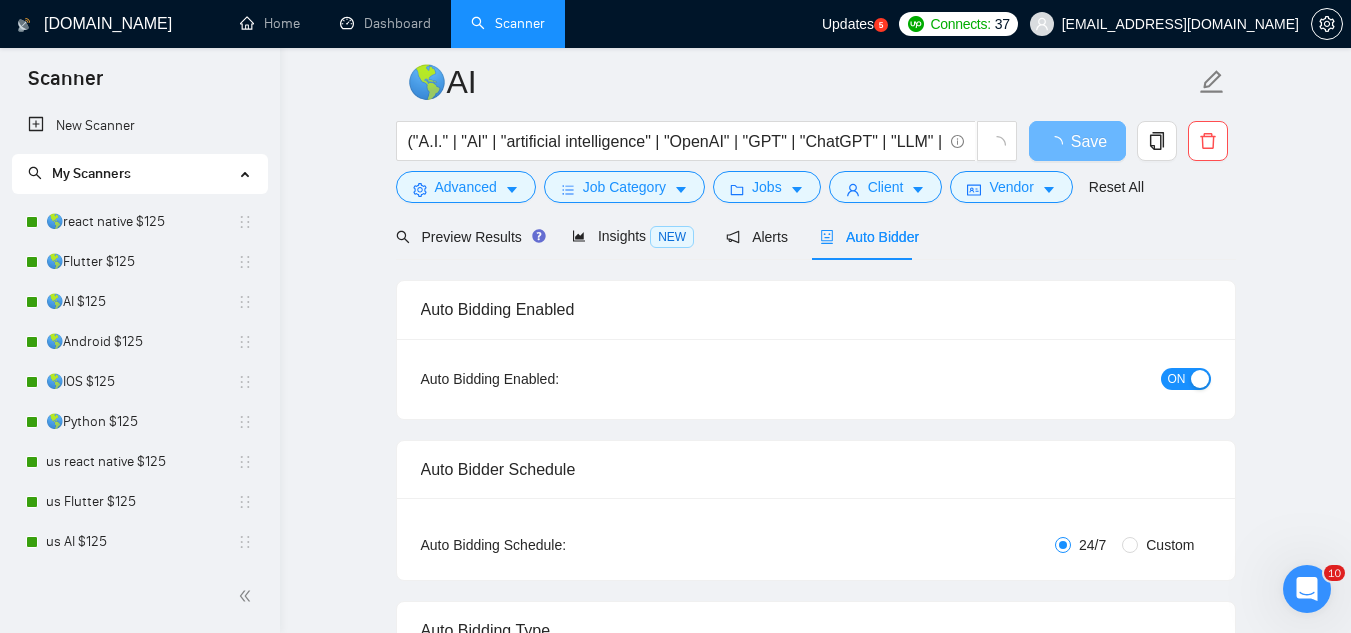 click on "ON" at bounding box center [1177, 379] 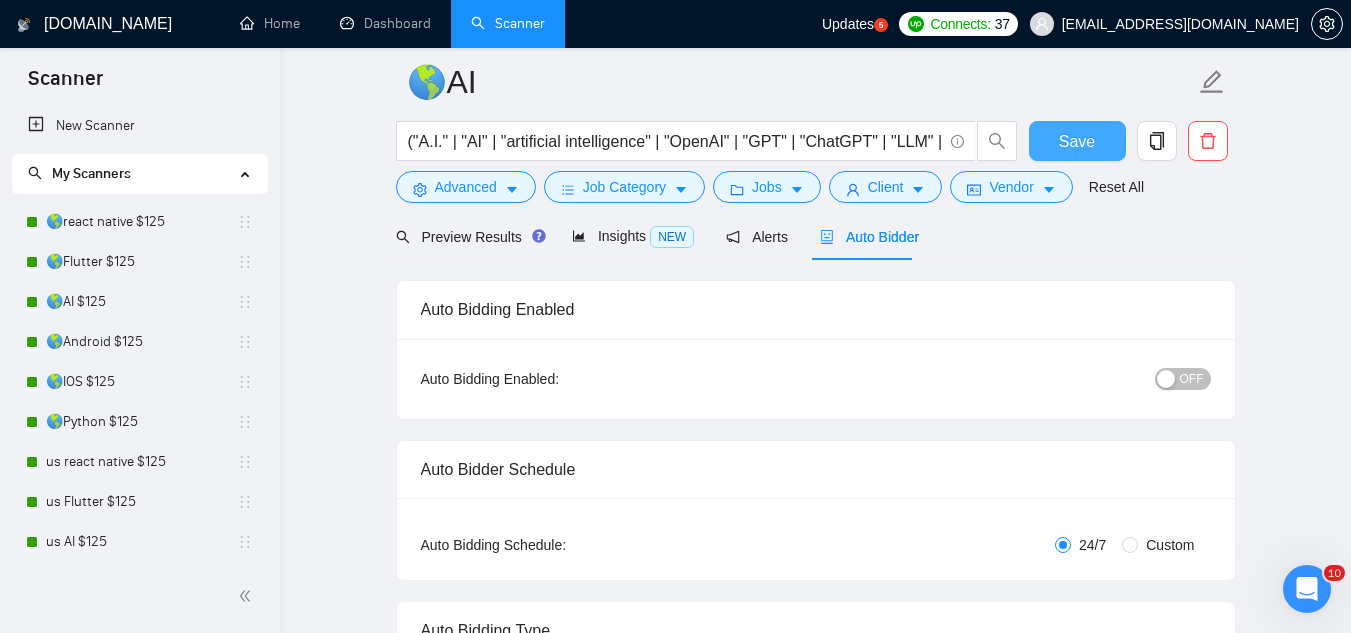 click on "Save" at bounding box center [1077, 141] 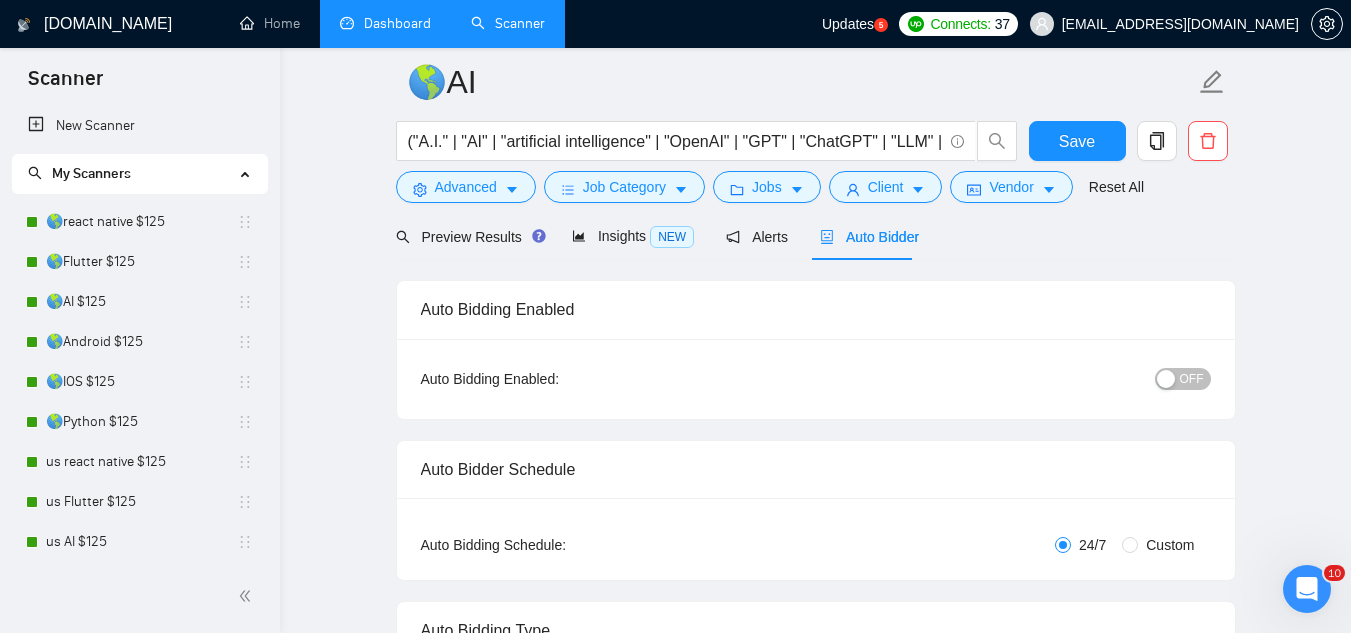 click on "Dashboard" at bounding box center [385, 23] 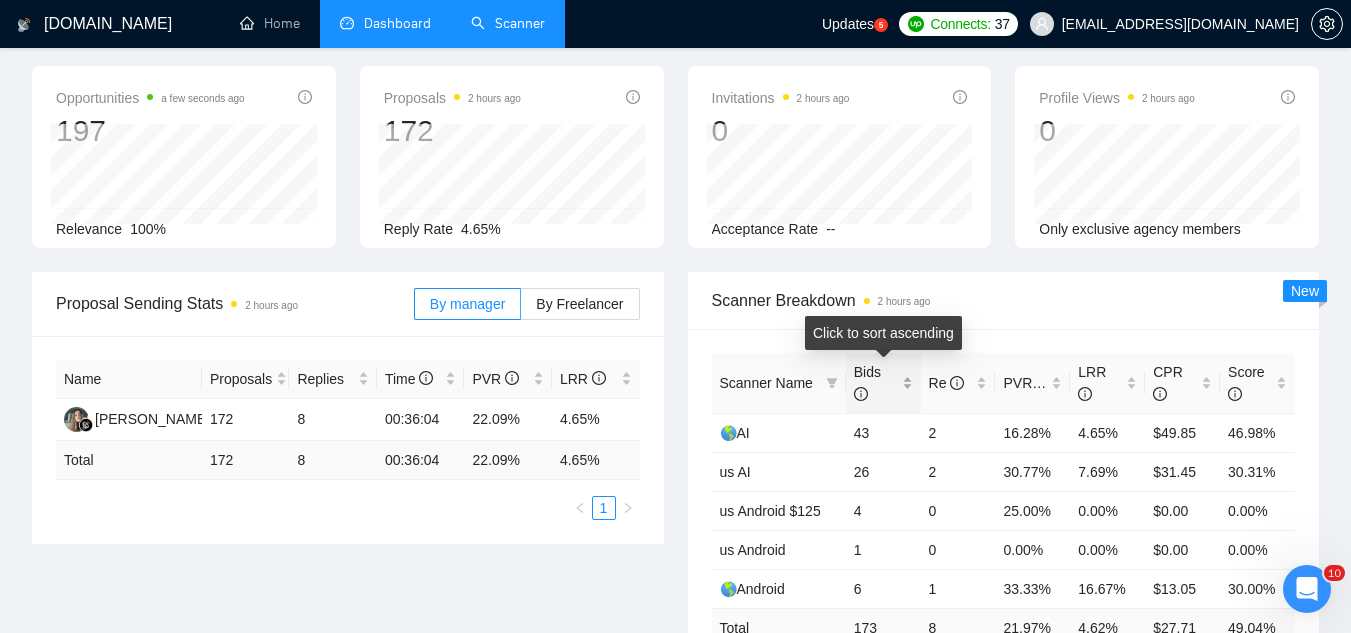 click on "Bids" at bounding box center (883, 383) 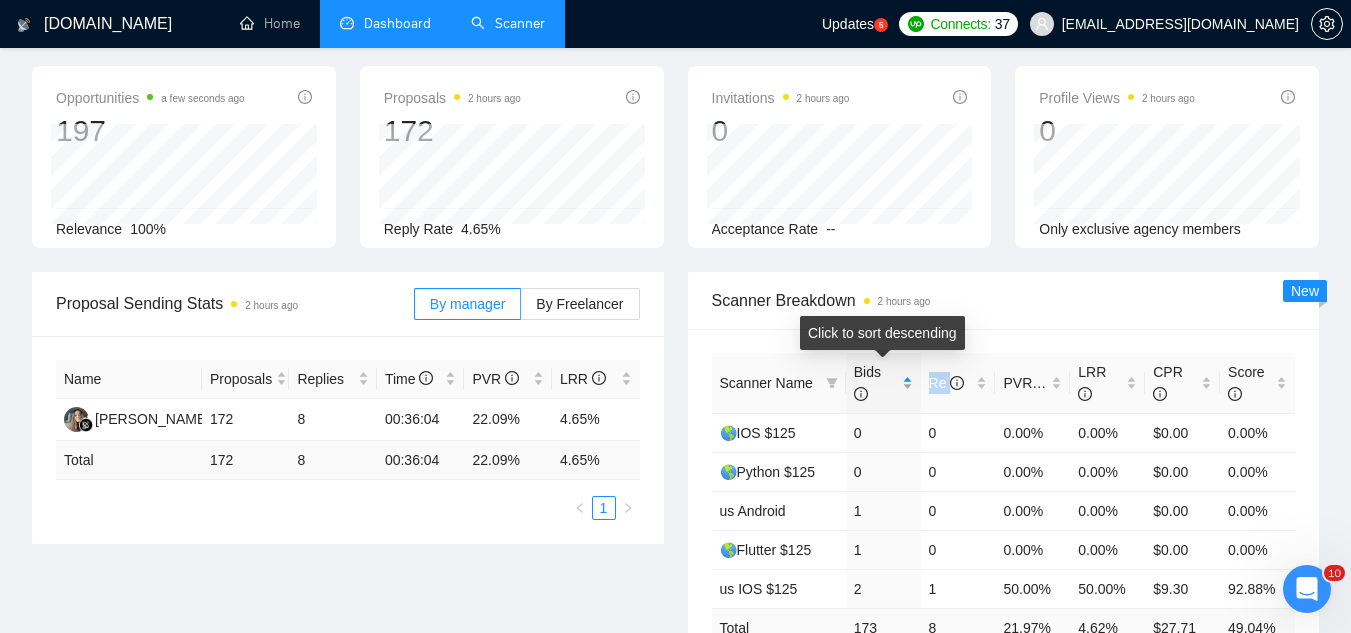 click on "Bids" at bounding box center (883, 383) 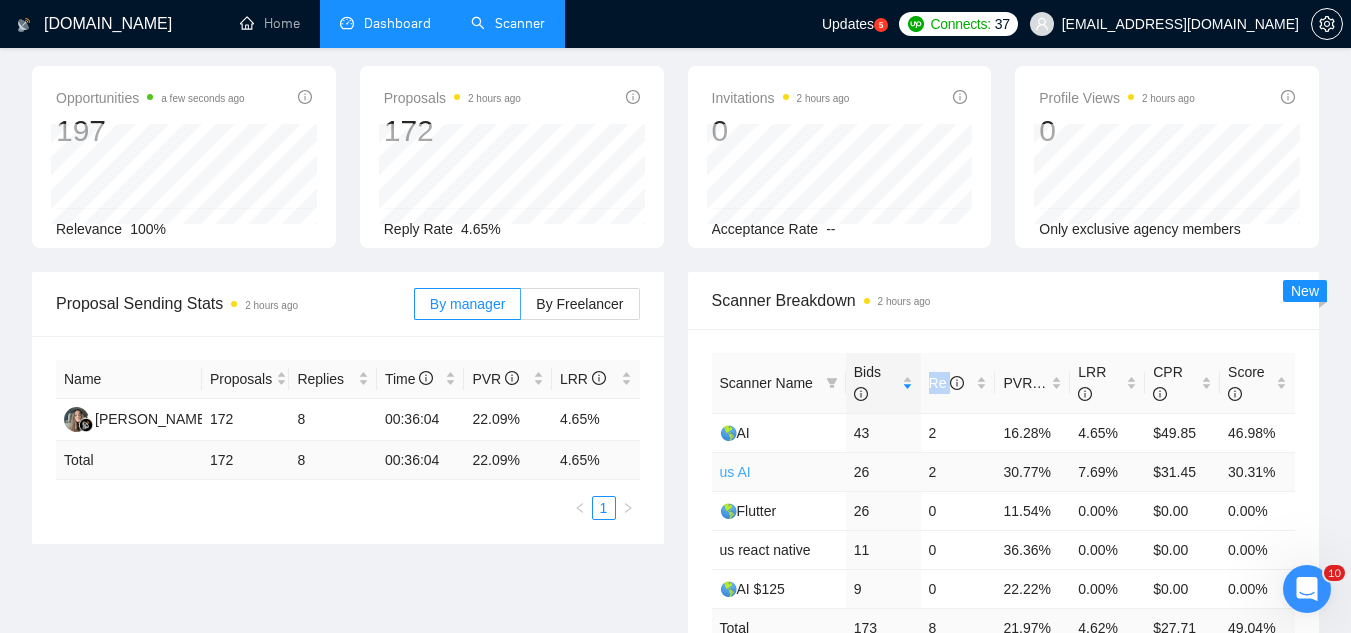 click on "us AI" at bounding box center [735, 472] 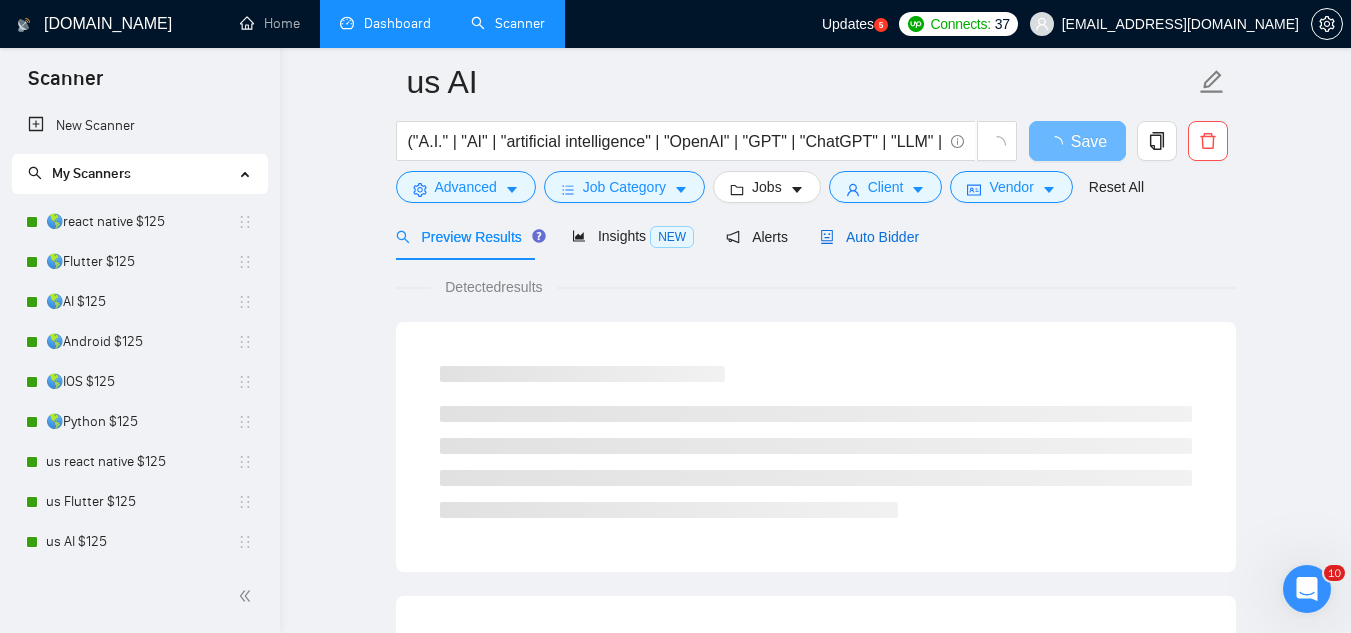 click on "Auto Bidder" at bounding box center (869, 237) 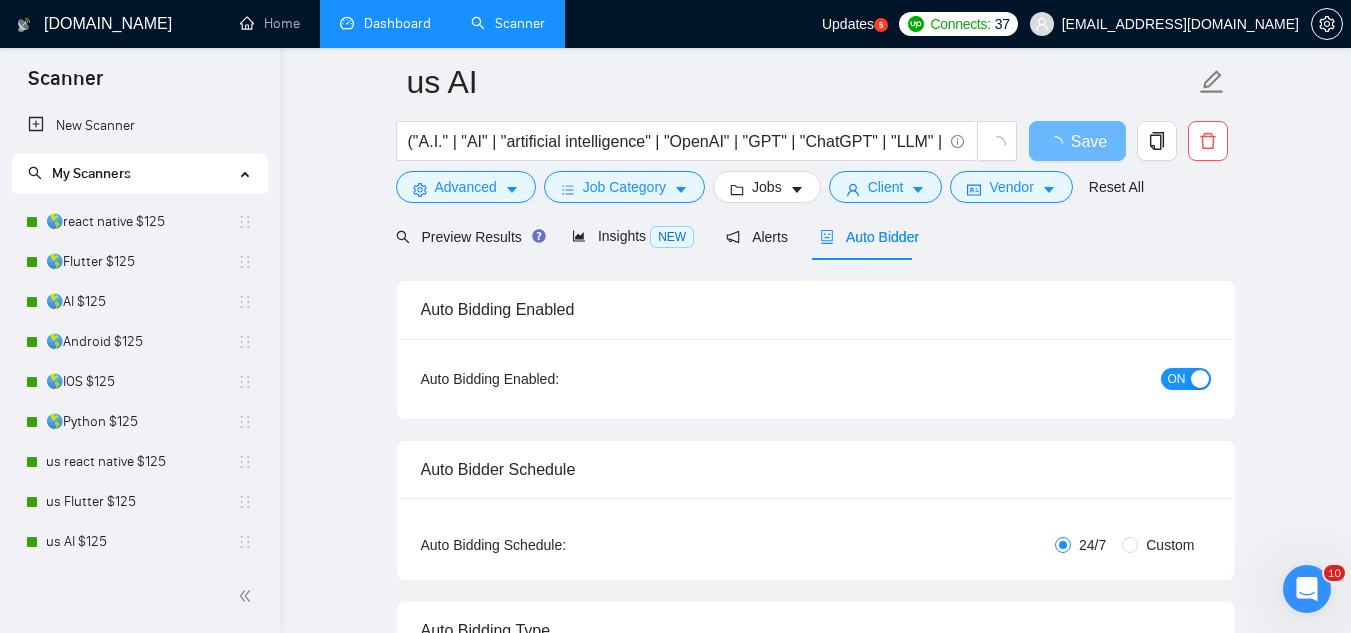 click on "ON" at bounding box center (1177, 379) 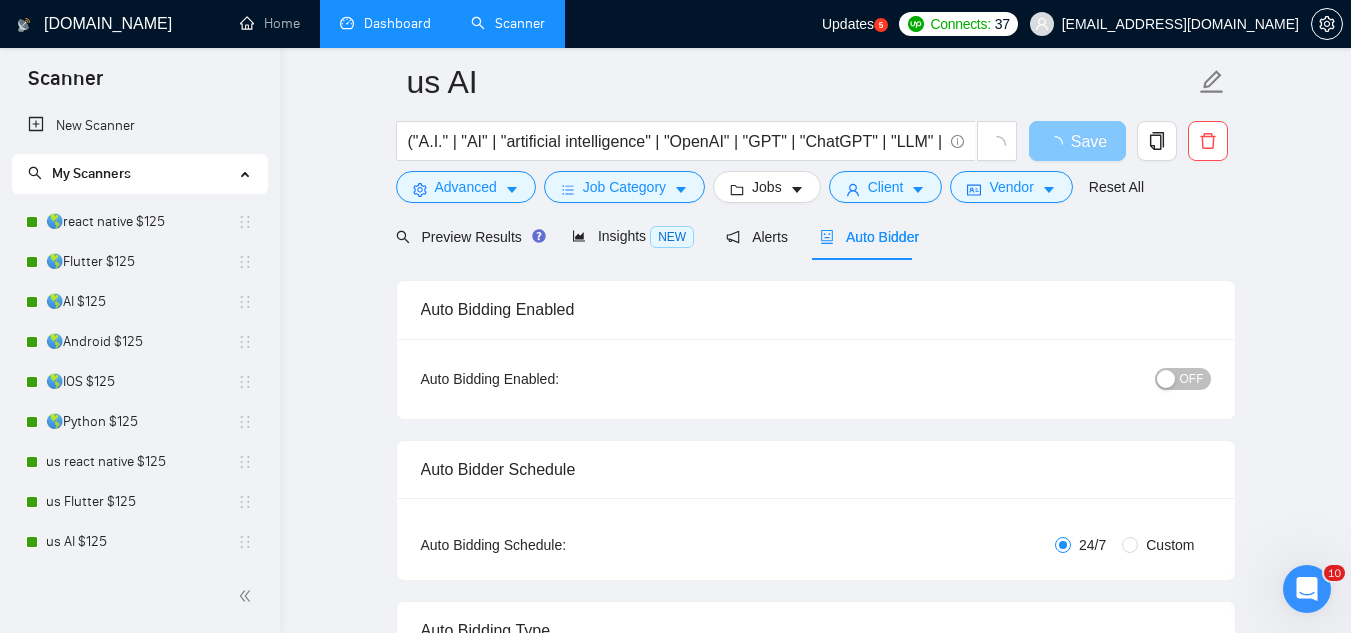 click on "Save" at bounding box center [1089, 141] 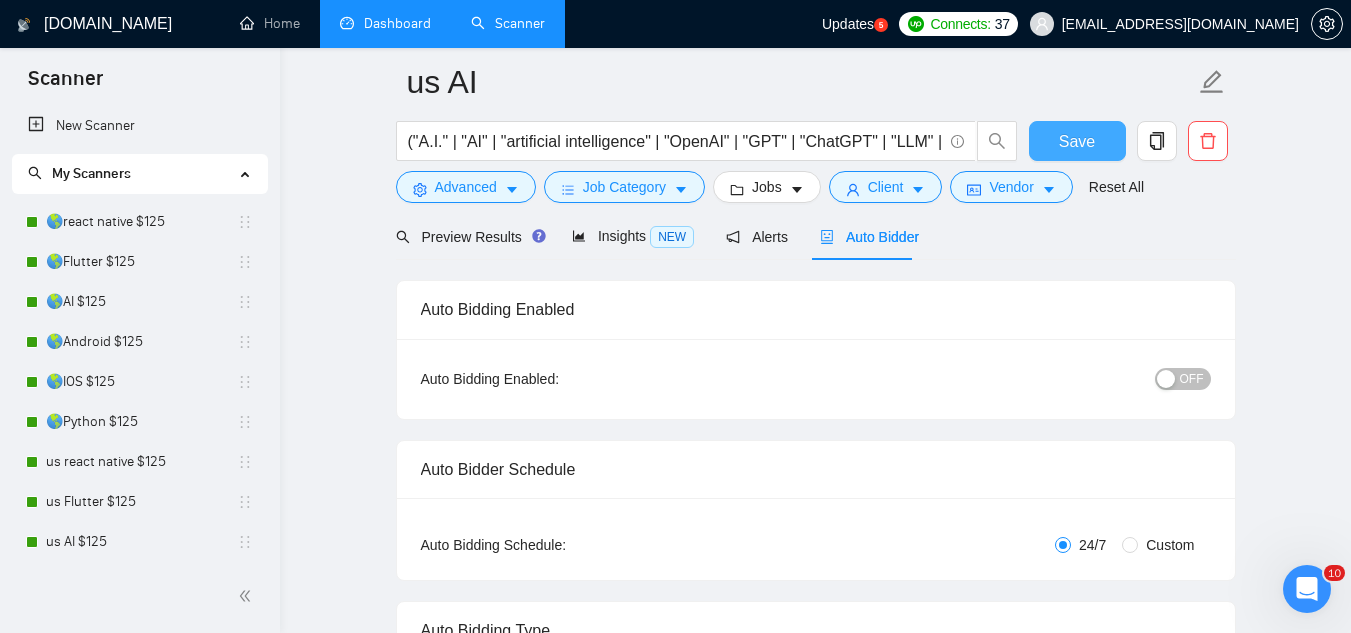 click on "Save" at bounding box center (1077, 141) 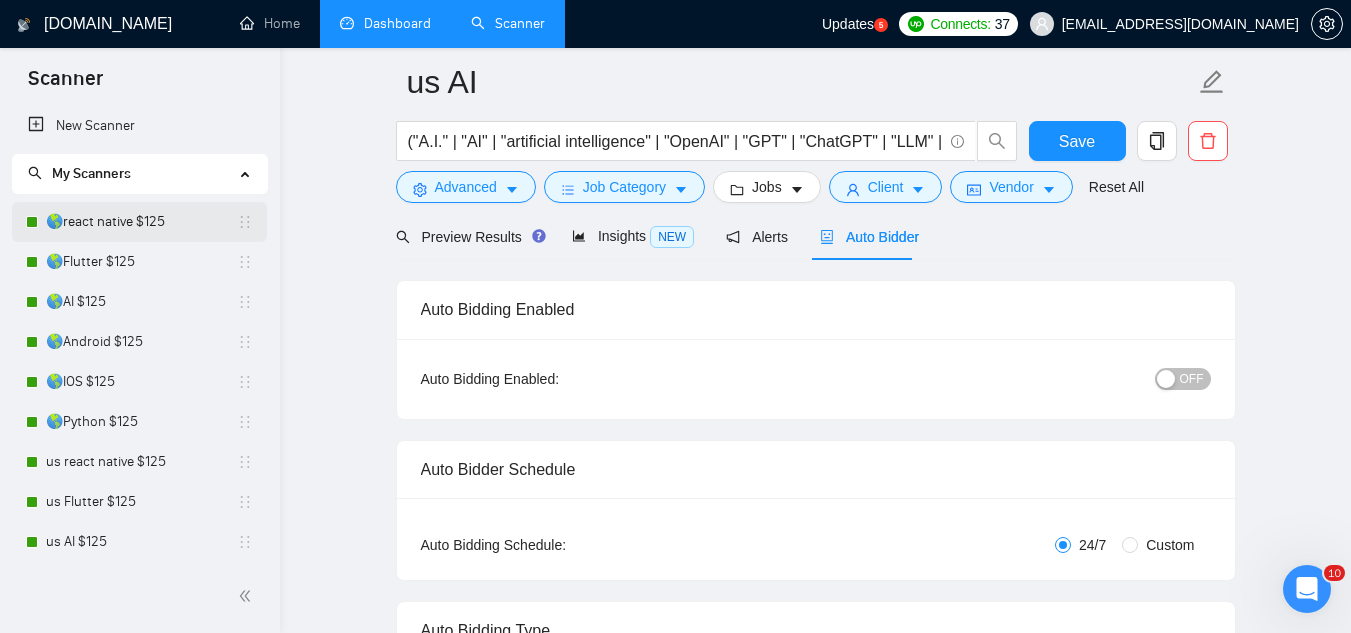 click on "🌎react native $125" at bounding box center (141, 222) 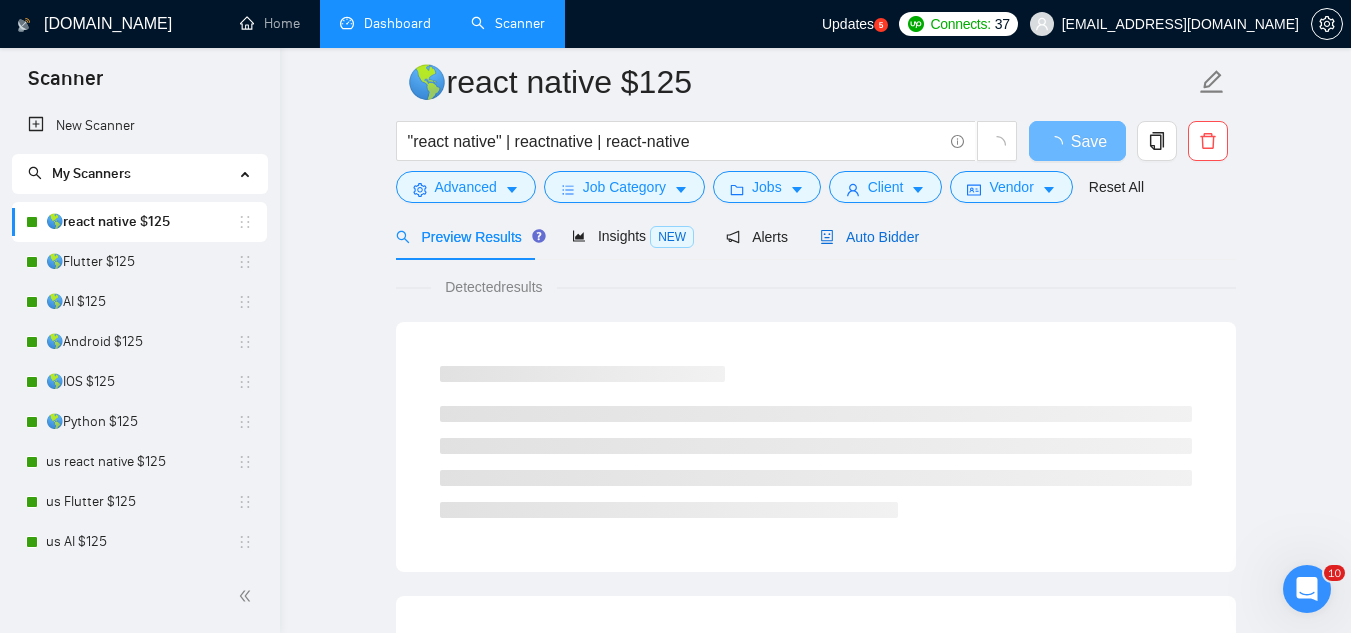 click on "Auto Bidder" at bounding box center [869, 237] 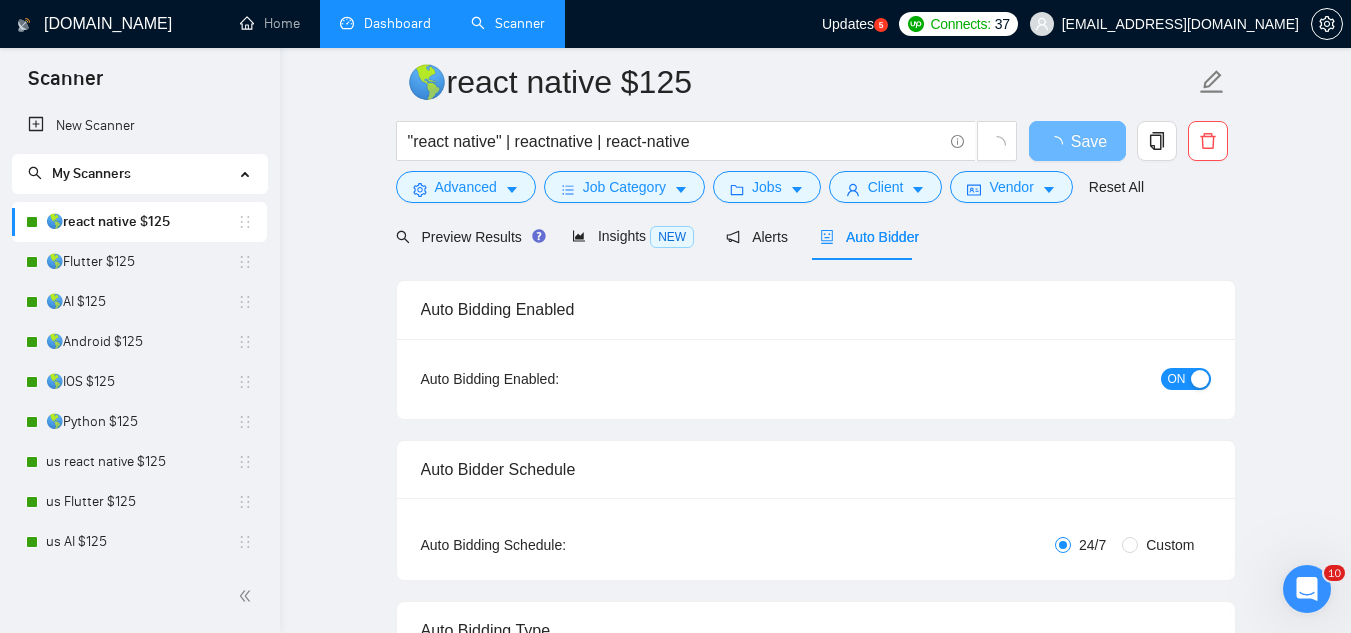 click on "ON" at bounding box center (1177, 379) 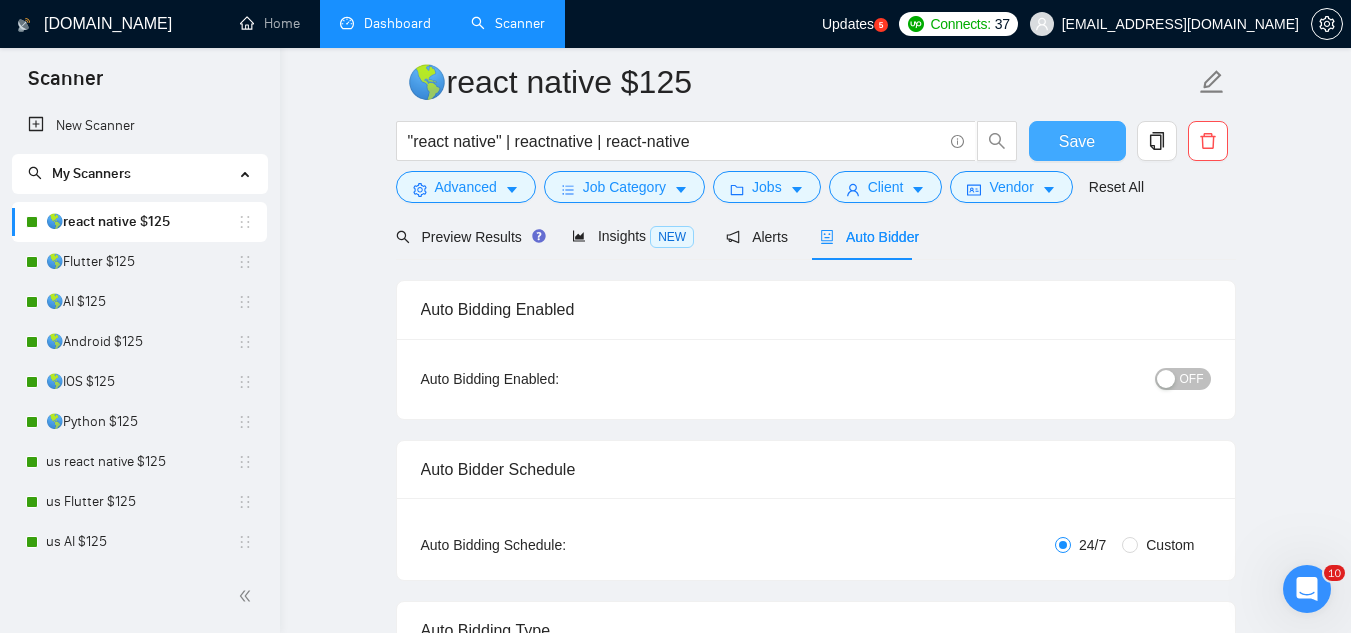 click on "Save" at bounding box center (1077, 141) 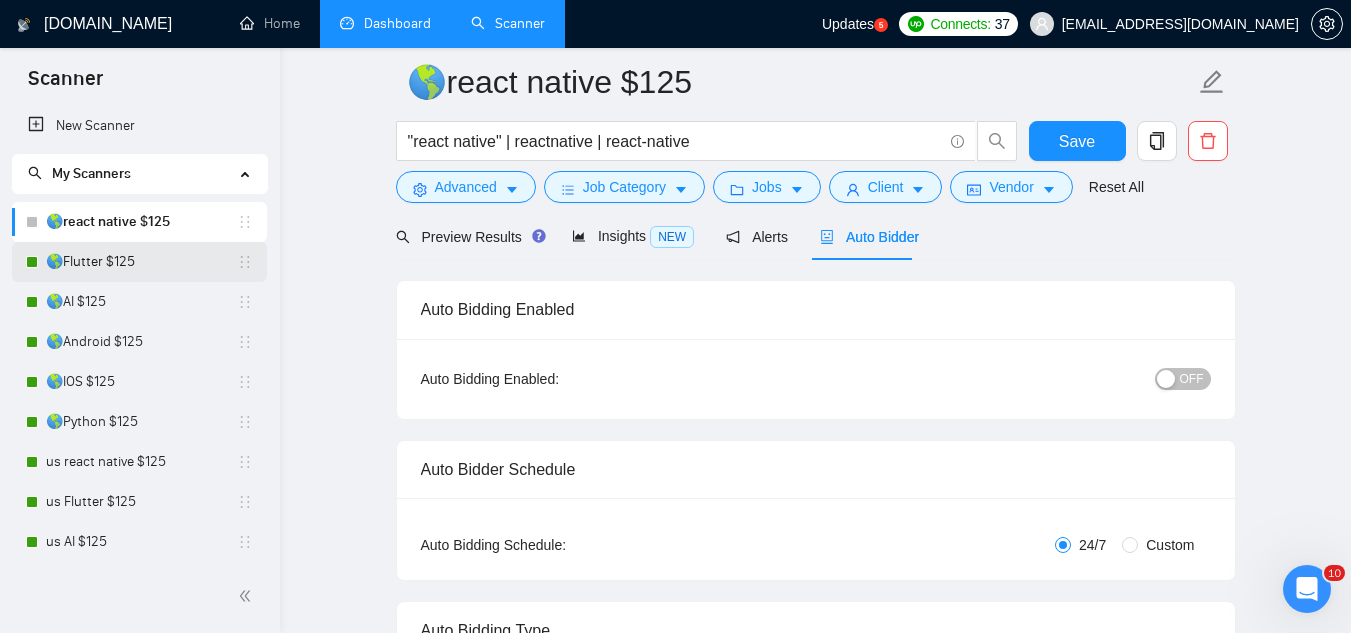 click on "🌎Flutter $125" at bounding box center [141, 262] 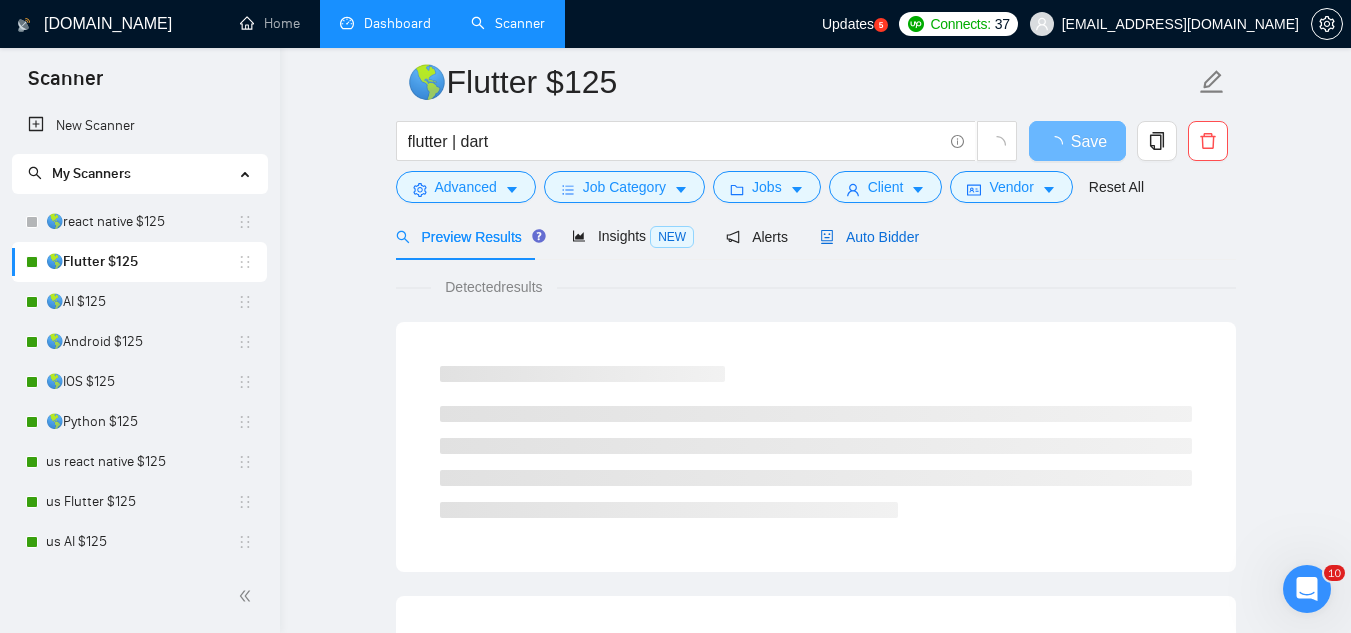 click on "Auto Bidder" at bounding box center (869, 237) 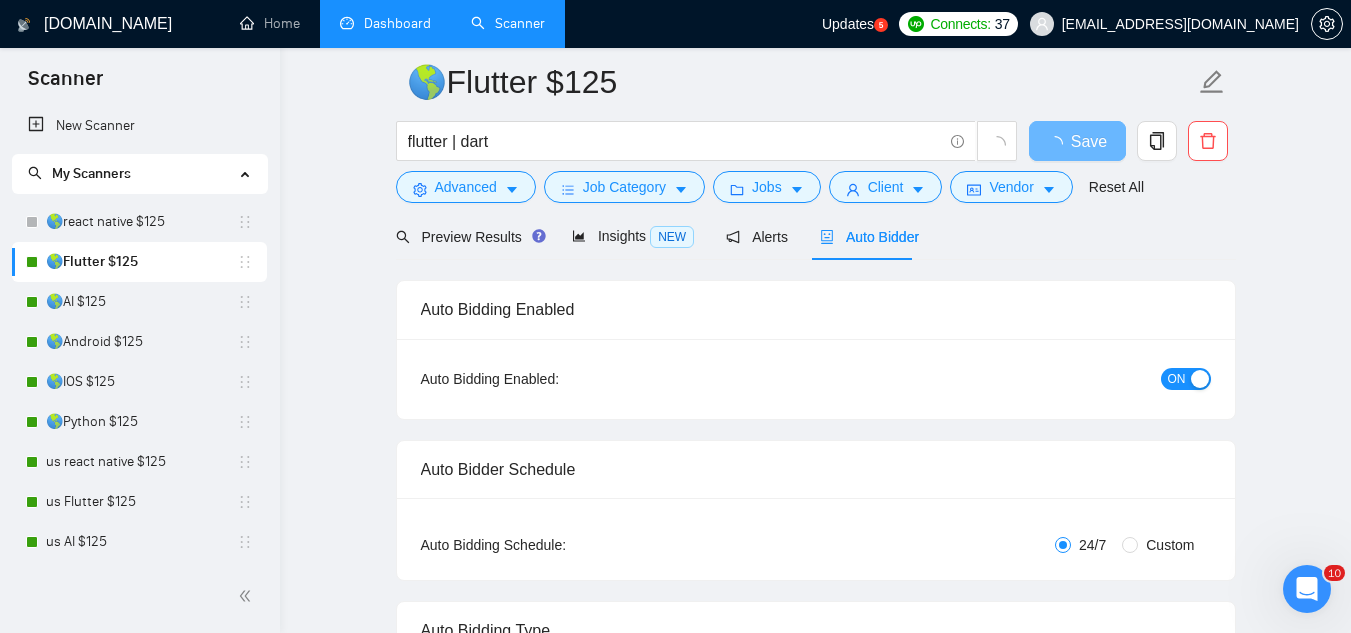 click on "ON" at bounding box center (1177, 379) 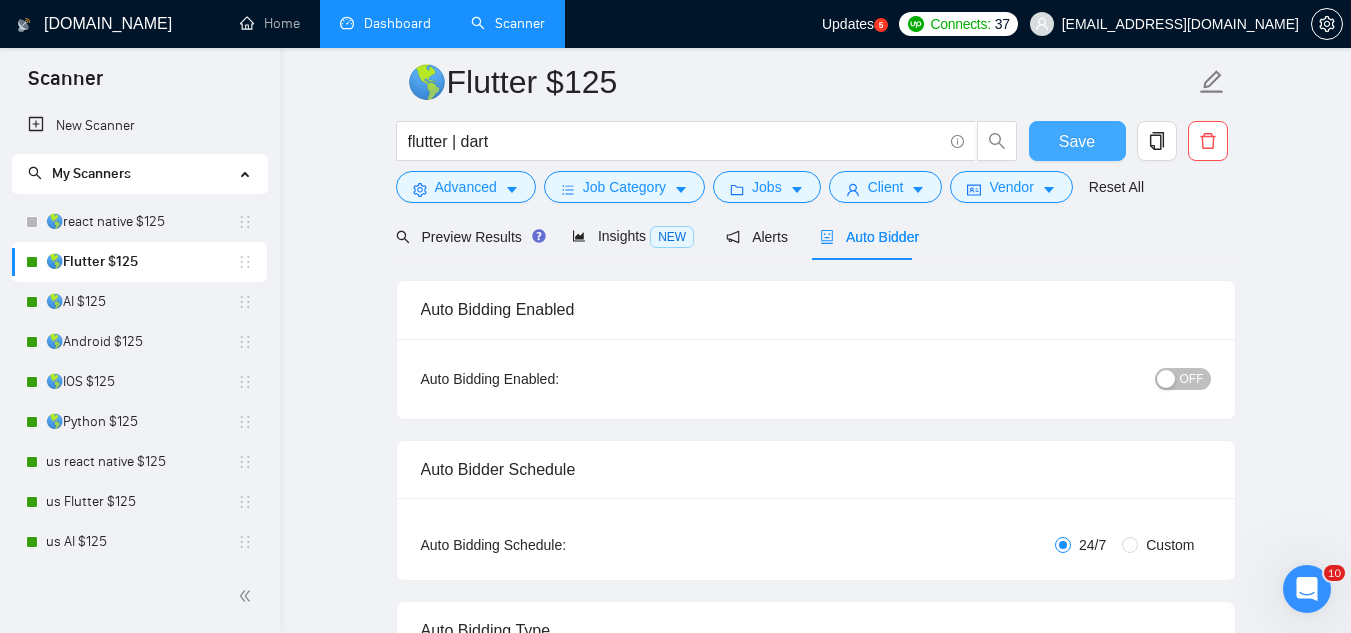click on "Save" at bounding box center [1077, 141] 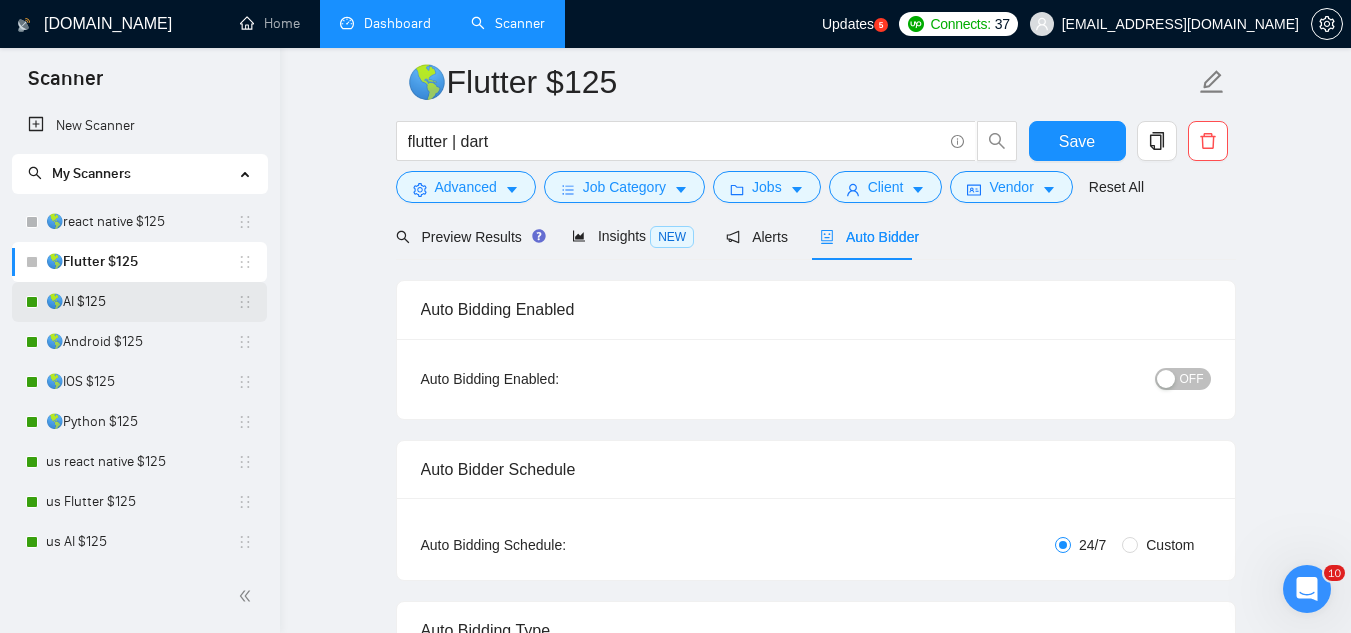 click on "🌎AI $125" at bounding box center (141, 302) 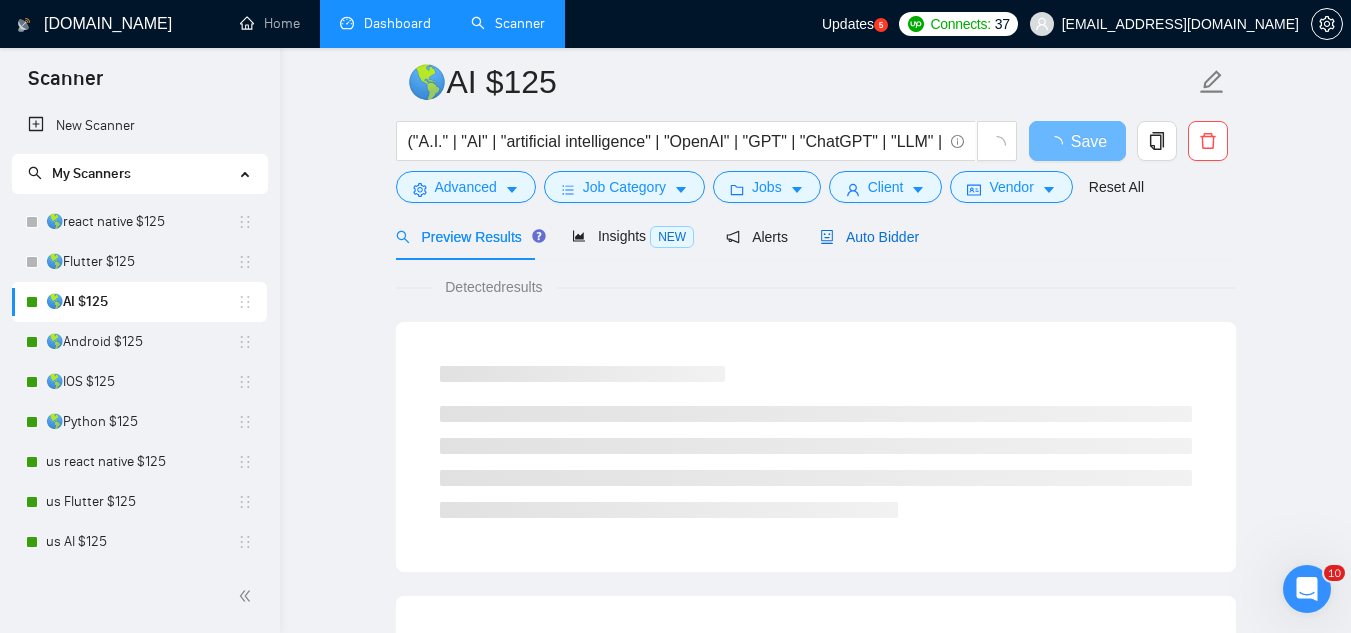 click on "Auto Bidder" at bounding box center [869, 237] 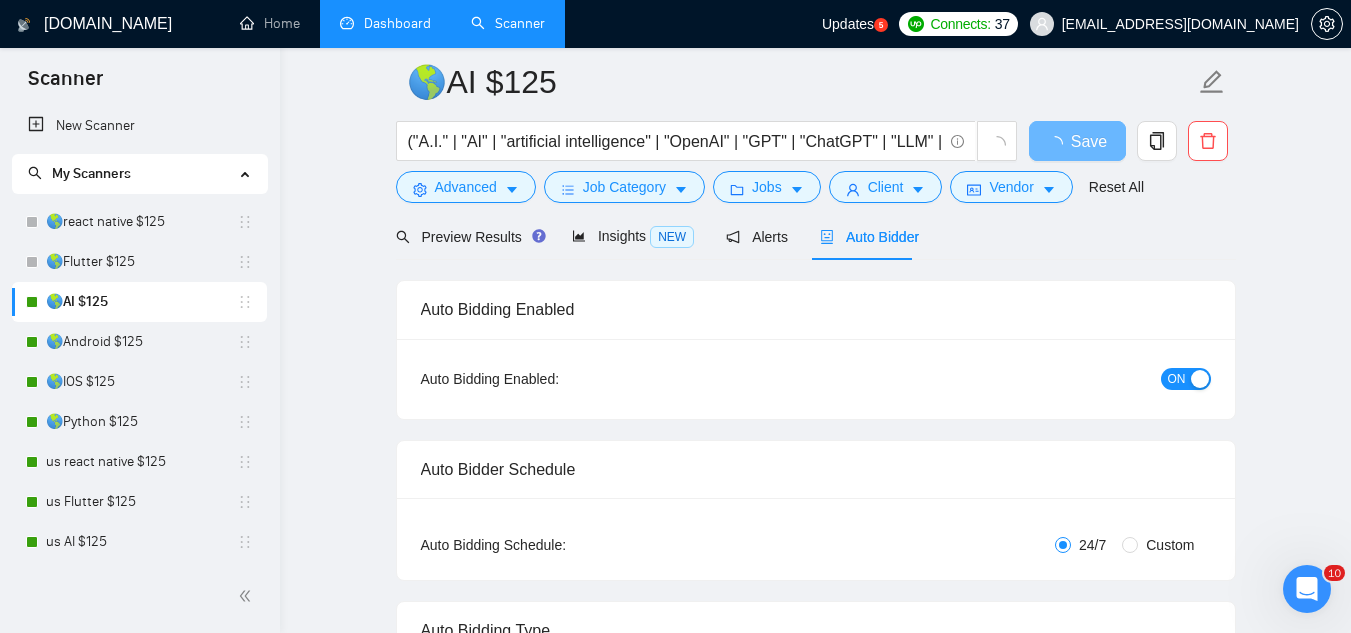 click on "ON" at bounding box center (1177, 379) 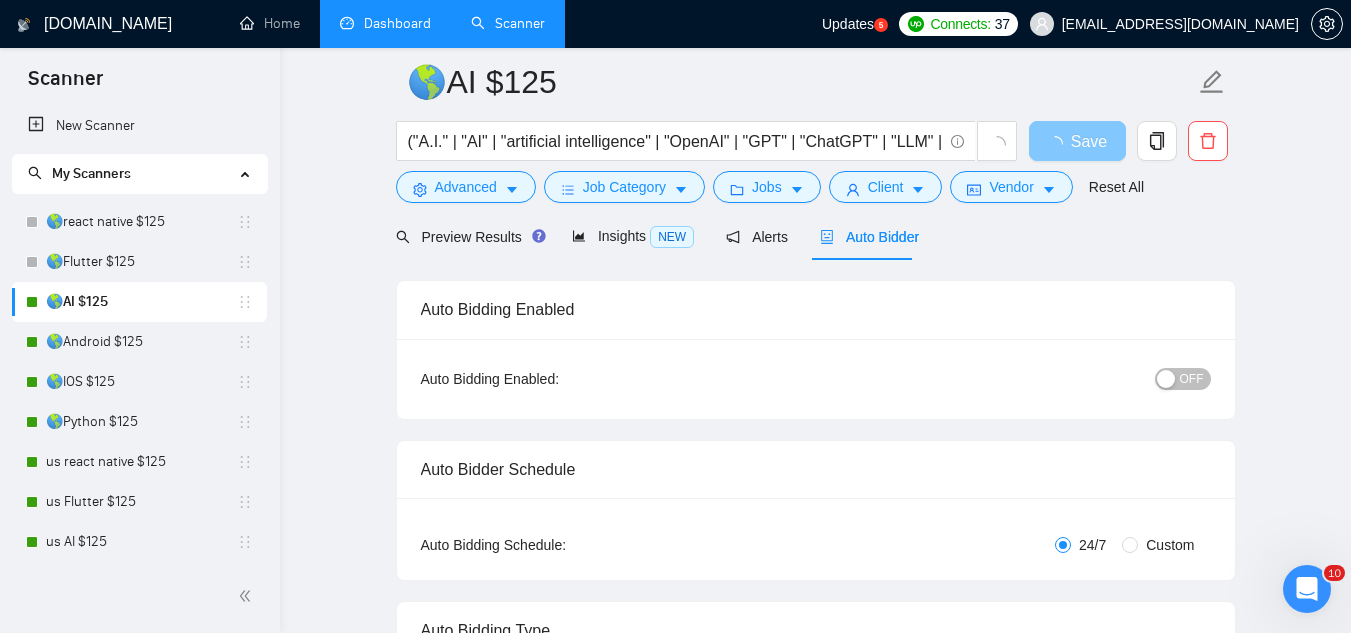 click on "Save" at bounding box center [1089, 141] 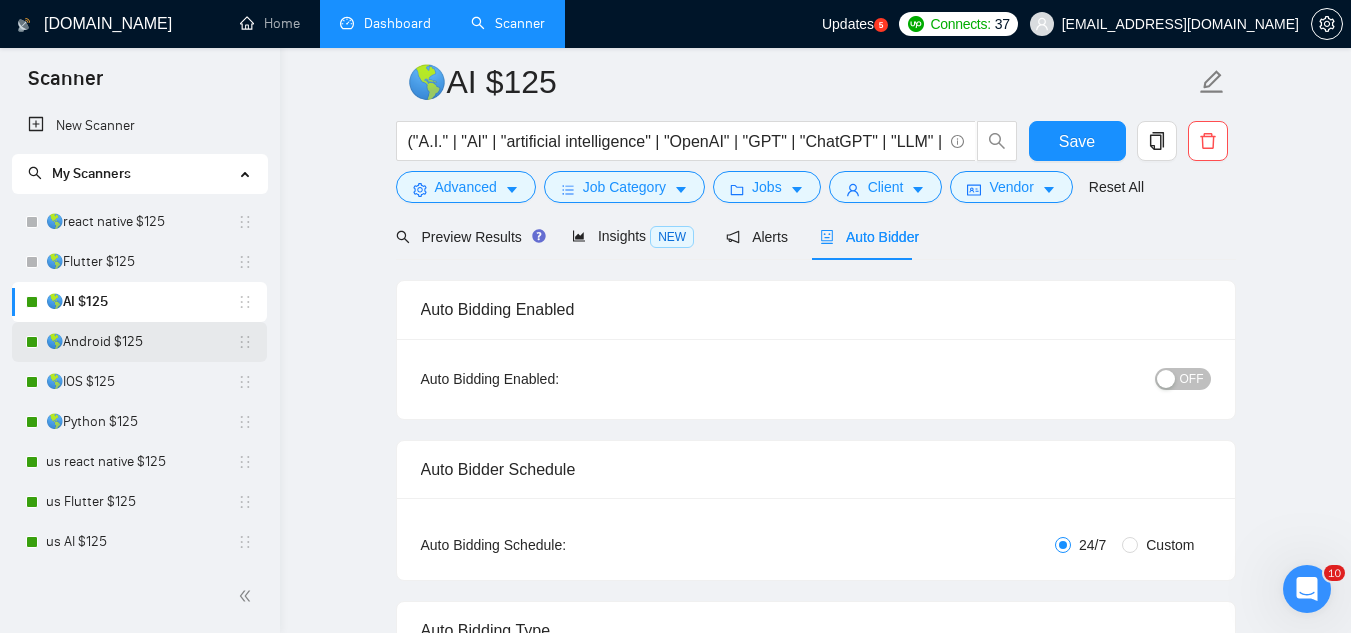 click on "🌎Android $125" at bounding box center (141, 342) 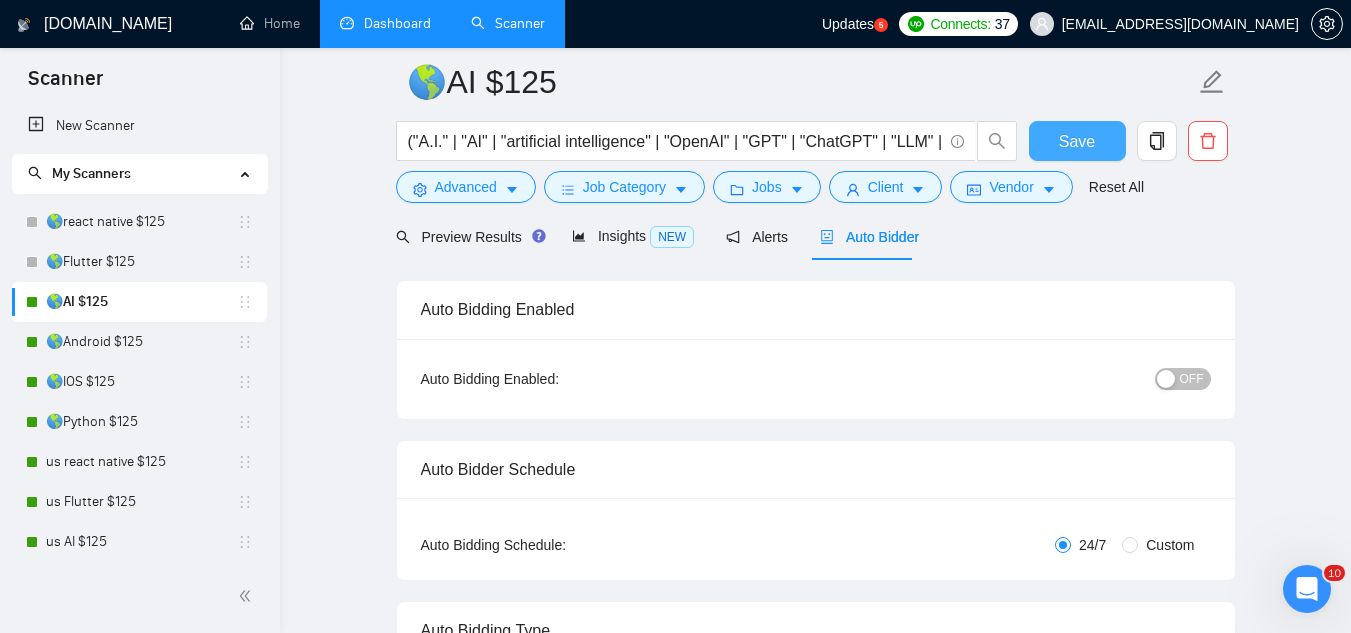 click on "Save" at bounding box center [1077, 141] 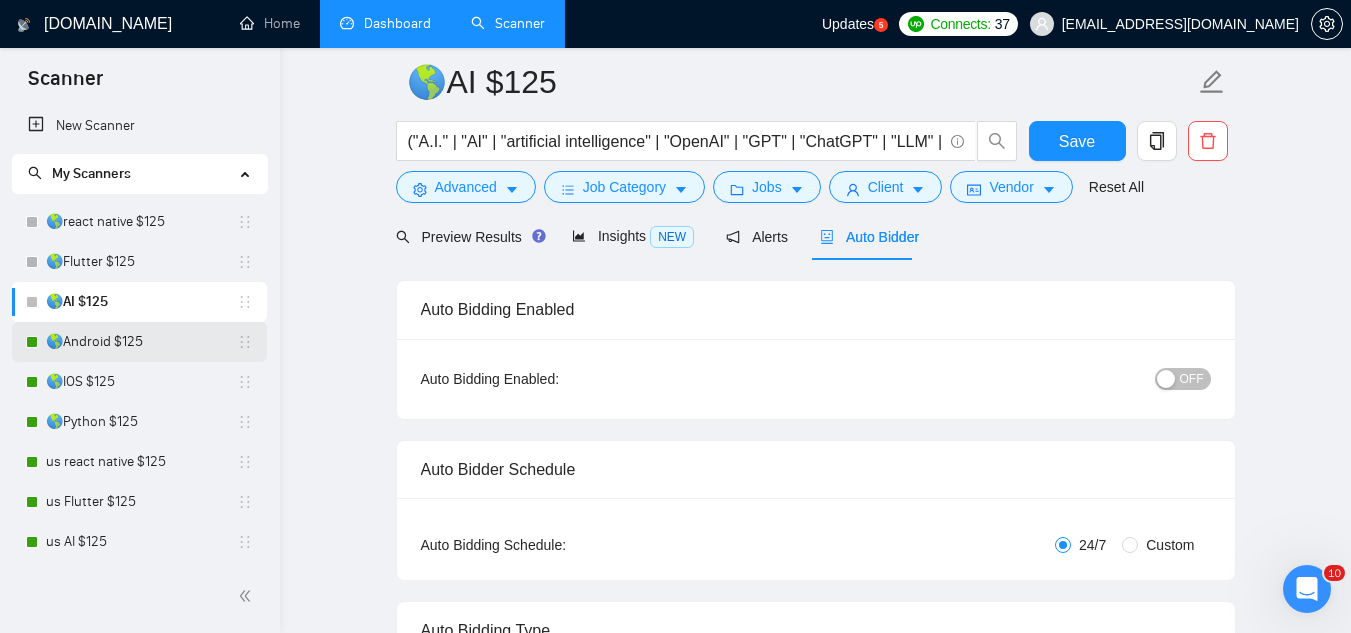 click on "🌎Android $125" at bounding box center (141, 342) 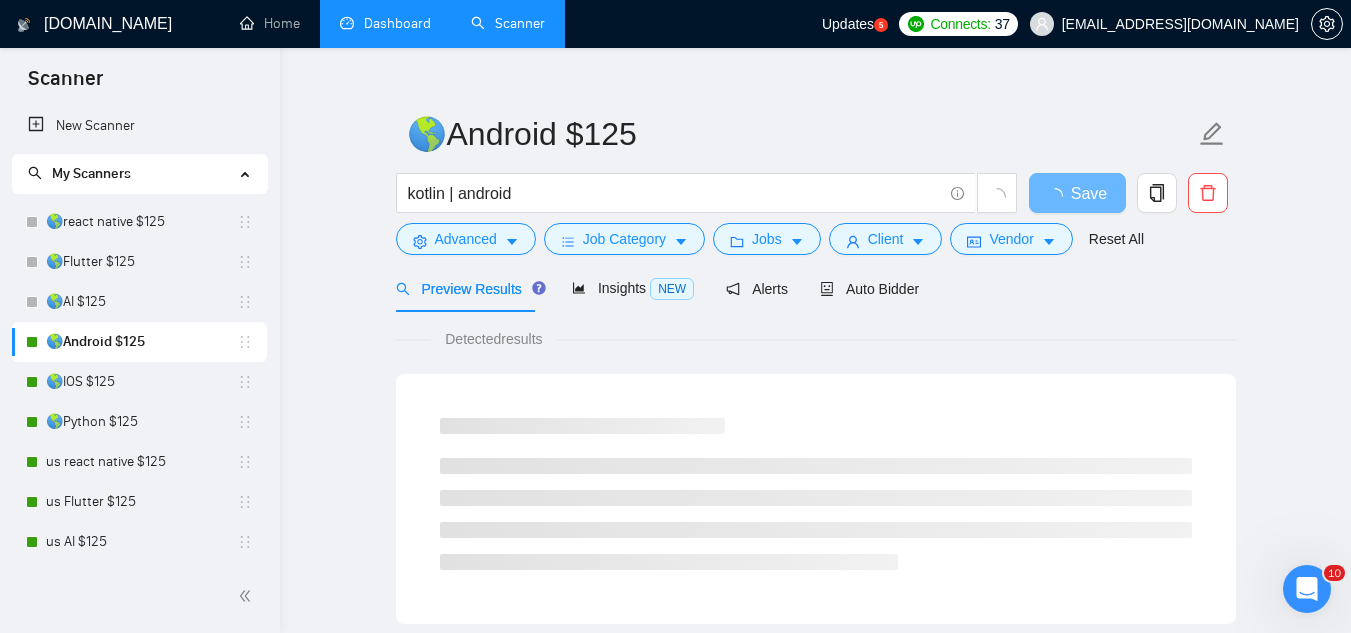 scroll, scrollTop: 0, scrollLeft: 0, axis: both 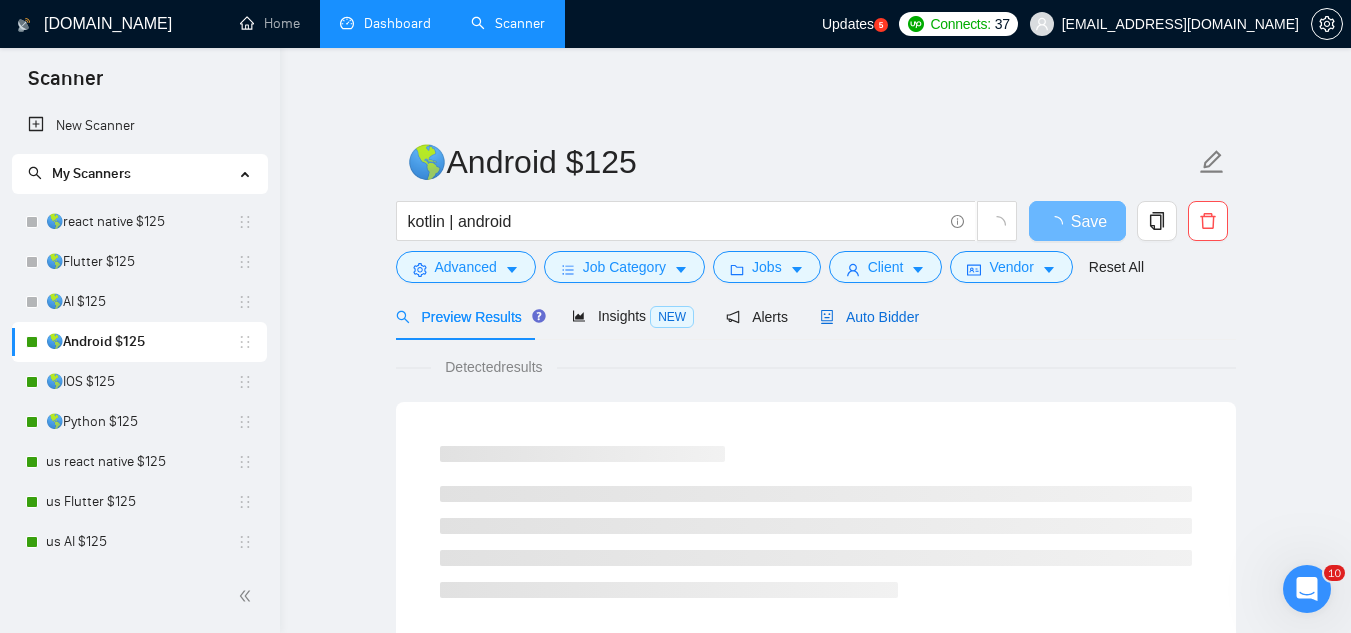 click on "Auto Bidder" at bounding box center [869, 317] 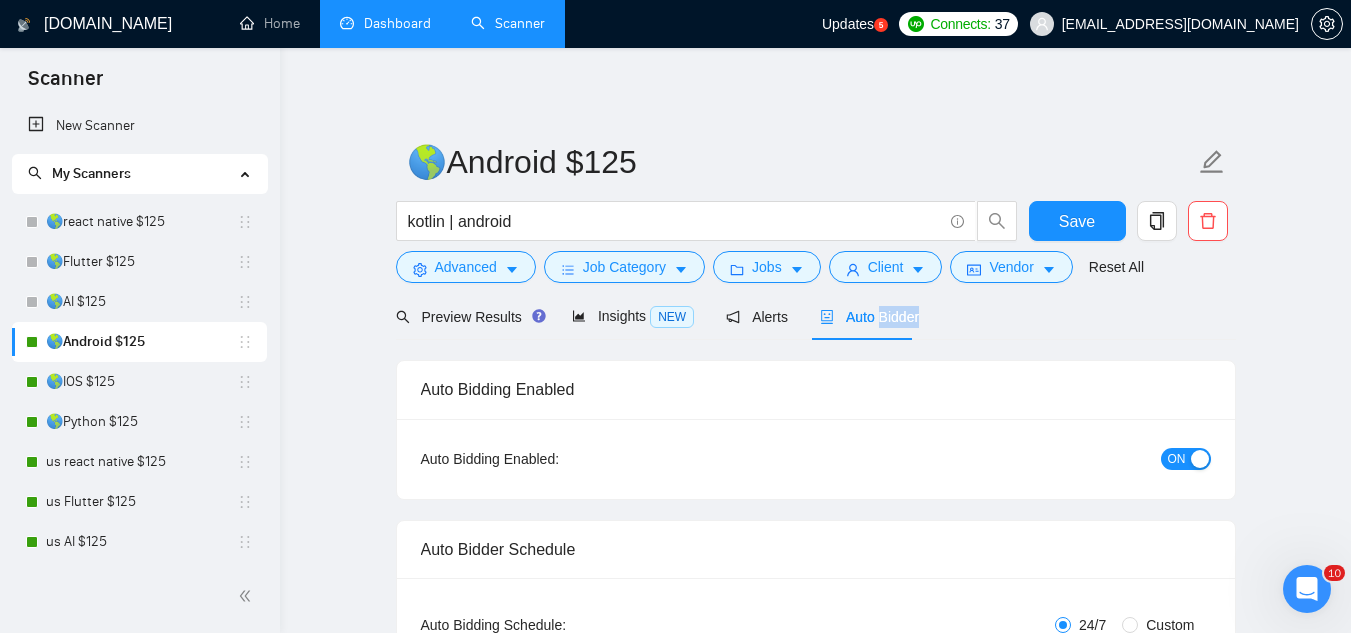 click on "ON" at bounding box center (1177, 459) 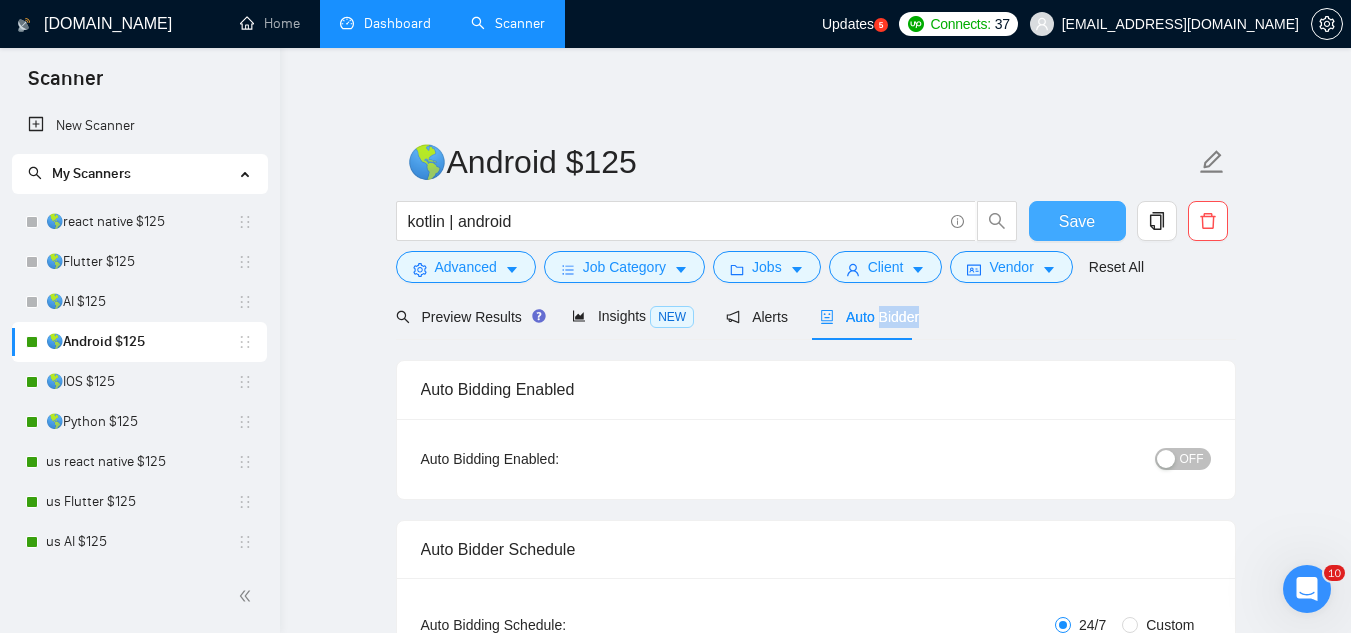 click on "Save" at bounding box center [1077, 221] 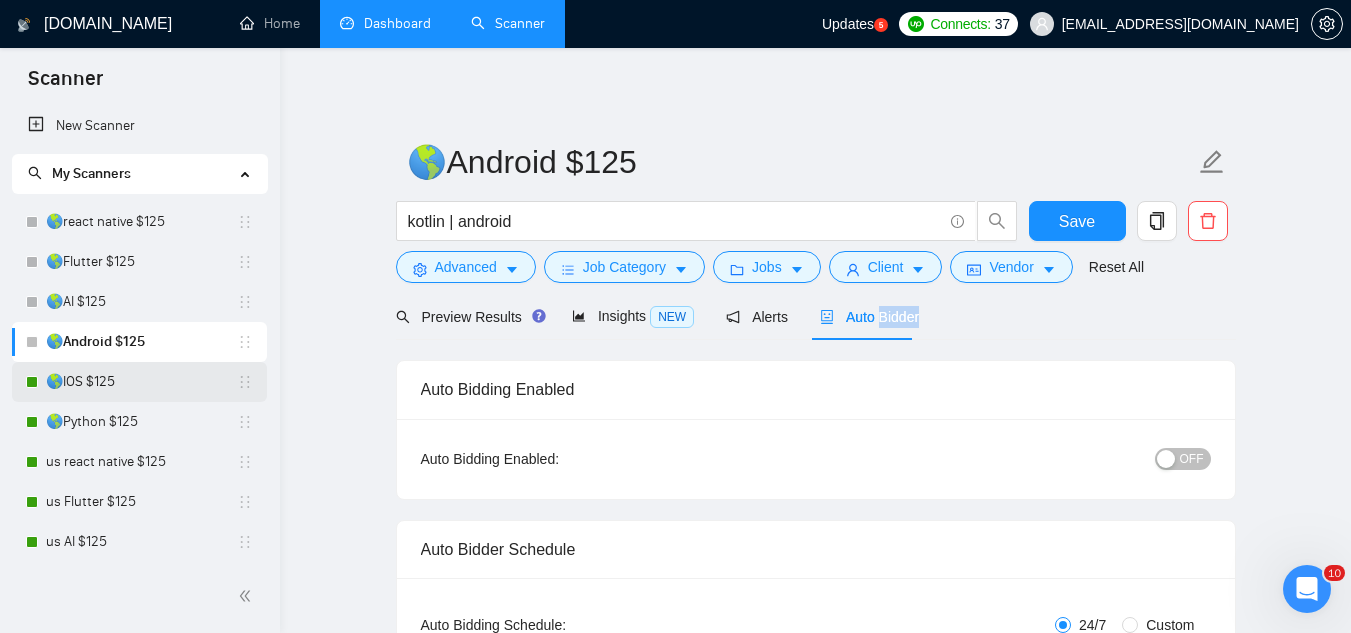 click on "🌎IOS $125" at bounding box center [141, 382] 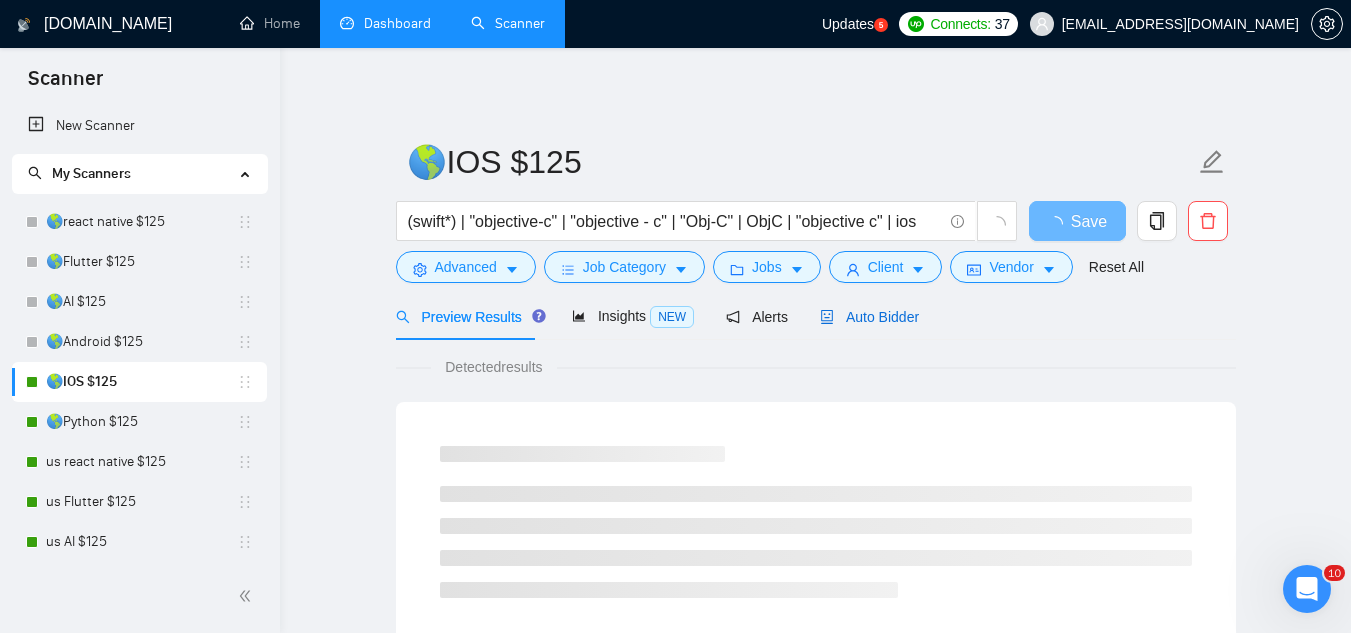 click on "Auto Bidder" at bounding box center [869, 317] 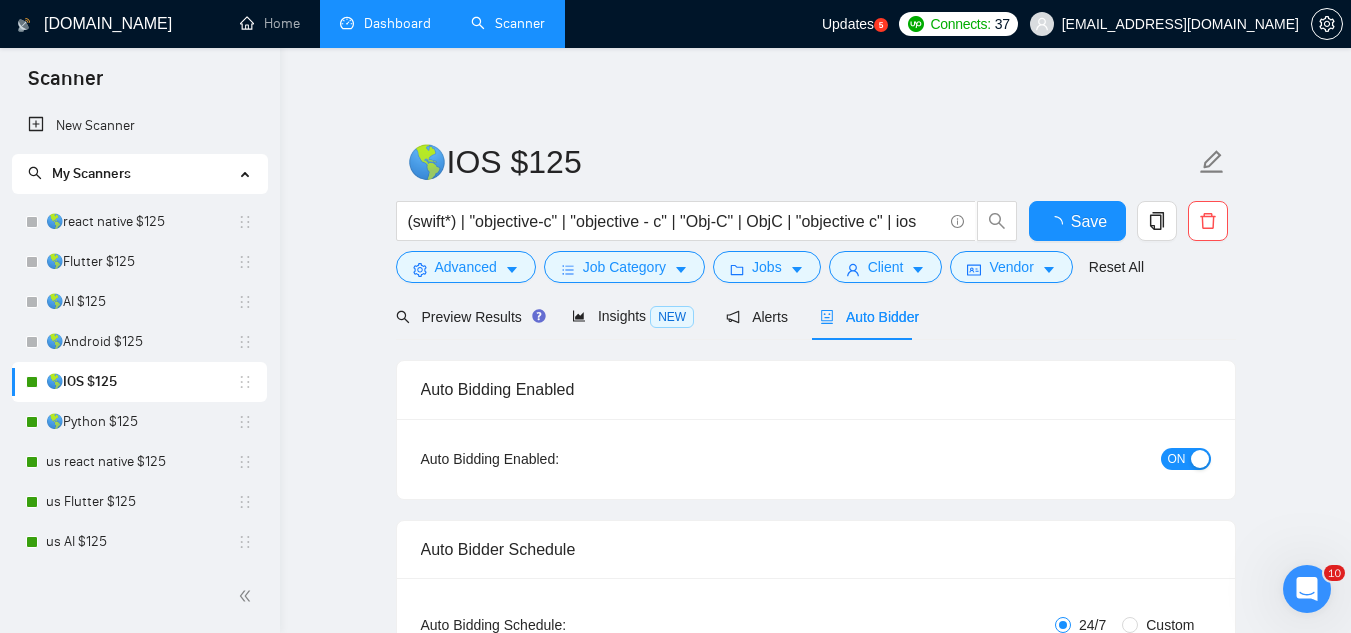click on "ON" at bounding box center (1186, 459) 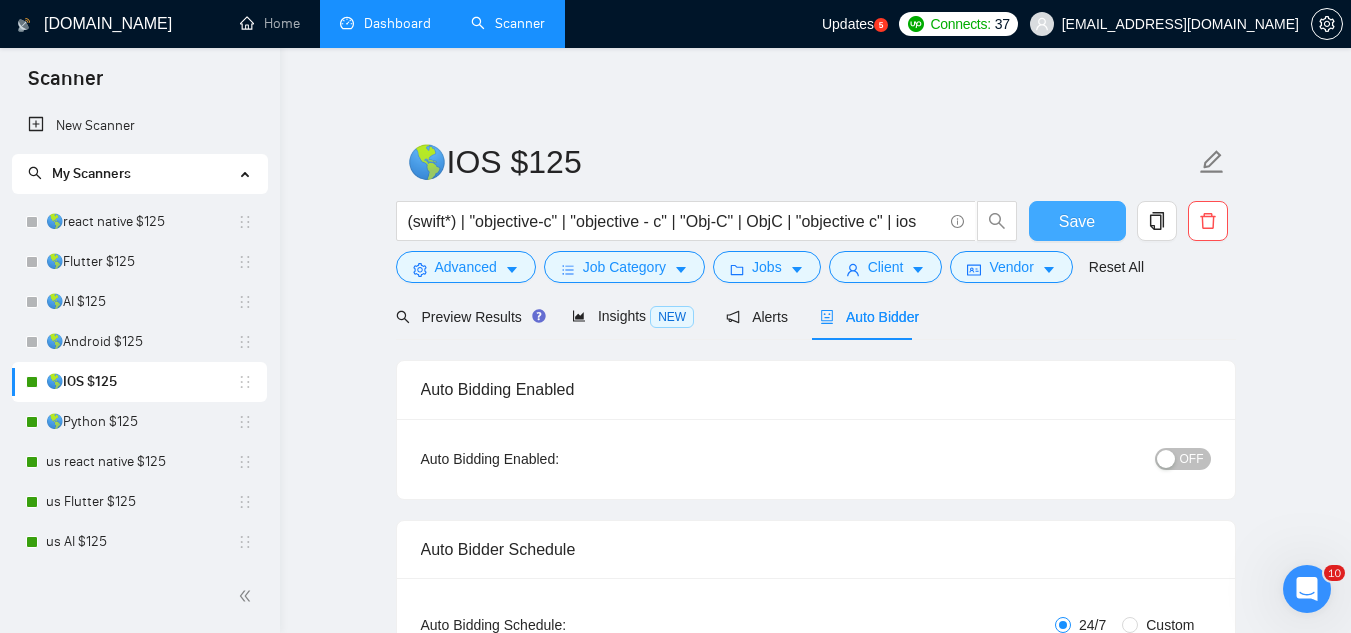 click on "Save" at bounding box center [1077, 221] 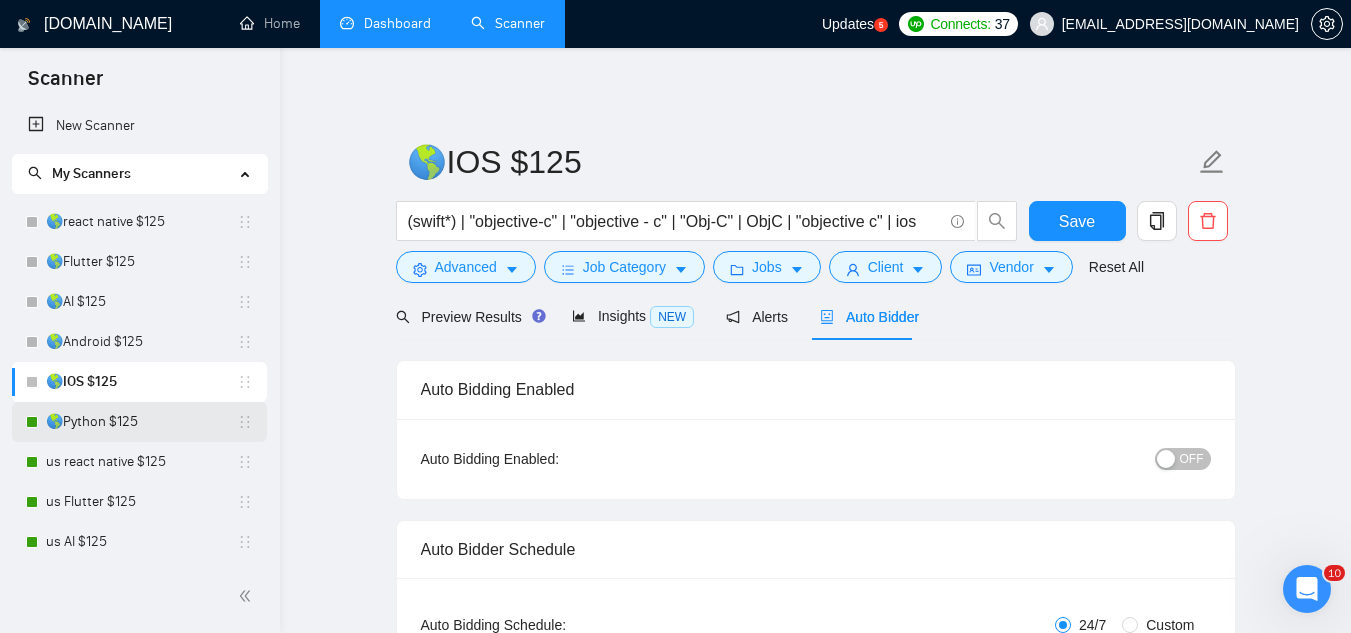 click on "🌎Python $125" at bounding box center [141, 422] 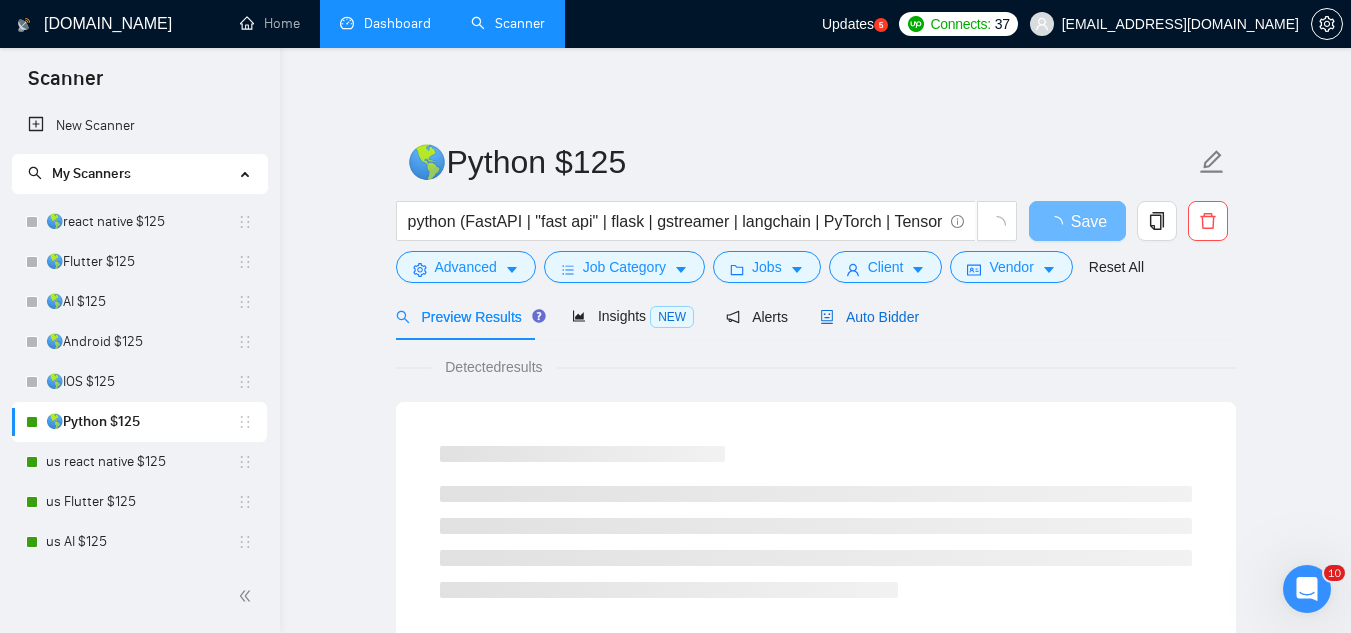 click on "Auto Bidder" at bounding box center [869, 317] 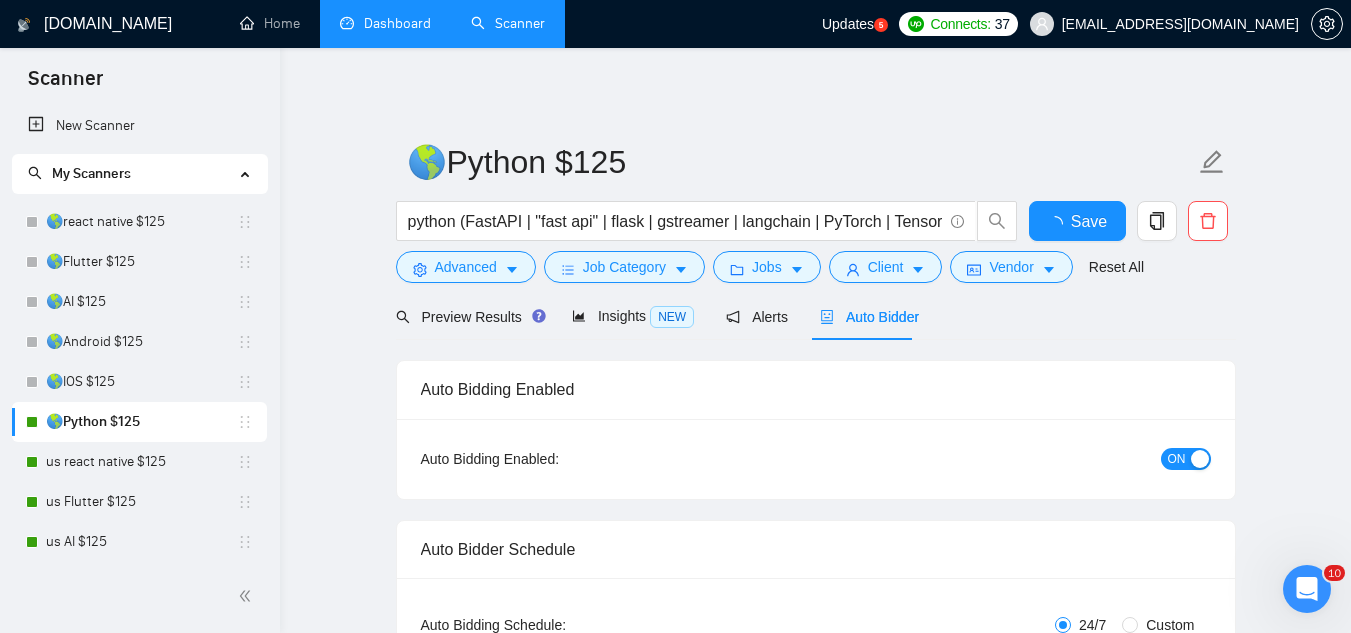 click on "ON" at bounding box center (1177, 459) 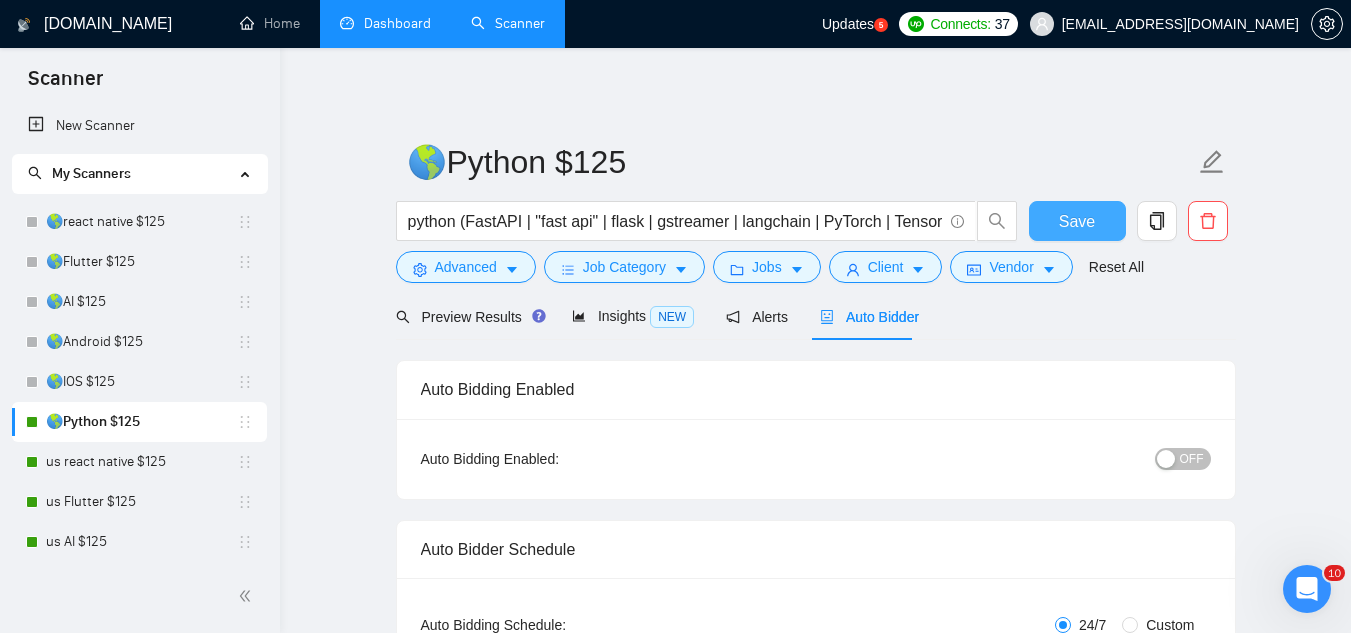 click on "Save" at bounding box center [1077, 221] 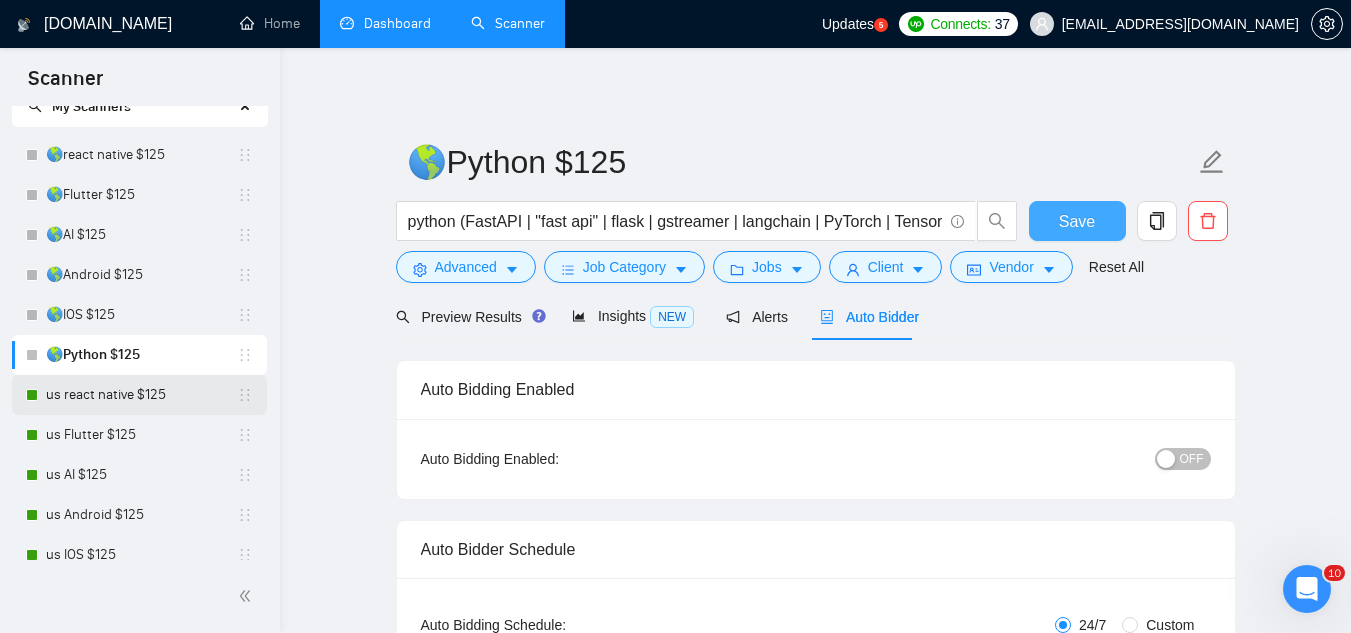 scroll, scrollTop: 100, scrollLeft: 0, axis: vertical 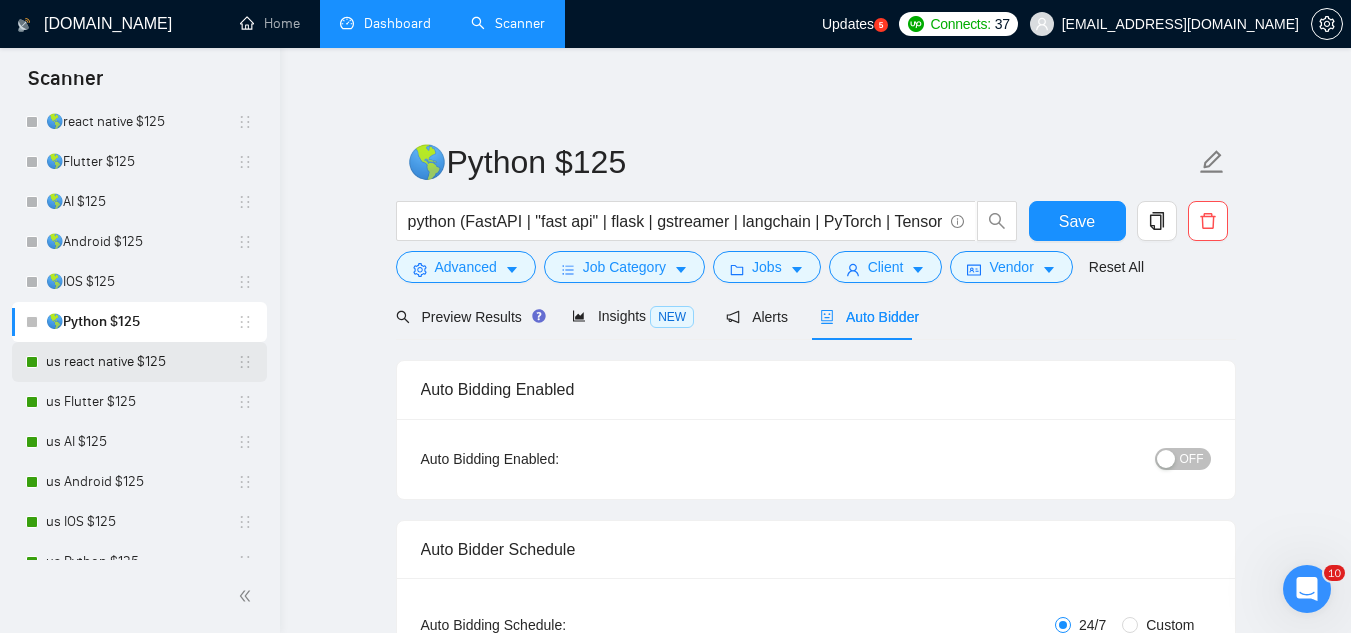 click on "us react native $125" at bounding box center (141, 362) 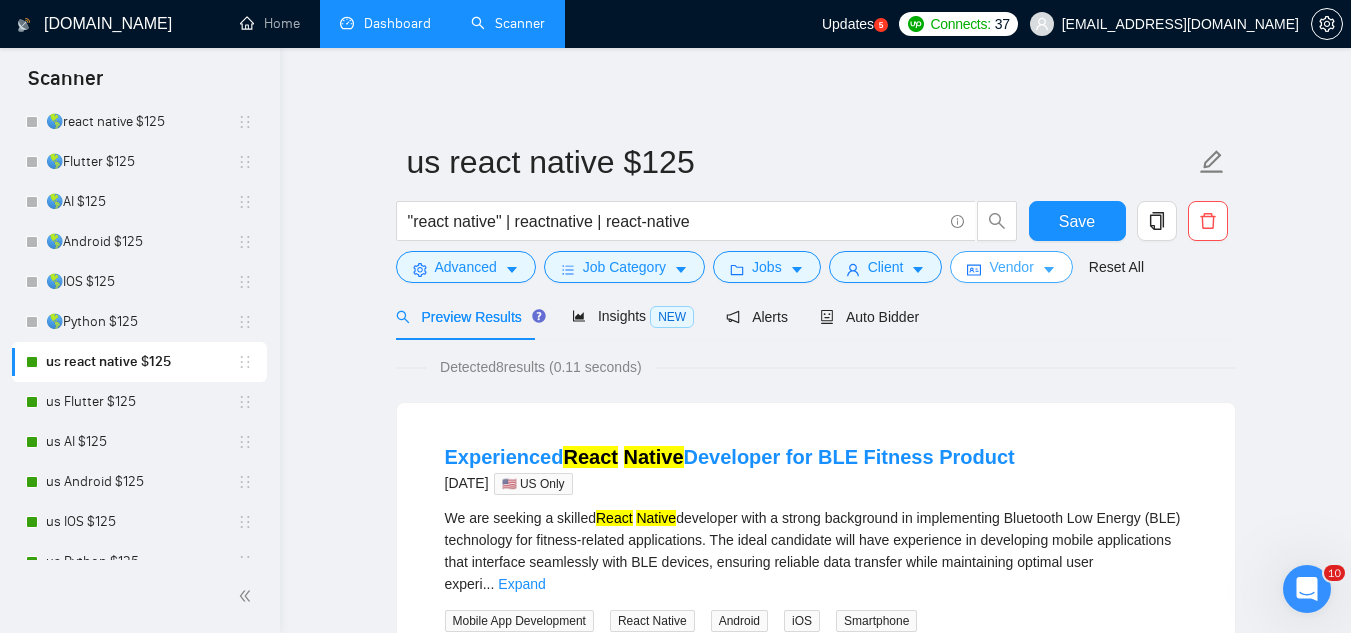 click on "Vendor" at bounding box center [1011, 267] 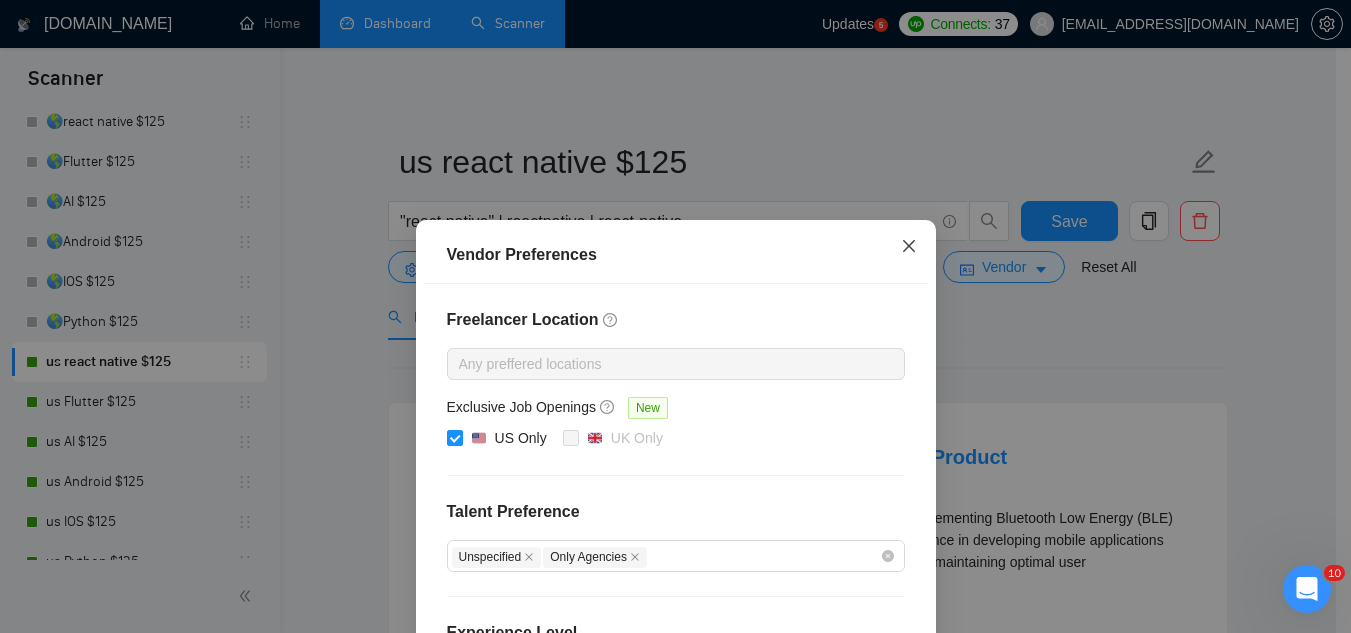 click 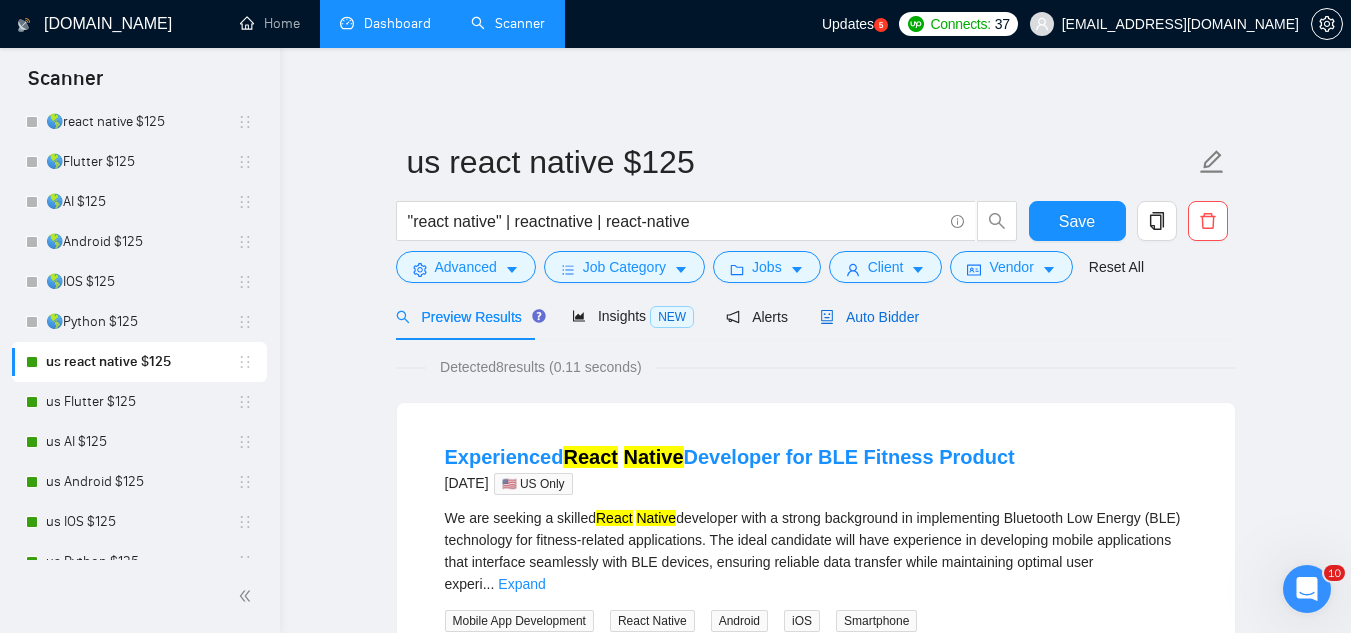 click on "Auto Bidder" at bounding box center [869, 317] 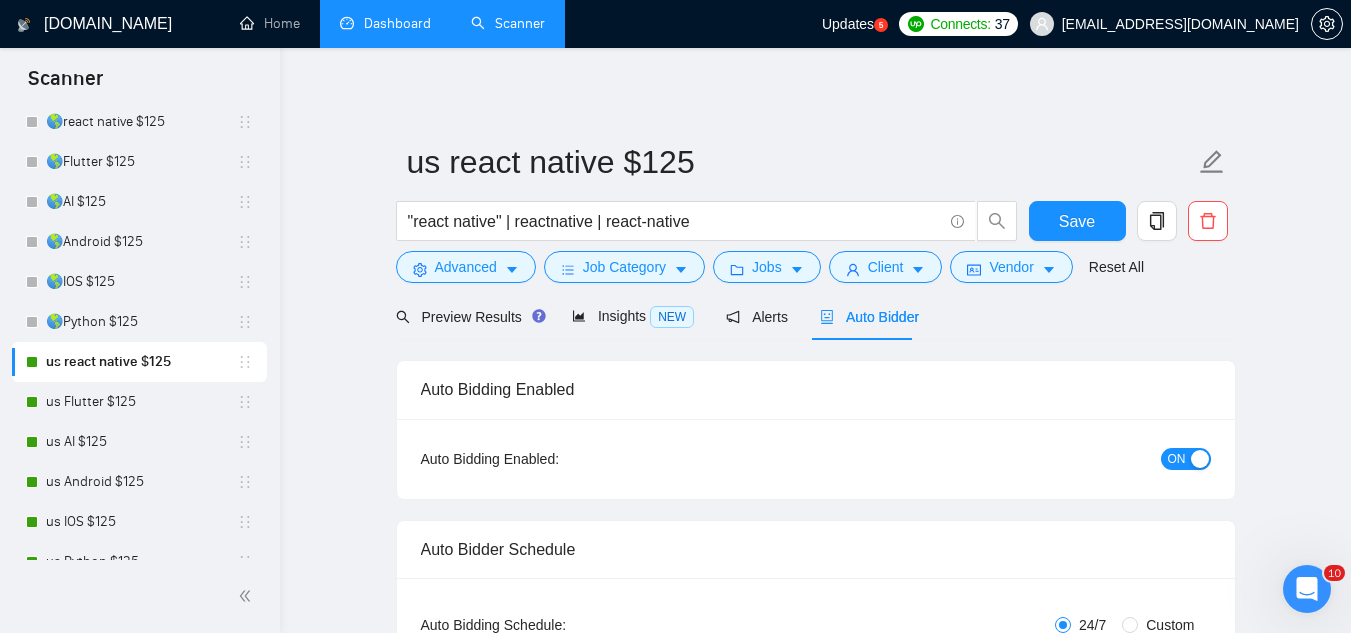 click on "ON" at bounding box center [1177, 459] 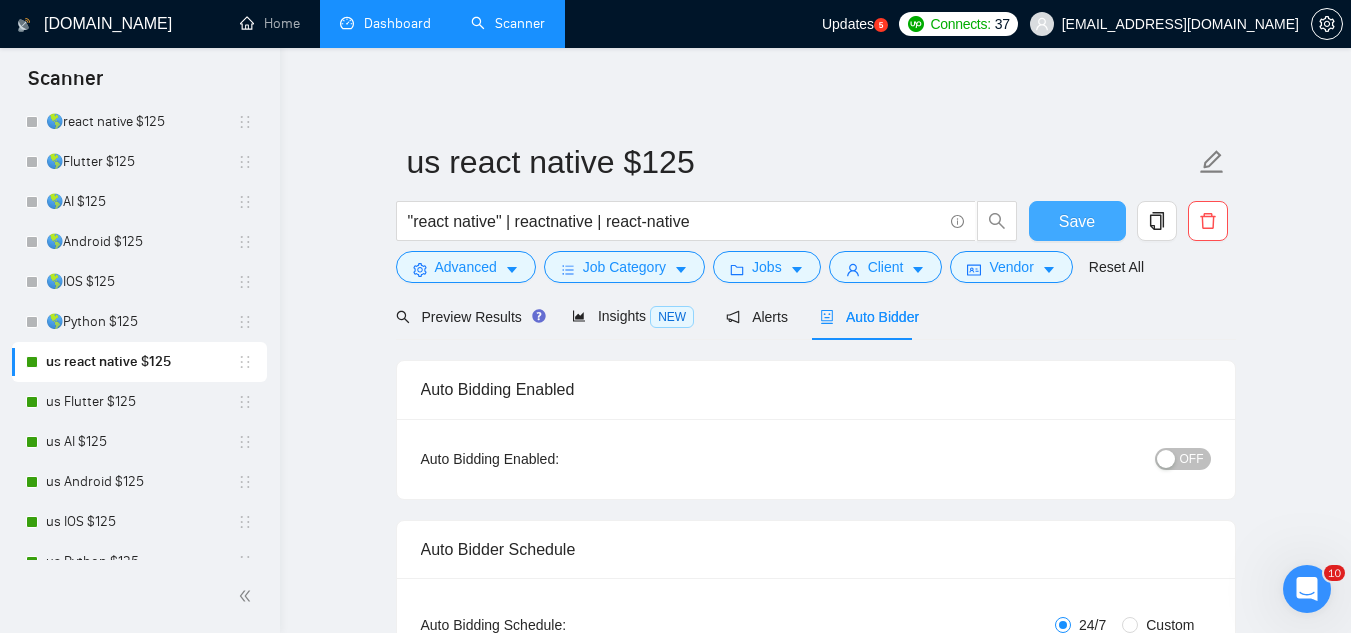 click on "Save" at bounding box center (1077, 221) 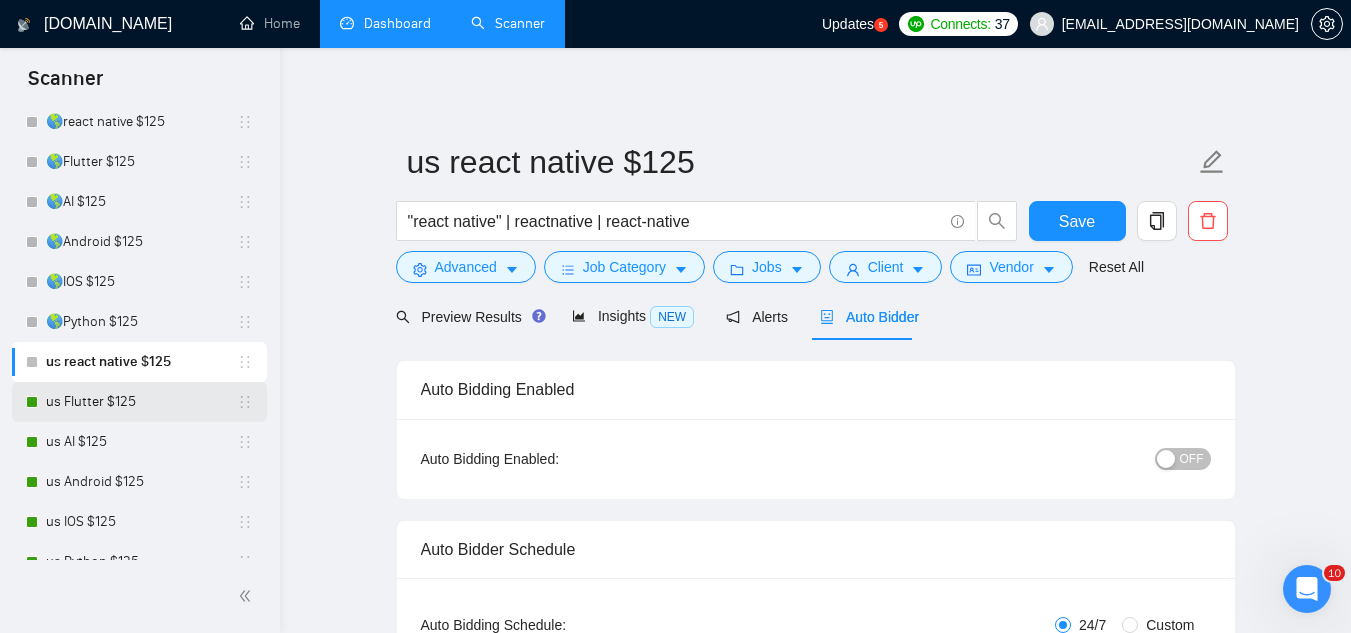 click on "us Flutter $125" at bounding box center (141, 402) 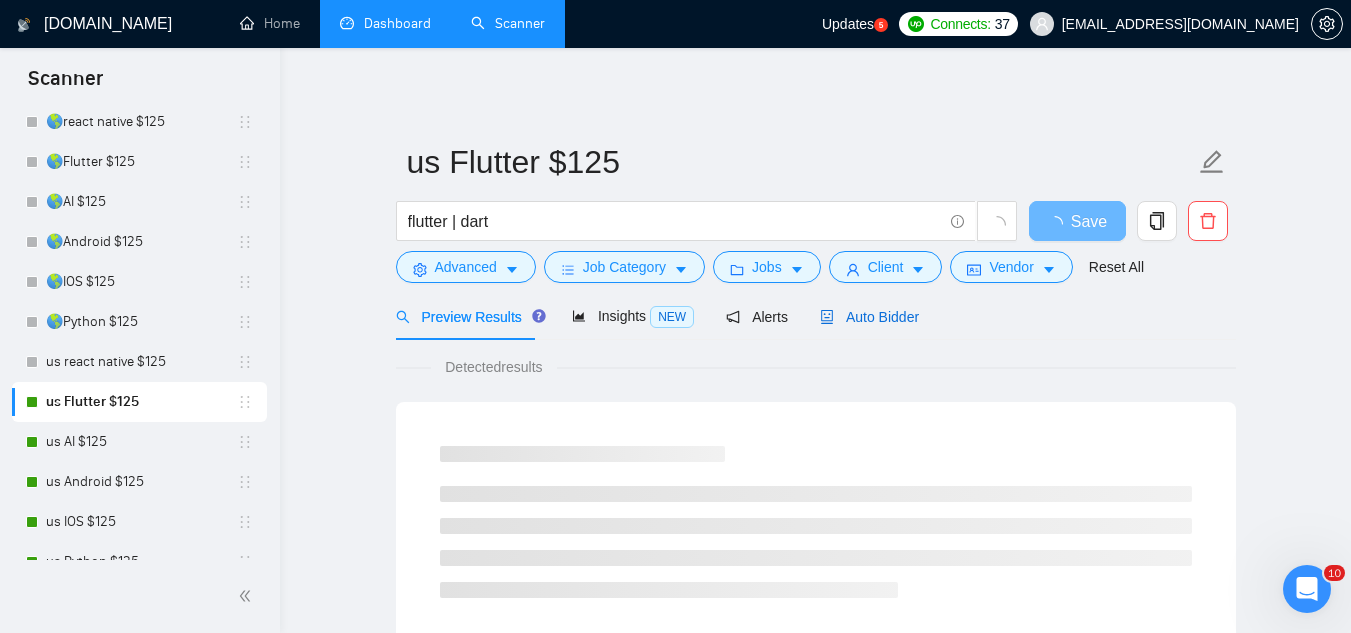 click on "Auto Bidder" at bounding box center (869, 317) 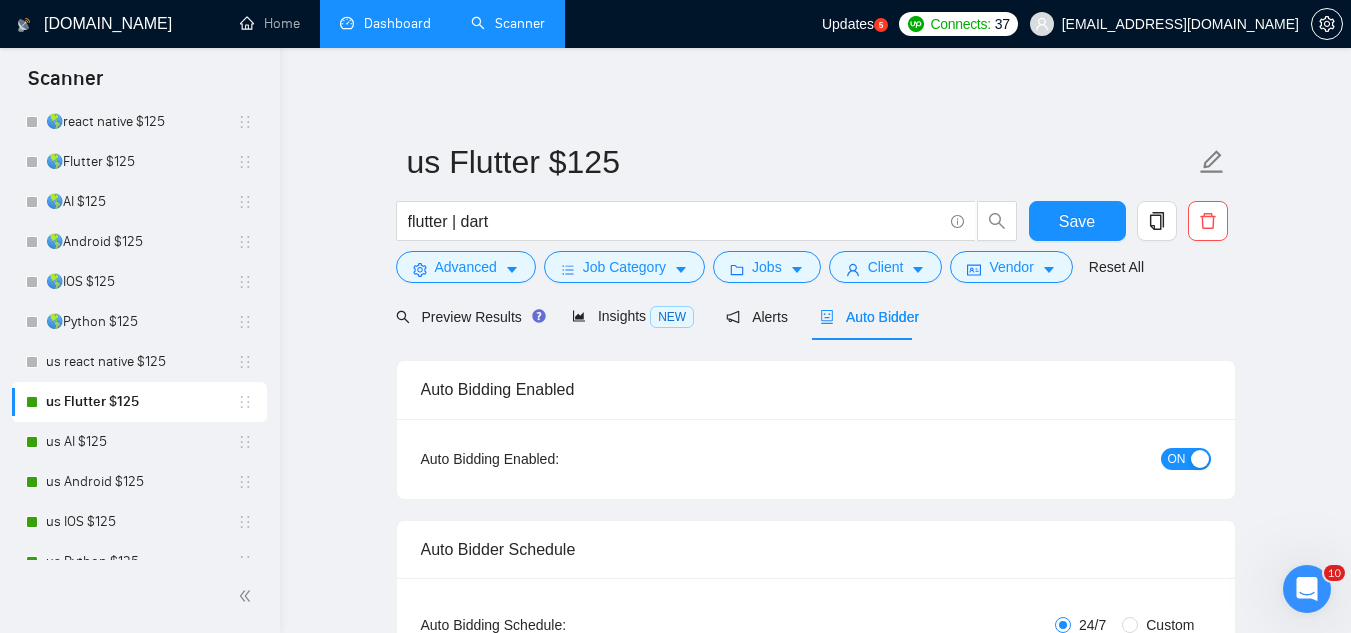 click on "ON" at bounding box center (1177, 459) 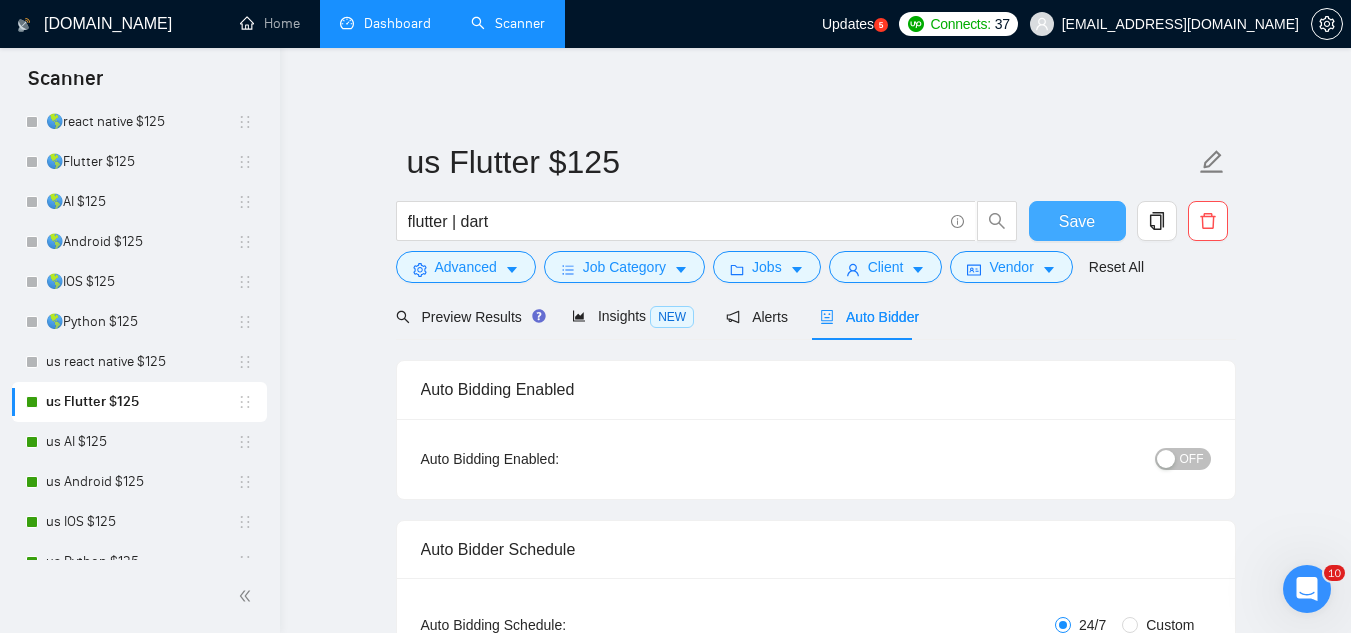 click on "Save" at bounding box center (1077, 221) 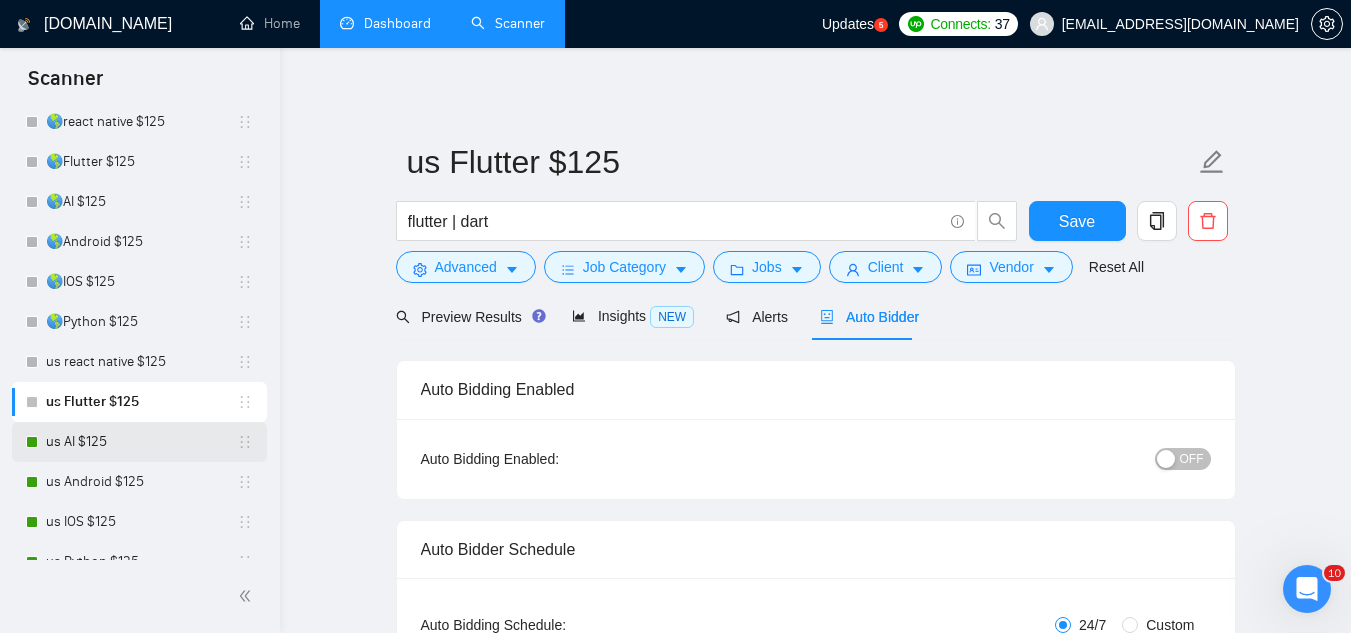 click on "us AI $125" at bounding box center [141, 442] 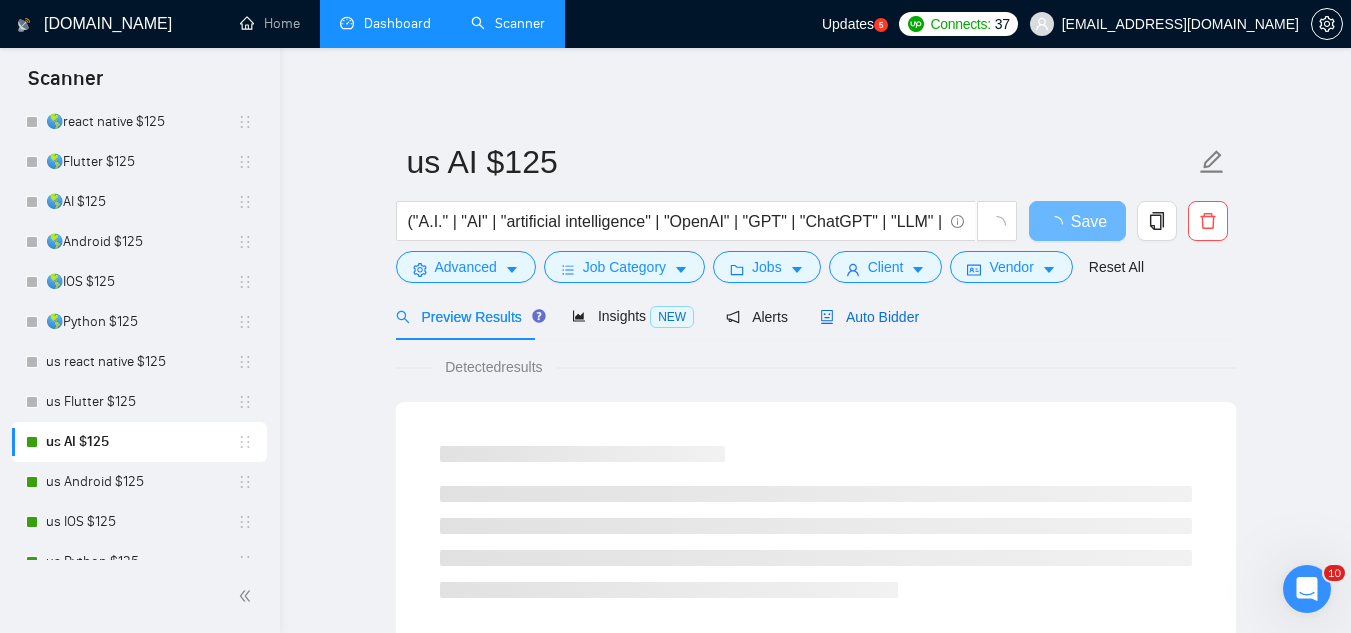 click on "Auto Bidder" at bounding box center (869, 317) 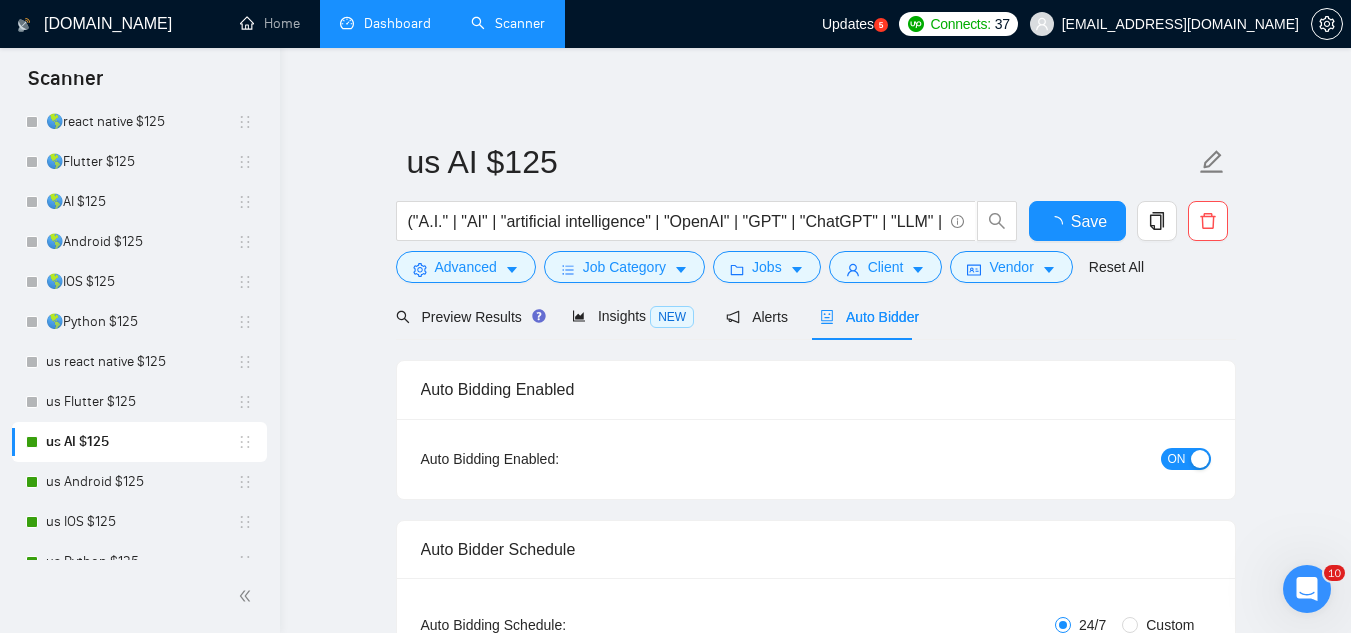 click on "ON" at bounding box center [1177, 459] 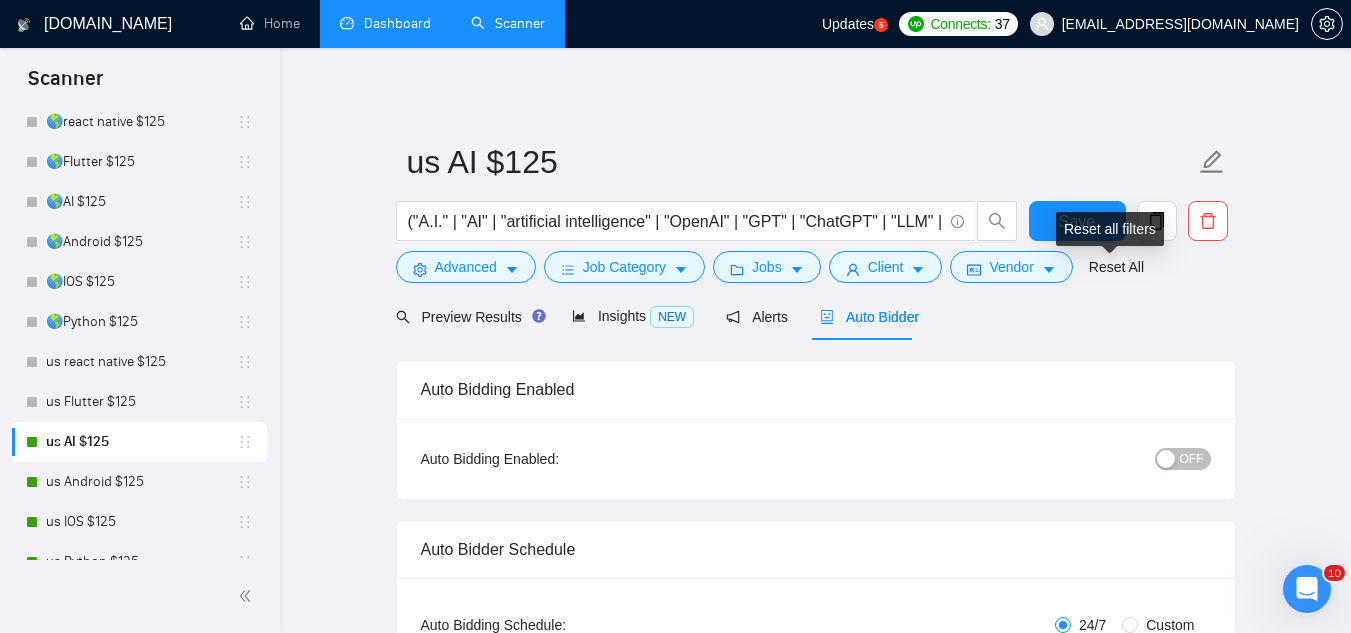 click on "Reset all filters" at bounding box center [1110, 229] 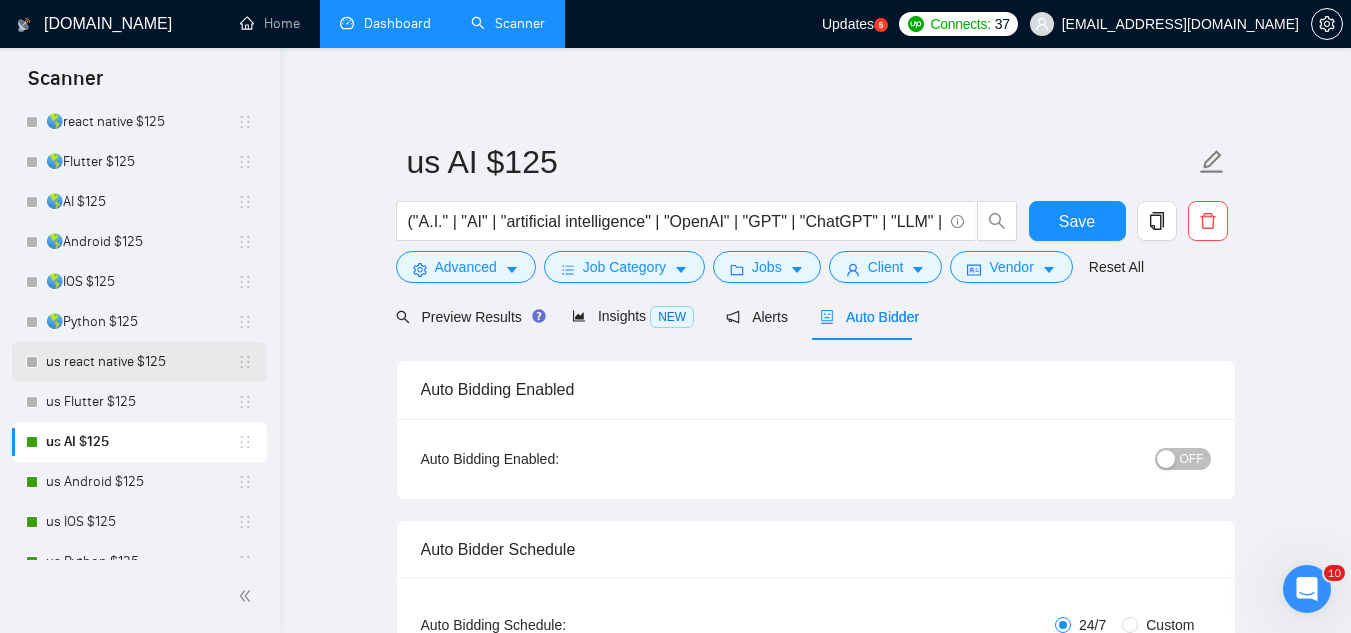 scroll, scrollTop: 200, scrollLeft: 0, axis: vertical 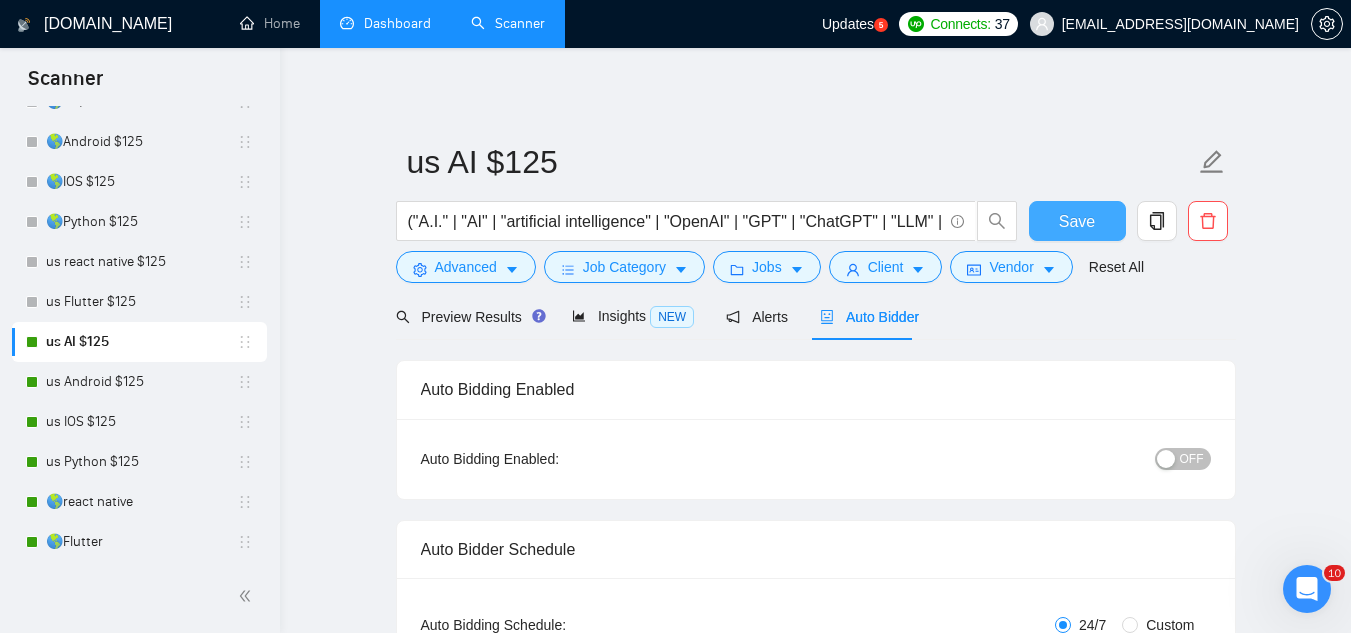click on "Save" at bounding box center [1077, 221] 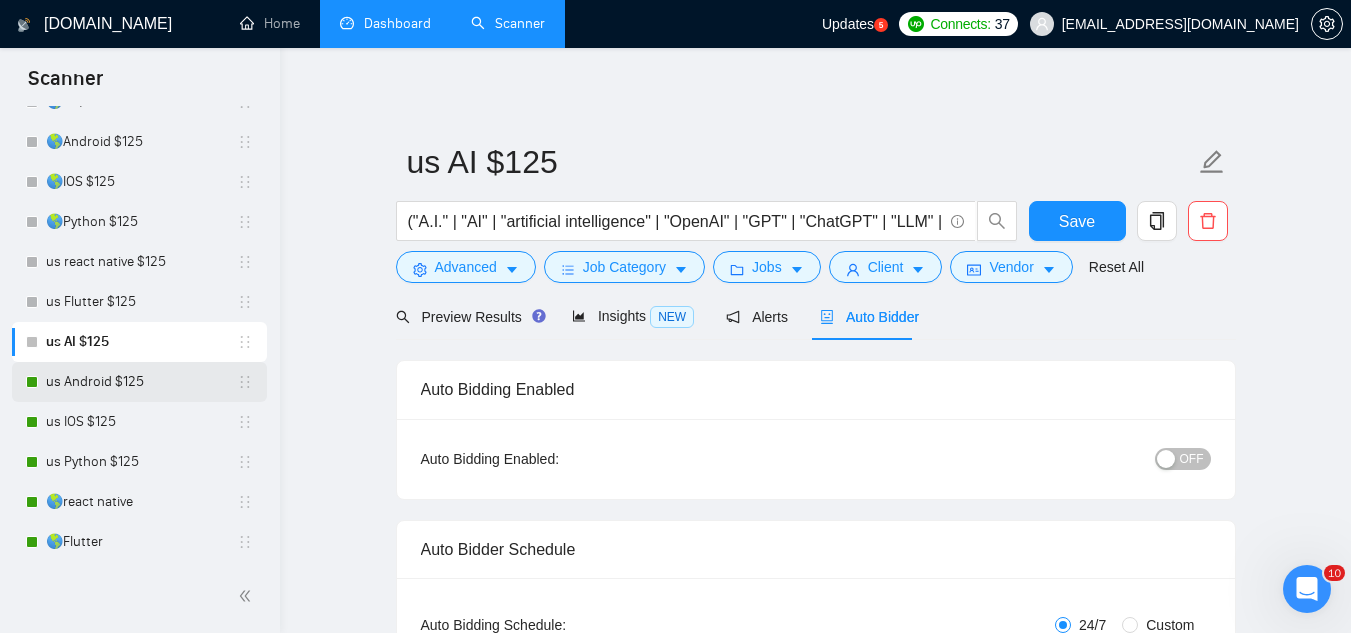 click on "us Android $125" at bounding box center (141, 382) 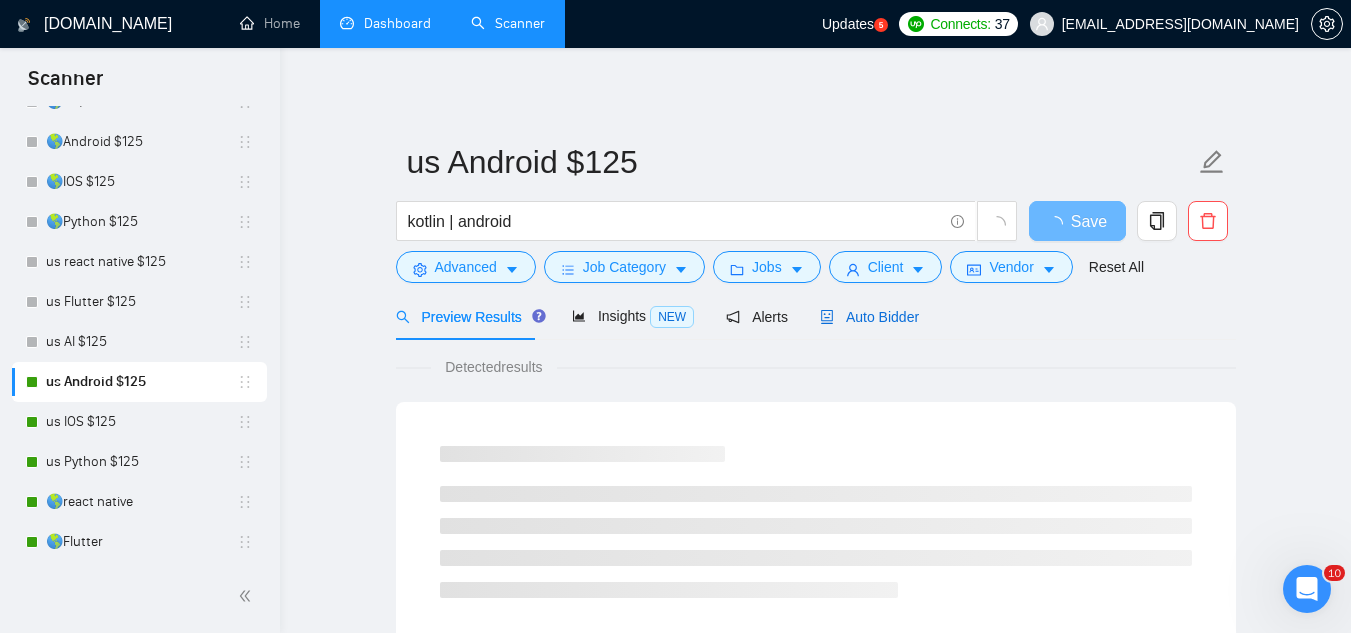 click on "Auto Bidder" at bounding box center (869, 317) 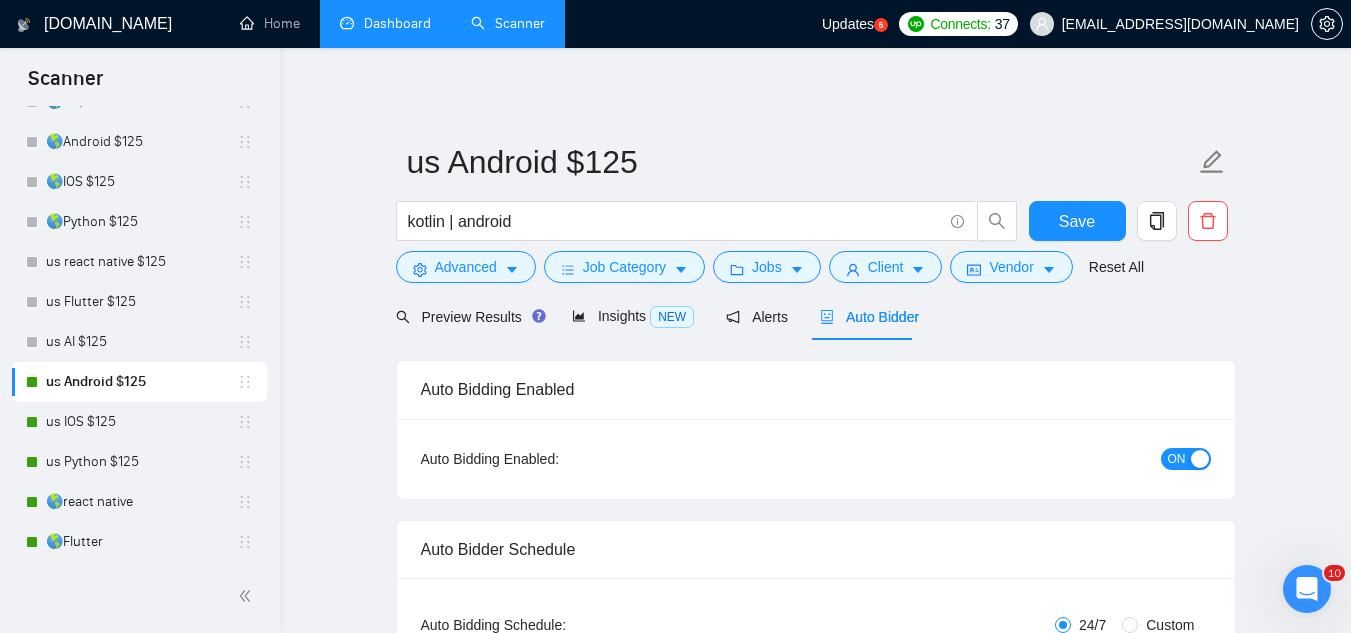 click on "ON" at bounding box center [1177, 459] 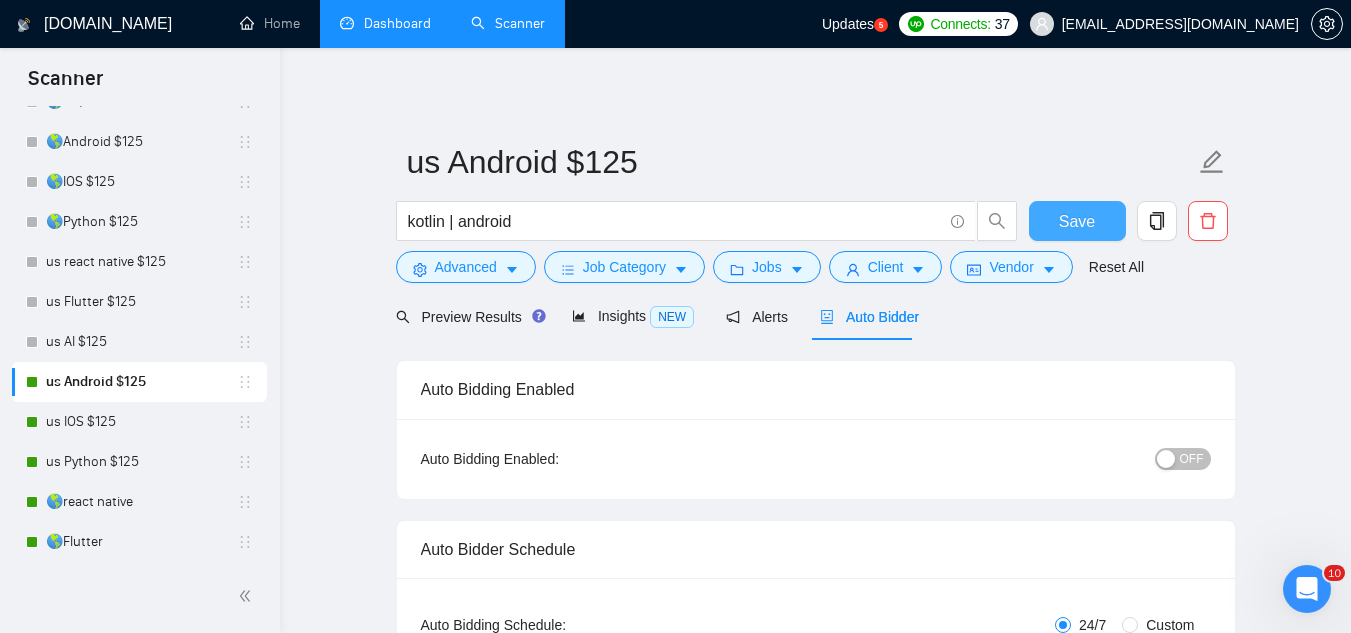 click on "Save" at bounding box center (1077, 221) 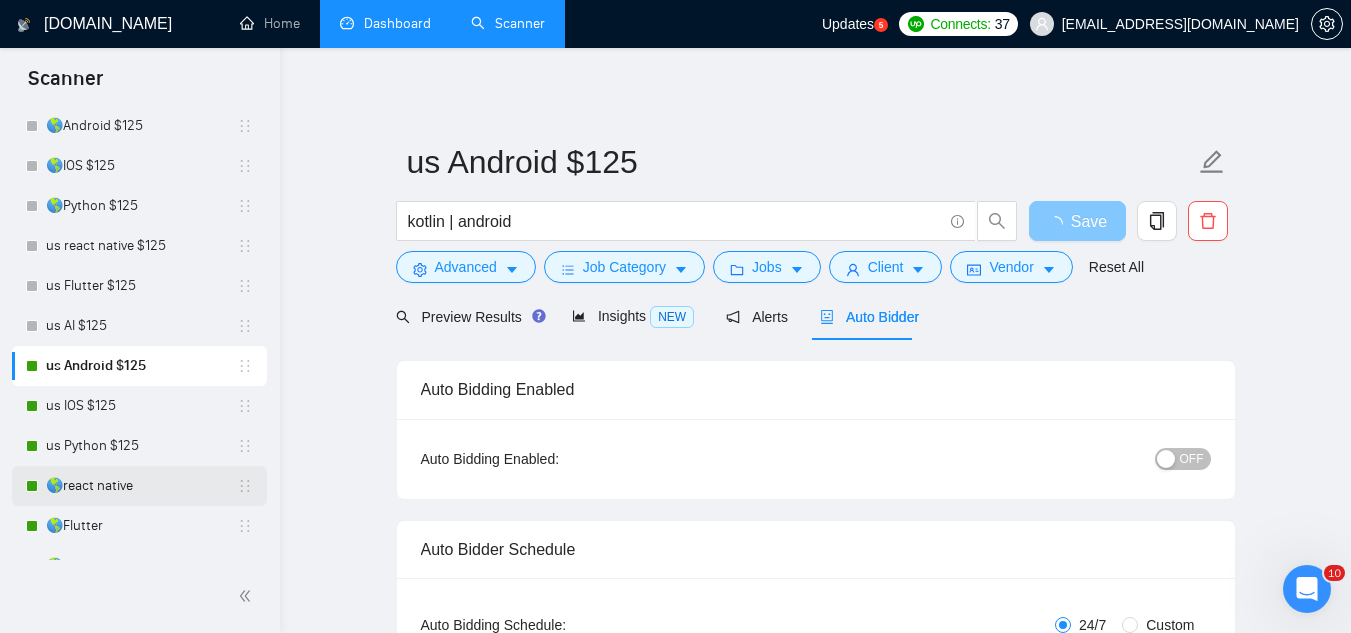 scroll, scrollTop: 202, scrollLeft: 0, axis: vertical 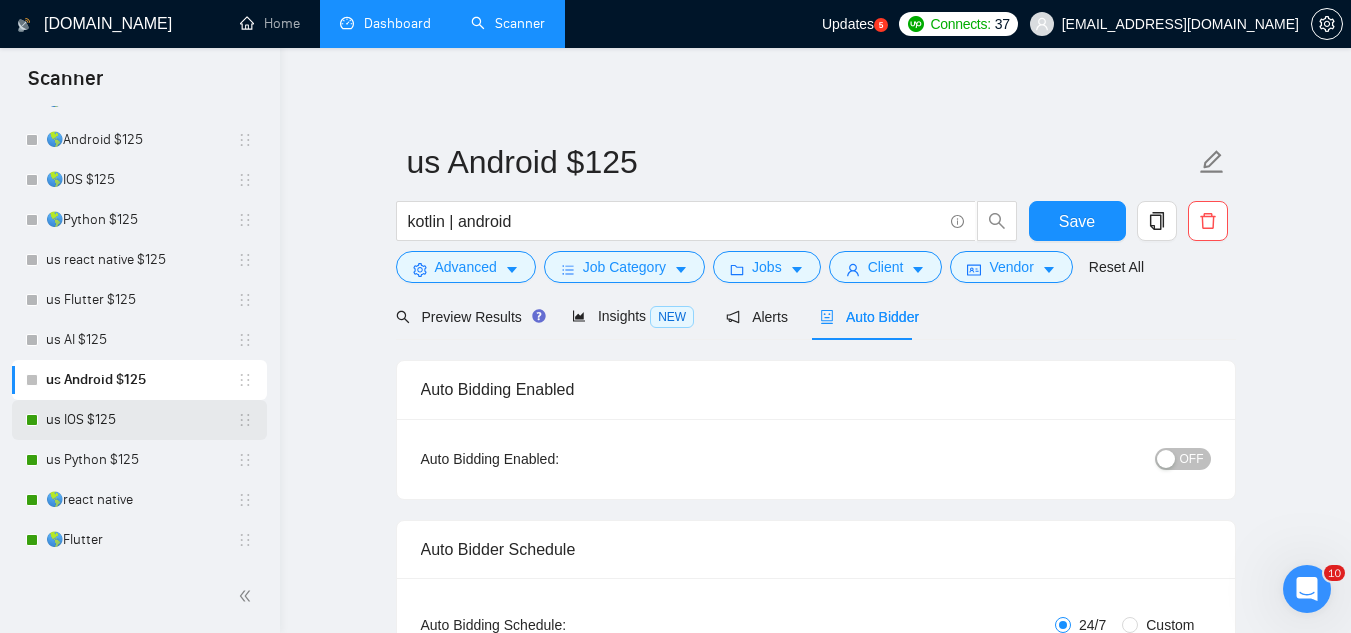 click on "us IOS $125" at bounding box center (141, 420) 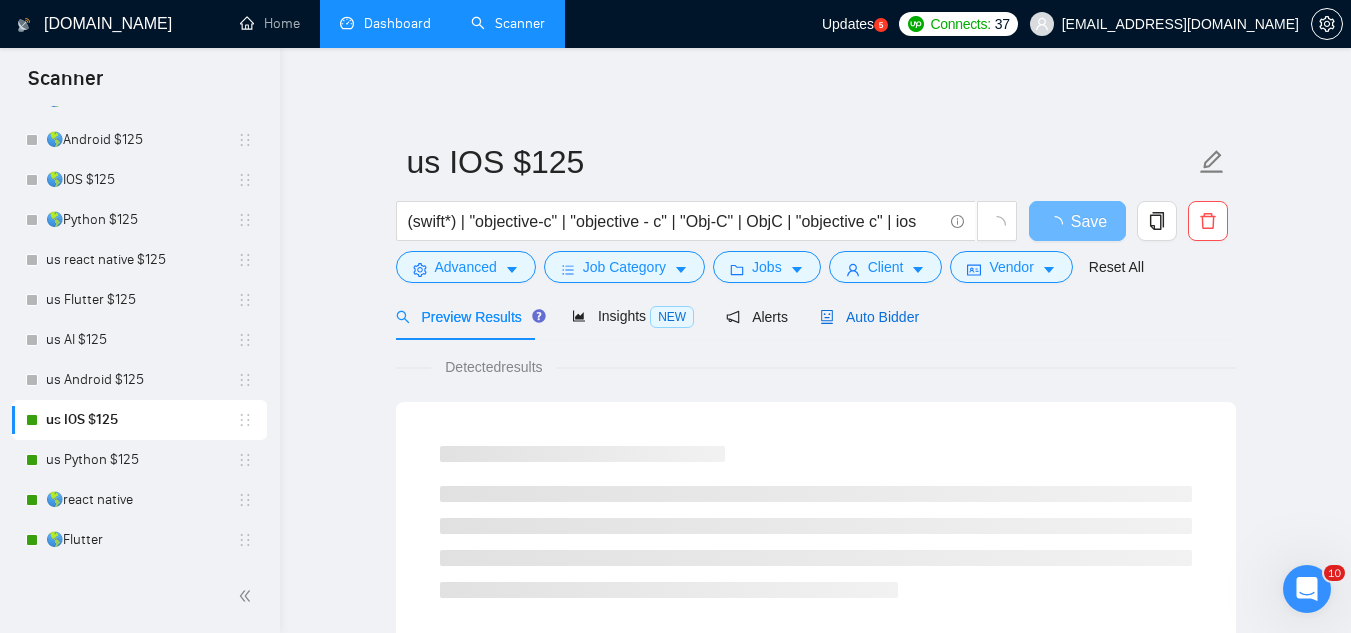 click on "Auto Bidder" at bounding box center [869, 317] 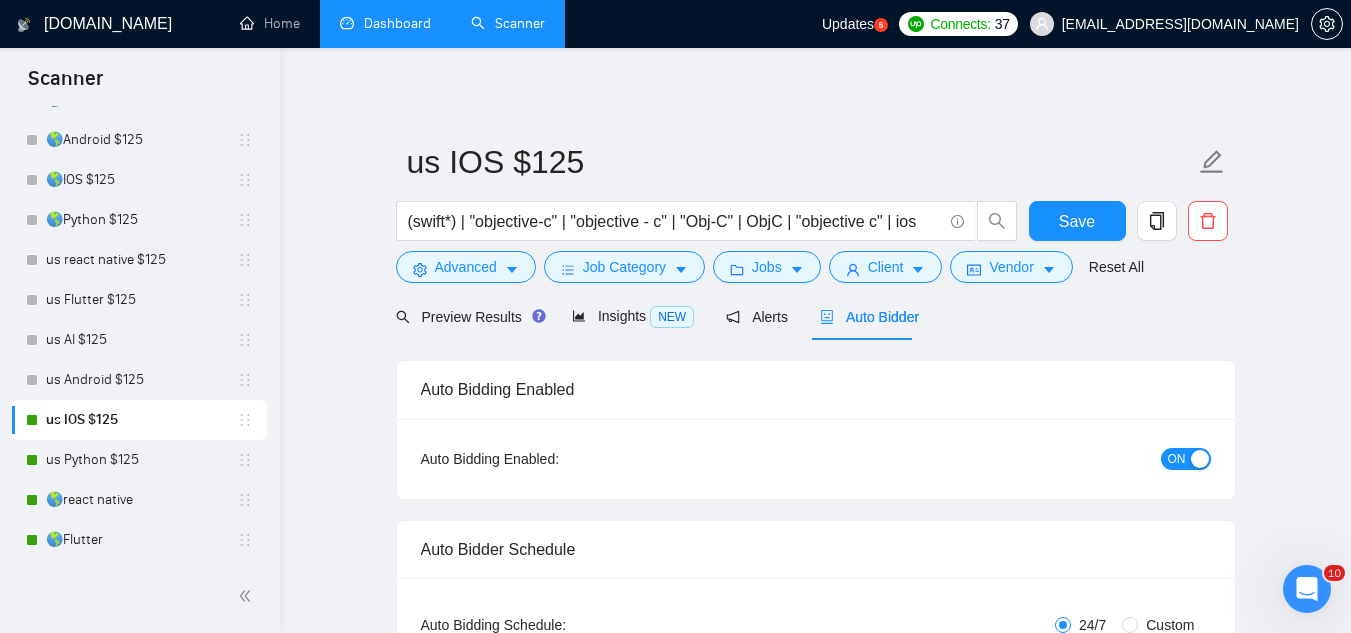 click on "ON" at bounding box center (1177, 459) 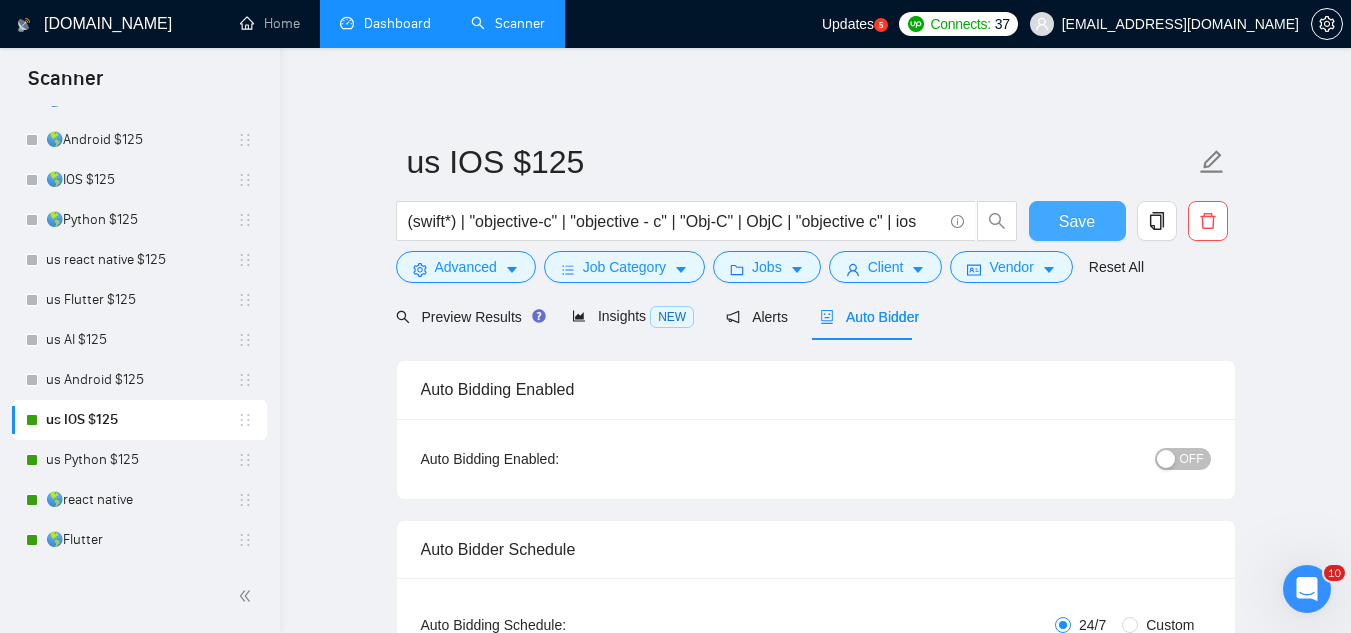 click on "Save" at bounding box center [1077, 221] 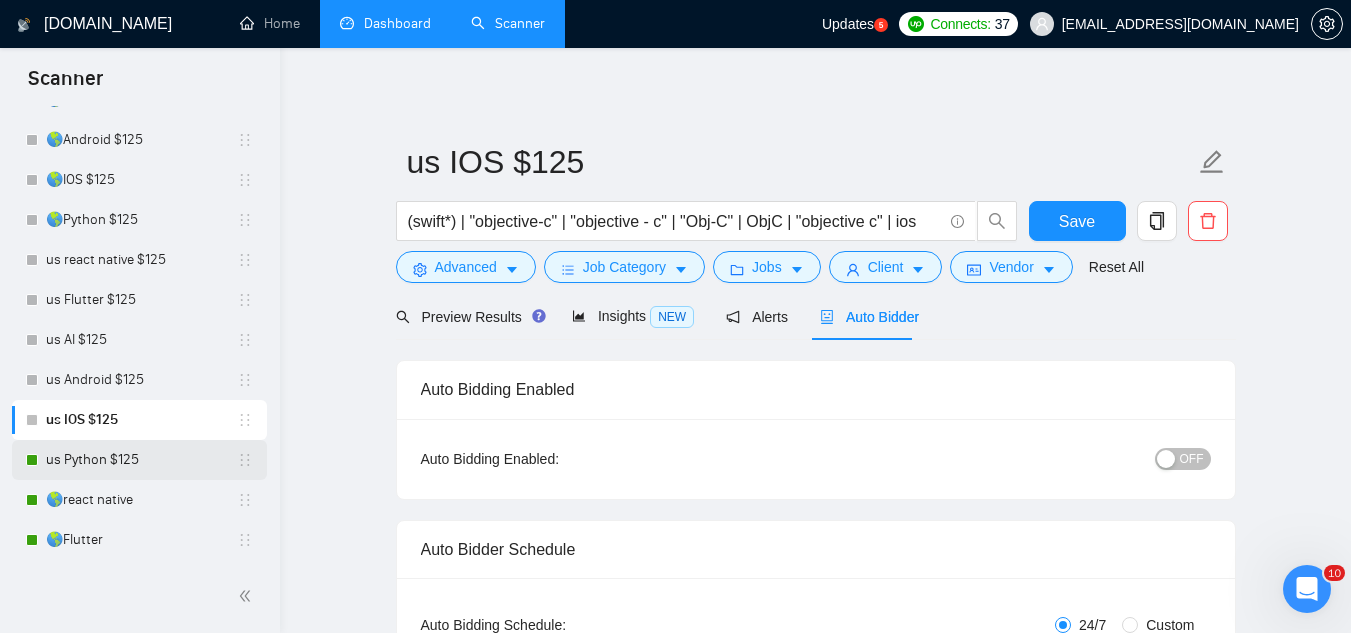 click on "us Python $125" at bounding box center (141, 460) 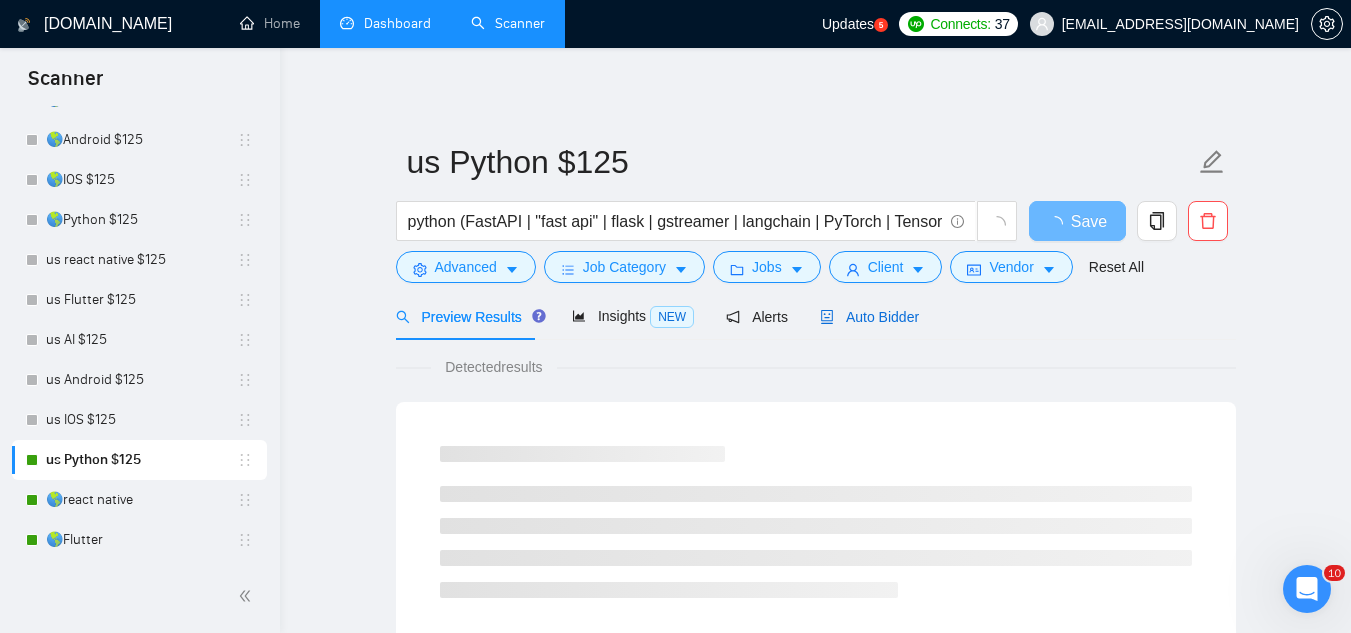 click on "Auto Bidder" at bounding box center (869, 317) 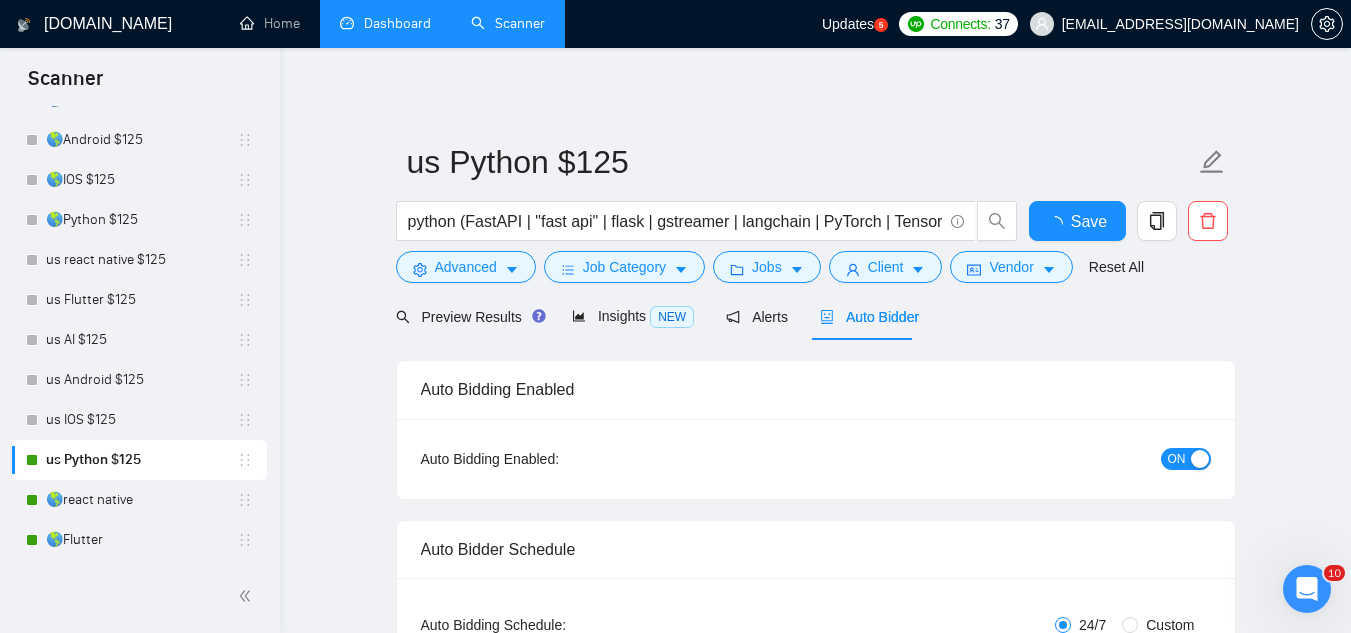 click on "ON" at bounding box center (1177, 459) 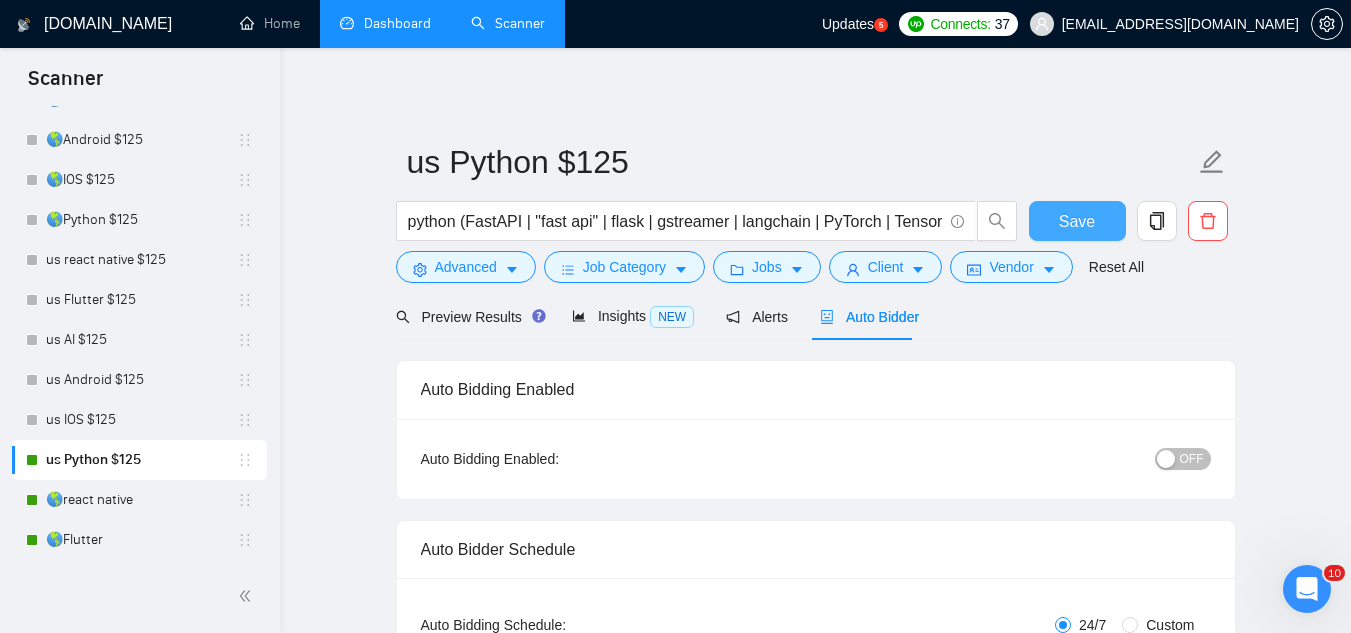 click on "Save" at bounding box center [1077, 221] 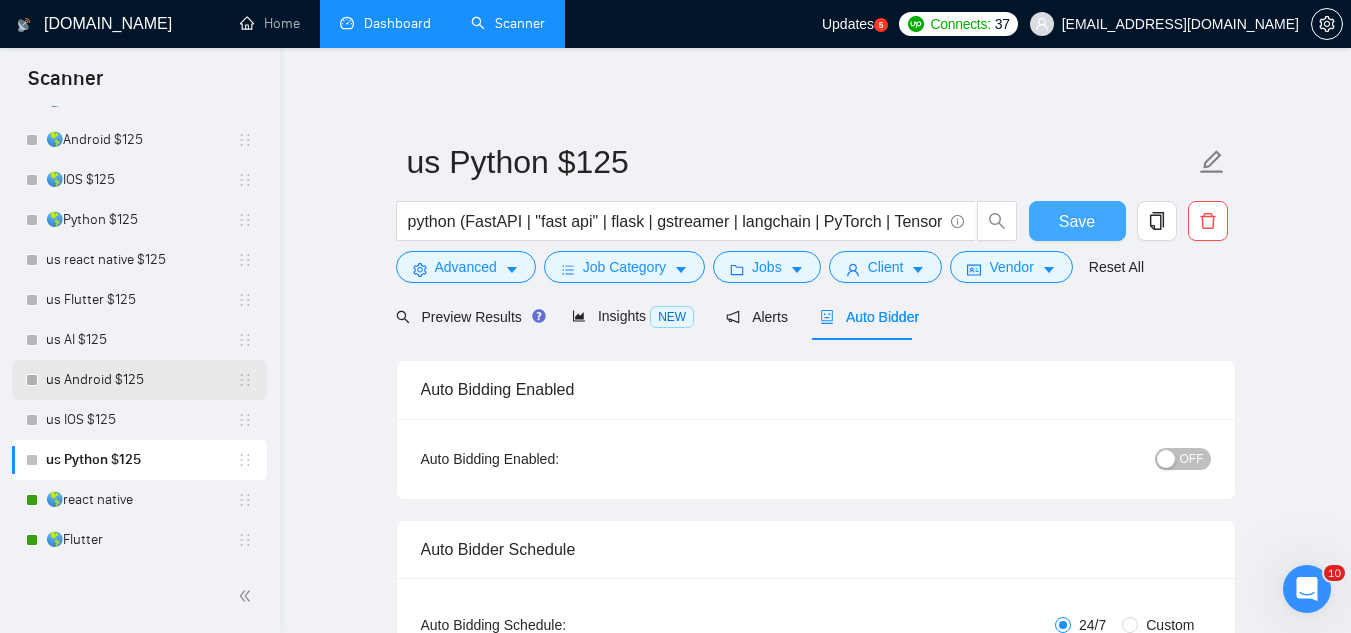 scroll, scrollTop: 502, scrollLeft: 0, axis: vertical 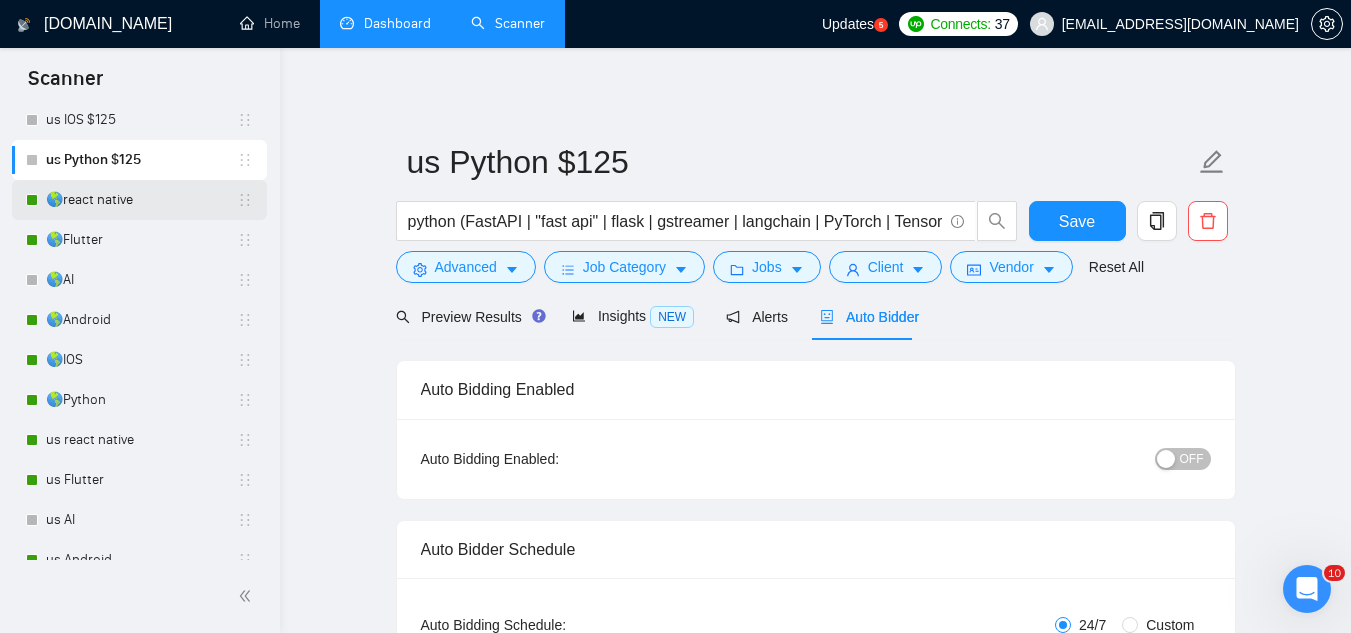 click on "🌎react native" at bounding box center (141, 200) 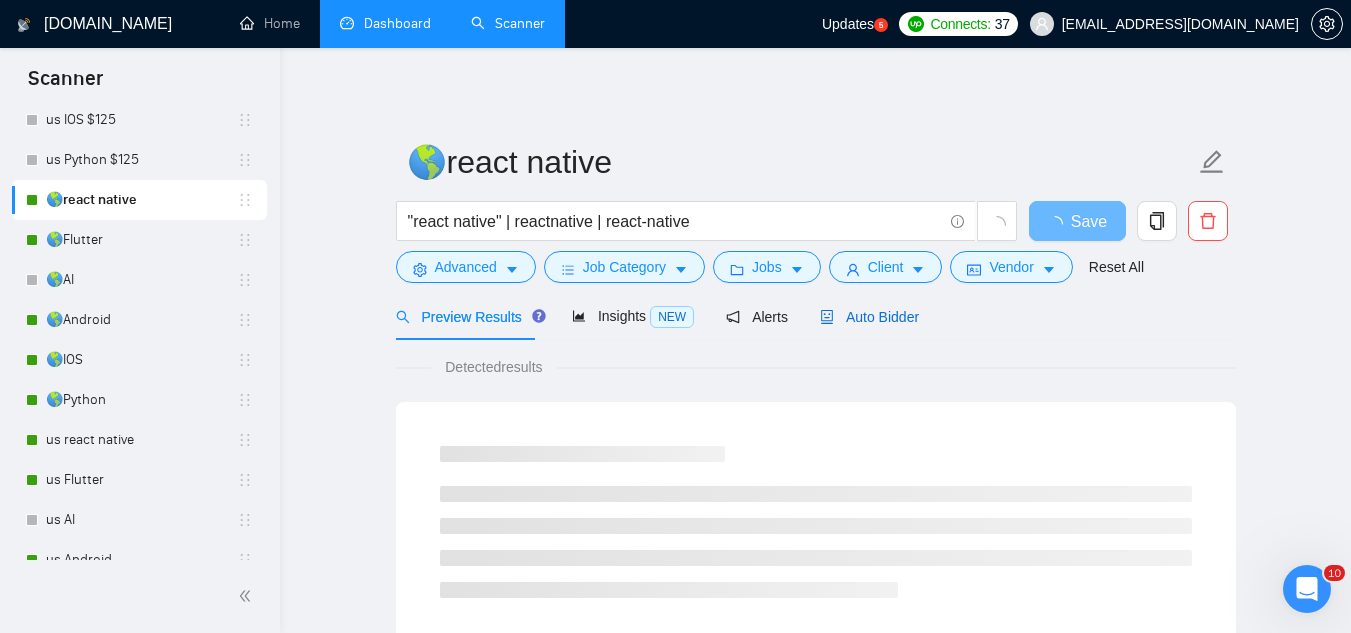click on "Auto Bidder" at bounding box center (869, 317) 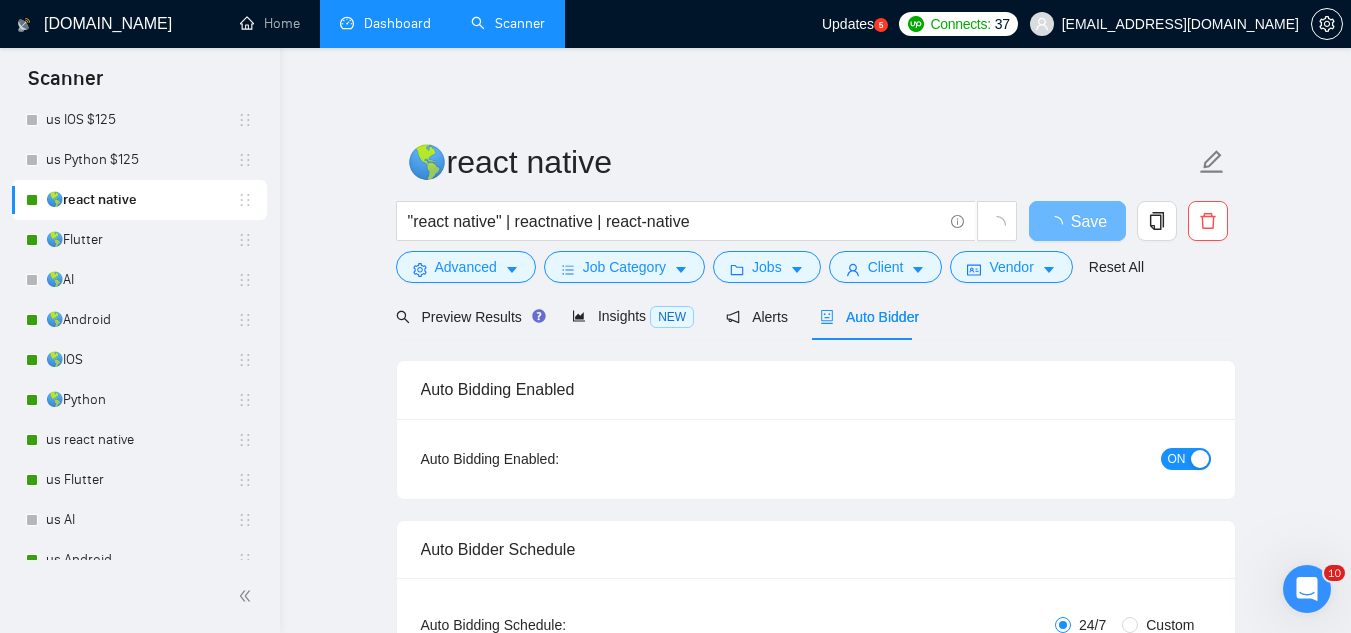 click on "ON" at bounding box center [1177, 459] 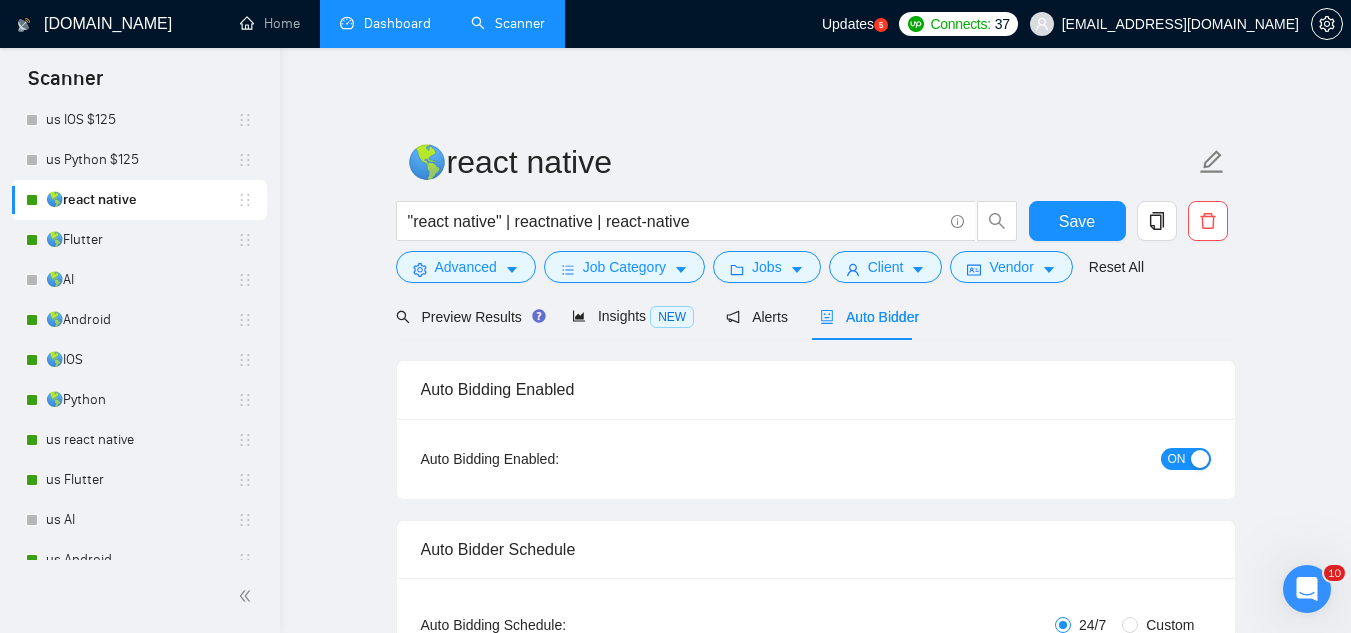 click on "ON" at bounding box center (1177, 459) 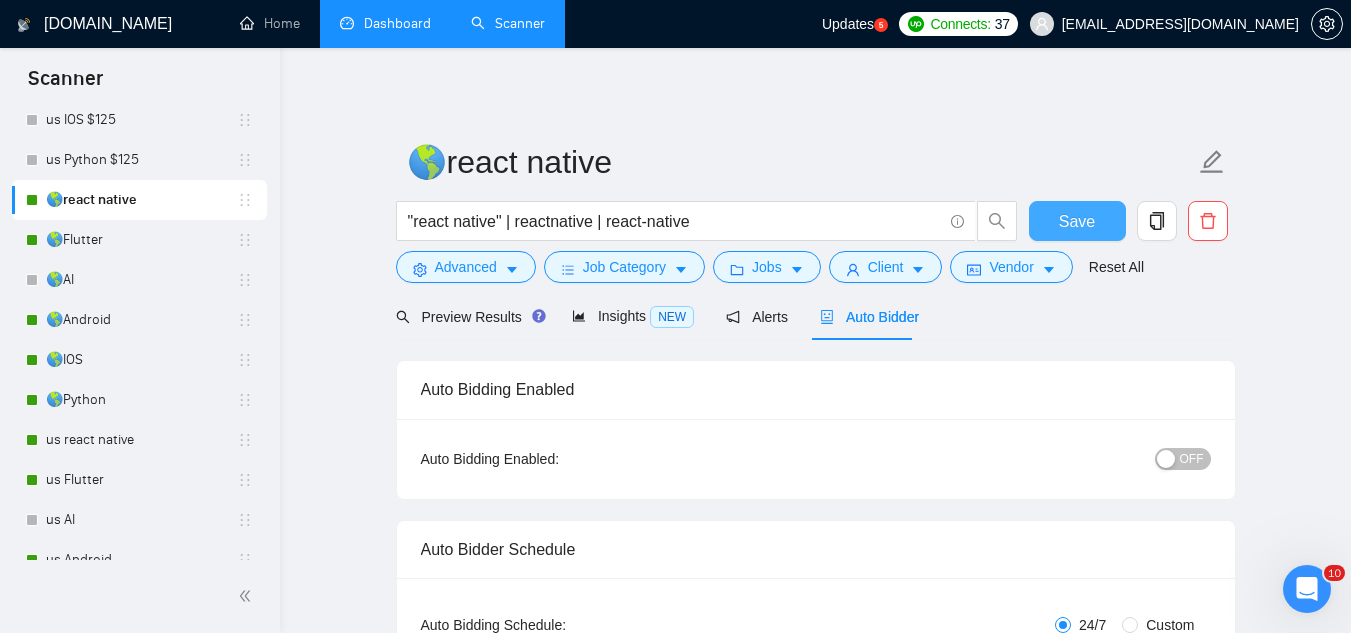 click on "Save" at bounding box center (1077, 221) 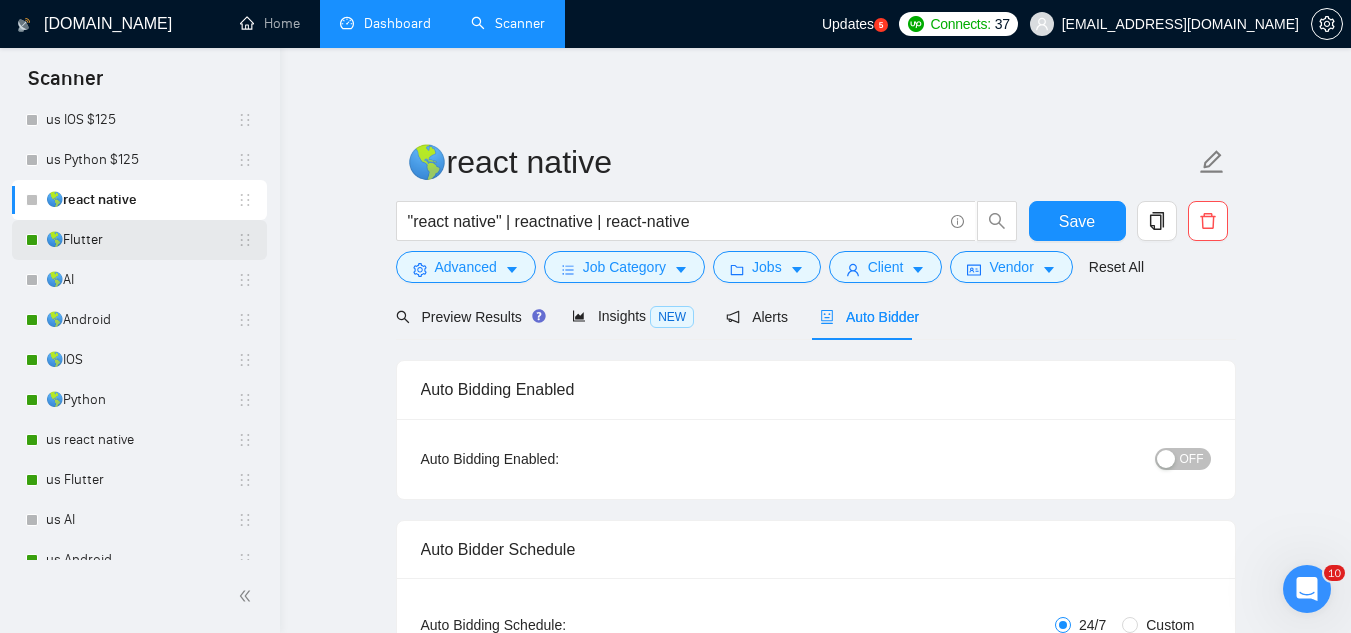 click on "🌎Flutter" at bounding box center (141, 240) 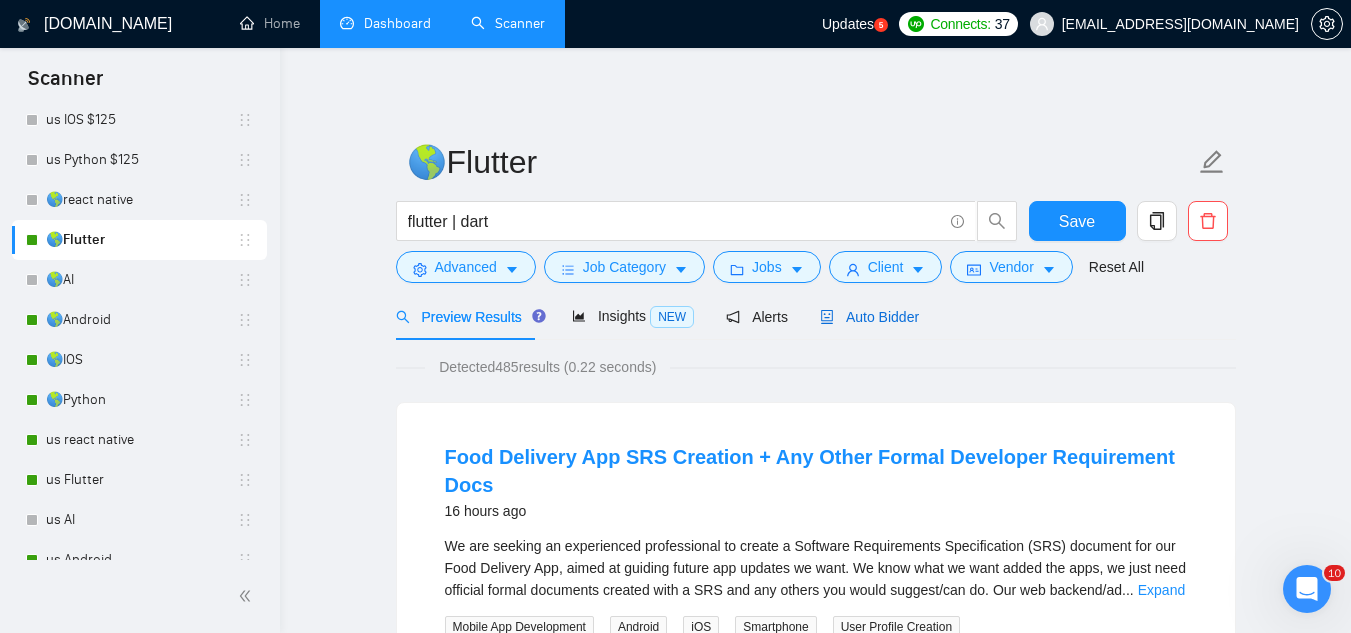 click on "Auto Bidder" at bounding box center [869, 317] 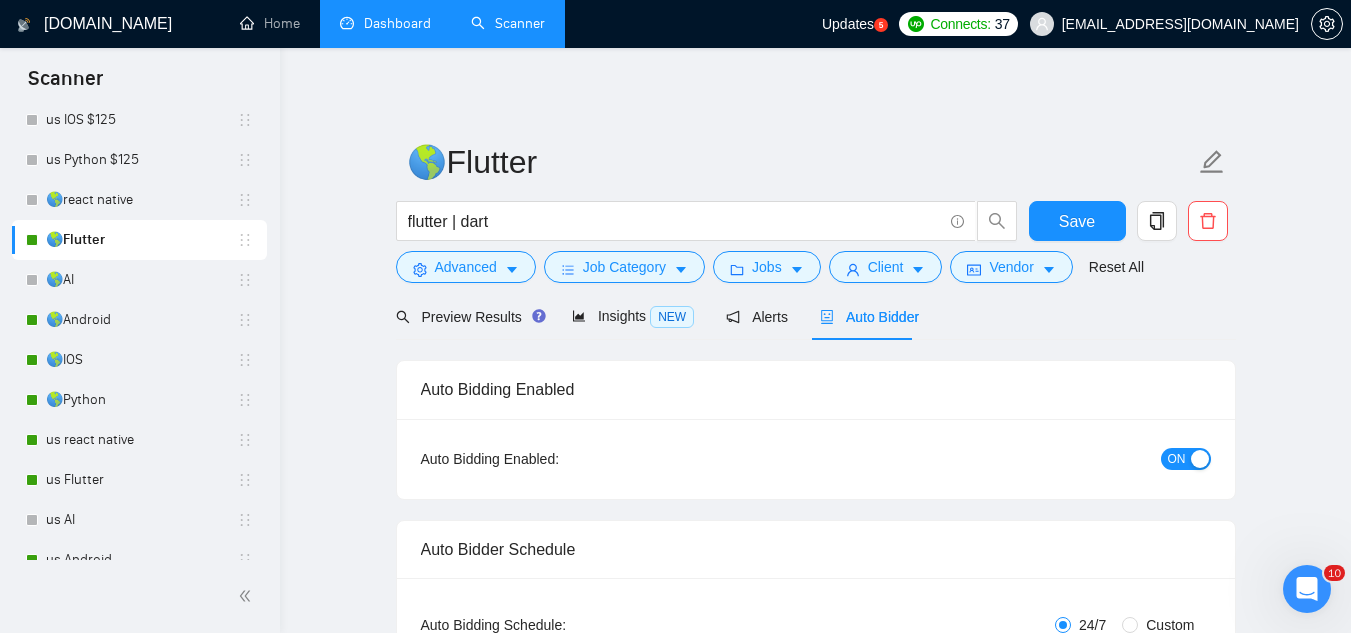 click on "ON" at bounding box center [1177, 459] 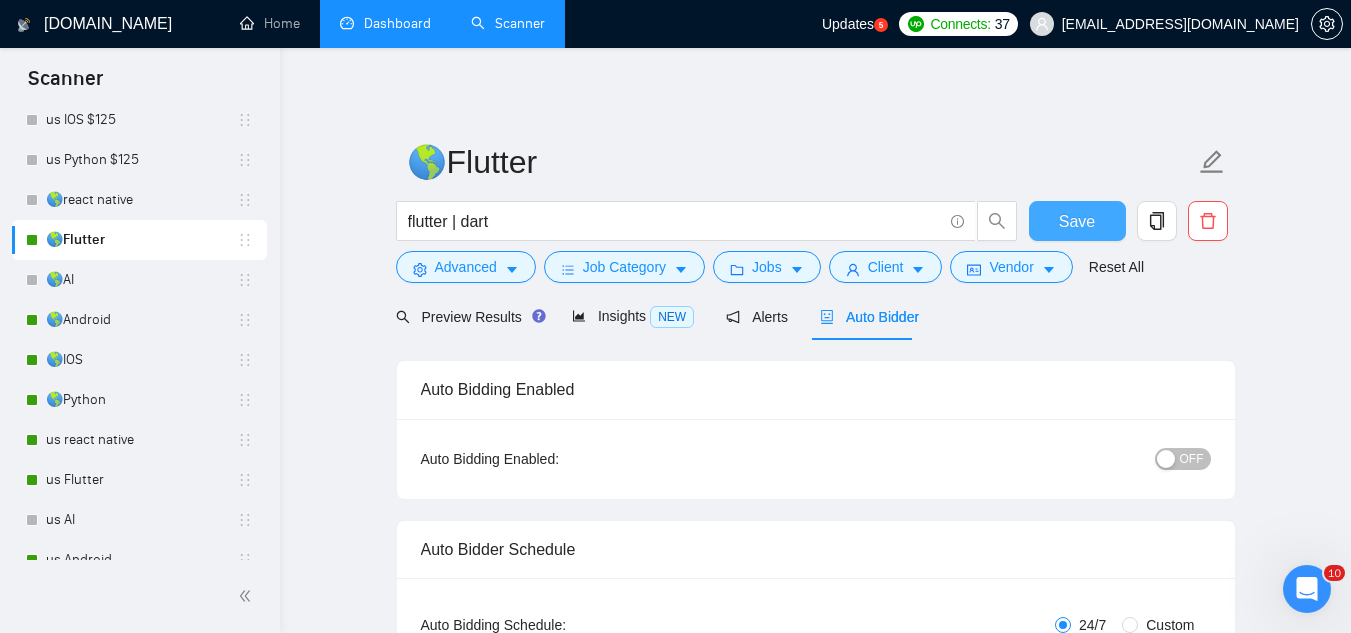 click on "Save" at bounding box center (1077, 221) 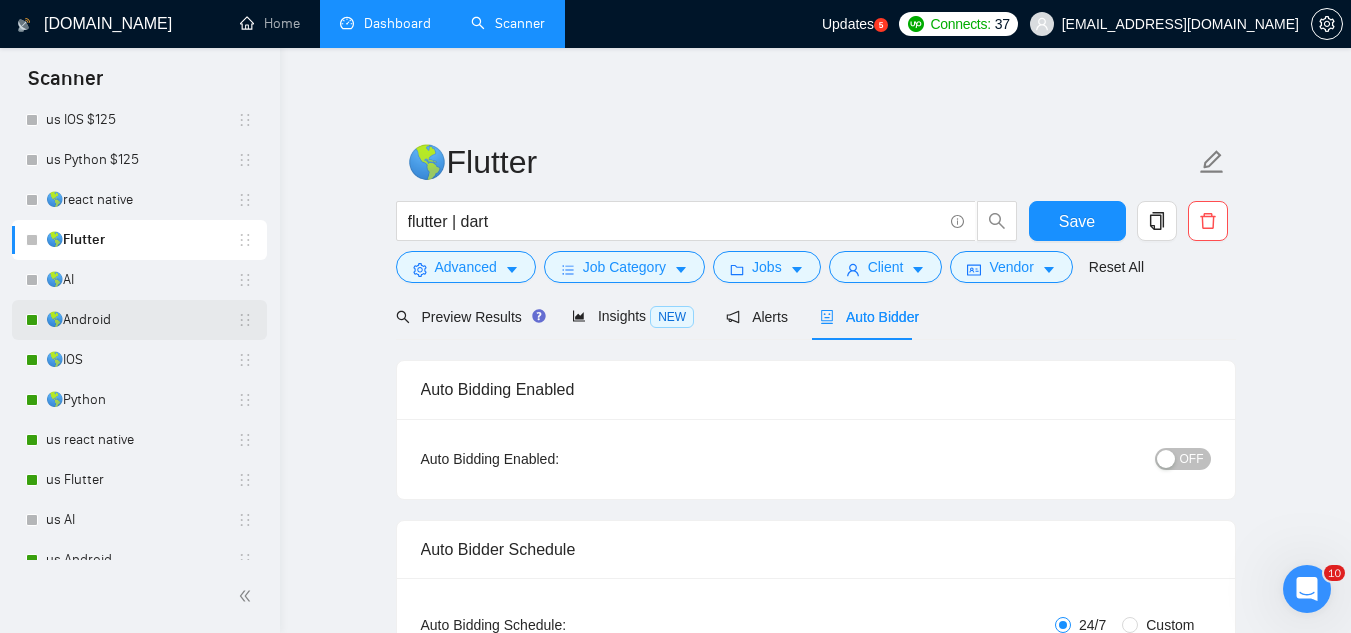 click on "🌎Android" at bounding box center [141, 320] 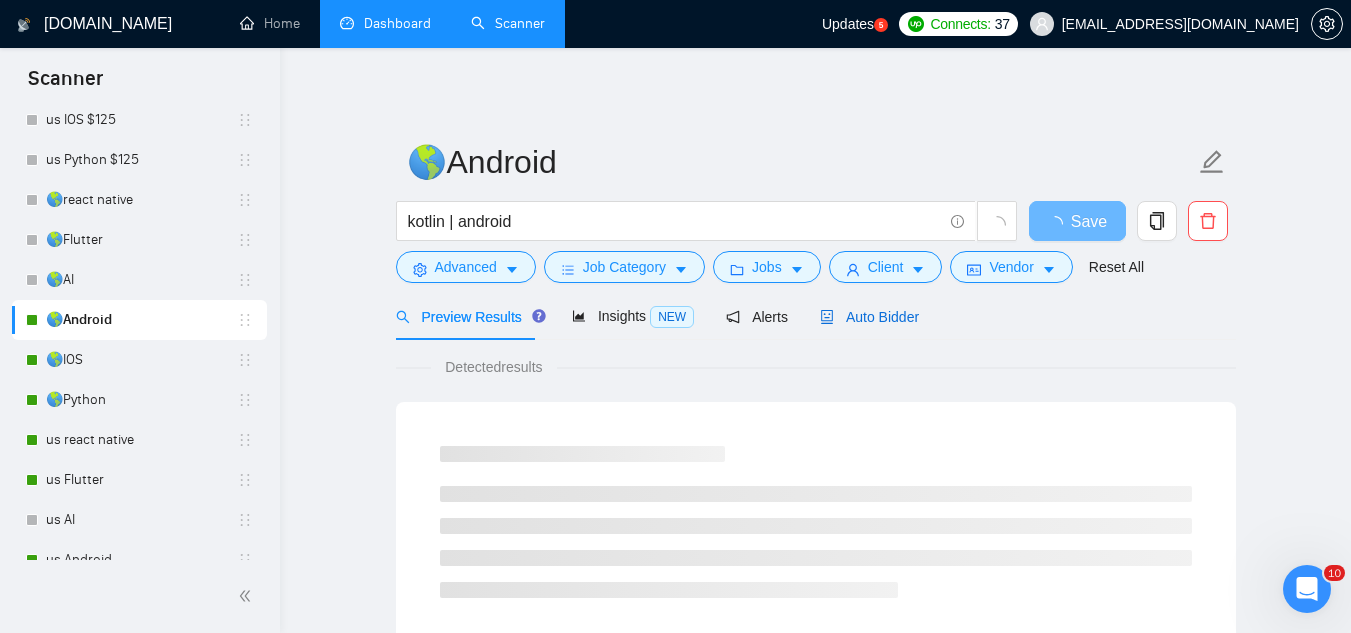 click on "Auto Bidder" at bounding box center (869, 317) 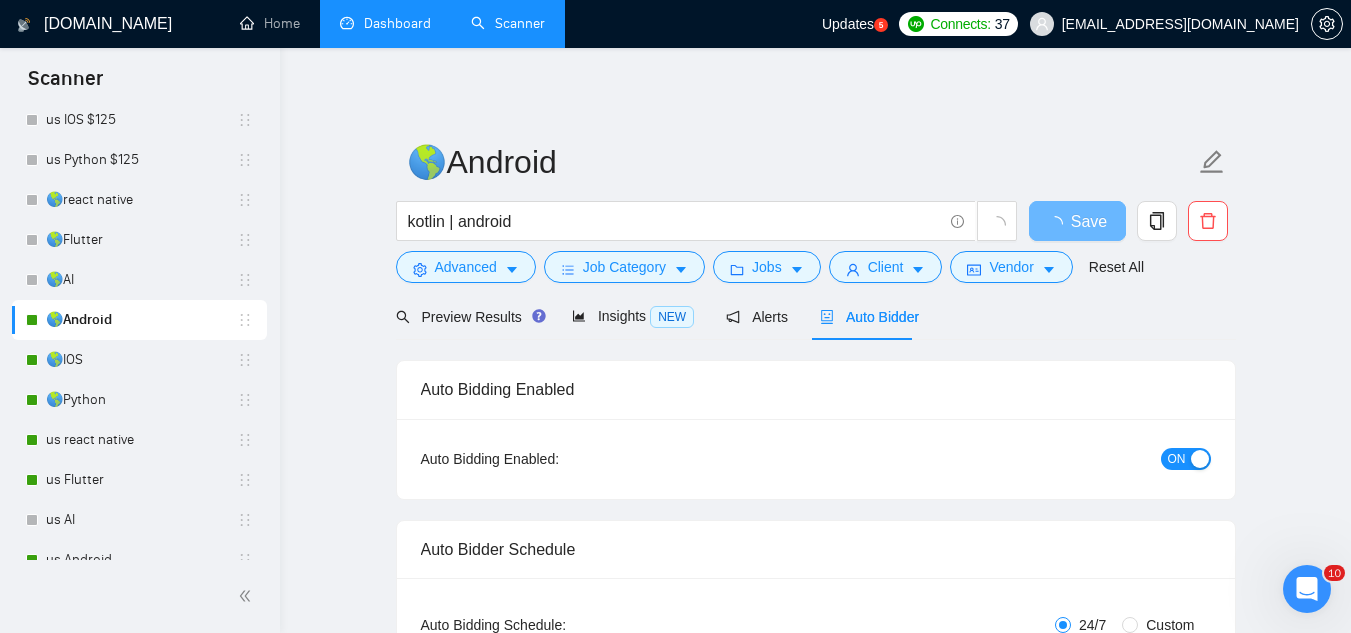 click on "ON" at bounding box center [1177, 459] 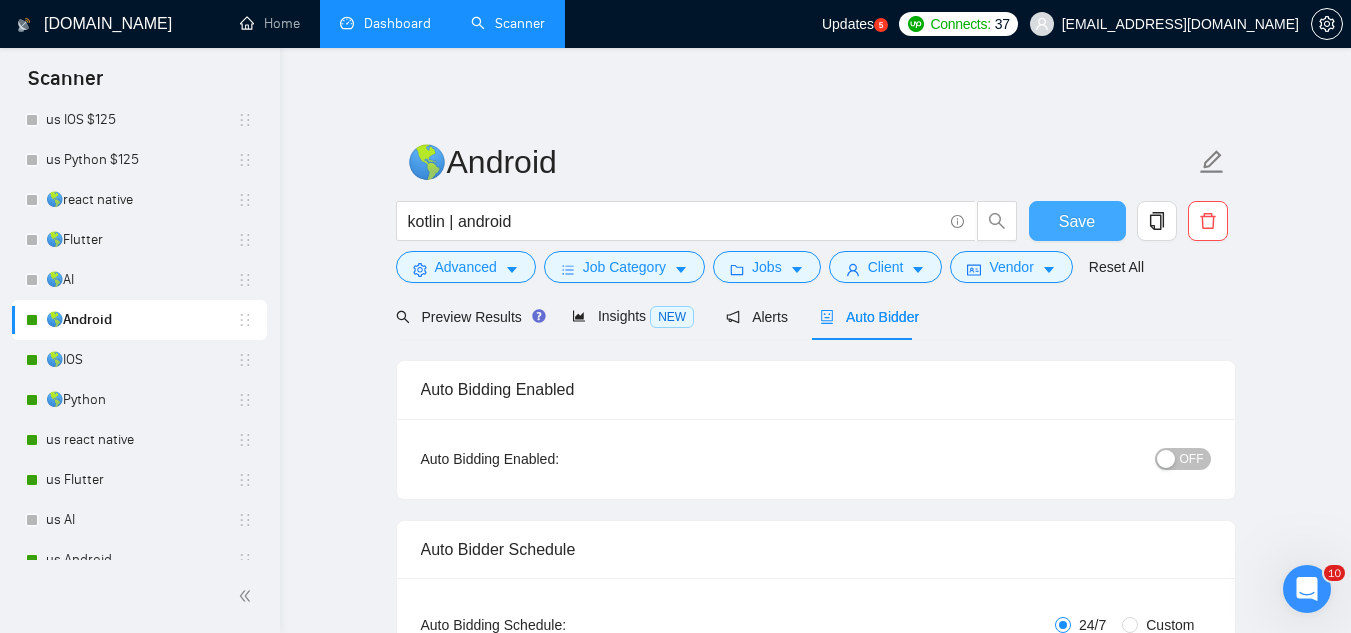 click on "Save" at bounding box center (1077, 221) 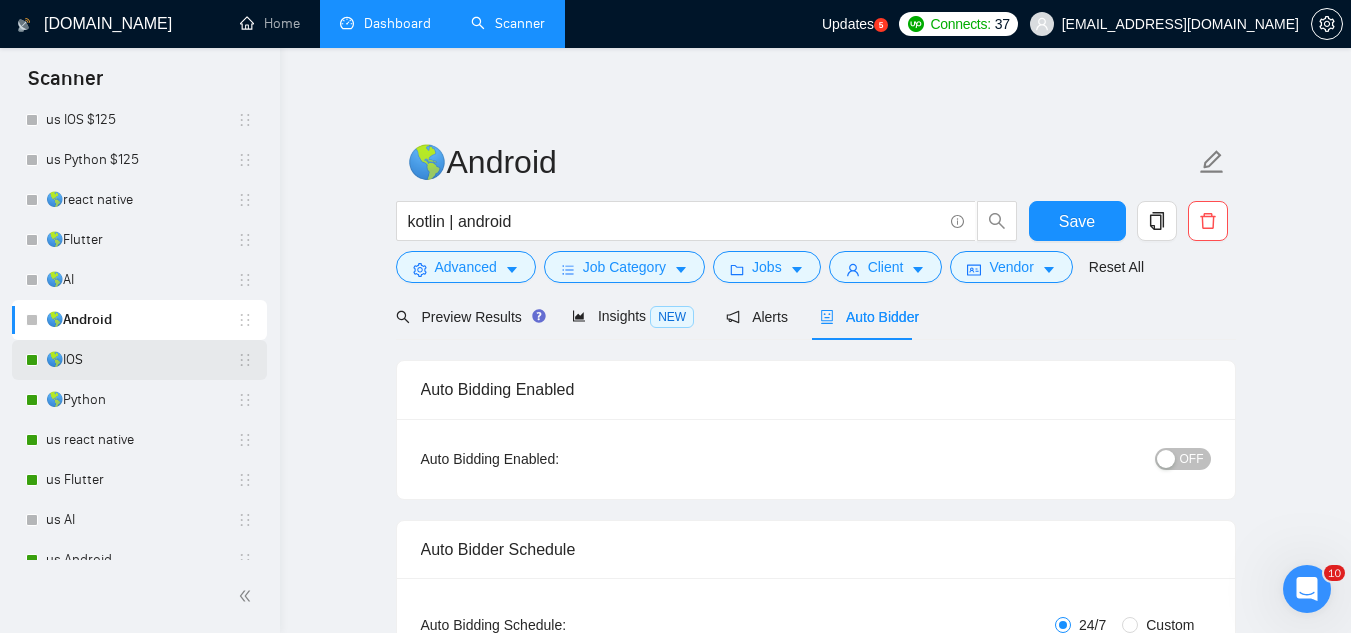 click on "🌎IOS" at bounding box center [141, 360] 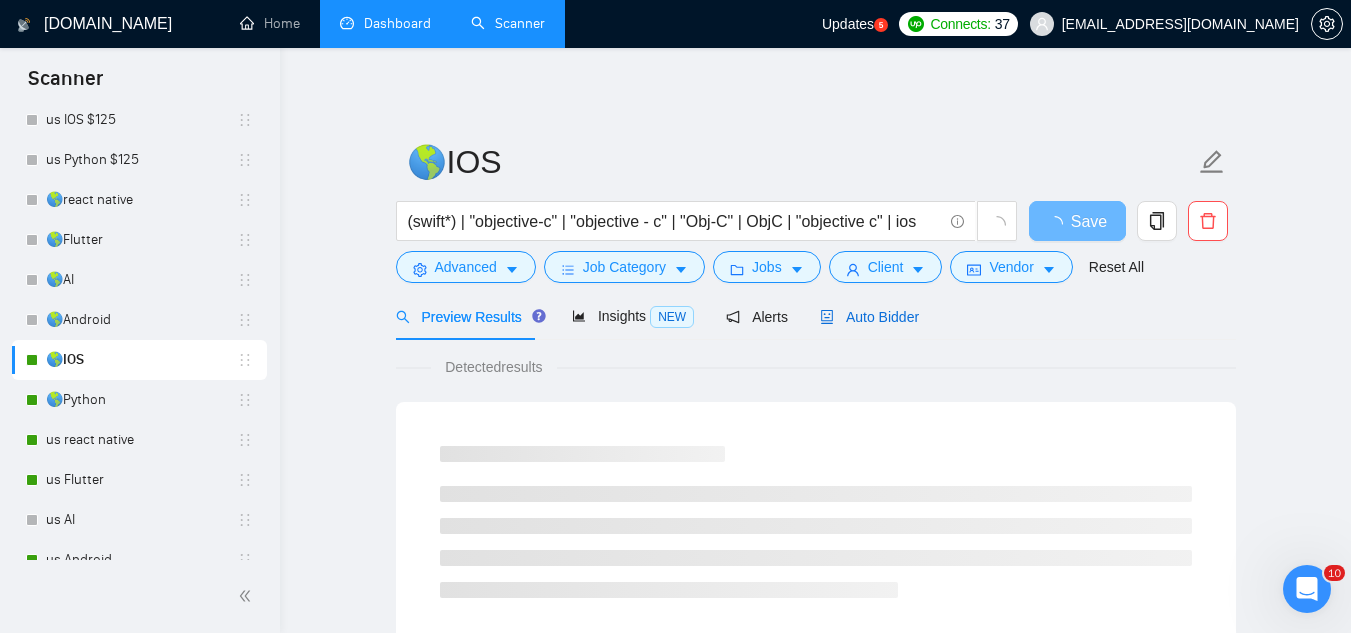 click on "Auto Bidder" at bounding box center (869, 317) 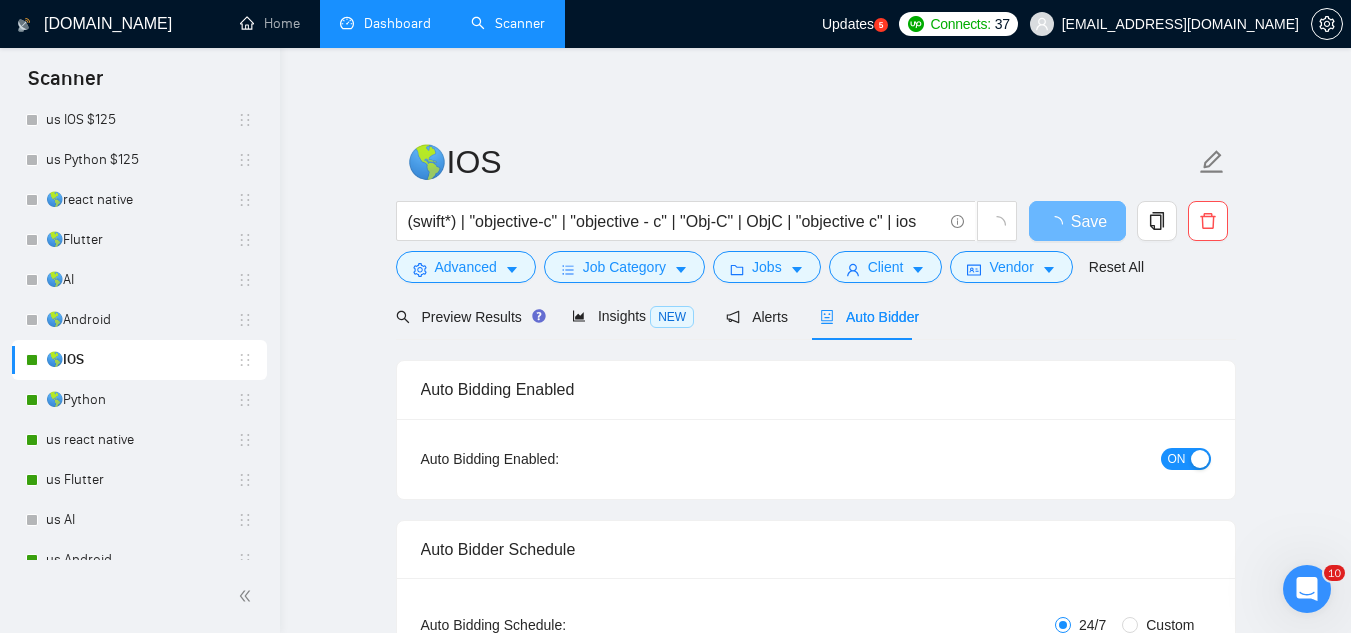 click on "ON" at bounding box center (1177, 459) 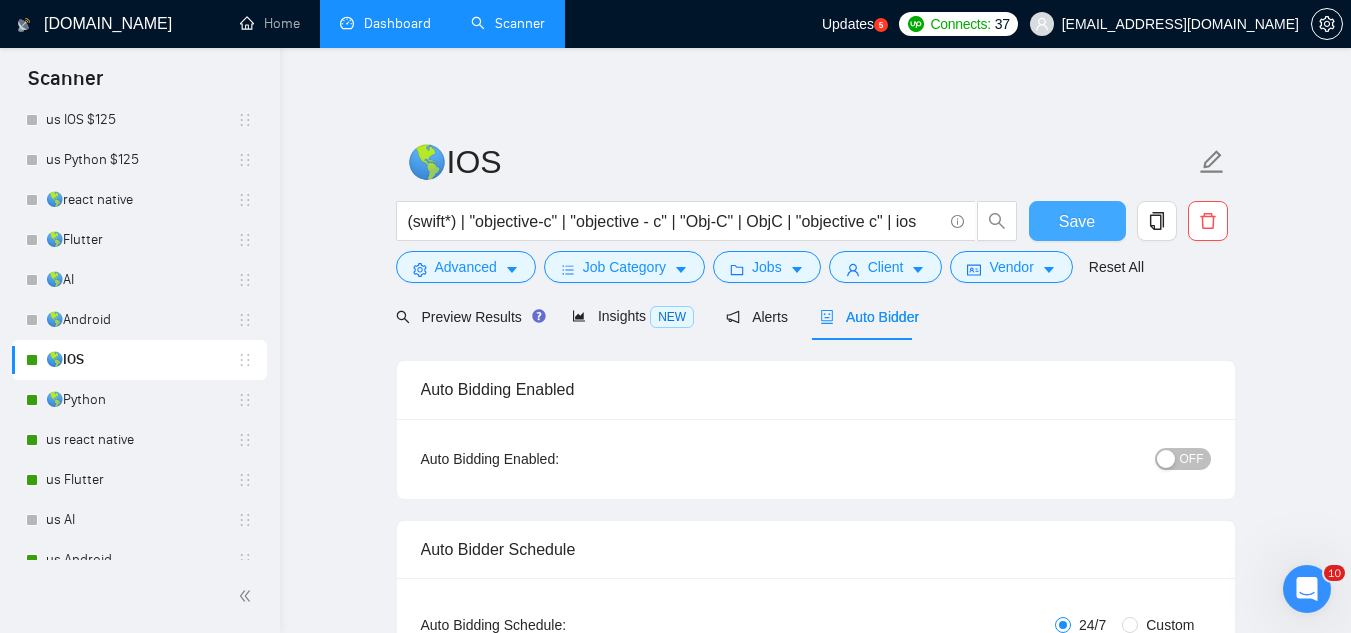 click on "Save" at bounding box center (1077, 221) 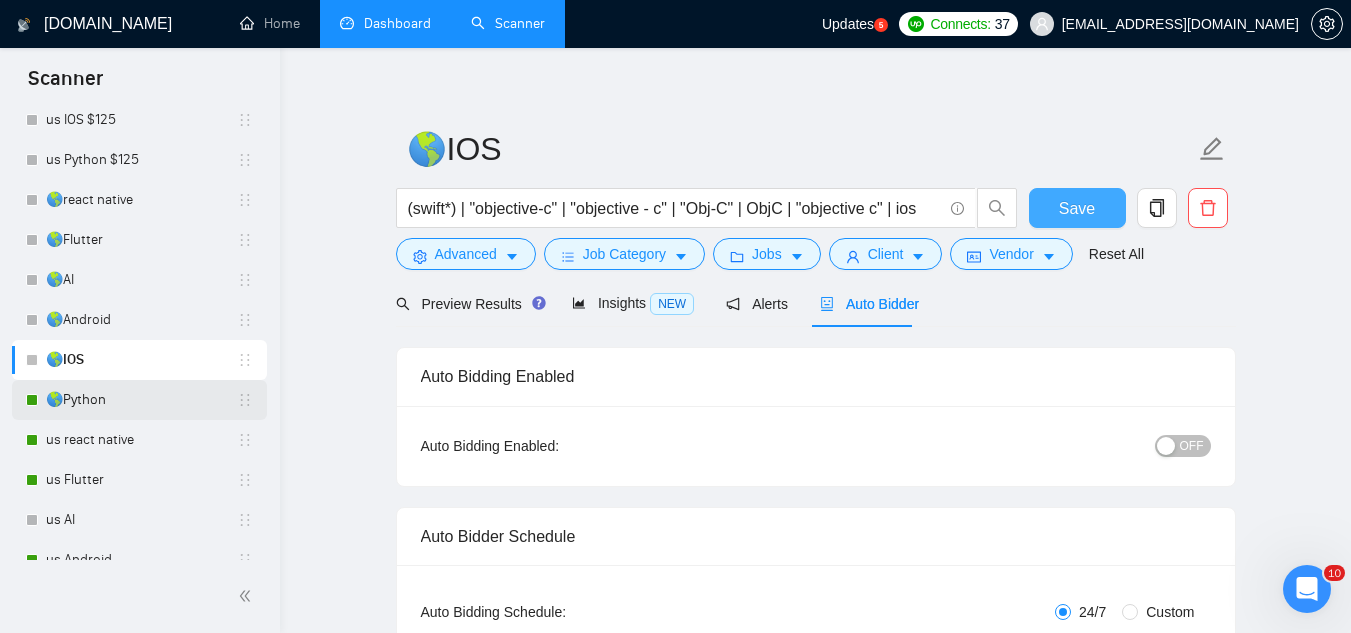 scroll, scrollTop: 100, scrollLeft: 0, axis: vertical 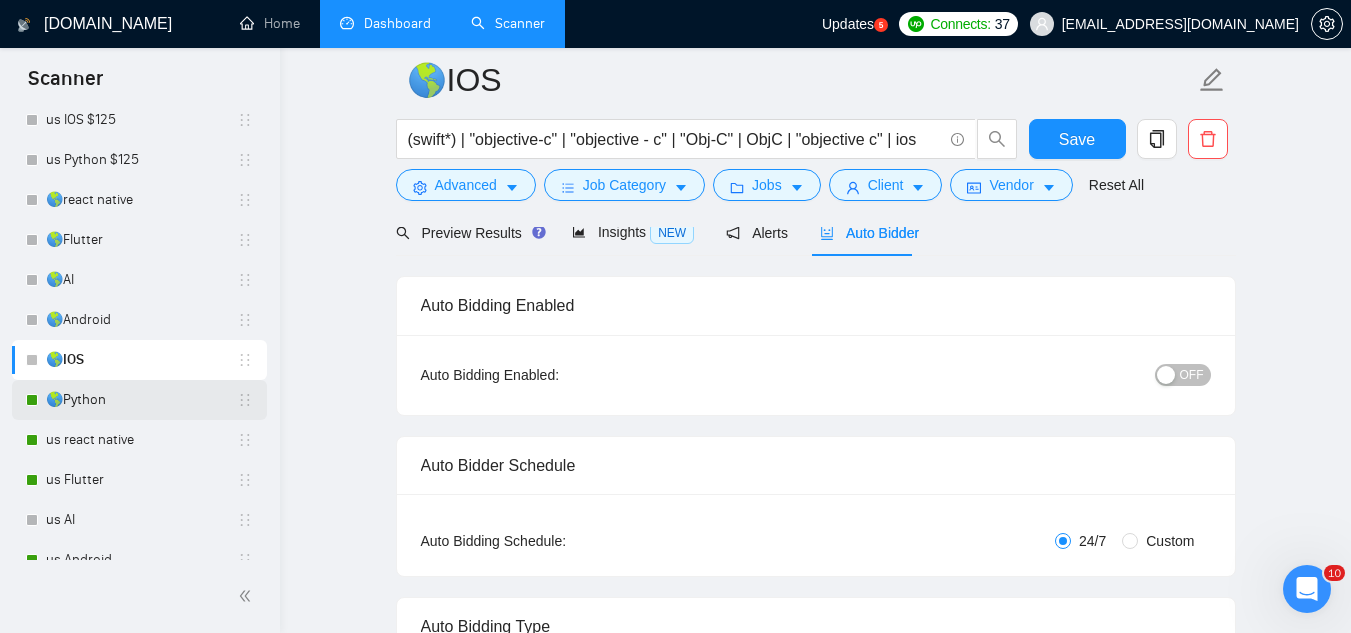 click on "🌎Python" at bounding box center (141, 400) 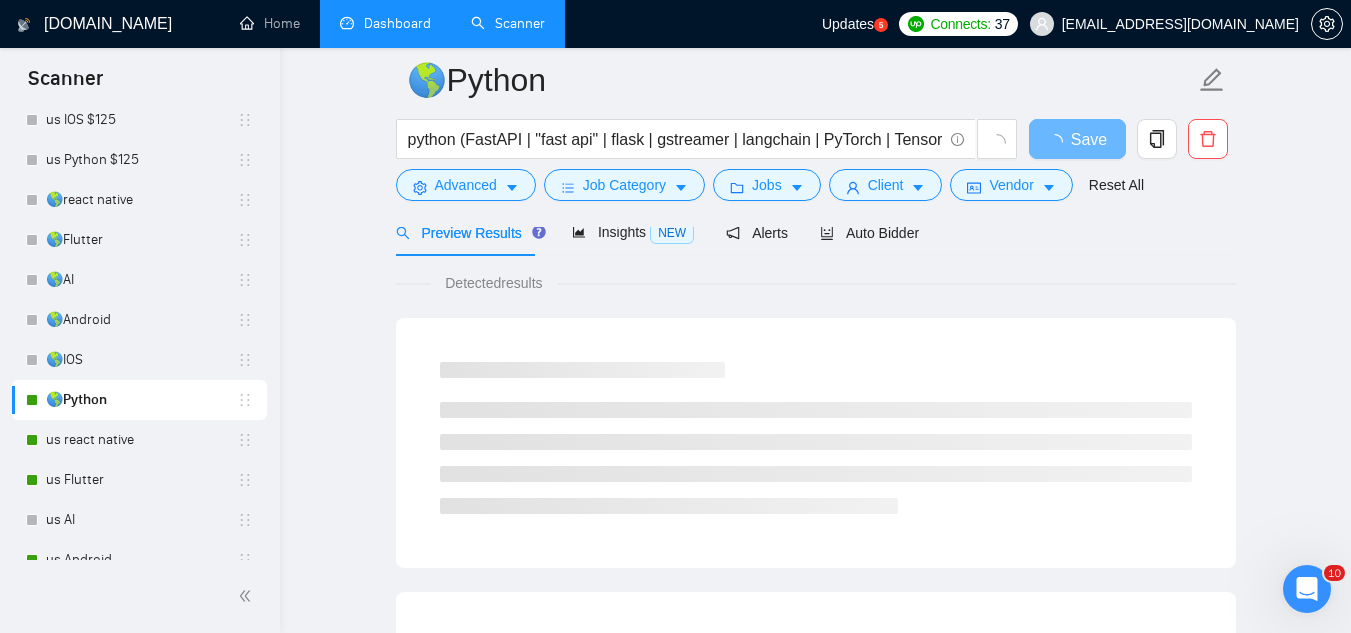 scroll, scrollTop: 0, scrollLeft: 0, axis: both 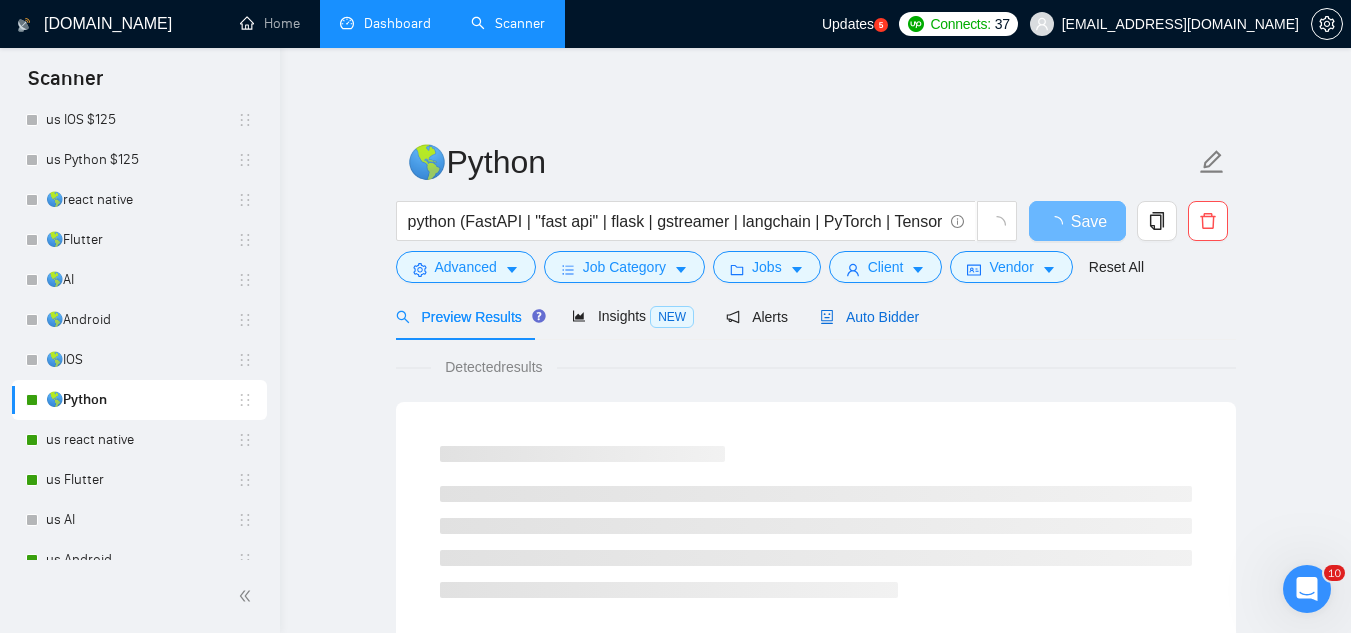 click on "Auto Bidder" at bounding box center [869, 317] 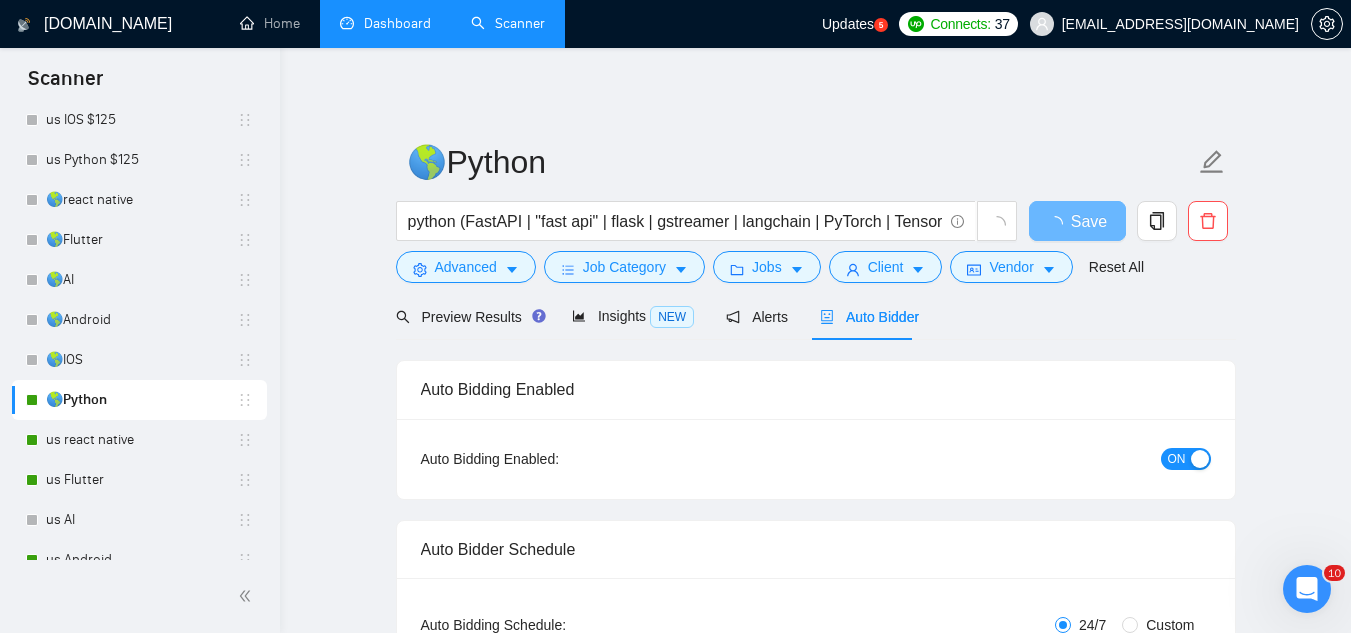 click on "ON" at bounding box center [1177, 459] 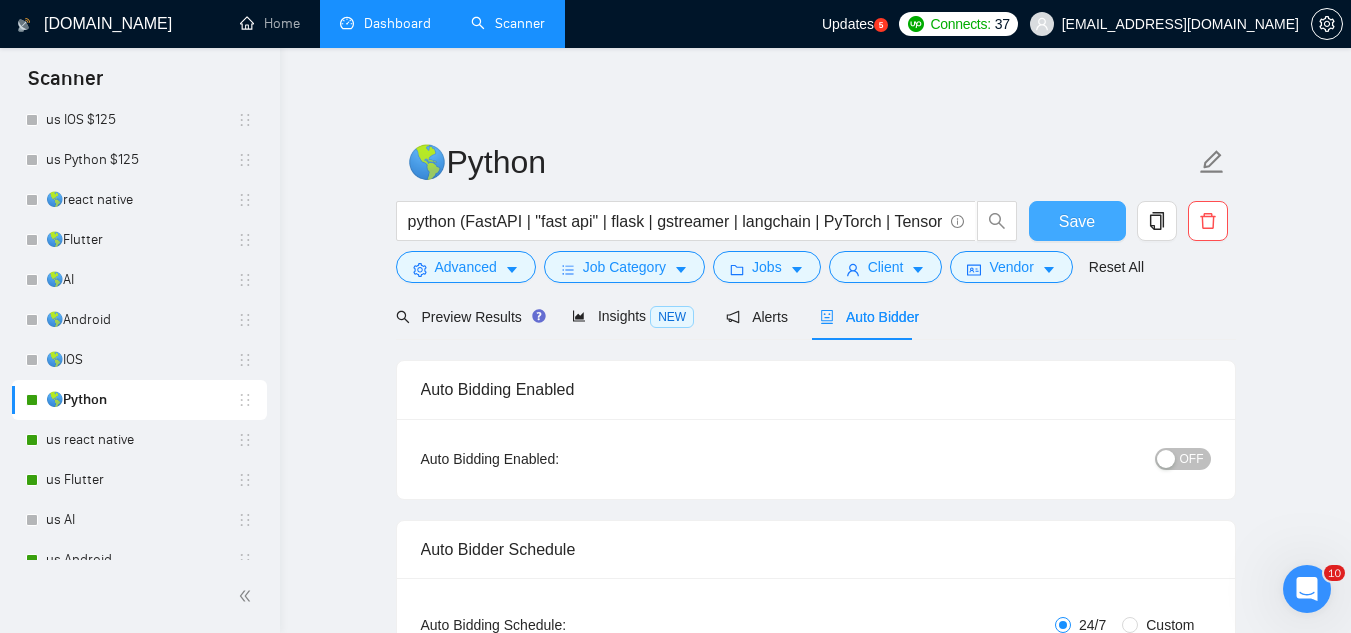 click on "Save" at bounding box center [1077, 221] 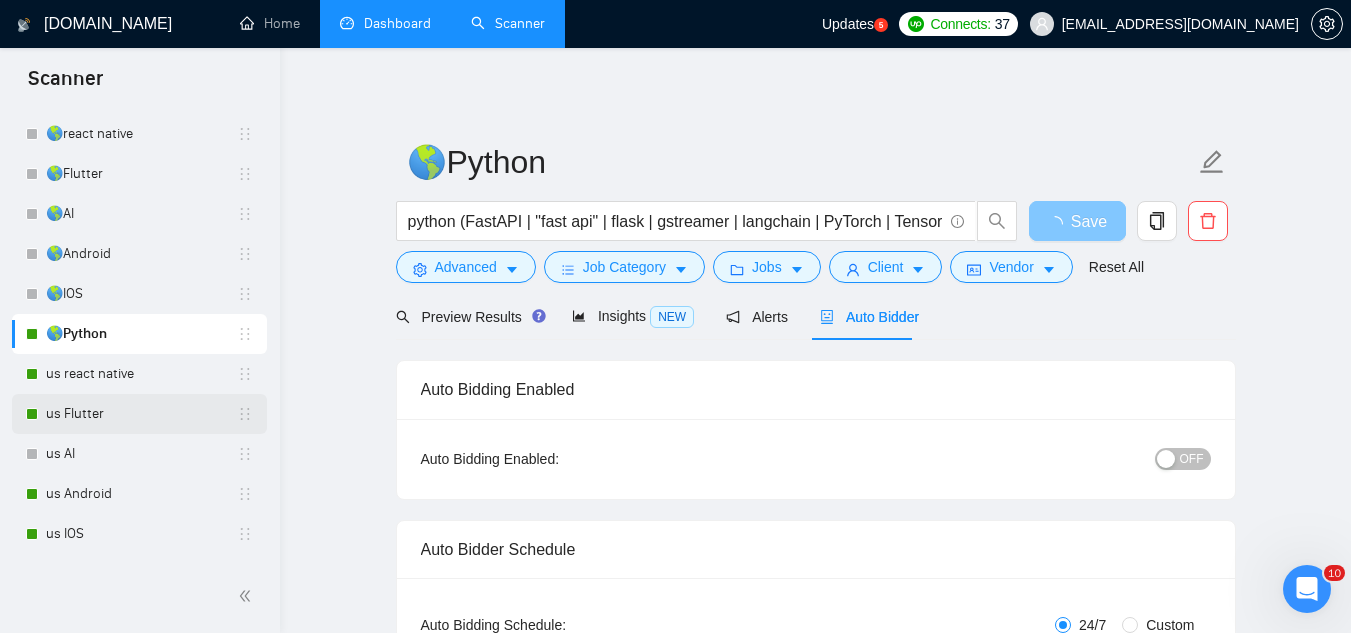 scroll, scrollTop: 602, scrollLeft: 0, axis: vertical 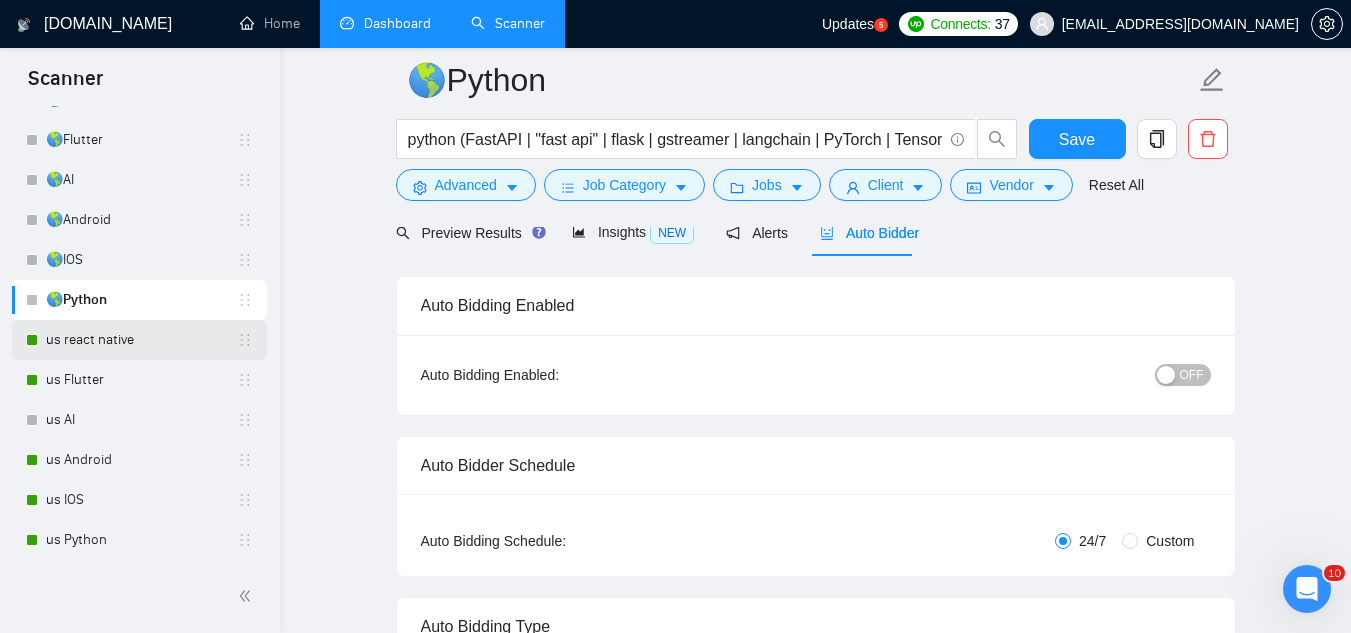 click on "us react native" at bounding box center [141, 340] 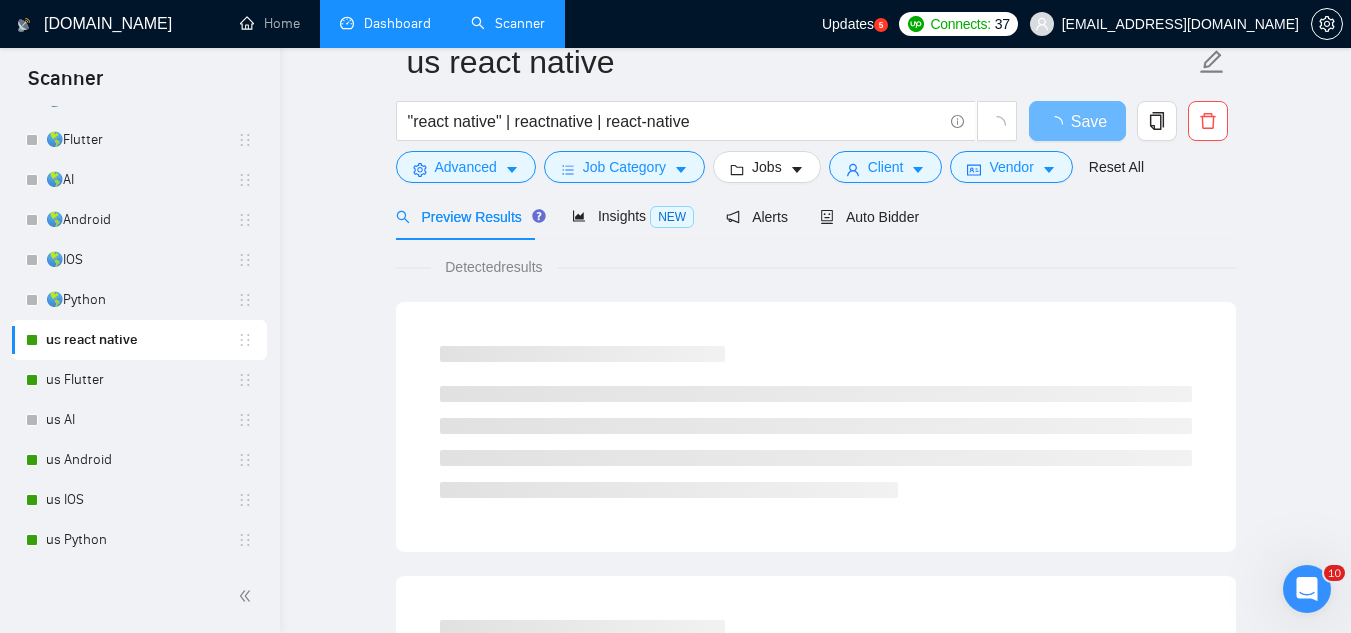scroll, scrollTop: 0, scrollLeft: 0, axis: both 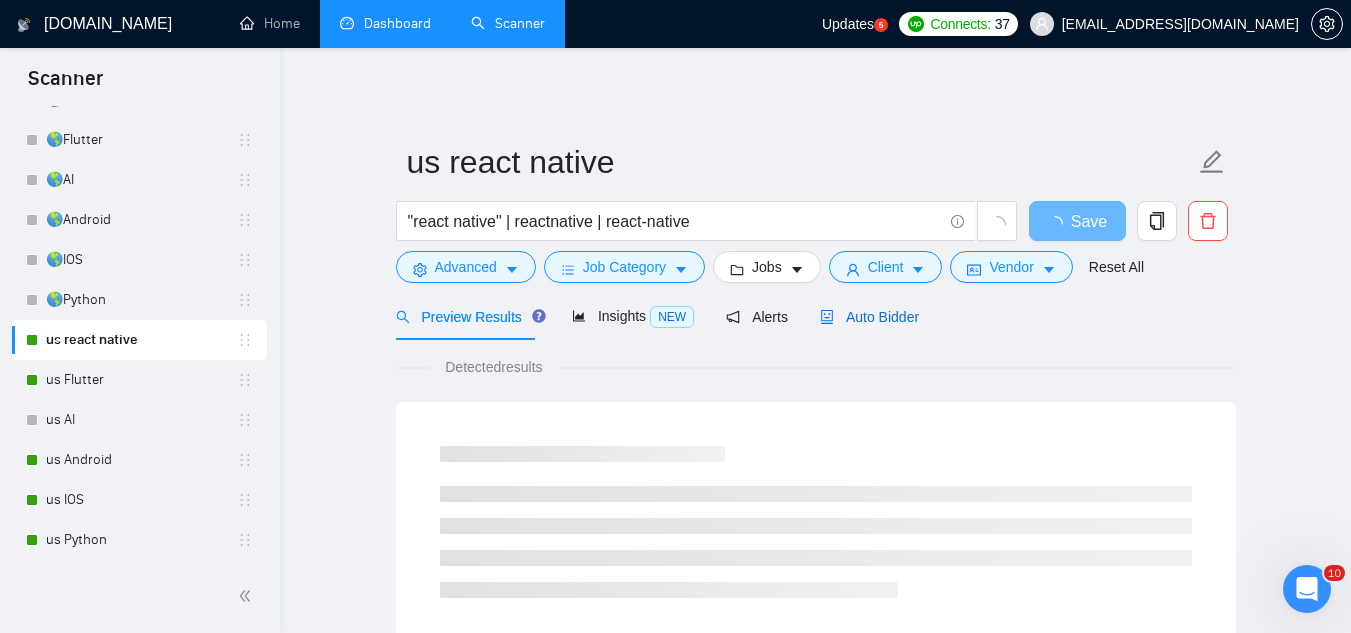 click on "Auto Bidder" at bounding box center [869, 317] 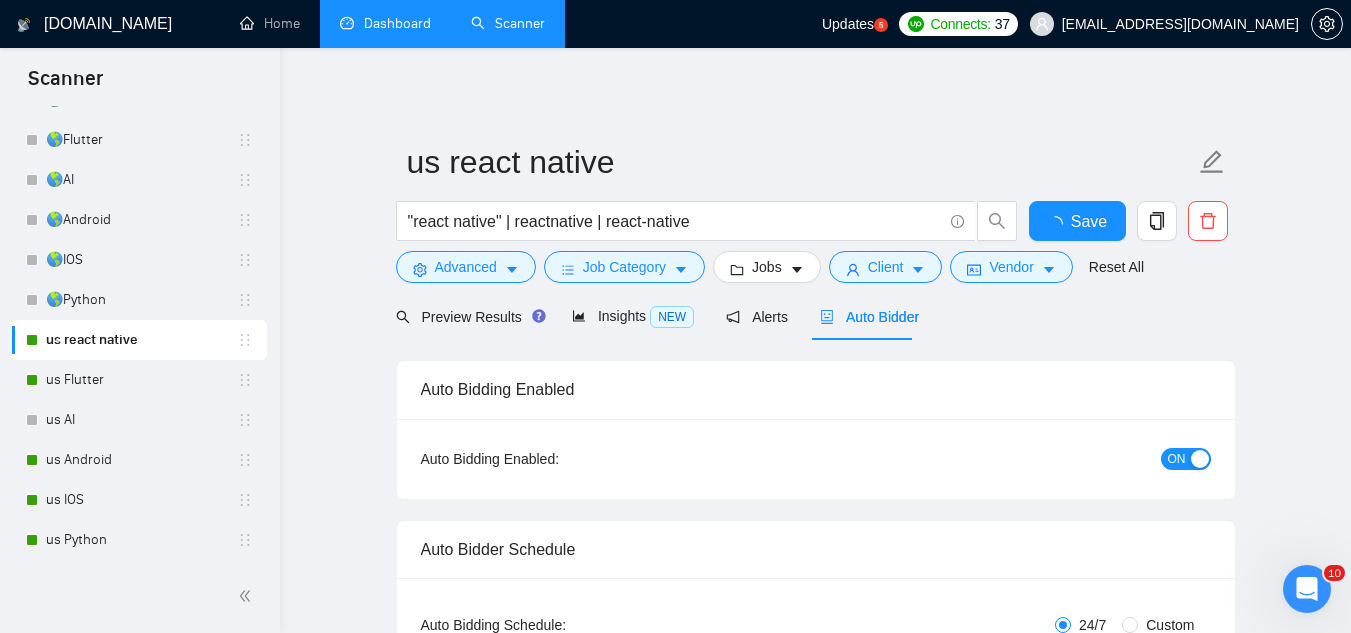 click on "ON" at bounding box center [1177, 459] 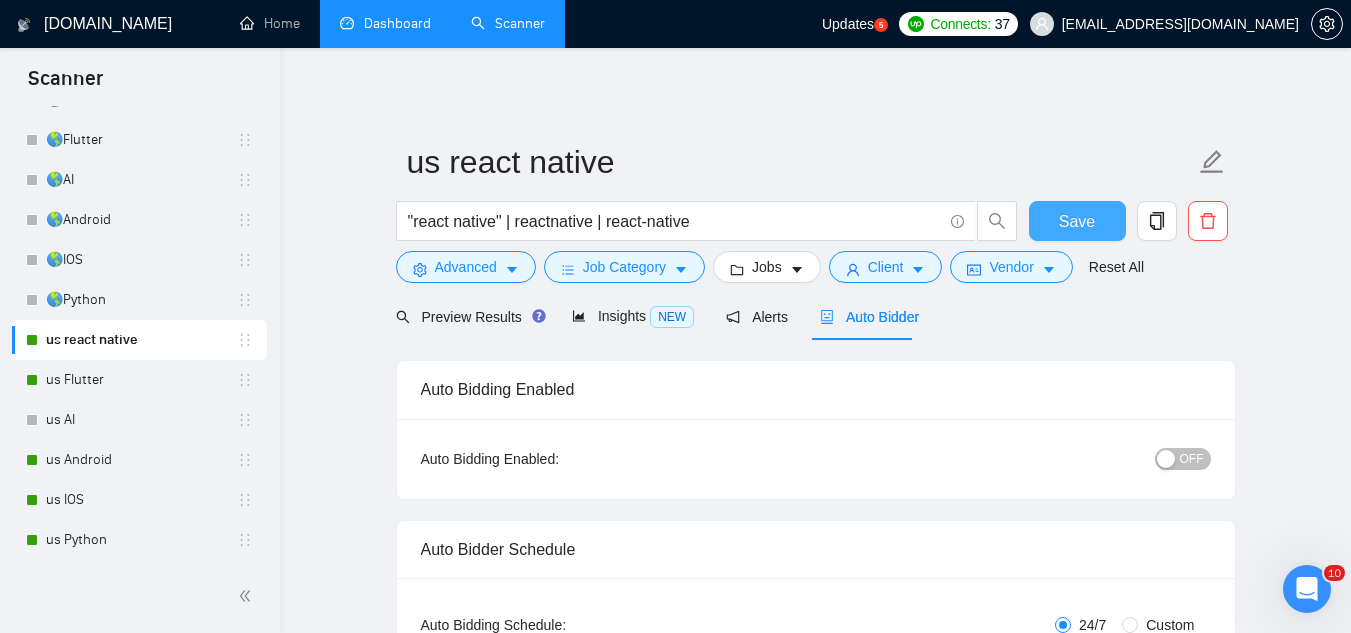 click on "Save" at bounding box center [1077, 221] 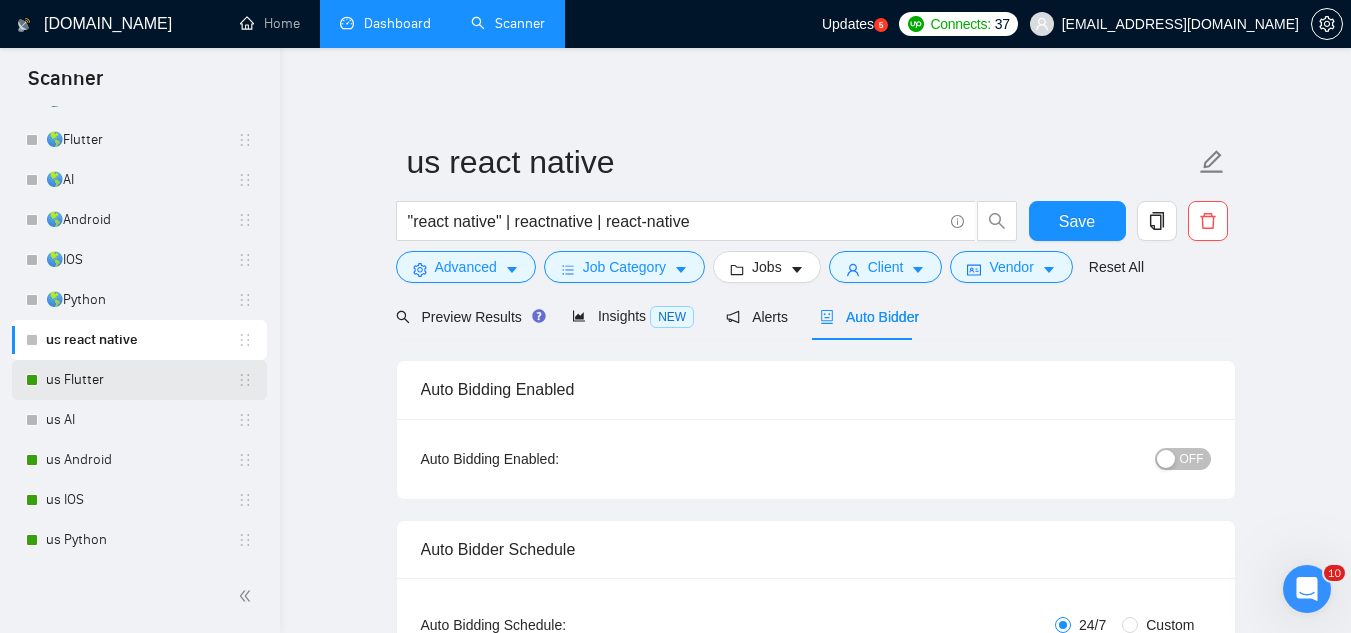 click on "us Flutter" at bounding box center [141, 380] 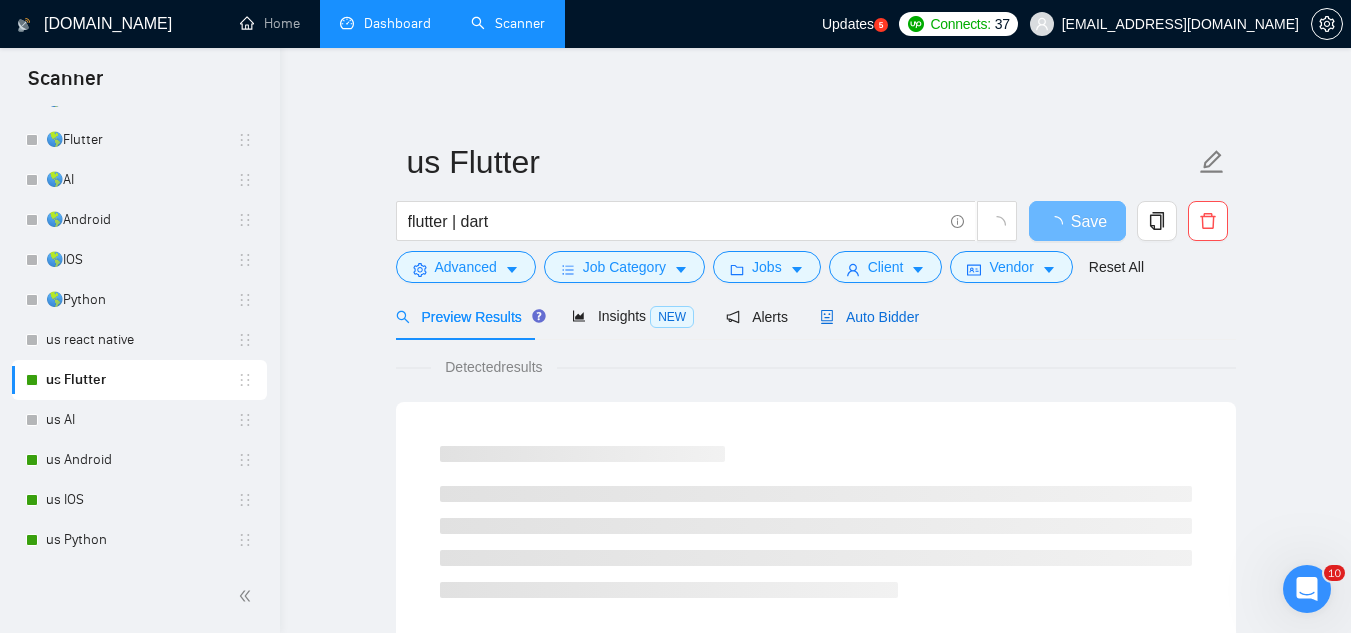 click on "Auto Bidder" at bounding box center [869, 317] 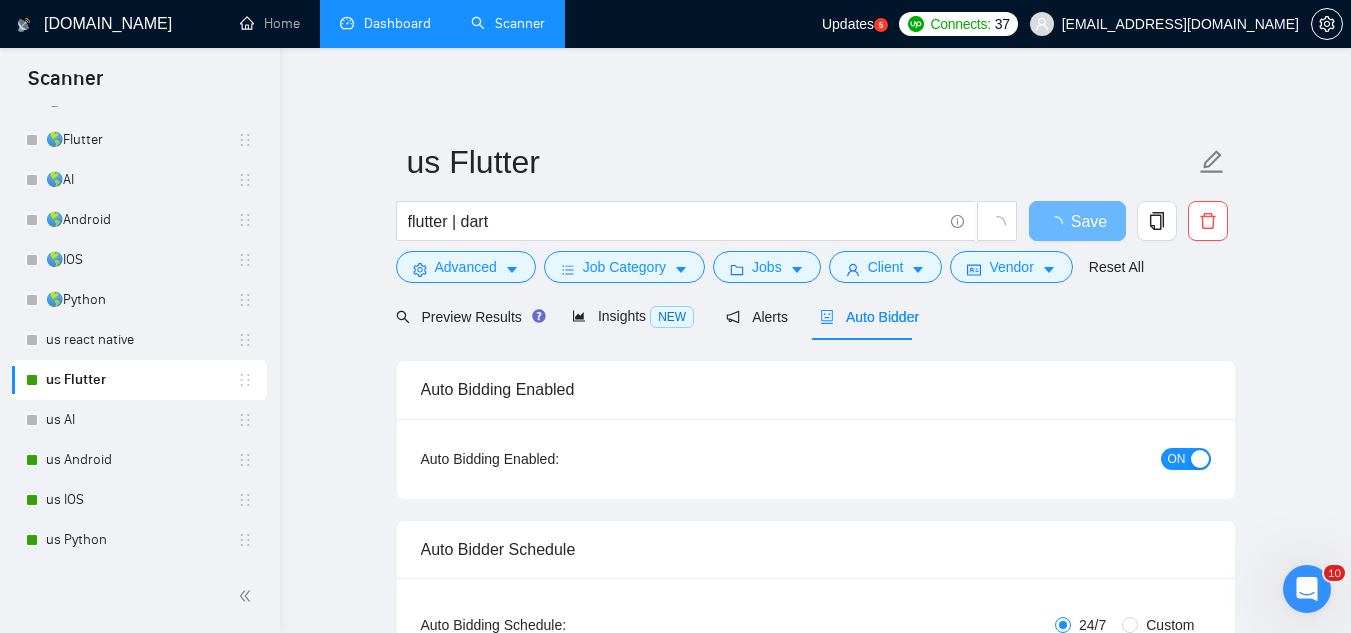 click on "ON" at bounding box center (1177, 459) 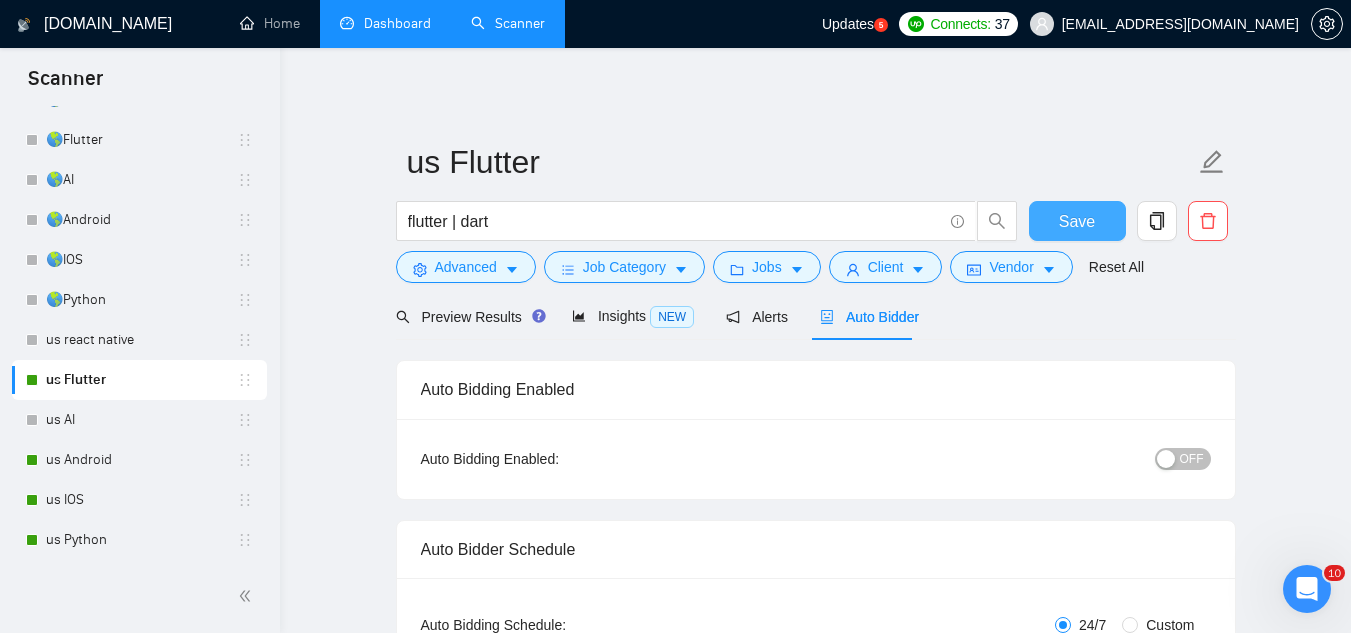 click on "Save" at bounding box center [1077, 221] 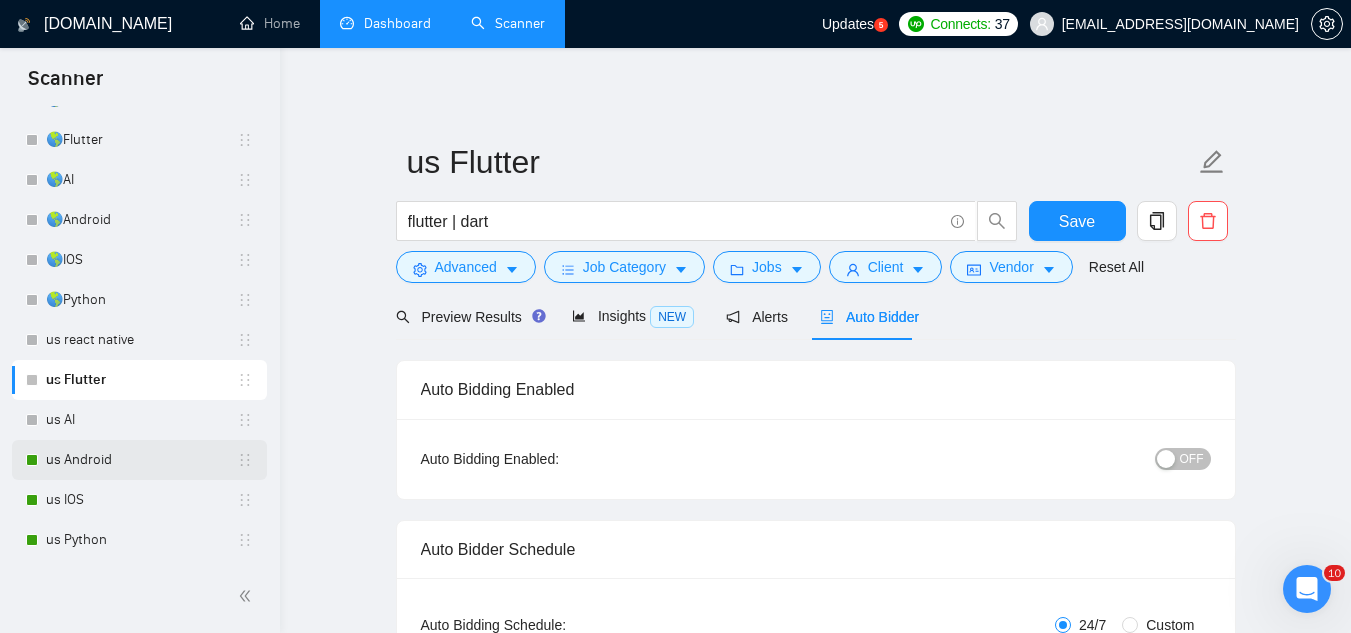click on "us Android" at bounding box center (141, 460) 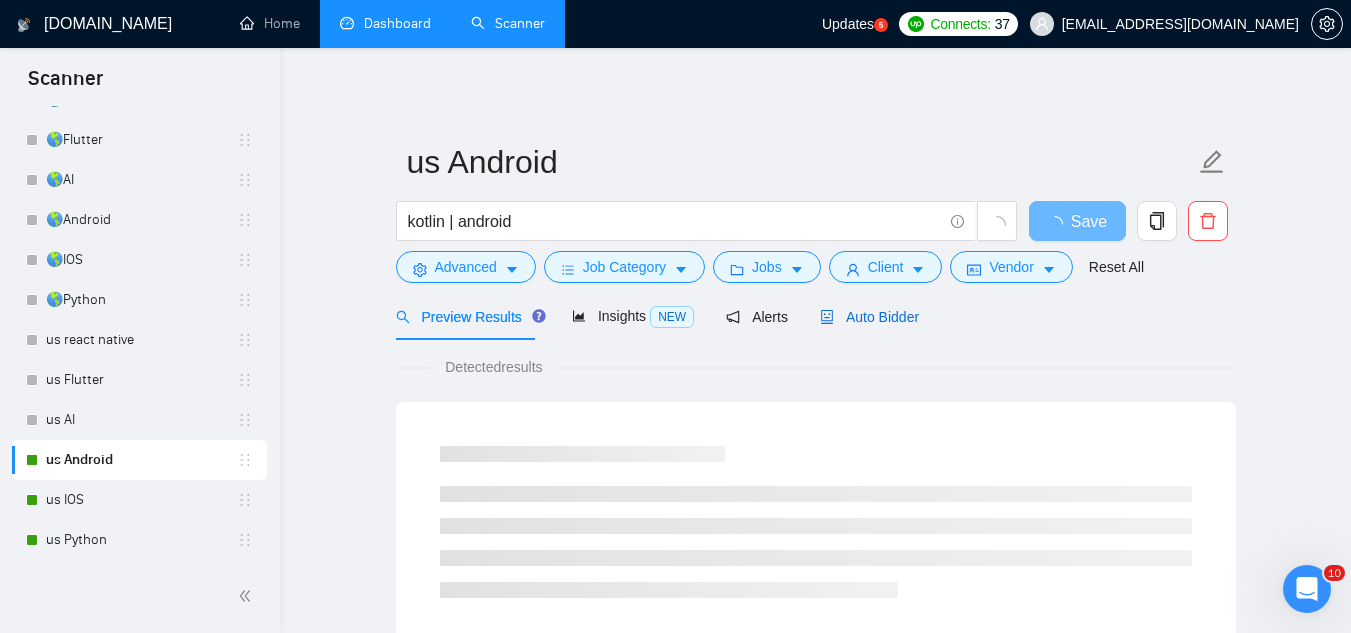 click on "Auto Bidder" at bounding box center (869, 317) 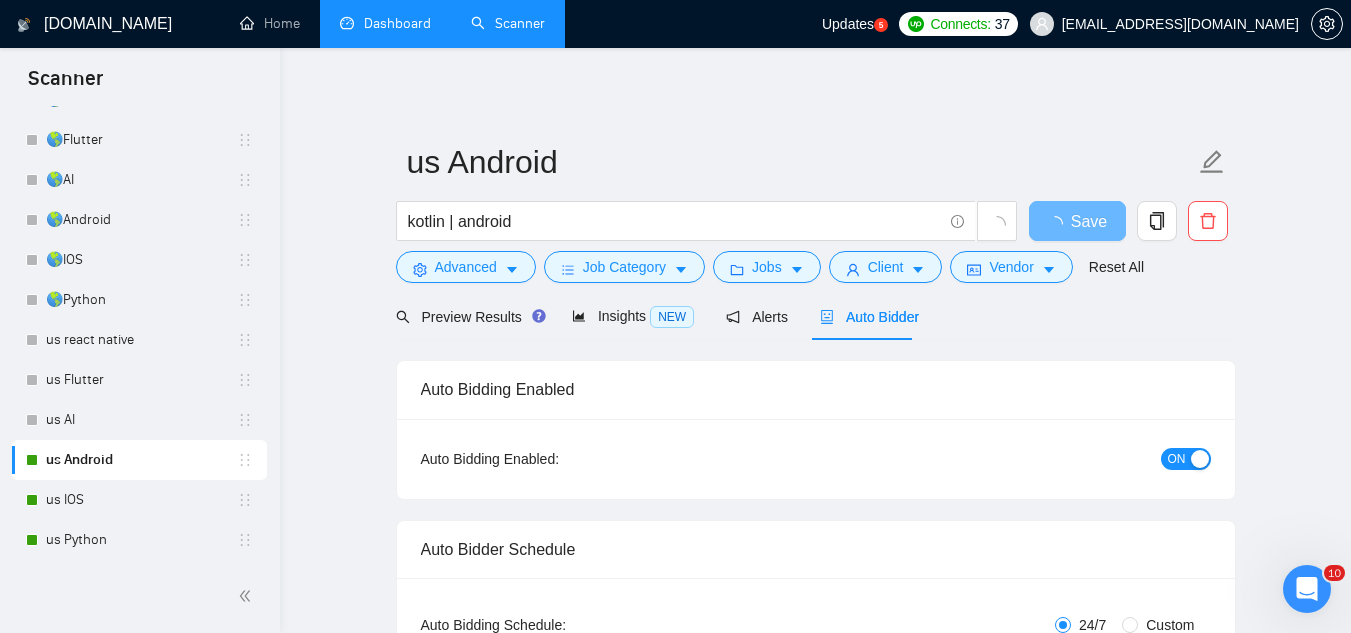 click on "ON" at bounding box center (1177, 459) 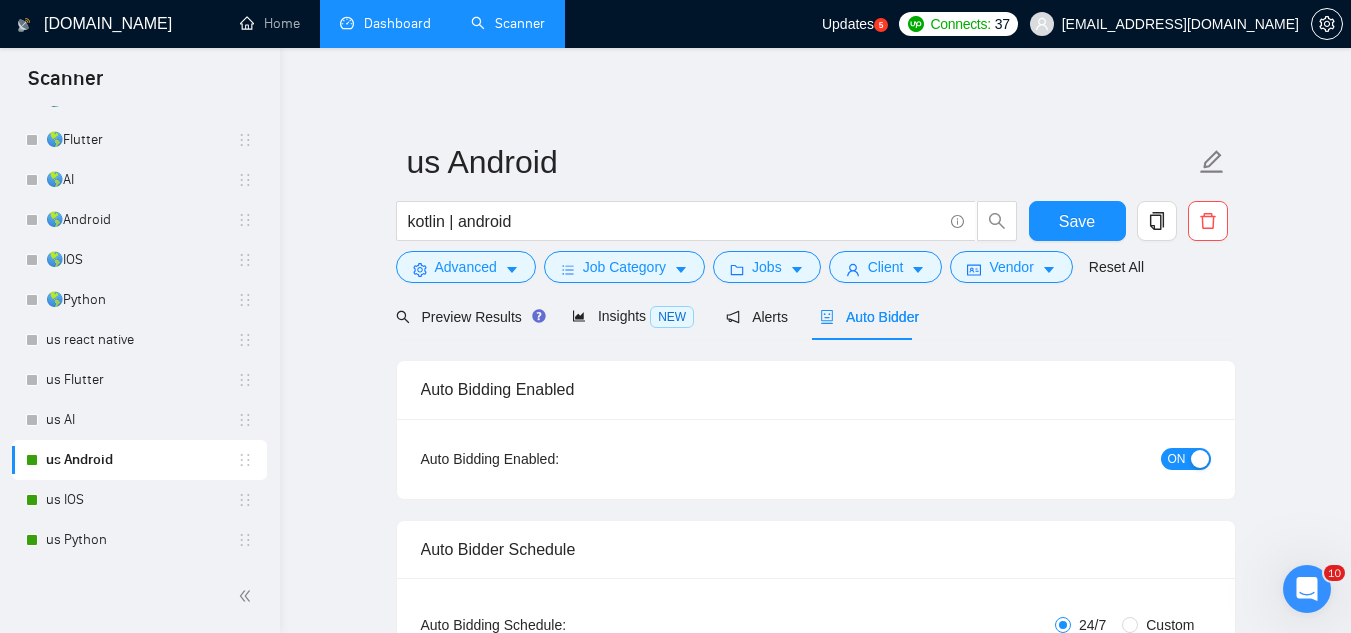 click on "ON" at bounding box center (1177, 459) 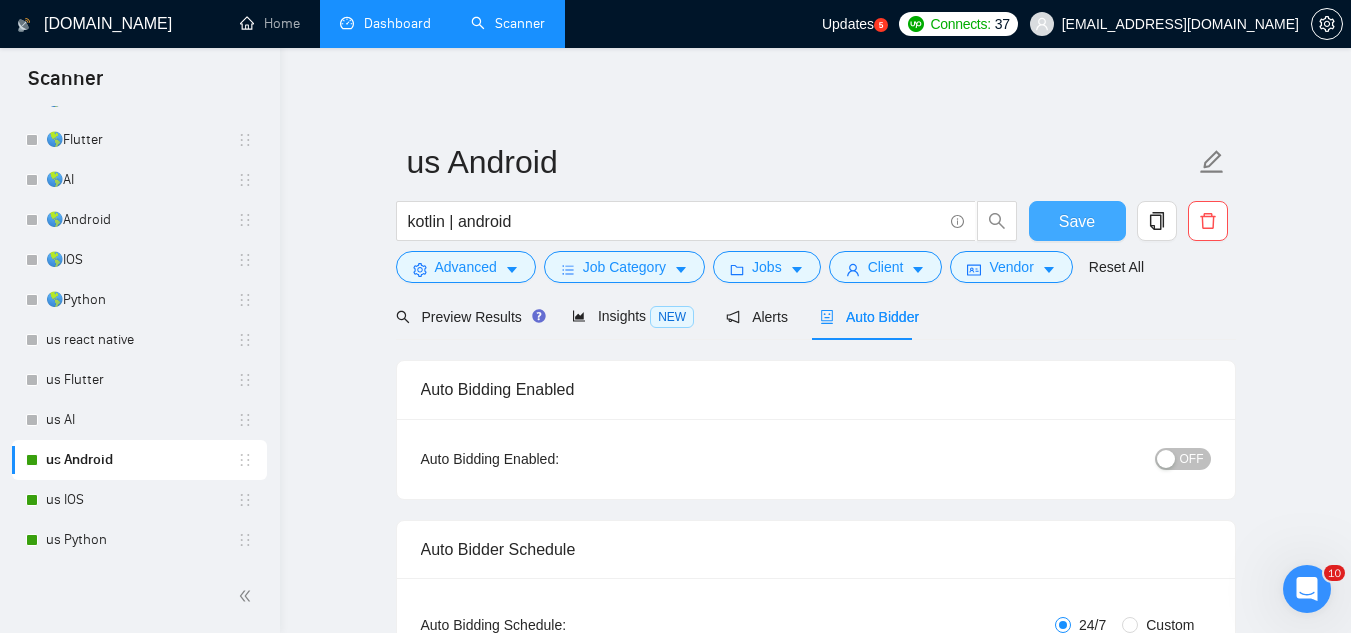 click on "Save" at bounding box center (1077, 221) 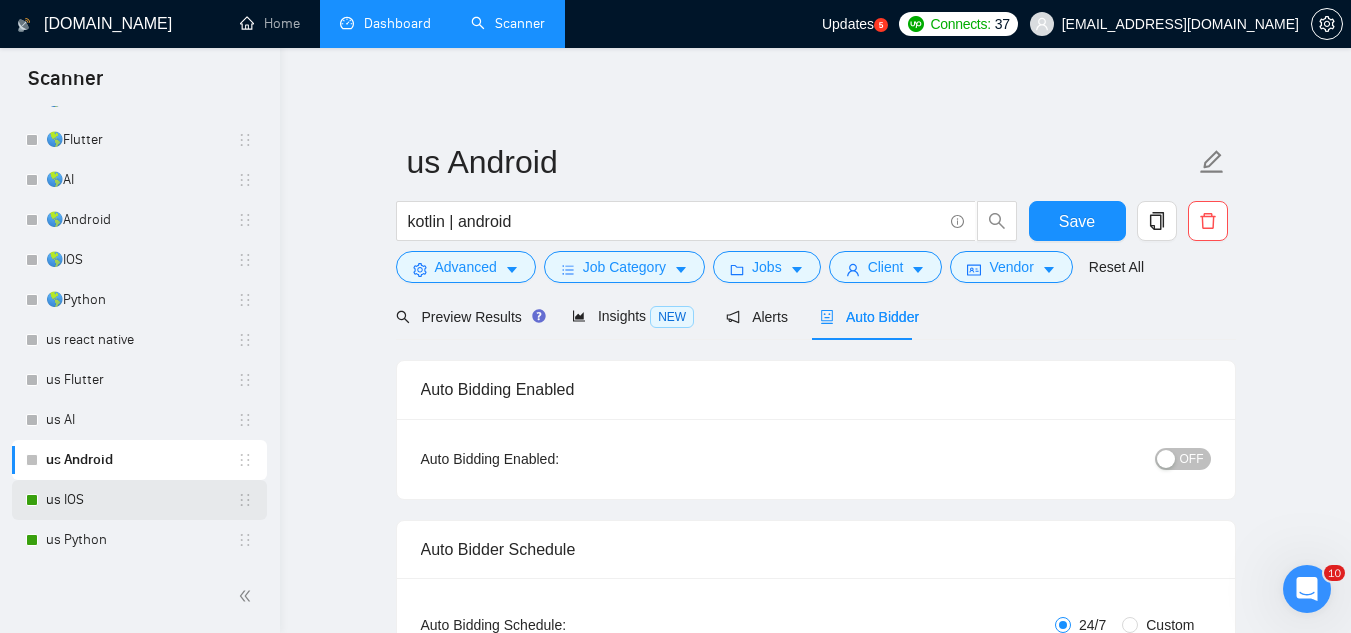 click on "us IOS" at bounding box center [141, 500] 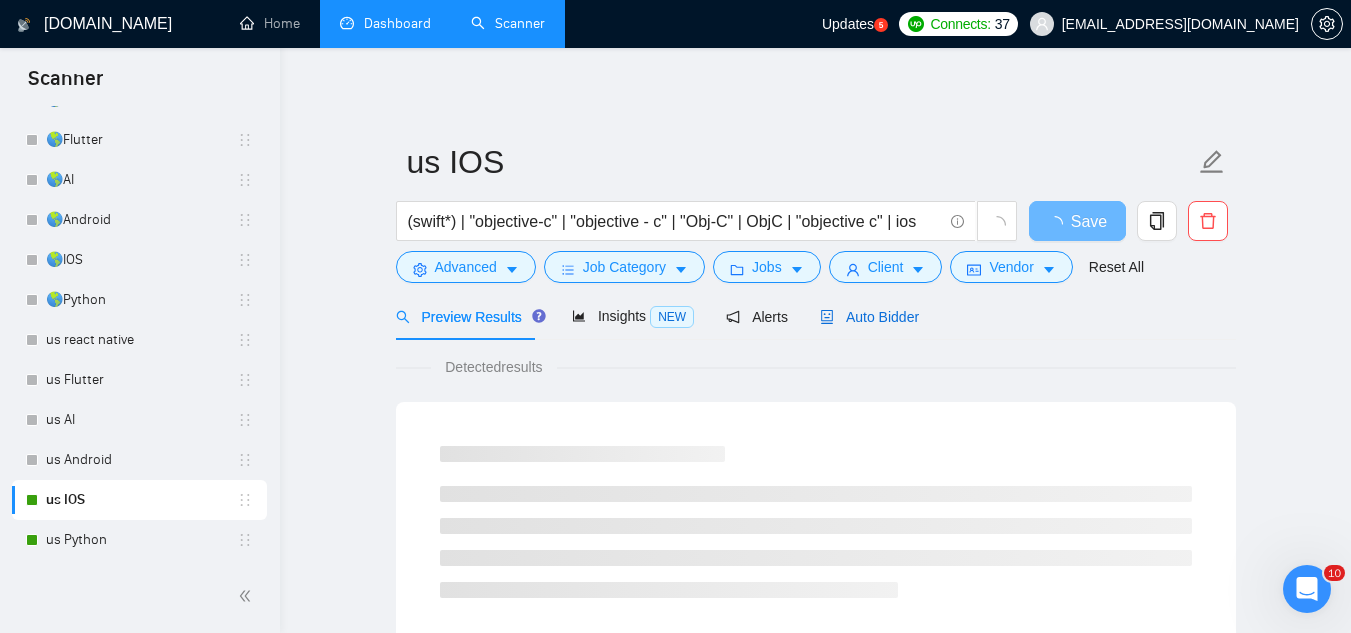 click on "Auto Bidder" at bounding box center [869, 317] 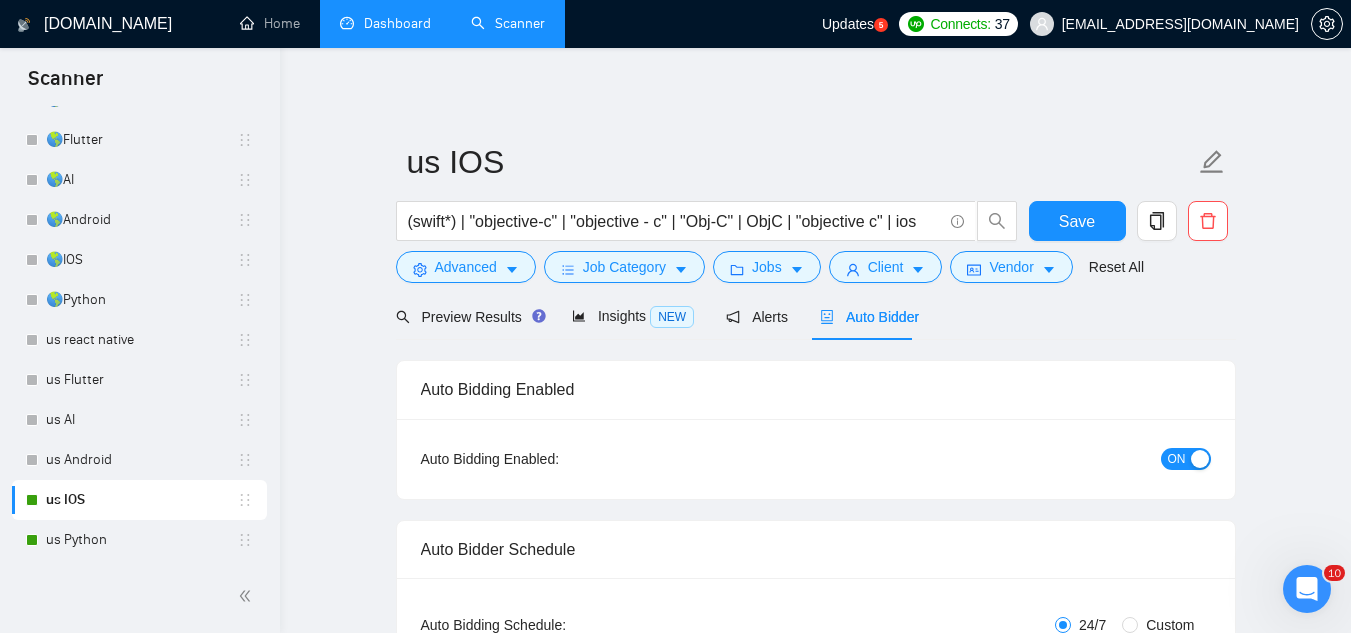 click on "ON" at bounding box center (1177, 459) 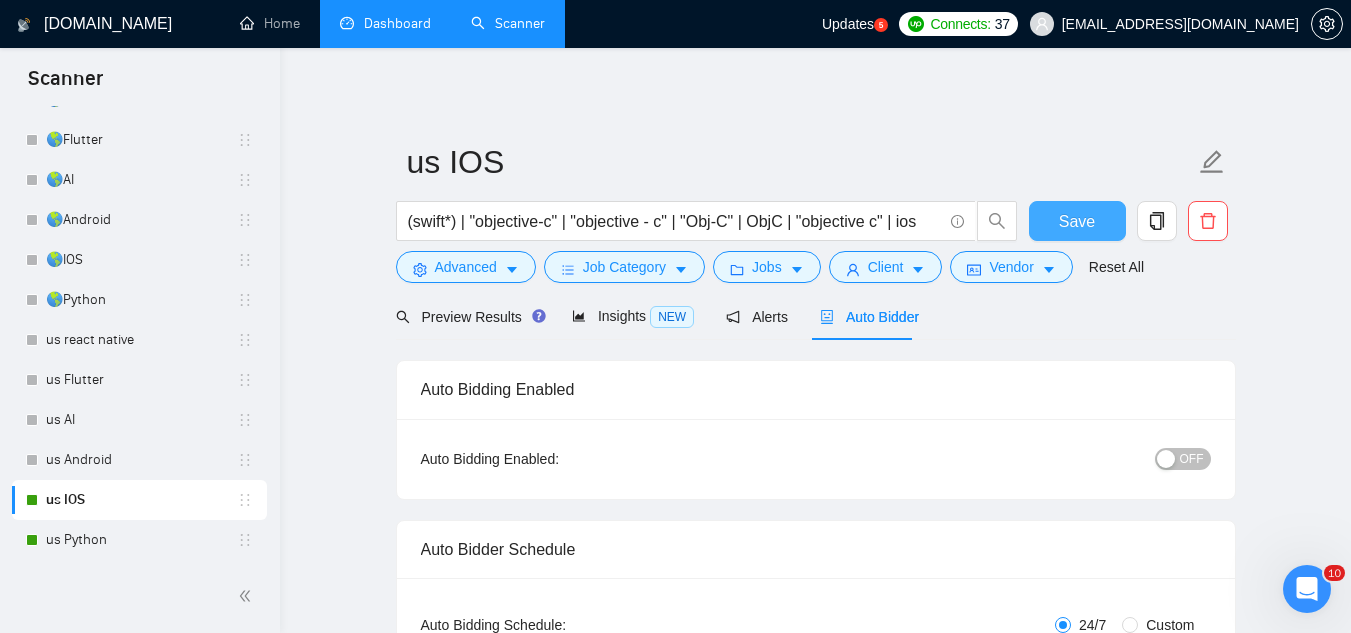 click on "Save" at bounding box center (1077, 221) 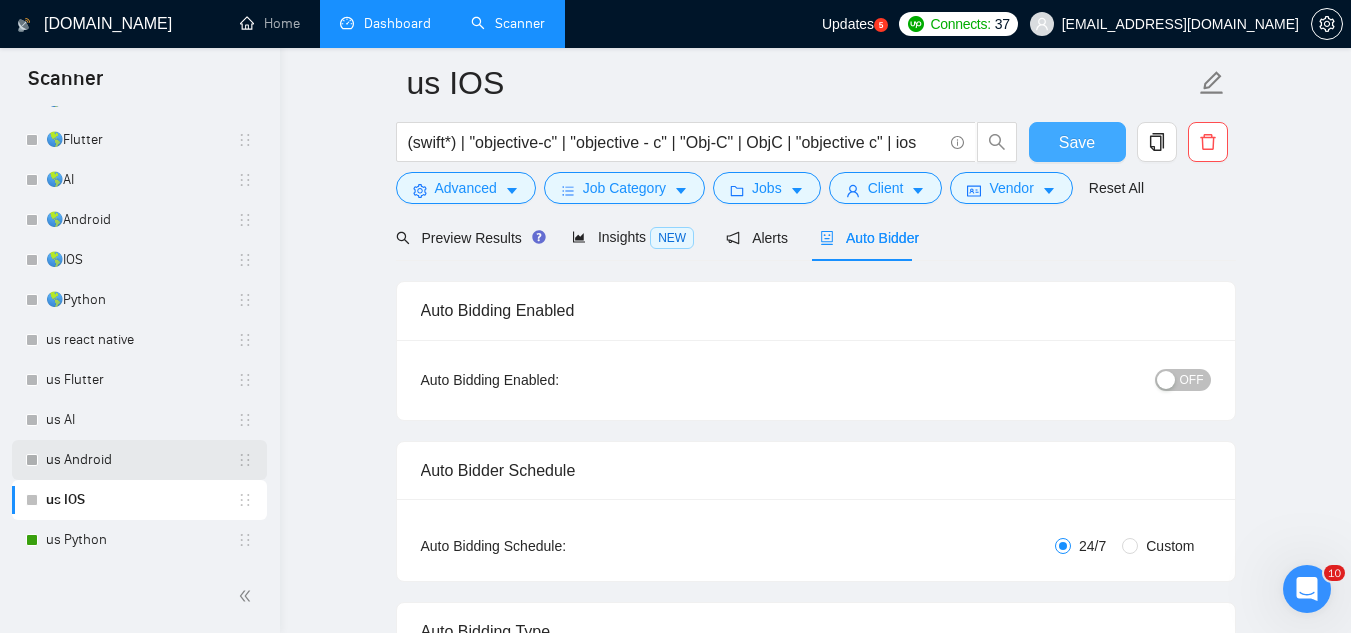 scroll, scrollTop: 300, scrollLeft: 0, axis: vertical 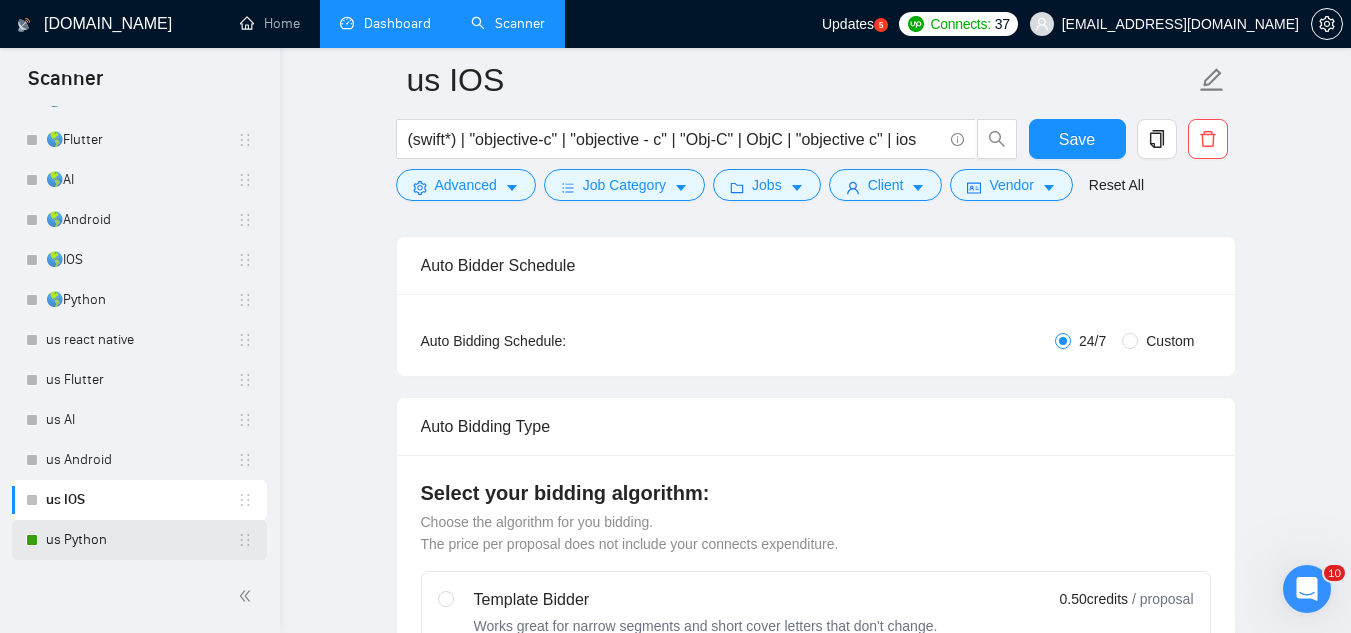 click on "us Python" at bounding box center (141, 540) 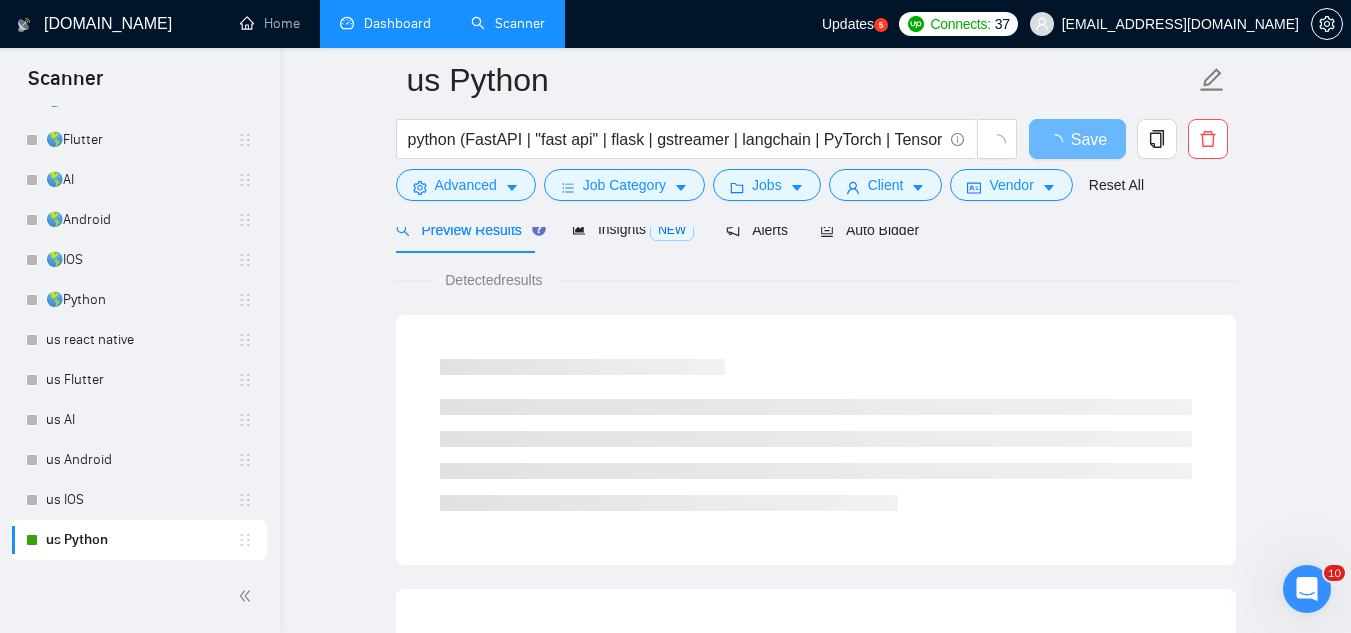 scroll, scrollTop: 0, scrollLeft: 0, axis: both 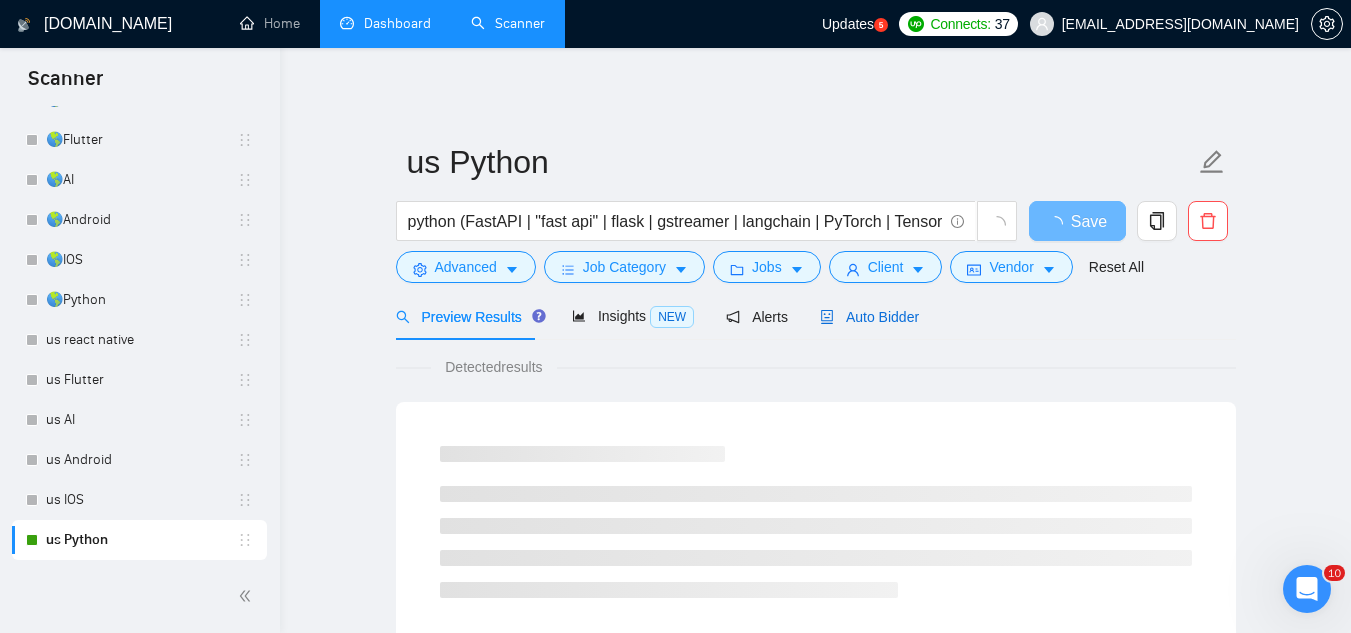 click on "Auto Bidder" at bounding box center (869, 317) 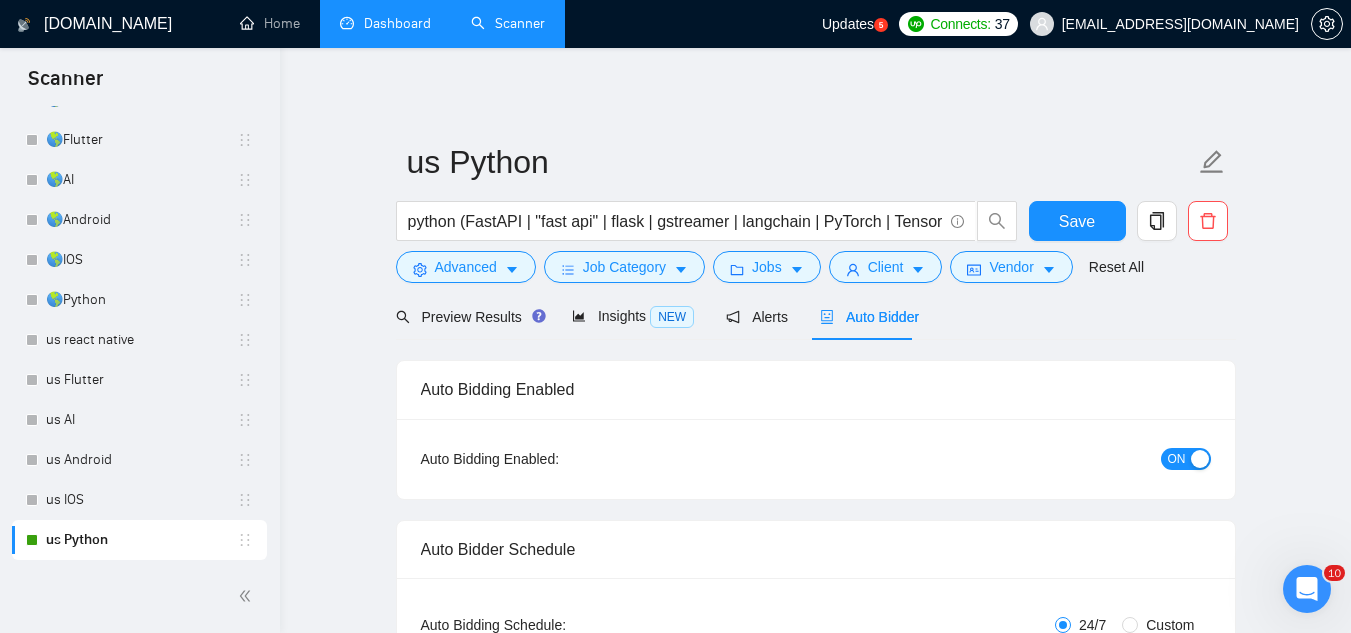 click on "ON" at bounding box center (1177, 459) 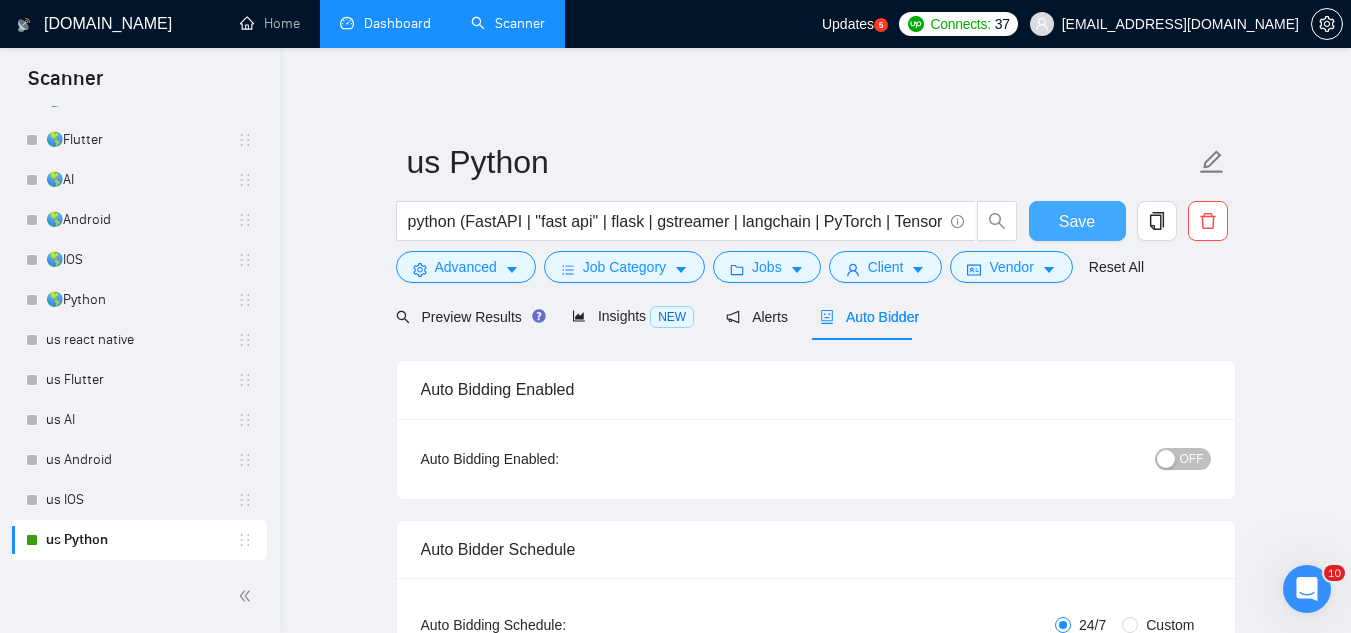 click on "Save" at bounding box center [1077, 221] 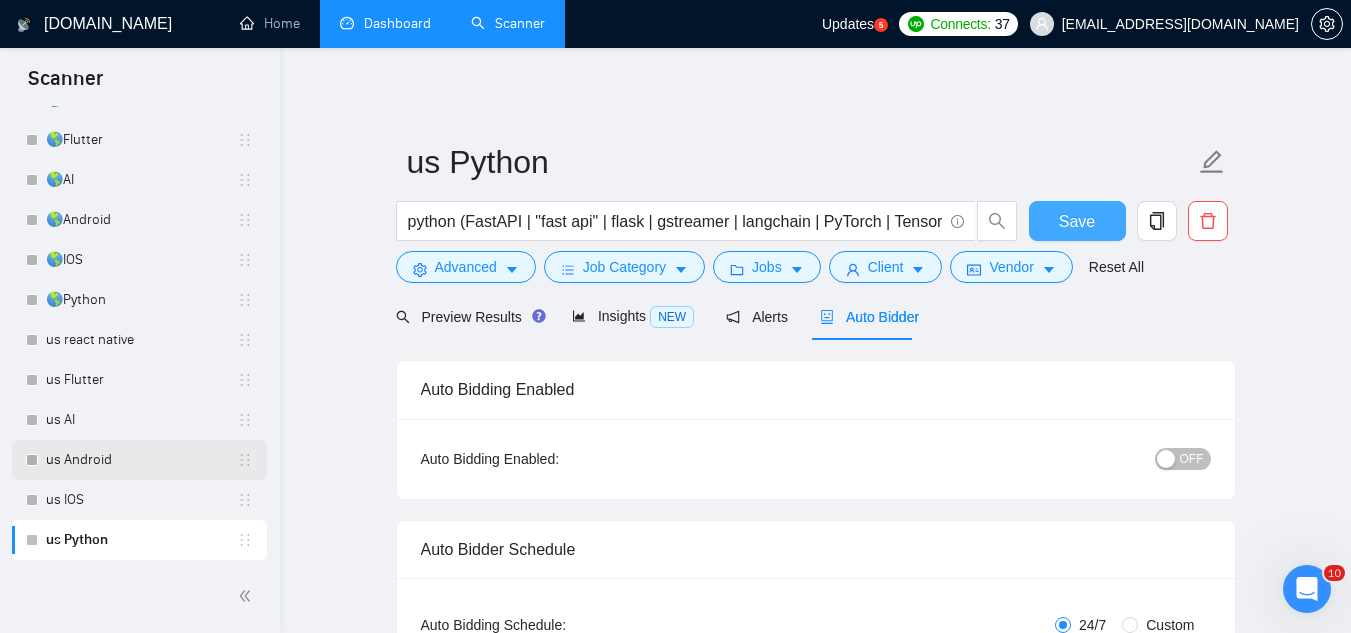 type 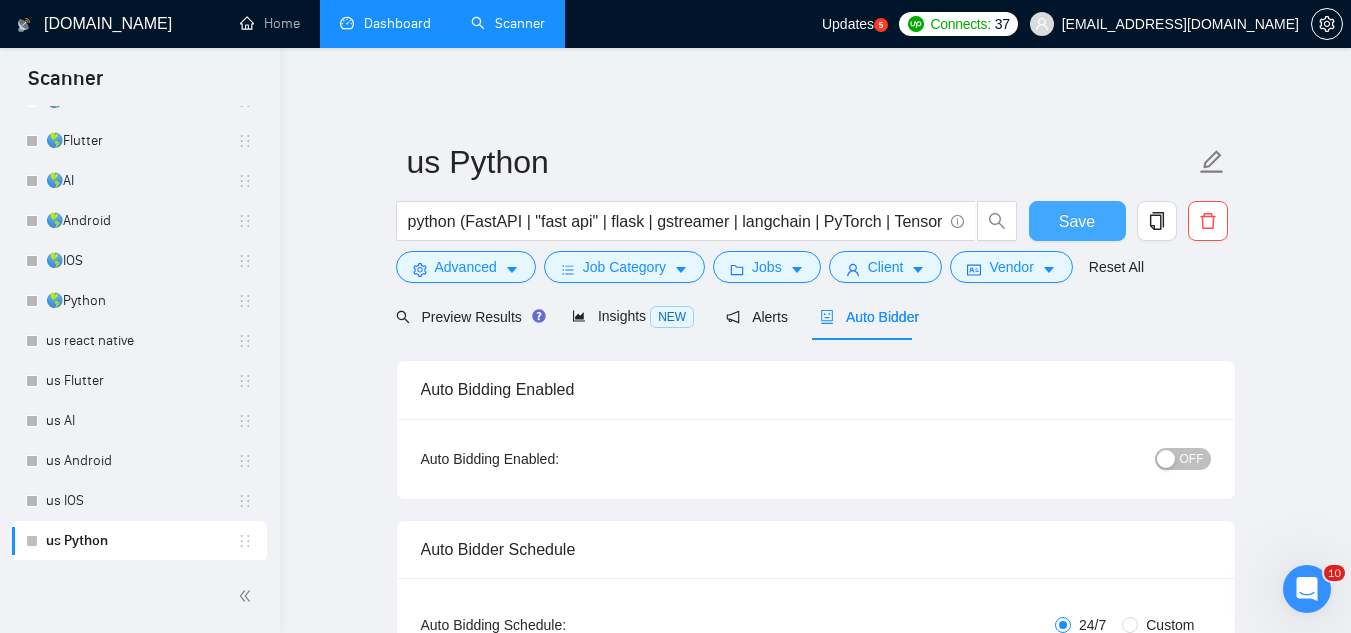 scroll, scrollTop: 602, scrollLeft: 0, axis: vertical 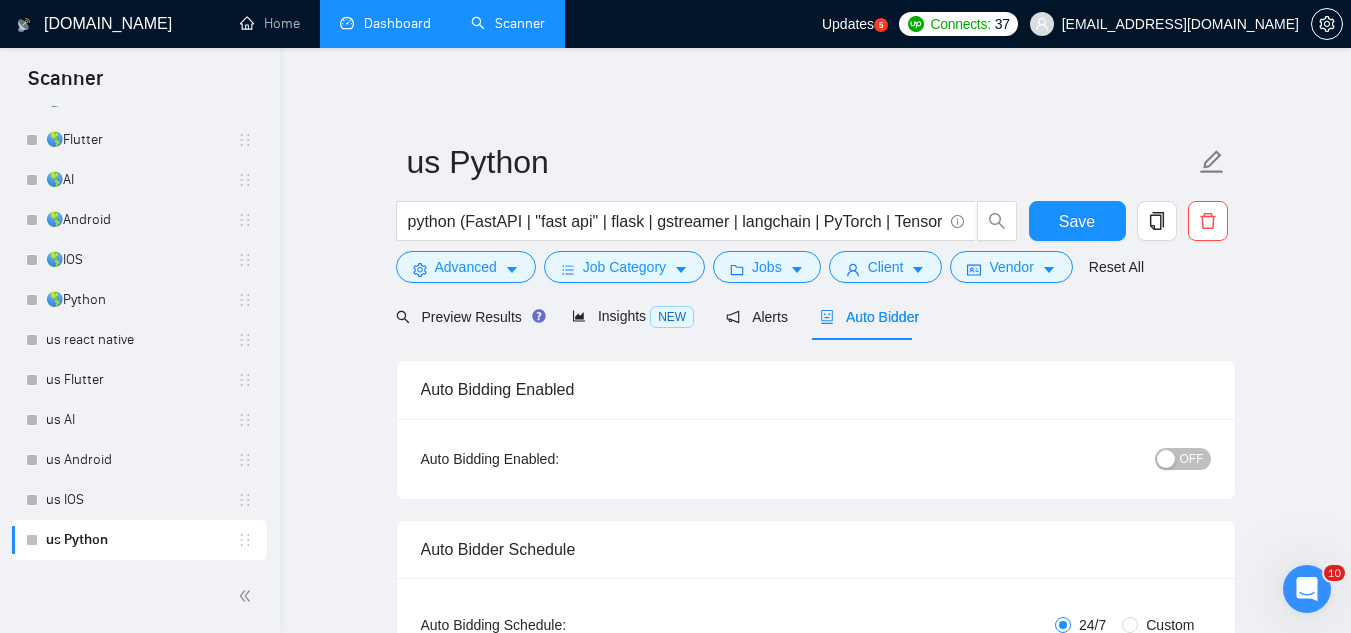 click on "[EMAIL_ADDRESS][DOMAIN_NAME]" at bounding box center (1164, 24) 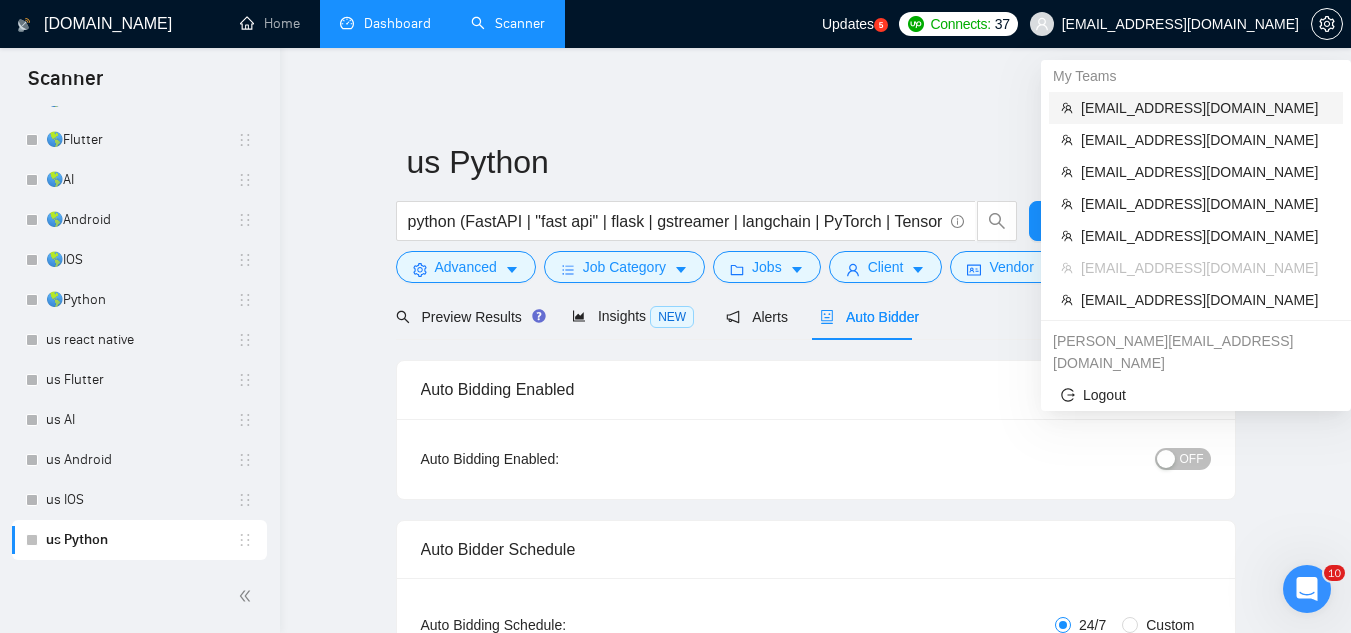 click on "[EMAIL_ADDRESS][DOMAIN_NAME]" at bounding box center [1206, 108] 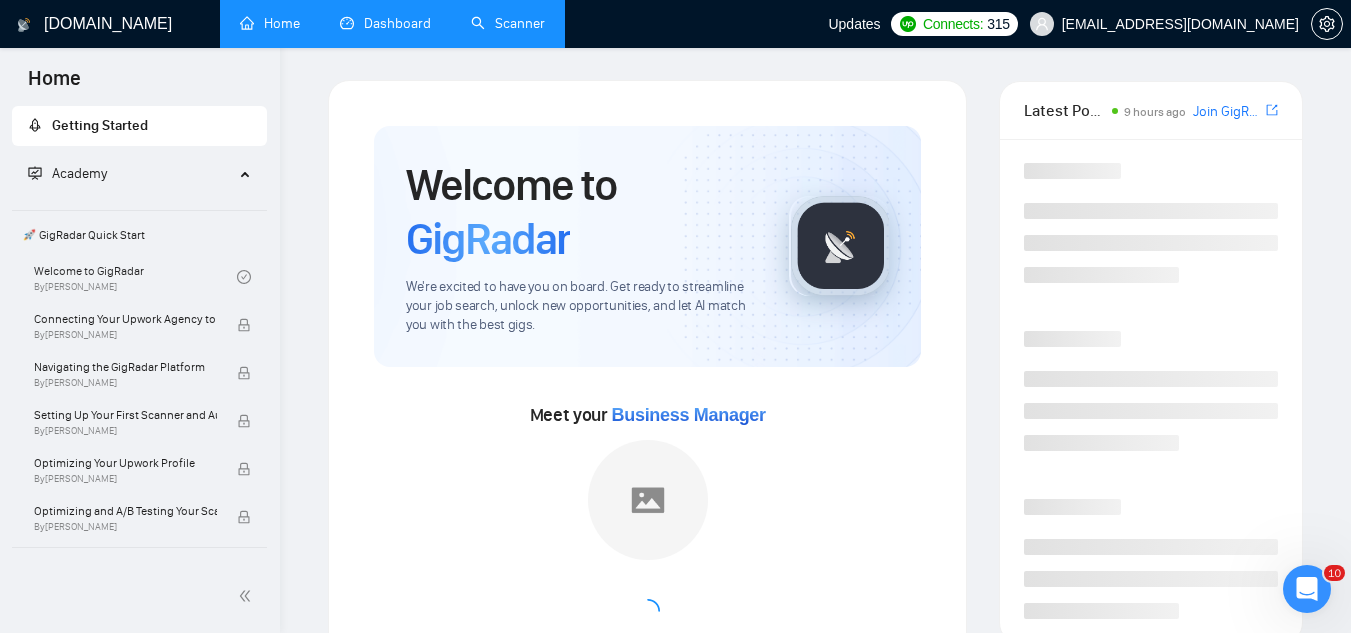 click on "Dashboard" at bounding box center [385, 23] 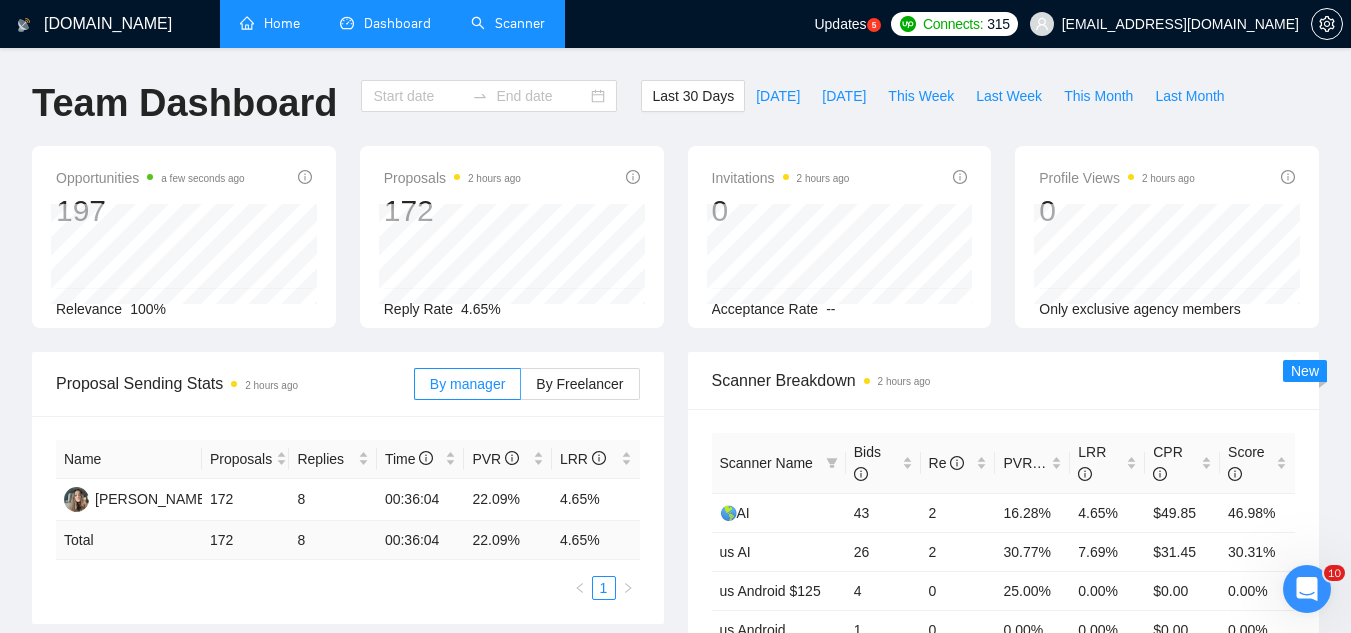 type on "[DATE]" 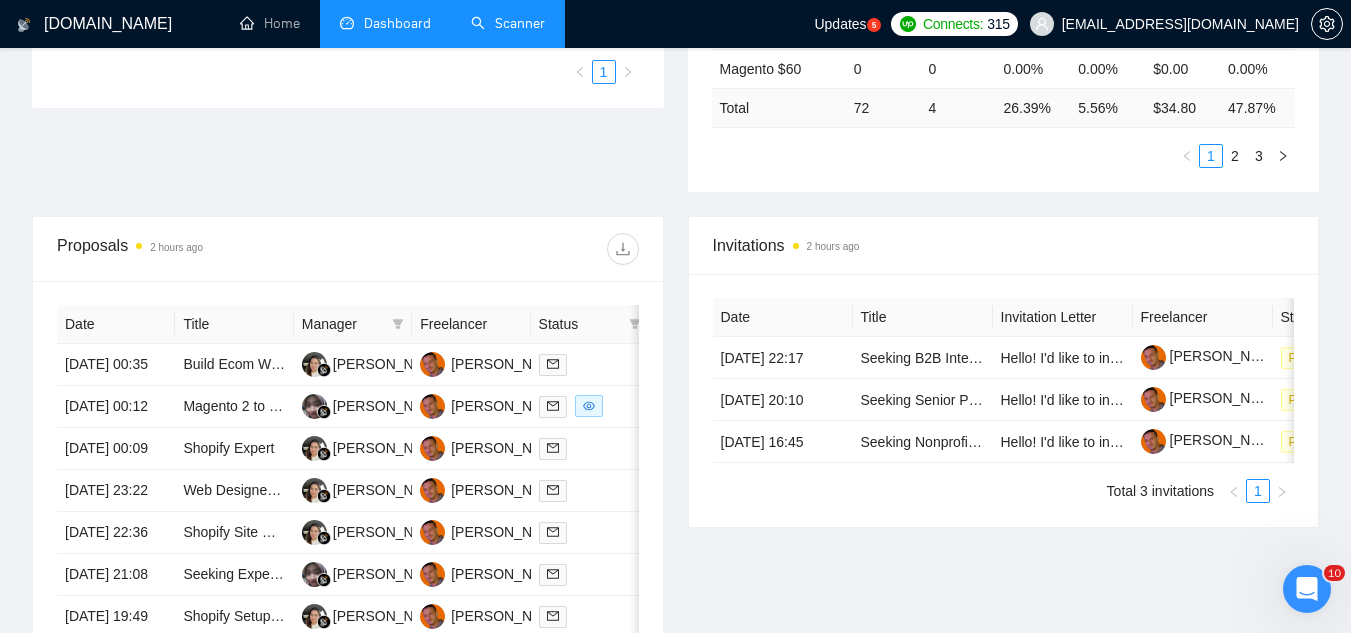 scroll, scrollTop: 700, scrollLeft: 0, axis: vertical 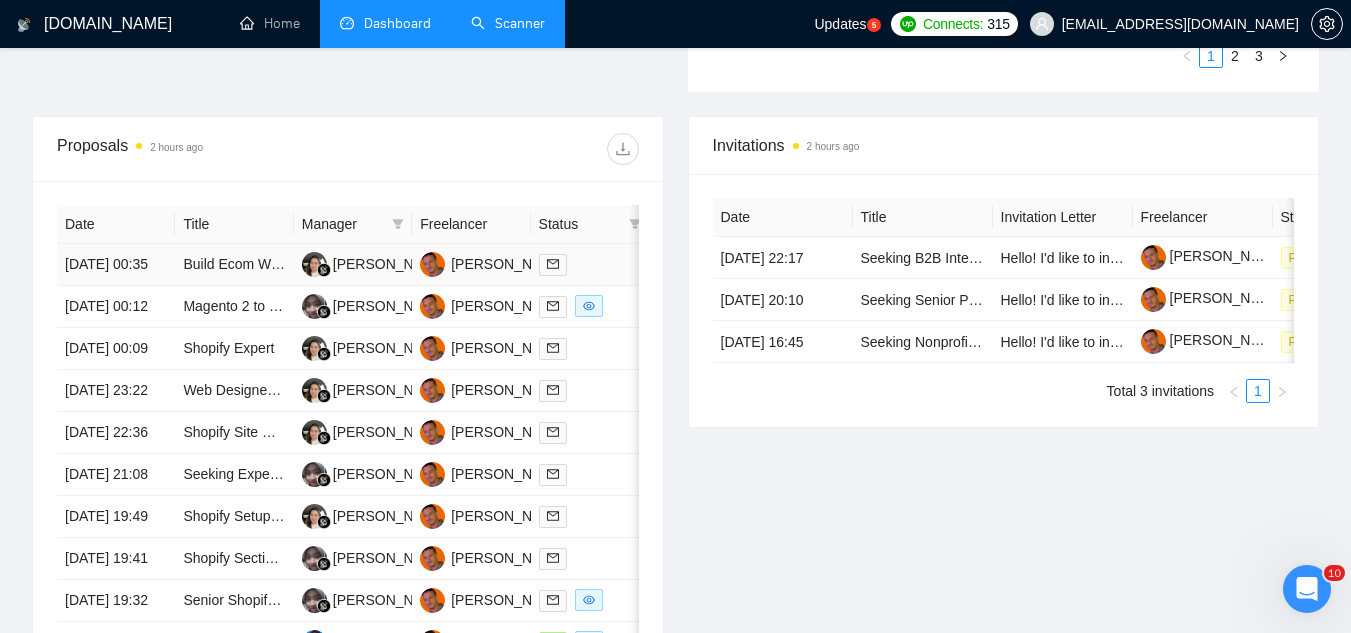 click on "Build Ecom Website for Laundry CPG Project" at bounding box center (234, 265) 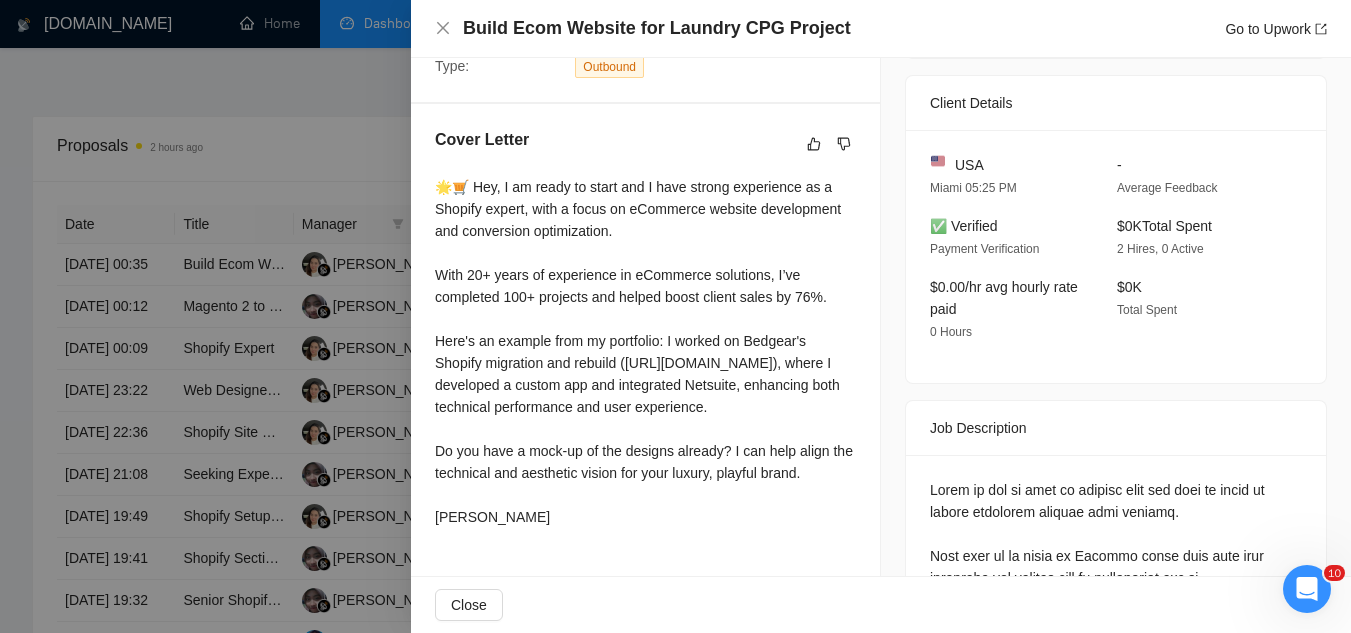 scroll, scrollTop: 600, scrollLeft: 0, axis: vertical 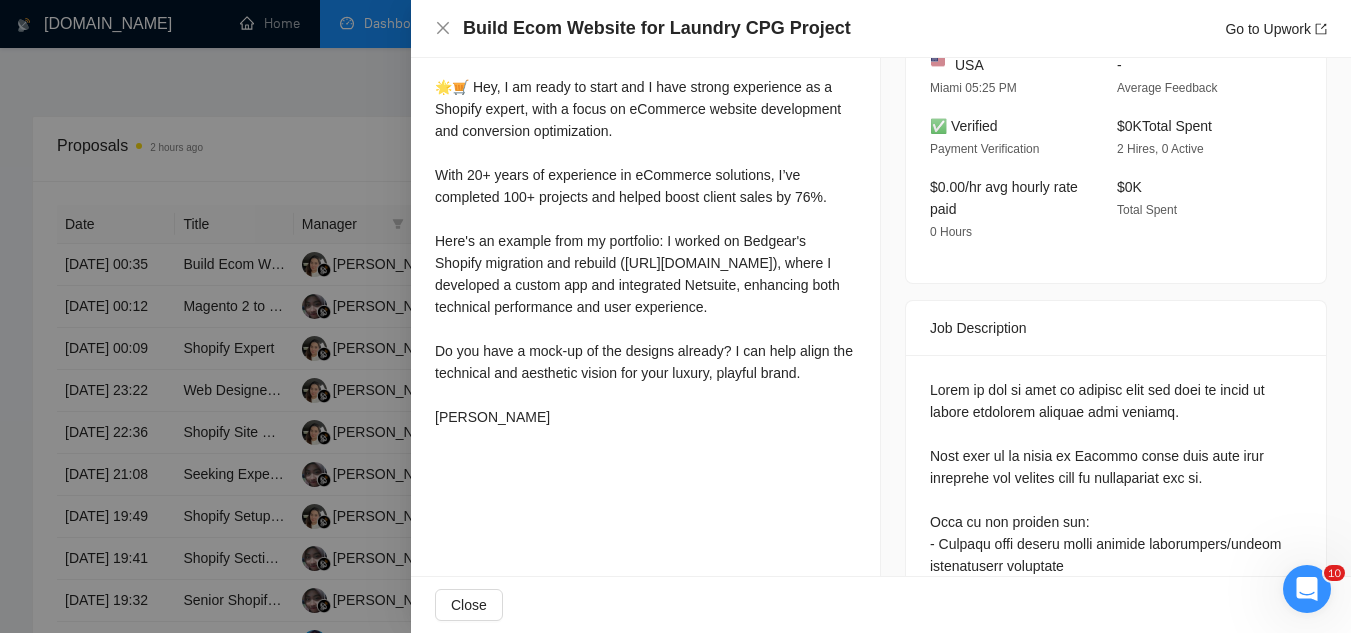 click at bounding box center [675, 316] 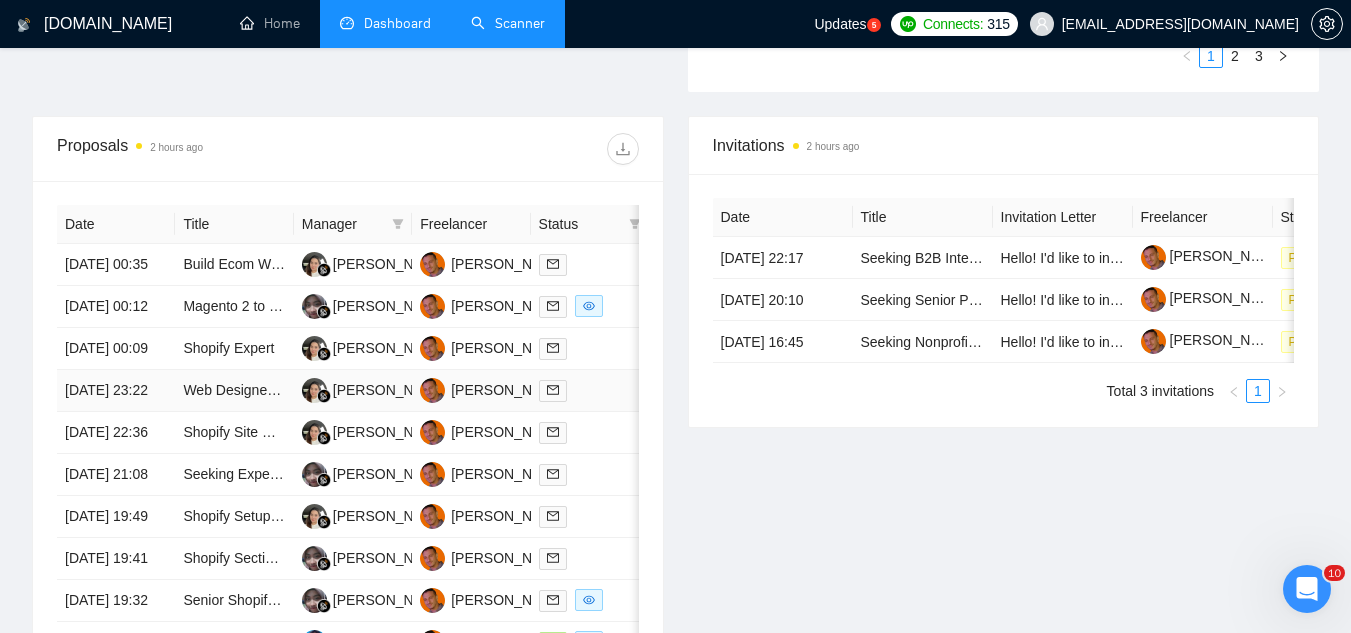 click on "Web Designer & Developer Needed for Beauty Brand Launch" at bounding box center (234, 391) 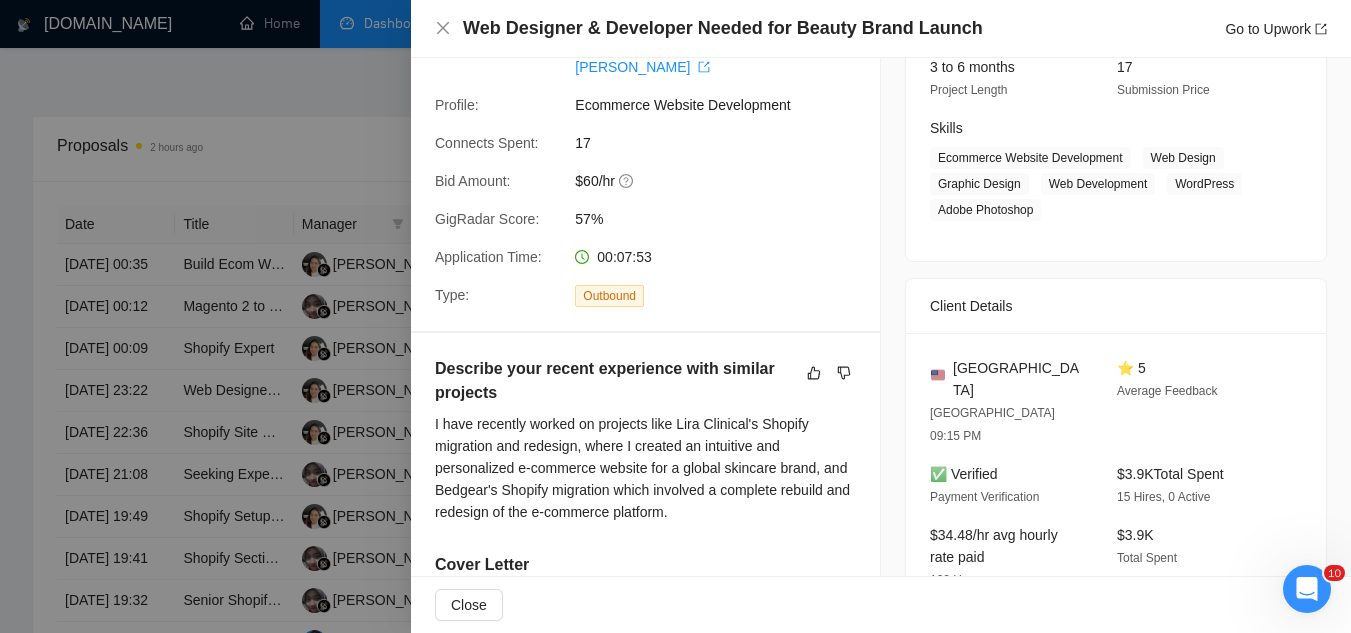 scroll, scrollTop: 100, scrollLeft: 0, axis: vertical 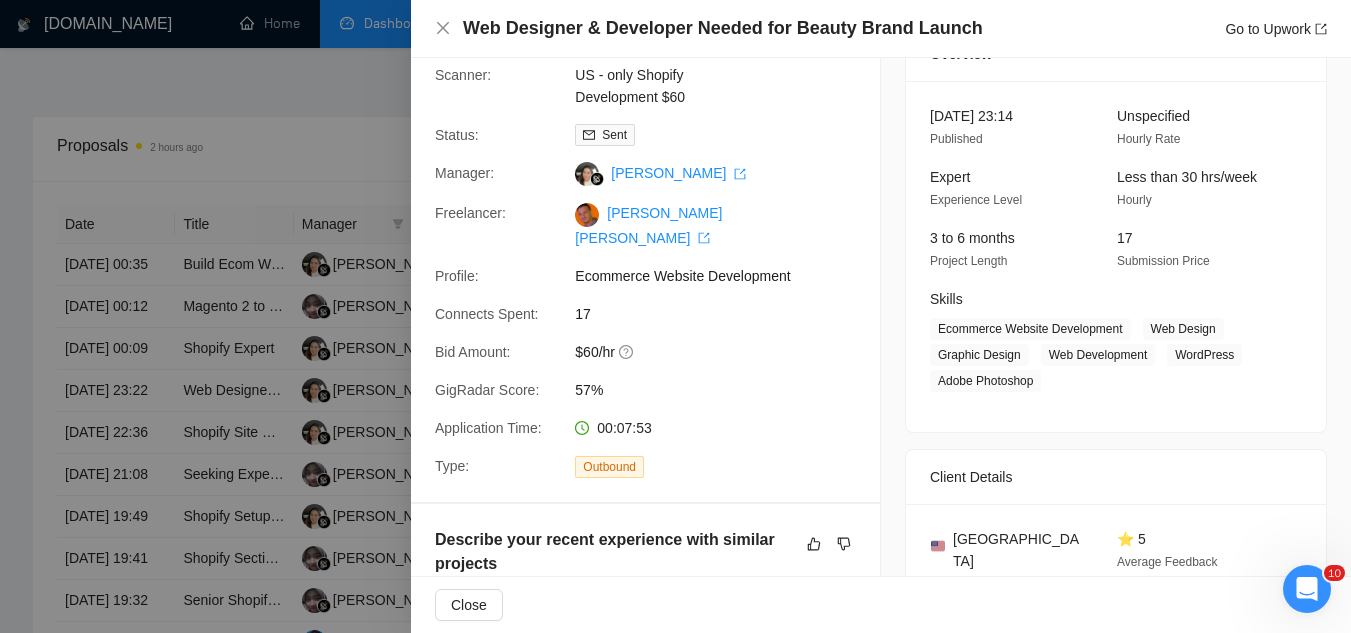 click at bounding box center [675, 316] 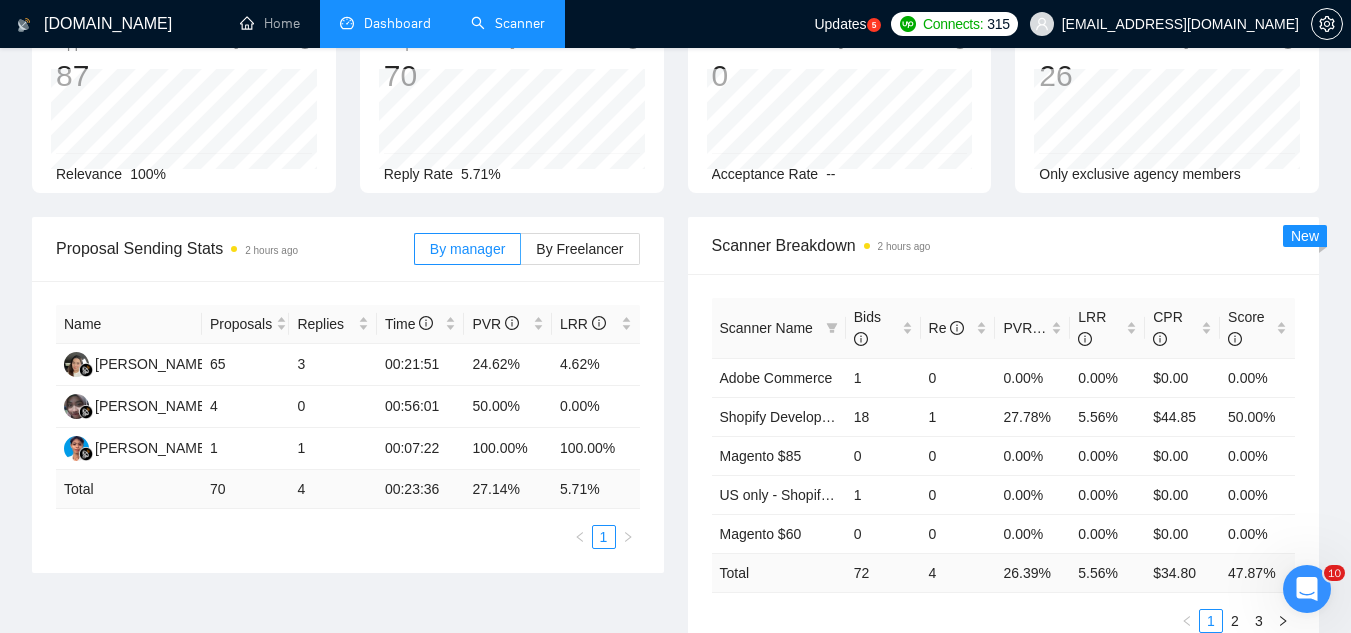 scroll, scrollTop: 0, scrollLeft: 0, axis: both 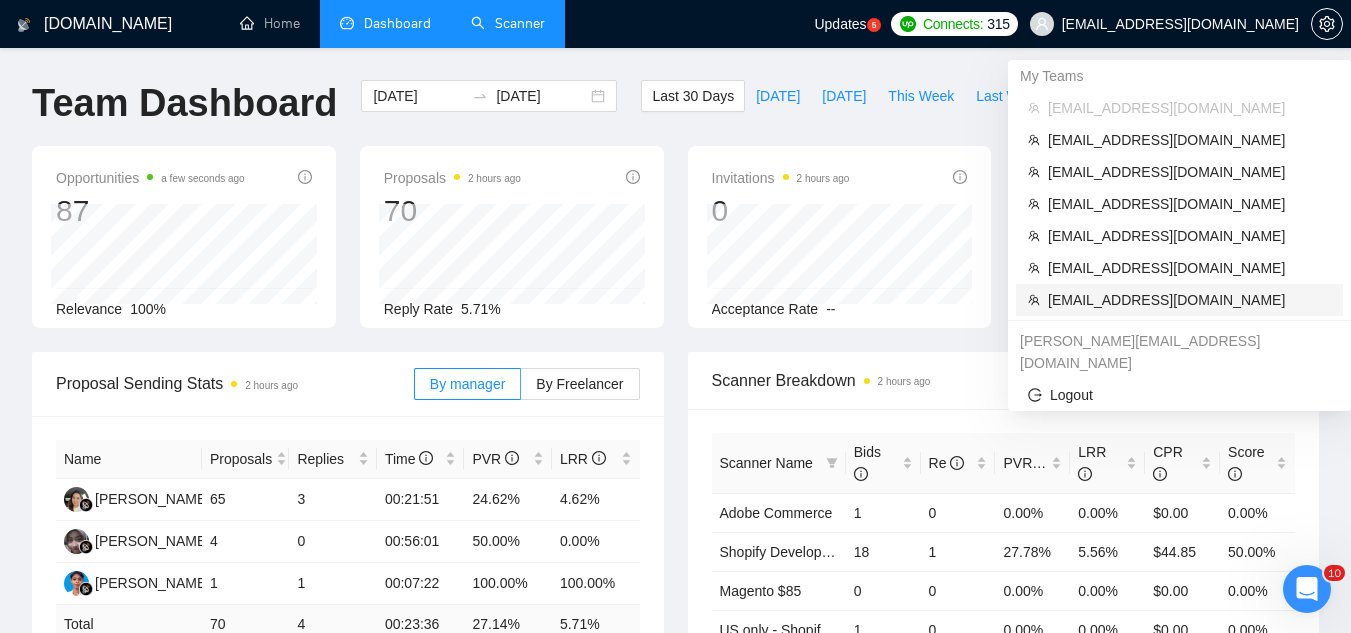 click on "[EMAIL_ADDRESS][DOMAIN_NAME]" at bounding box center (1189, 300) 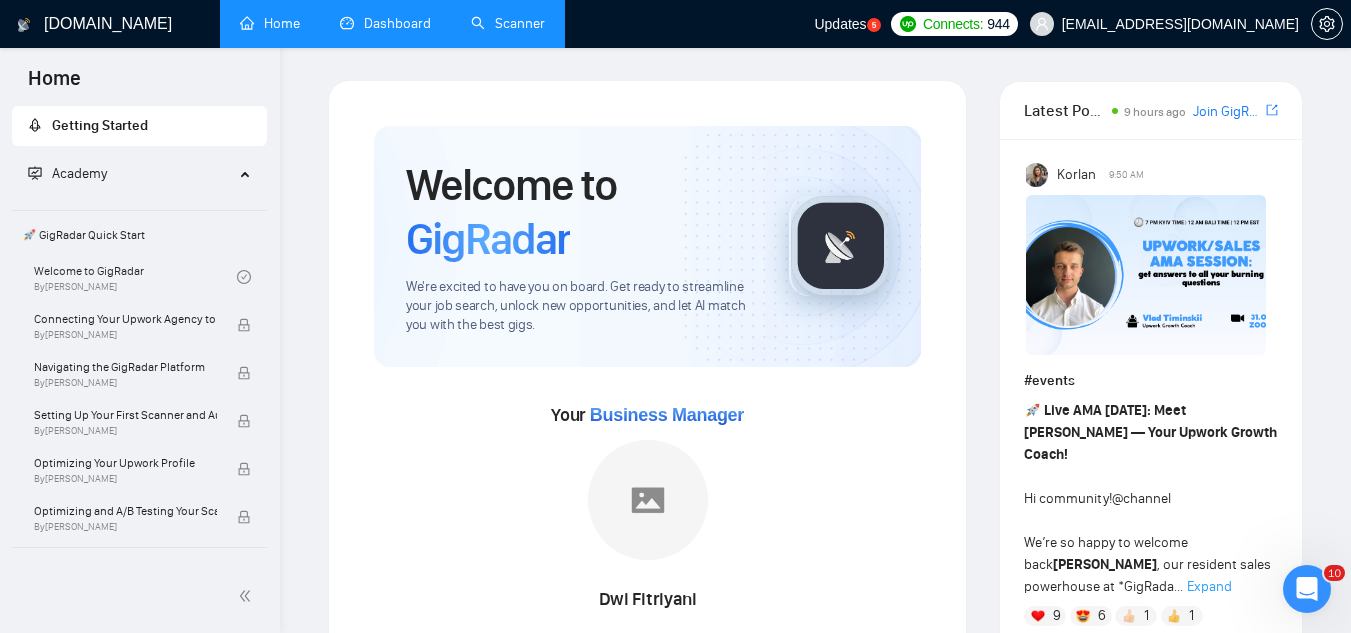 click on "Dashboard" at bounding box center (385, 23) 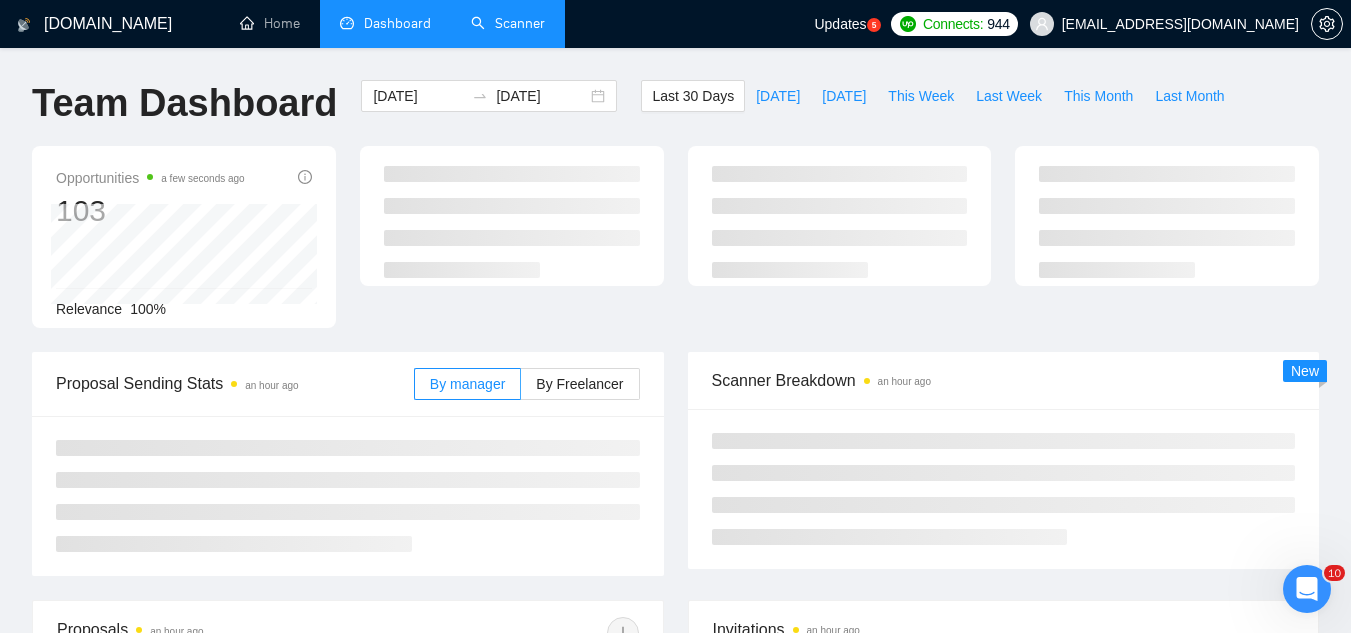 click on "Scanner" at bounding box center [508, 23] 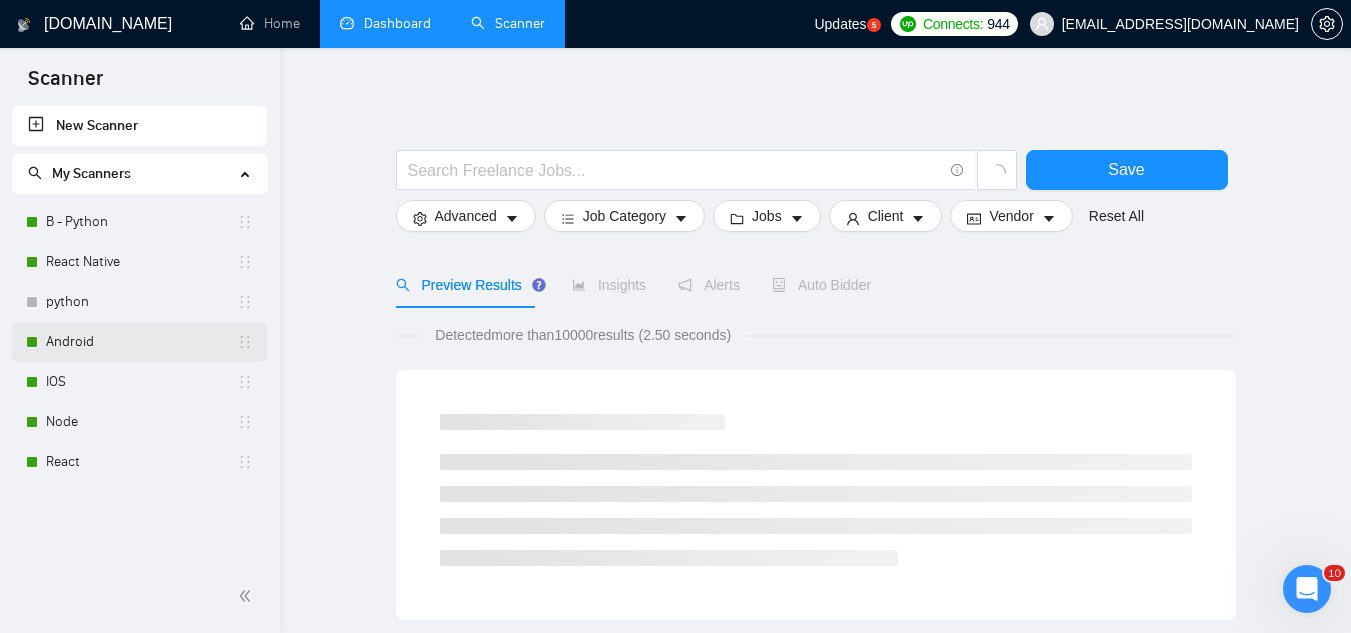 click on "Android" at bounding box center (141, 342) 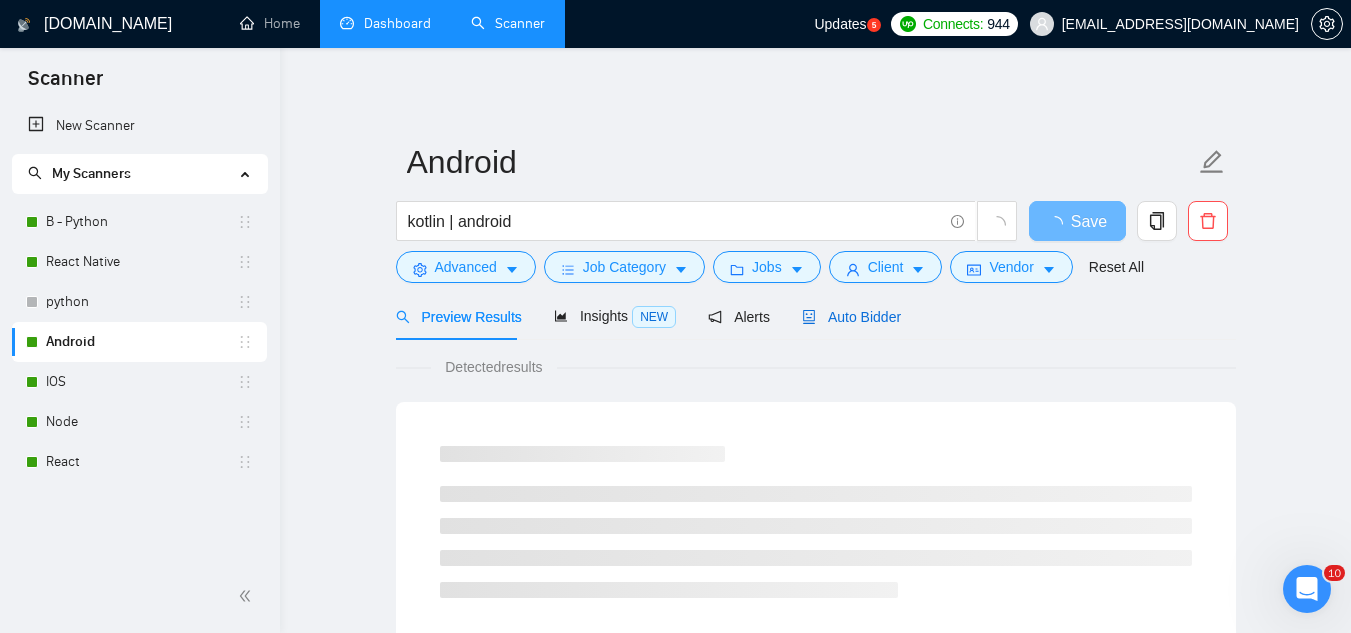 click on "Auto Bidder" at bounding box center (851, 317) 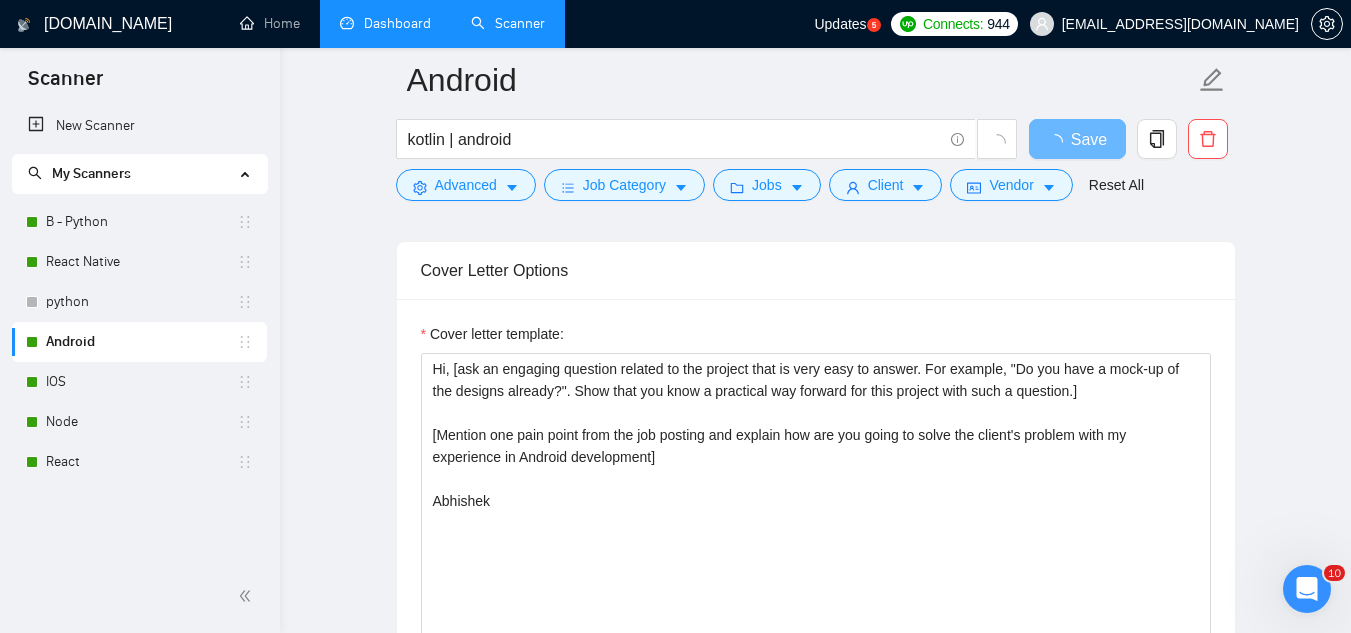 scroll, scrollTop: 1300, scrollLeft: 0, axis: vertical 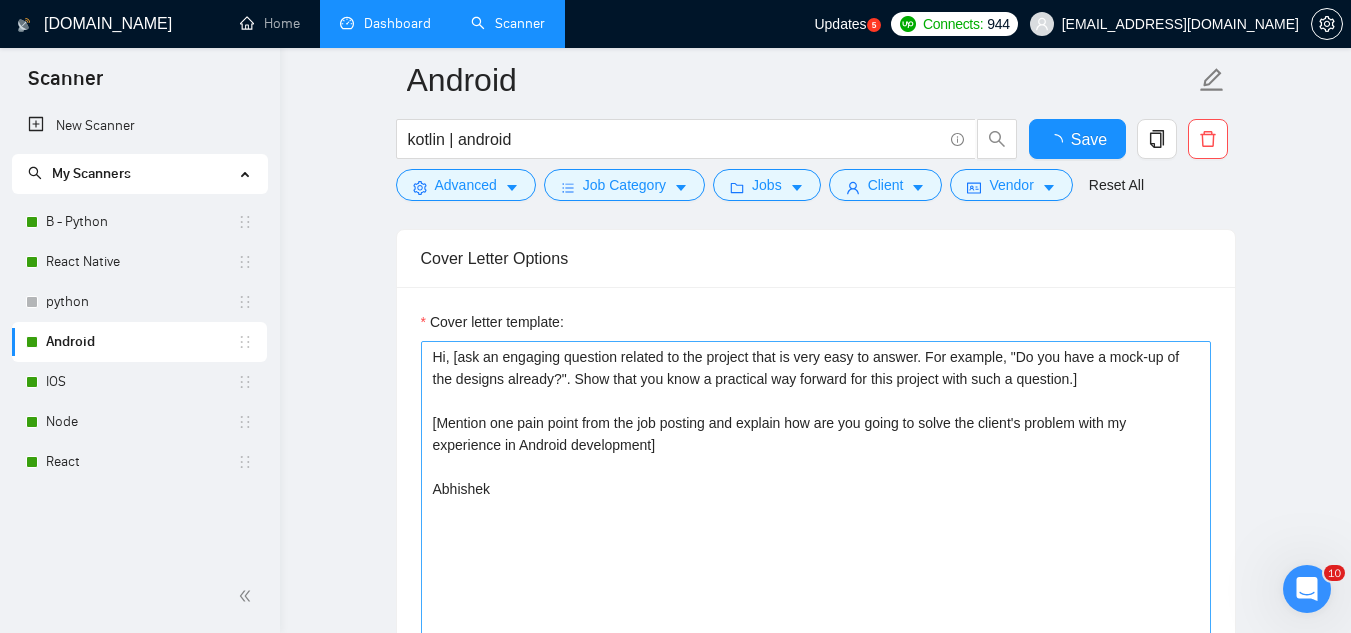 type 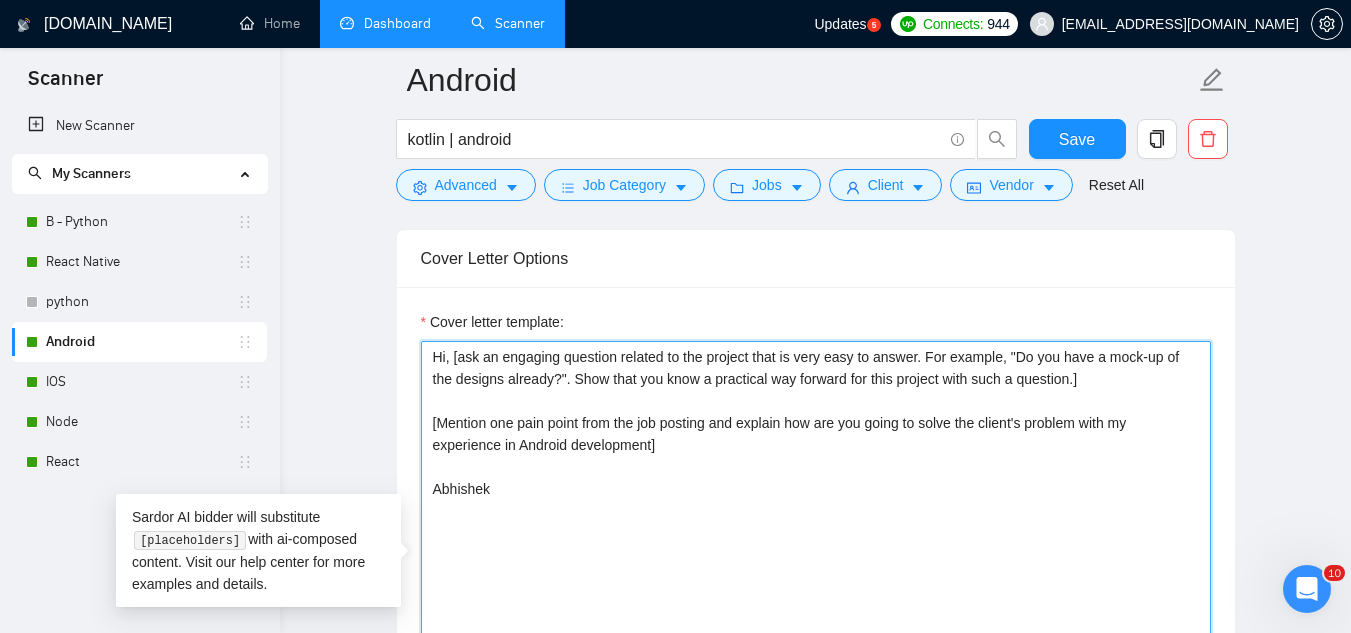 drag, startPoint x: 433, startPoint y: 423, endPoint x: 677, endPoint y: 461, distance: 246.94128 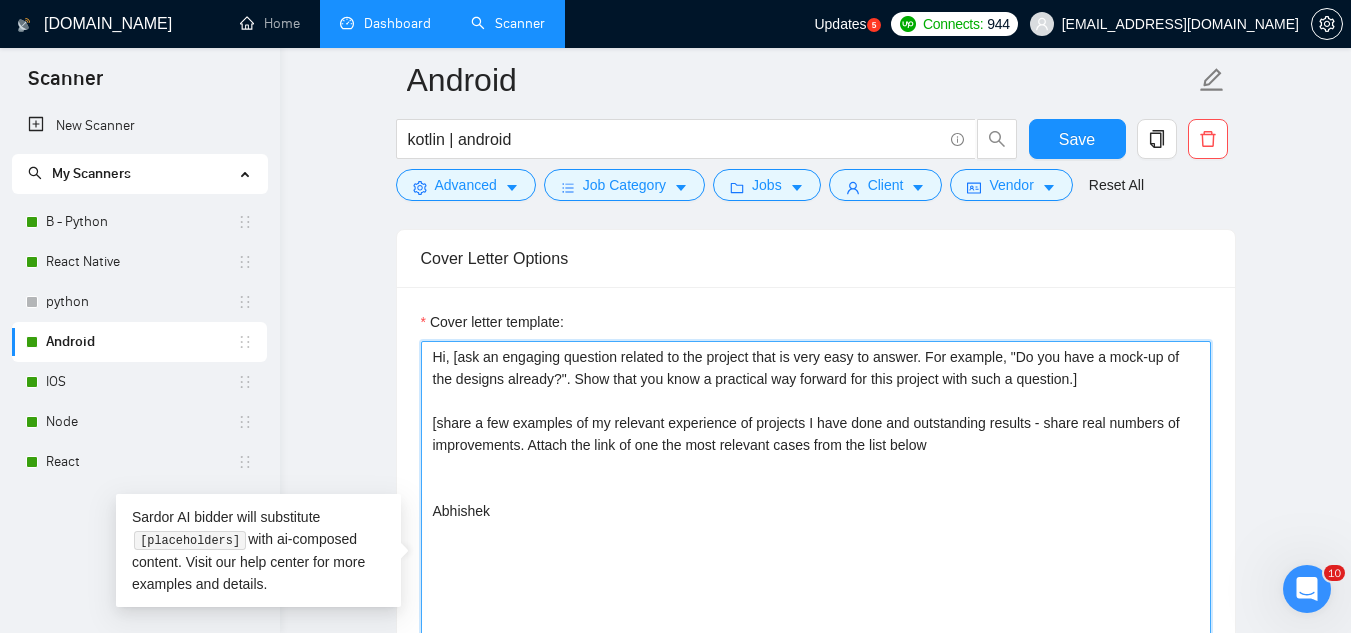 paste on "[URL][DOMAIN_NAME]" 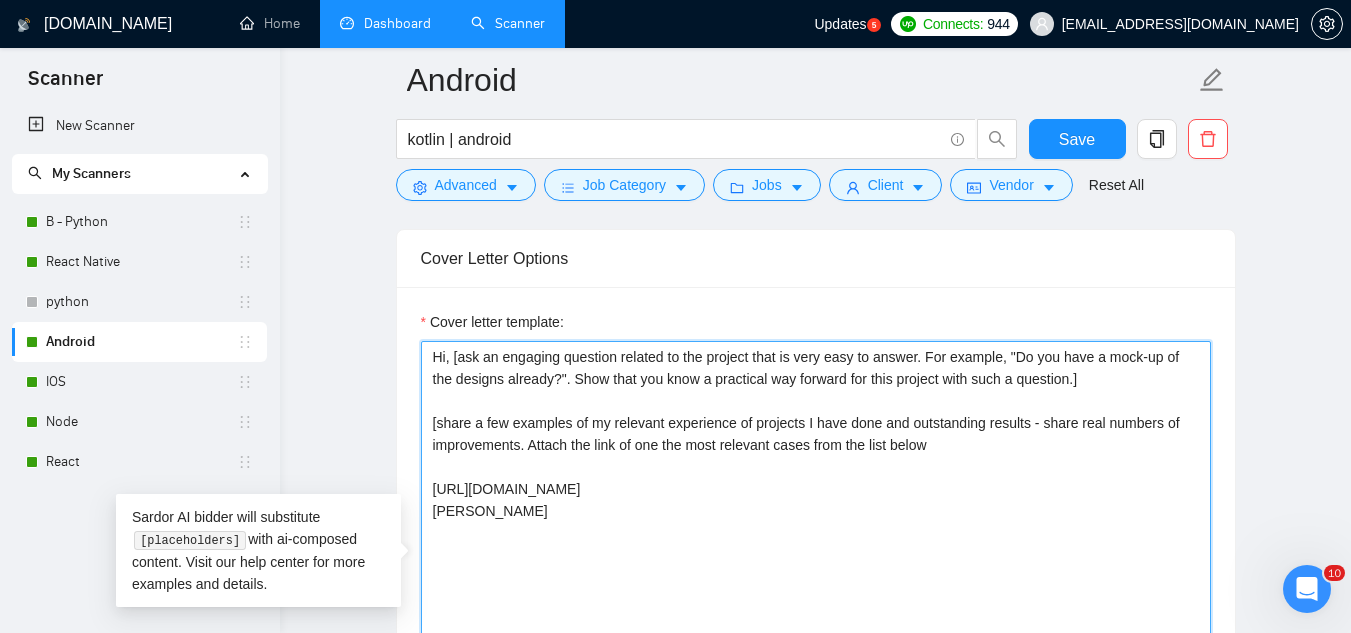 click on "Hi, [ask an engaging question related to the project that is very easy to answer. For example, "Do you have a mock-up of the designs already?". Show that you know a practical way forward for this project with such a question.]
[share a few examples of my relevant experience of projects I have done and outstanding results - share real numbers of improvements. Attach the link of one the most relevant cases from the list below
[URL][DOMAIN_NAME]
[PERSON_NAME]" at bounding box center [816, 566] 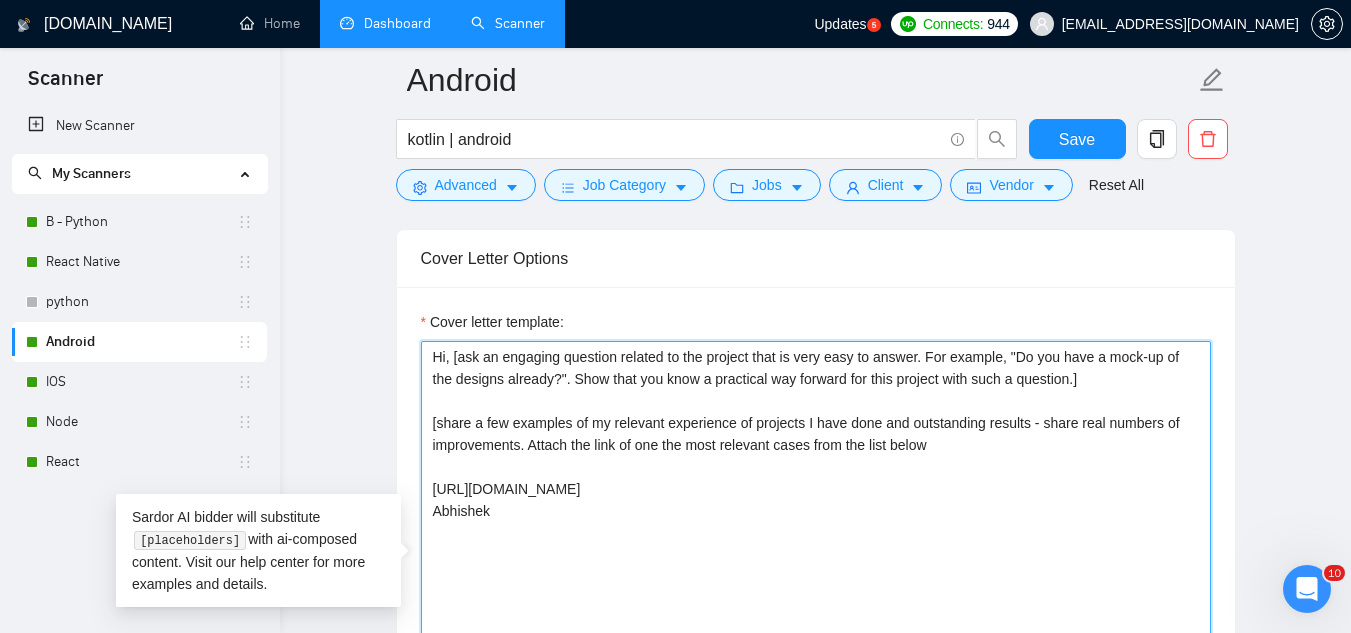 click on "Hi, [ask an engaging question related to the project that is very easy to answer. For example, "Do you have a mock-up of the designs already?". Show that you know a practical way forward for this project with such a question.]
[share a few examples of my relevant experience of projects I have done and outstanding results - share real numbers of improvements. Attach the link of one the most relevant cases from the list below
[URL][DOMAIN_NAME]
Abhishek" at bounding box center [816, 566] 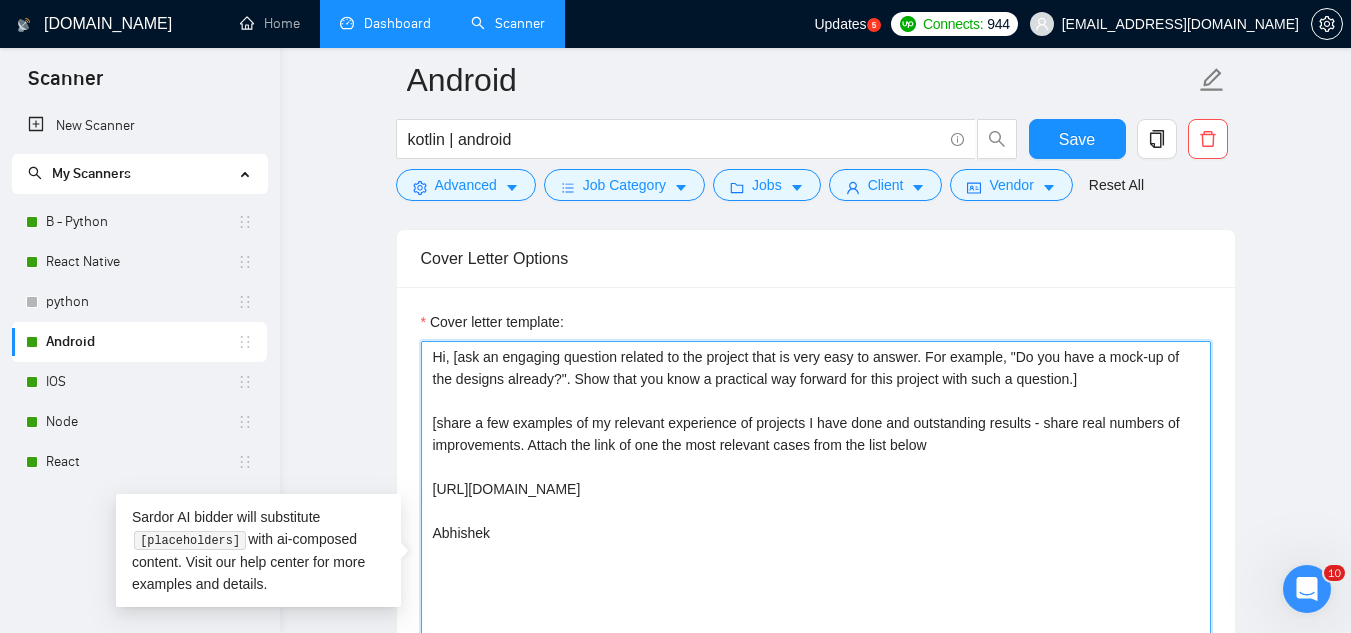 paste on "[URL][DOMAIN_NAME]" 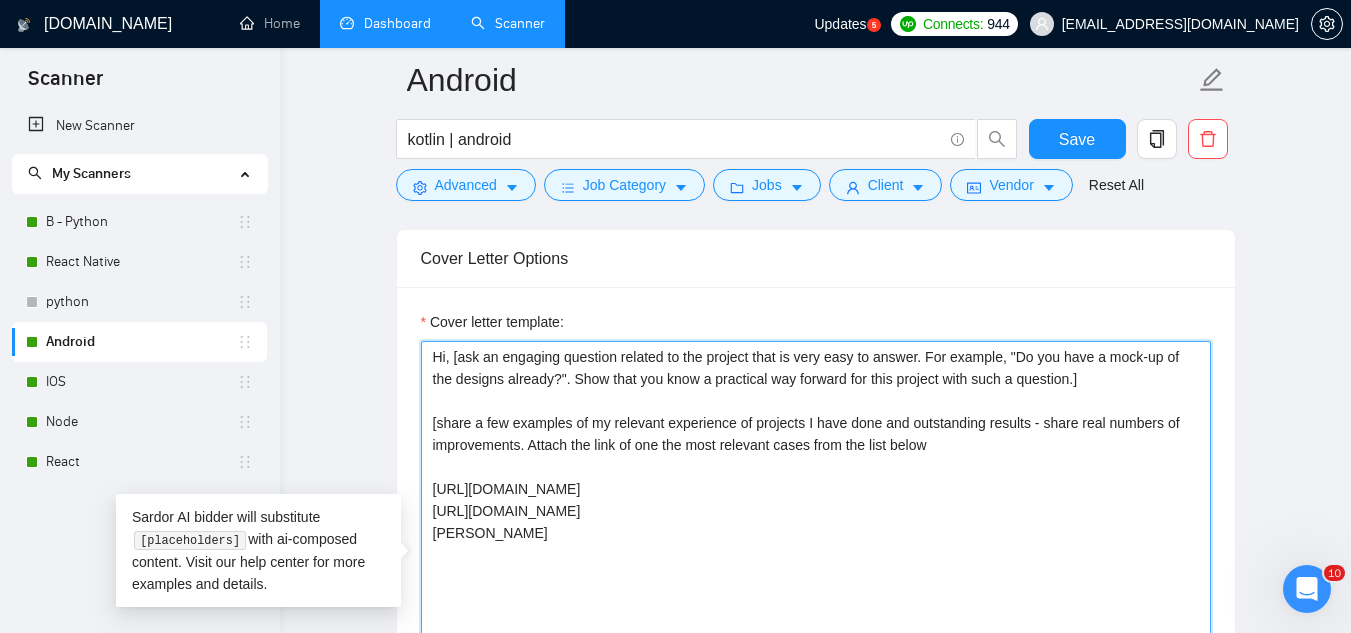 click on "Hi, [ask an engaging question related to the project that is very easy to answer. For example, "Do you have a mock-up of the designs already?". Show that you know a practical way forward for this project with such a question.]
[share a few examples of my relevant experience of projects I have done and outstanding results - share real numbers of improvements. Attach the link of one the most relevant cases from the list below
[URL][DOMAIN_NAME]
[URL][DOMAIN_NAME]
[PERSON_NAME]" at bounding box center (816, 566) 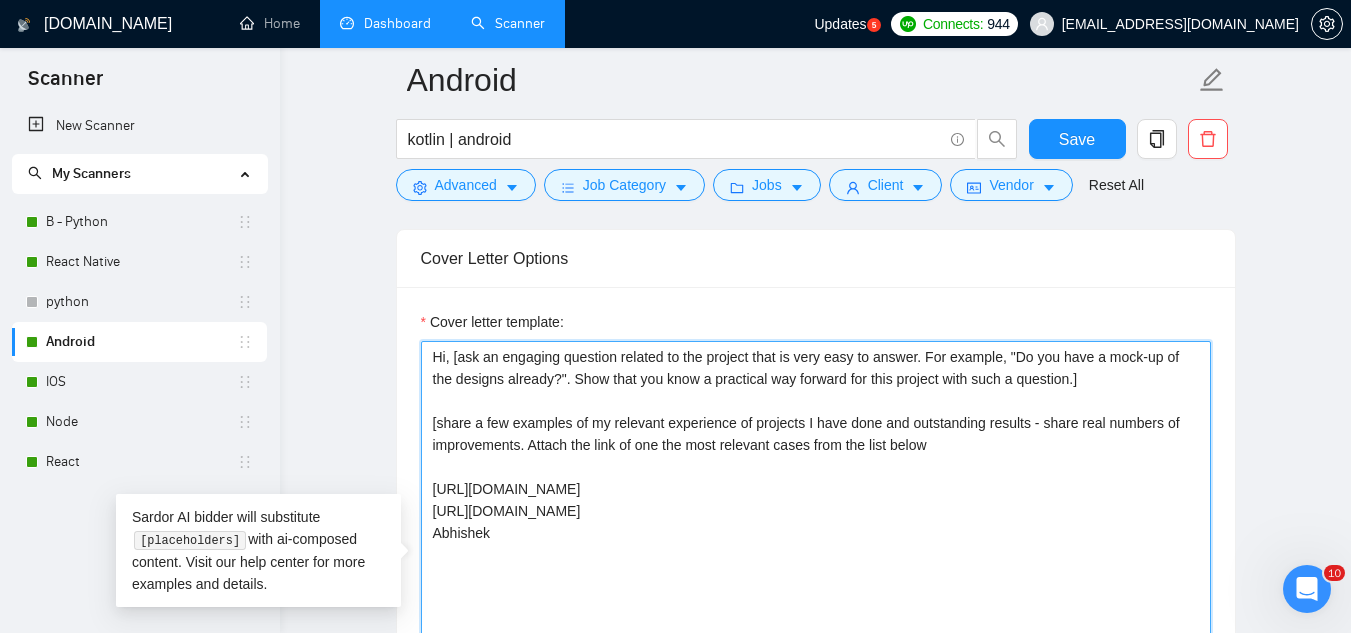 click on "Hi, [ask an engaging question related to the project that is very easy to answer. For example, "Do you have a mock-up of the designs already?". Show that you know a practical way forward for this project with such a question.]
[share a few examples of my relevant experience of projects I have done and outstanding results - share real numbers of improvements. Attach the link of one the most relevant cases from the list below
[URL][DOMAIN_NAME]
[URL][DOMAIN_NAME]
Abhishek" at bounding box center [816, 566] 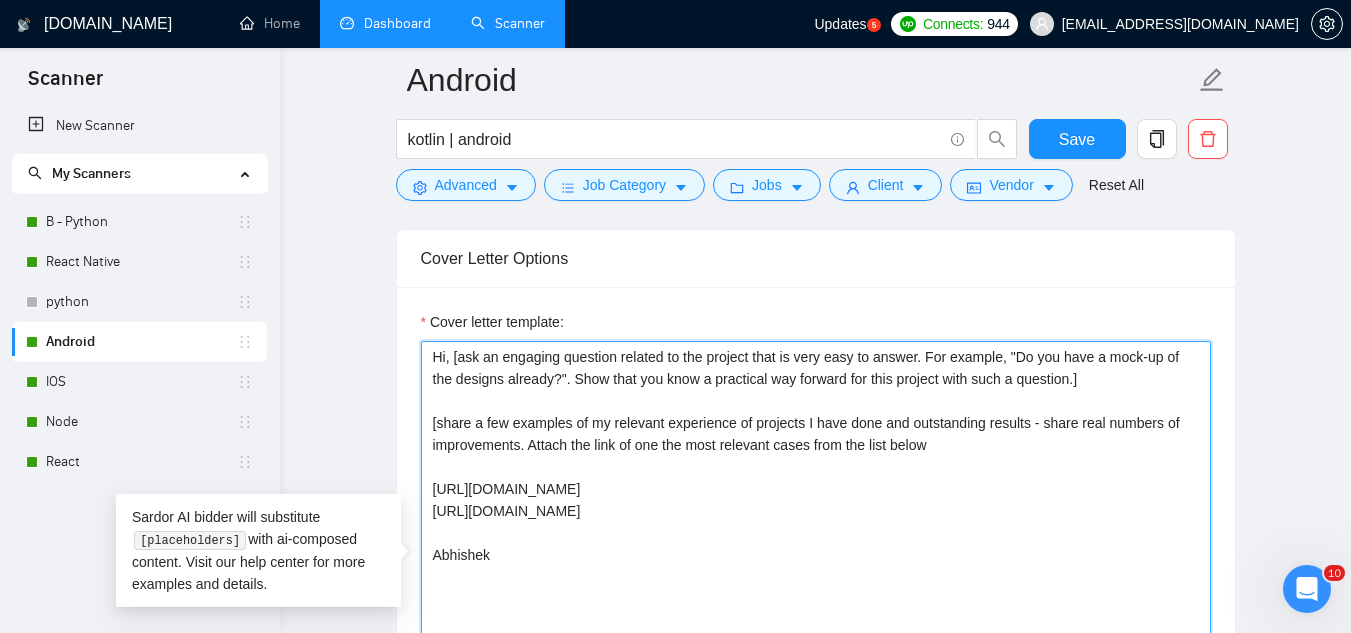 paste on "[URL][DOMAIN_NAME]" 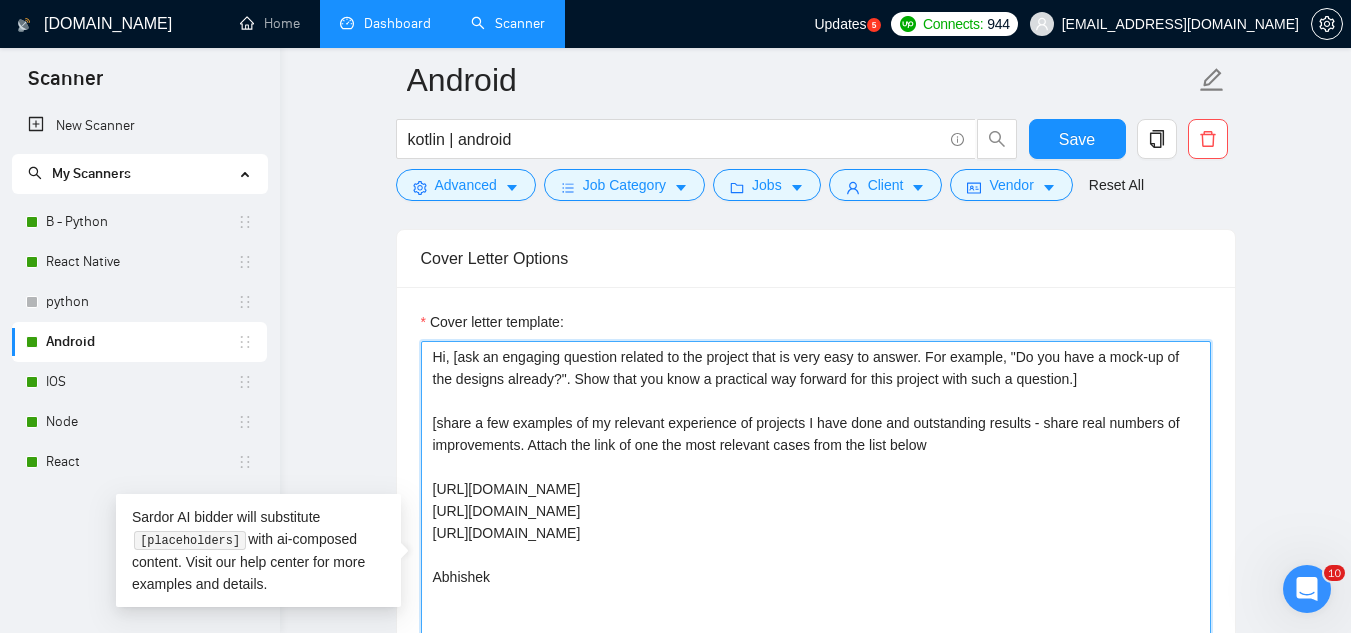 click on "Hi, [ask an engaging question related to the project that is very easy to answer. For example, "Do you have a mock-up of the designs already?". Show that you know a practical way forward for this project with such a question.]
[share a few examples of my relevant experience of projects I have done and outstanding results - share real numbers of improvements. Attach the link of one the most relevant cases from the list below
[URL][DOMAIN_NAME]
[URL][DOMAIN_NAME]
[URL][DOMAIN_NAME]
Abhishek" at bounding box center [816, 566] 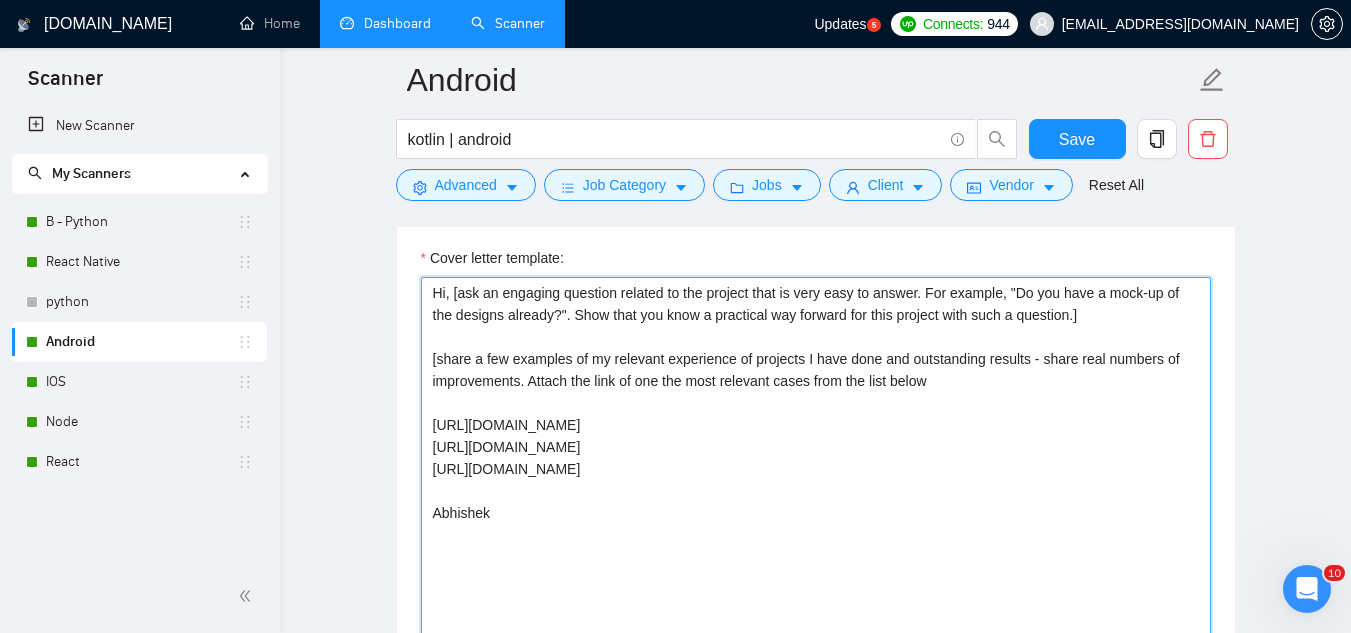 scroll, scrollTop: 1400, scrollLeft: 0, axis: vertical 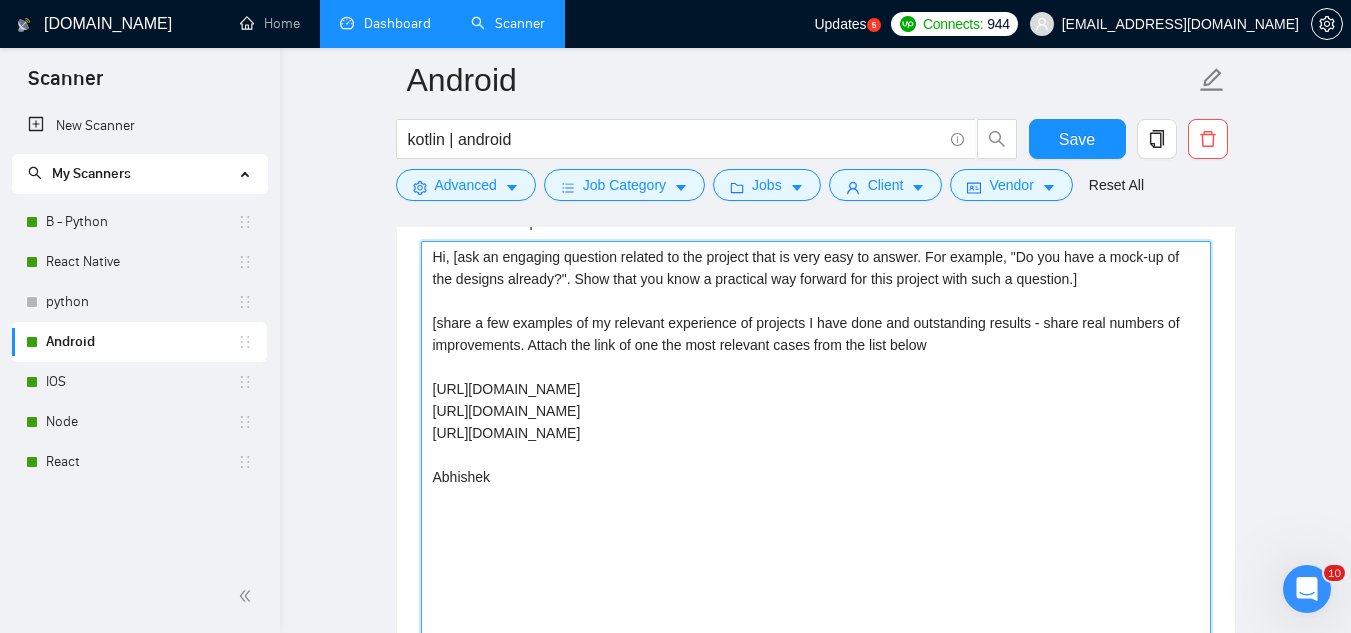 click on "Hi, [ask an engaging question related to the project that is very easy to answer. For example, "Do you have a mock-up of the designs already?". Show that you know a practical way forward for this project with such a question.]
[share a few examples of my relevant experience of projects I have done and outstanding results - share real numbers of improvements. Attach the link of one the most relevant cases from the list below
[URL][DOMAIN_NAME]
[URL][DOMAIN_NAME]
[URL][DOMAIN_NAME]
Abhishek" at bounding box center (816, 466) 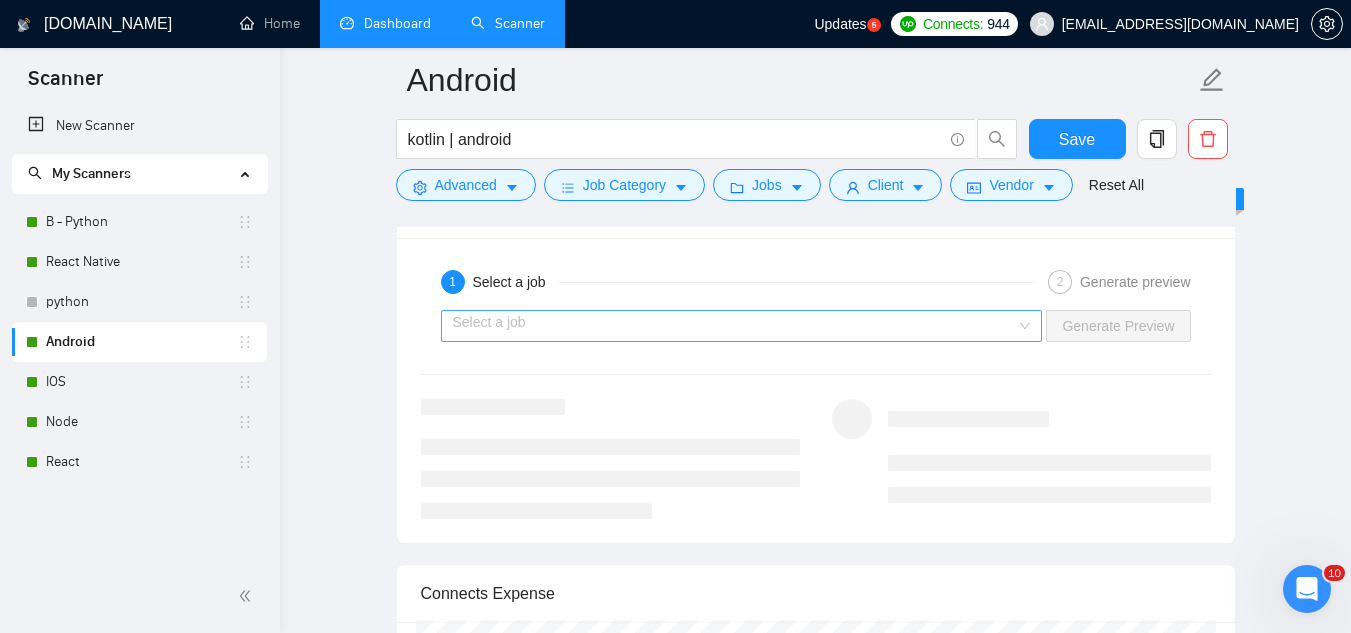 scroll, scrollTop: 2900, scrollLeft: 0, axis: vertical 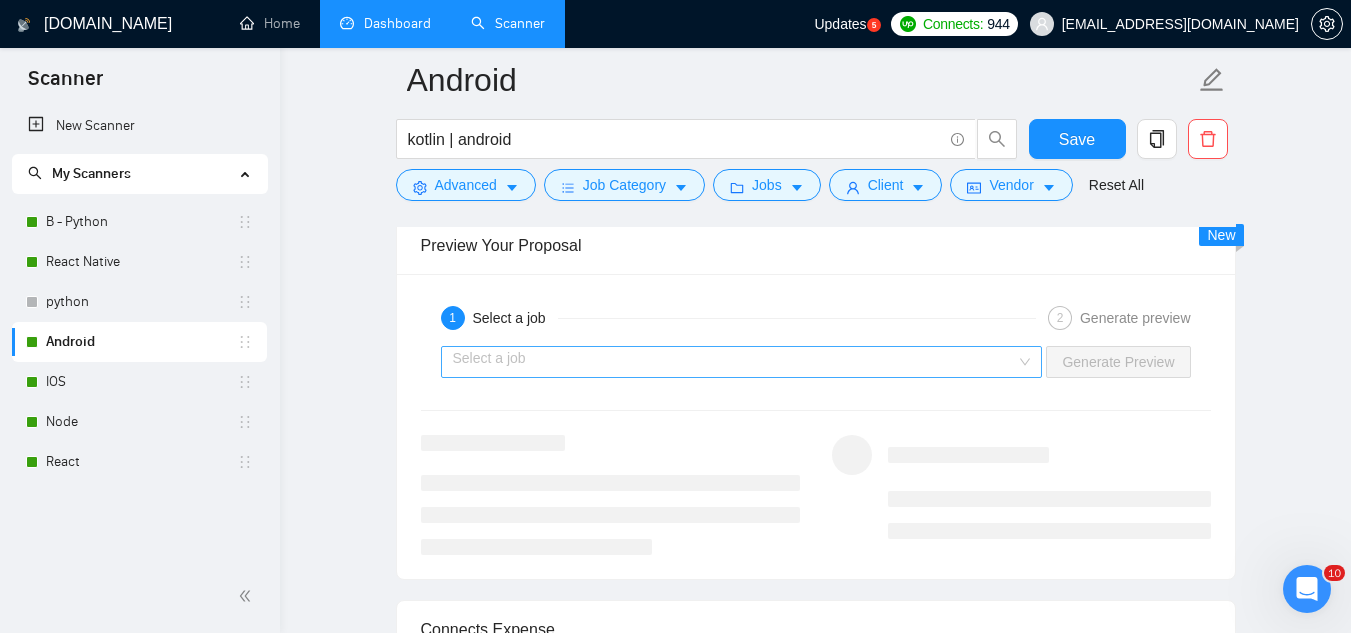 type on "Hi, [ask an engaging question related to the project that is very easy to answer. For example, "Do you have a mock-up of the designs already?". Show that you know a practical way forward for this project with such a question.]
[share a few examples of my relevant experience of projects I have done and outstanding results - share real numbers of improvements. Attach the link of one the most relevant cases from the list below
[URL][DOMAIN_NAME]
[URL][DOMAIN_NAME]
[URL][DOMAIN_NAME]]
Abhishek" 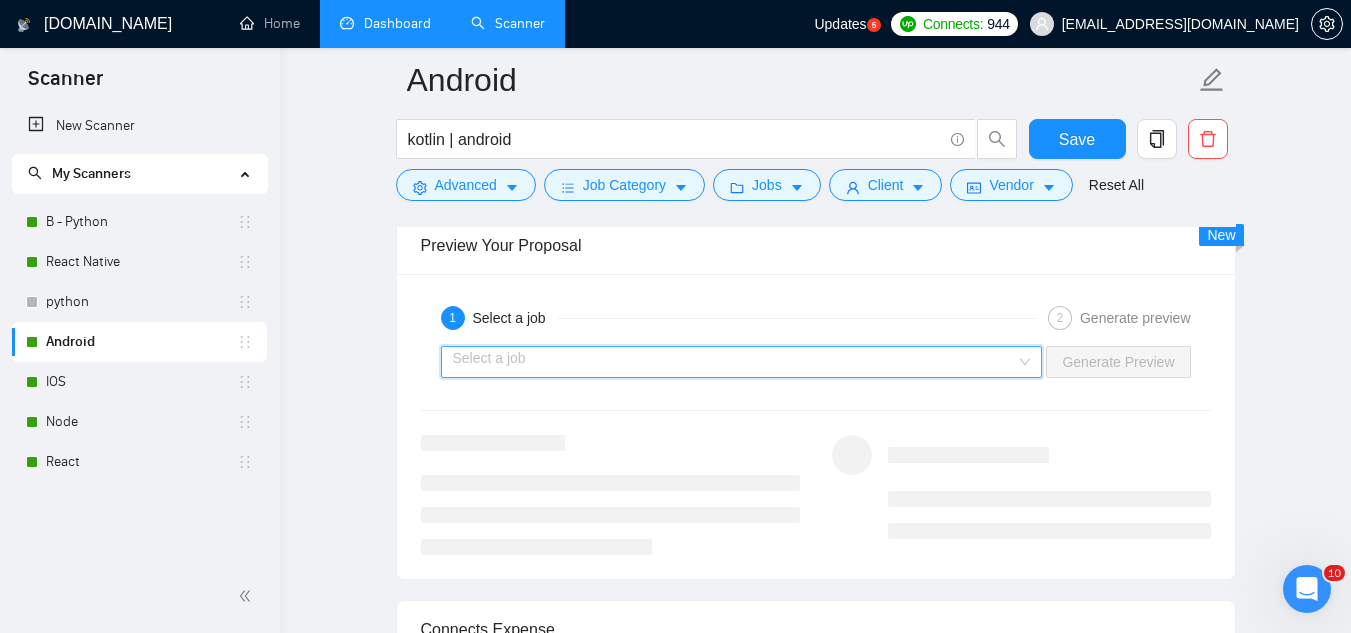 click at bounding box center (735, 362) 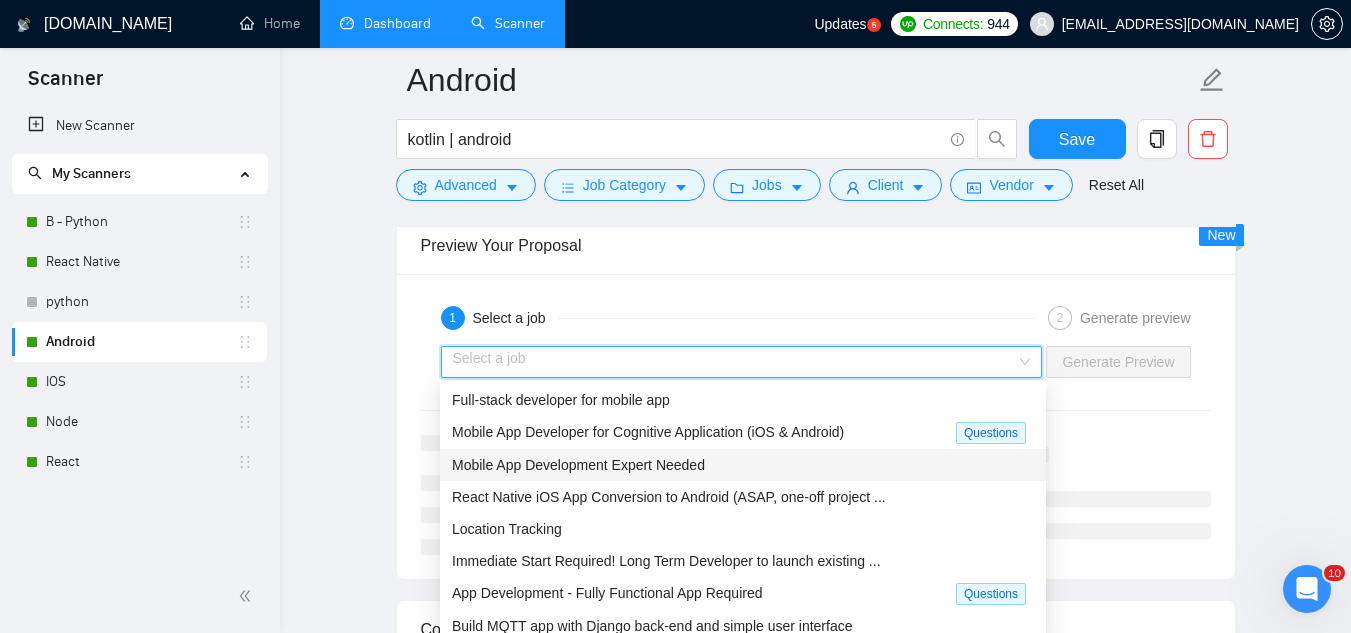 click on "Mobile App Development Expert Needed" at bounding box center (743, 465) 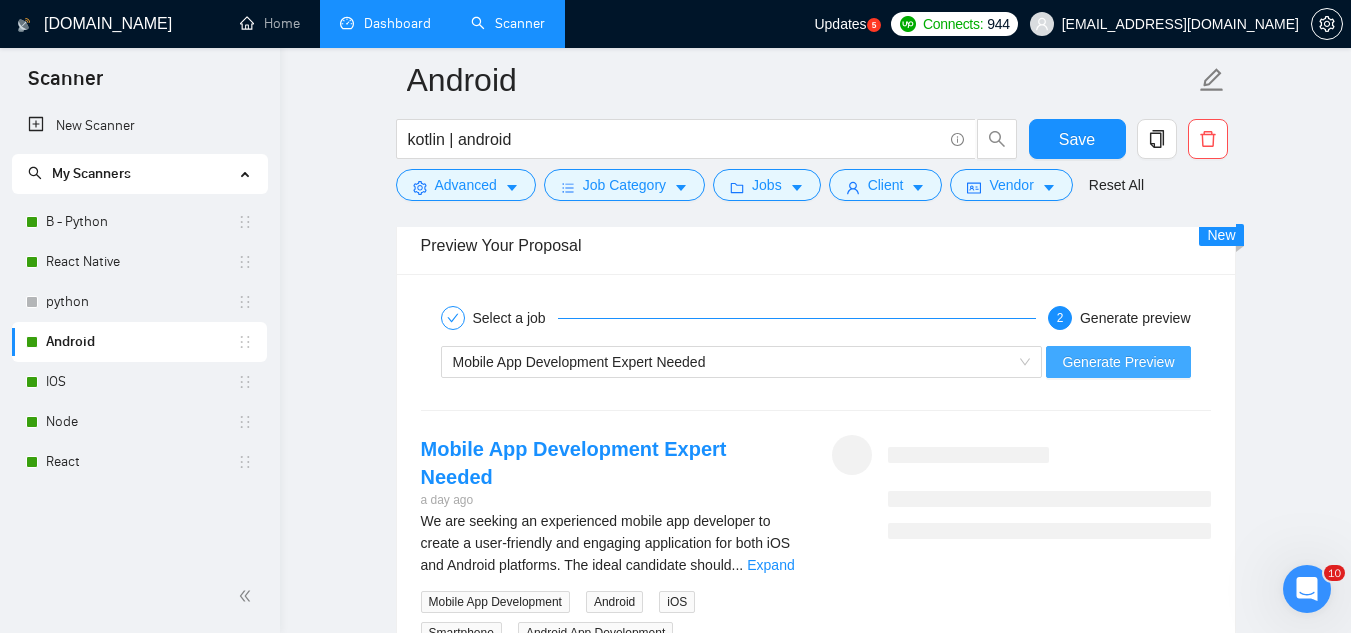click on "Generate Preview" at bounding box center [1118, 362] 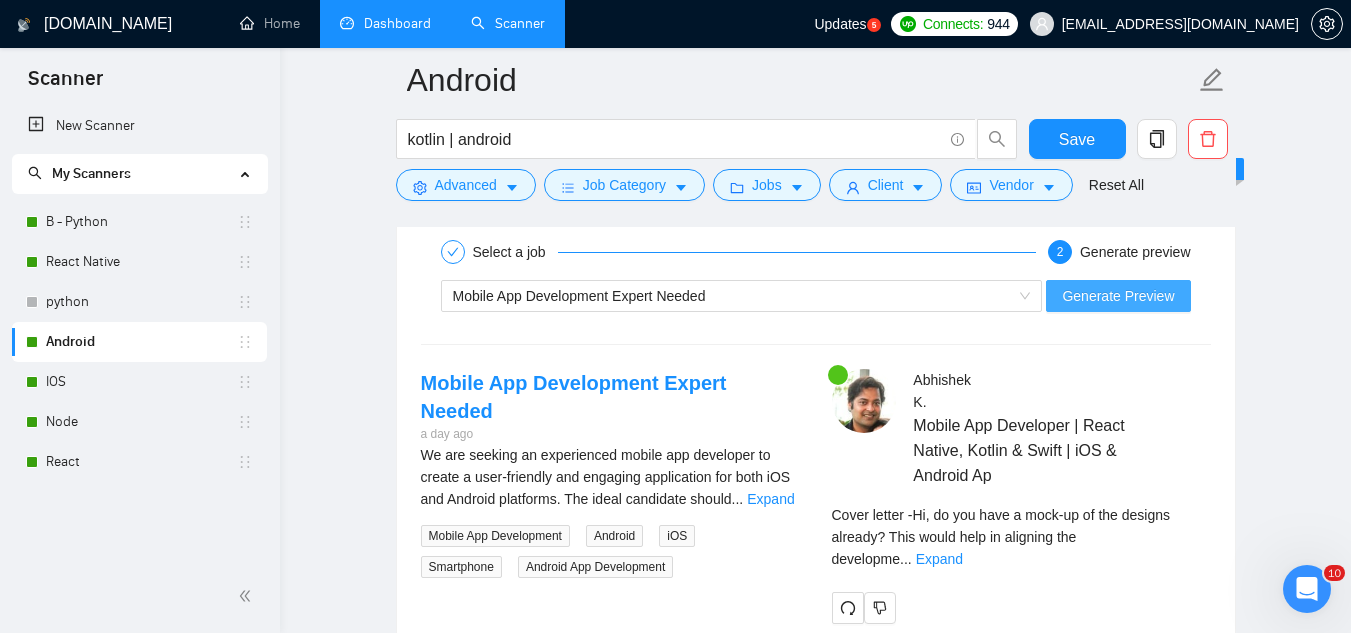 scroll, scrollTop: 3000, scrollLeft: 0, axis: vertical 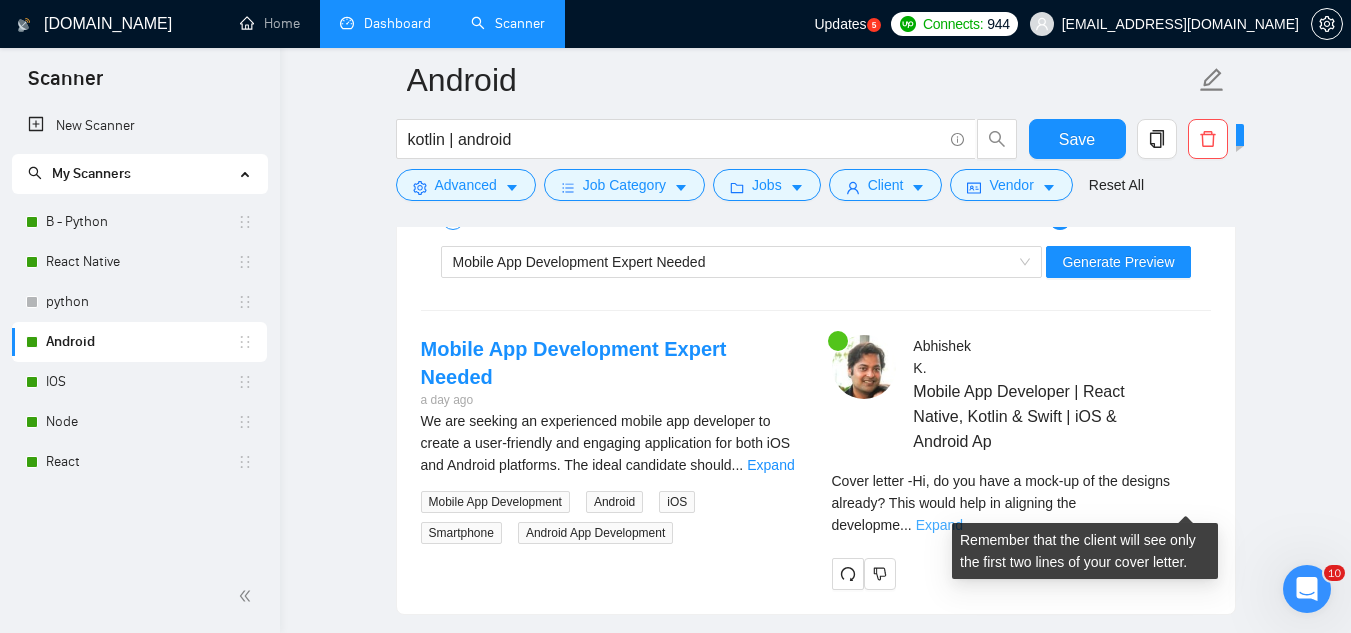 click on "Expand" at bounding box center (939, 525) 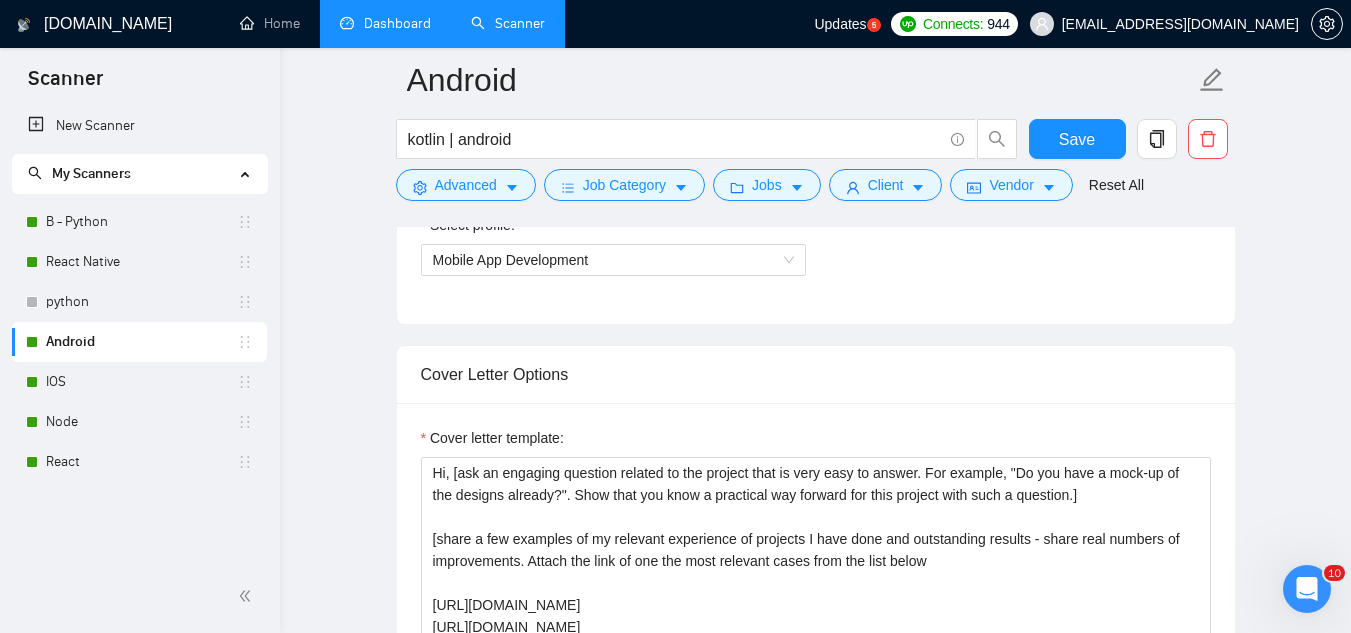 scroll, scrollTop: 1300, scrollLeft: 0, axis: vertical 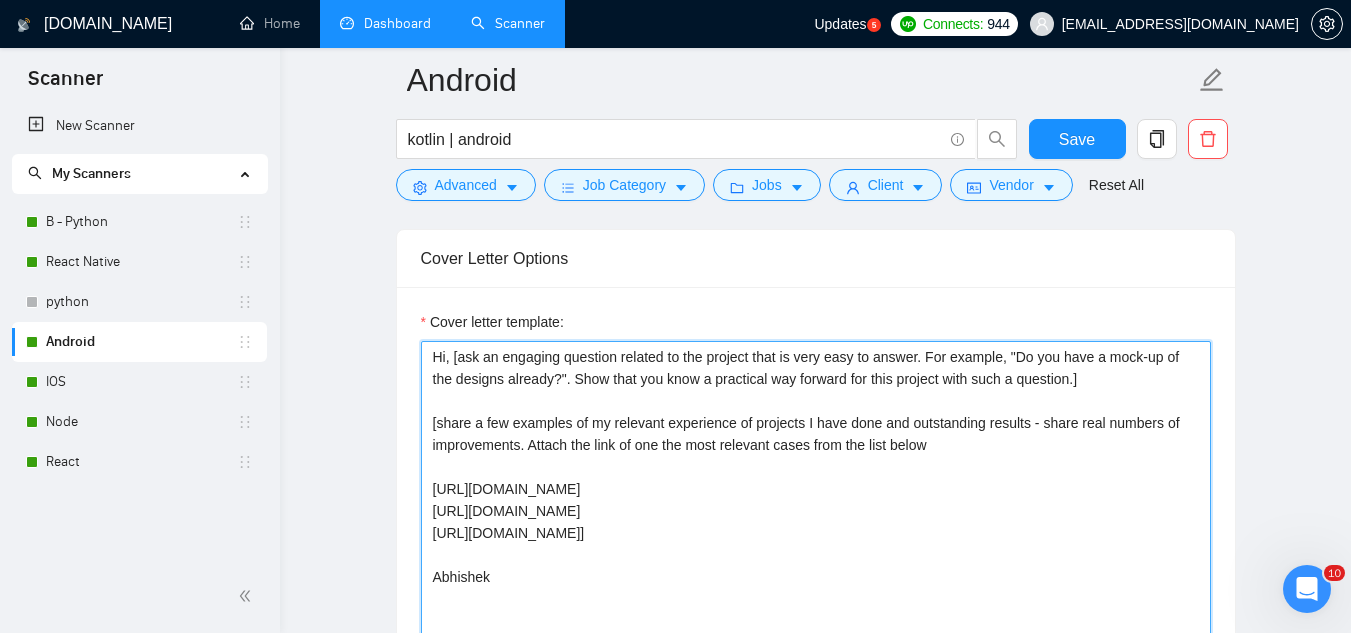 click on "Hi, [ask an engaging question related to the project that is very easy to answer. For example, "Do you have a mock-up of the designs already?". Show that you know a practical way forward for this project with such a question.]
[share a few examples of my relevant experience of projects I have done and outstanding results - share real numbers of improvements. Attach the link of one the most relevant cases from the list below
[URL][DOMAIN_NAME]
[URL][DOMAIN_NAME]
[URL][DOMAIN_NAME]]
Abhishek" at bounding box center [816, 566] 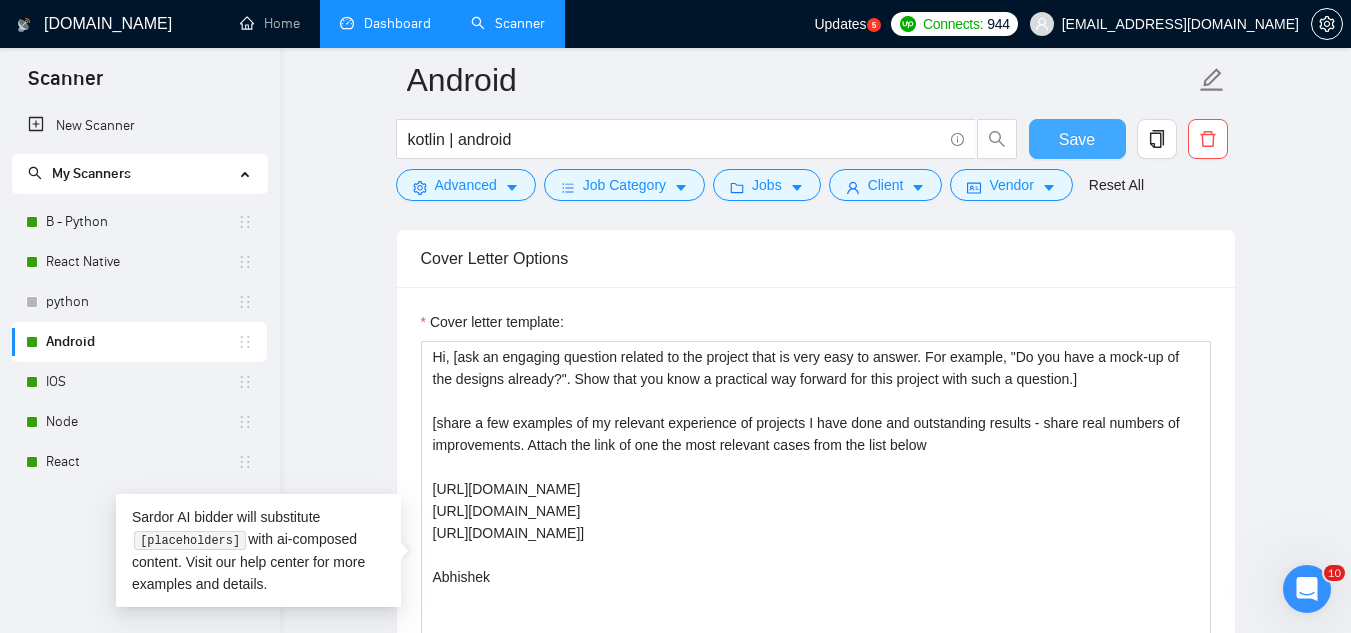 click on "Save" at bounding box center (1077, 139) 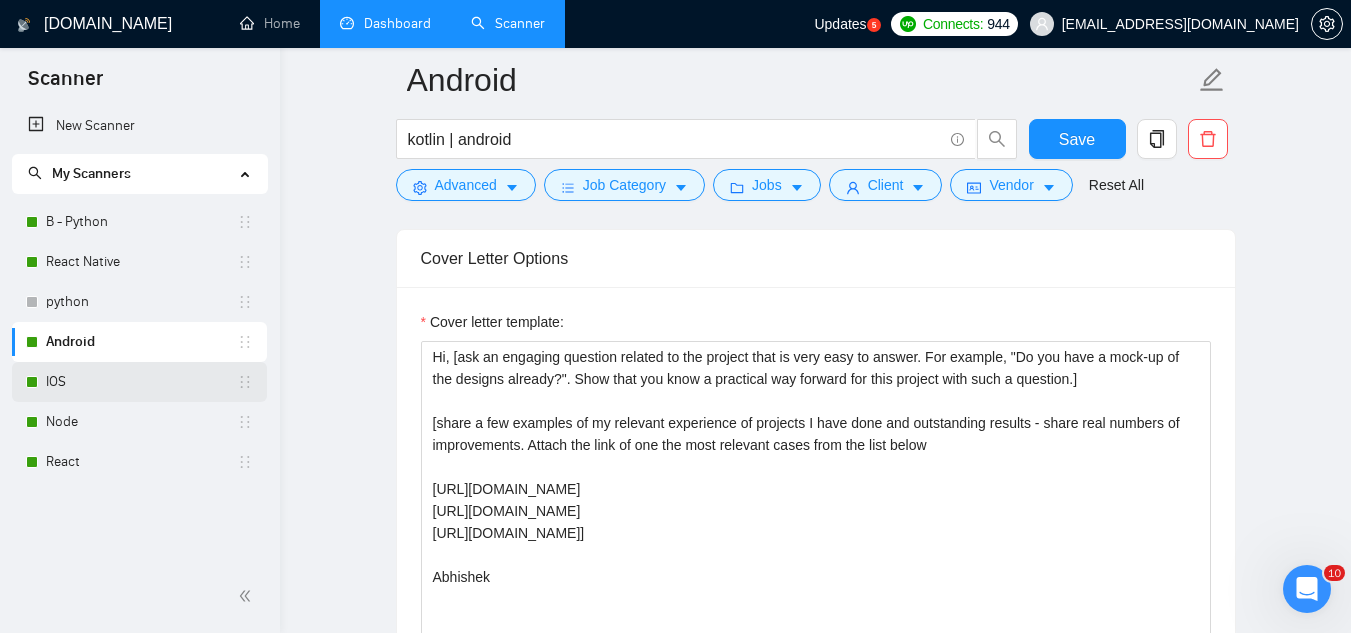click on "IOS" at bounding box center (141, 382) 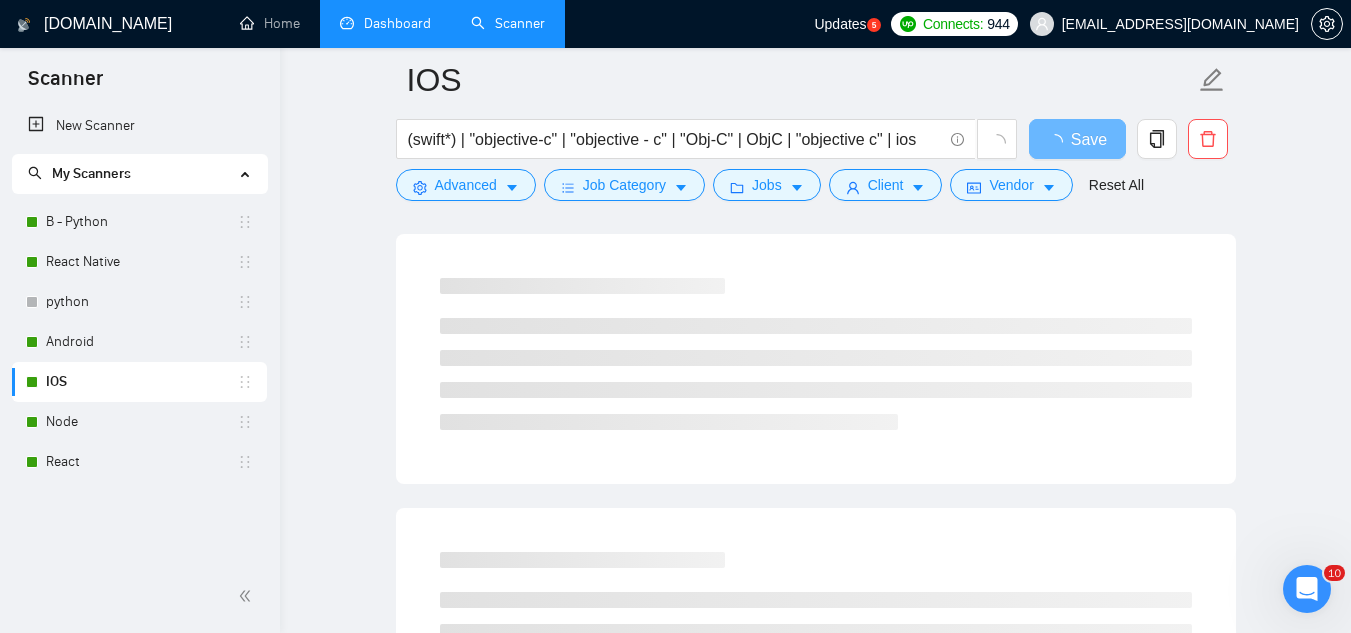 scroll, scrollTop: 0, scrollLeft: 0, axis: both 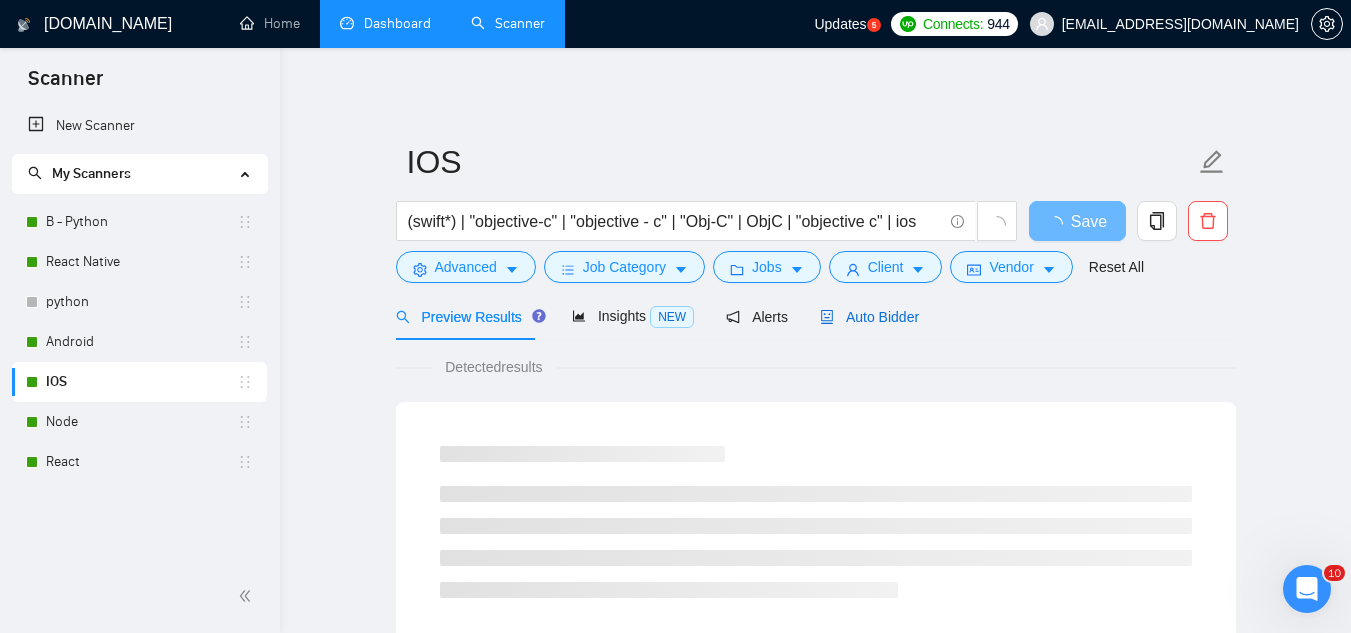 click on "Auto Bidder" at bounding box center [869, 317] 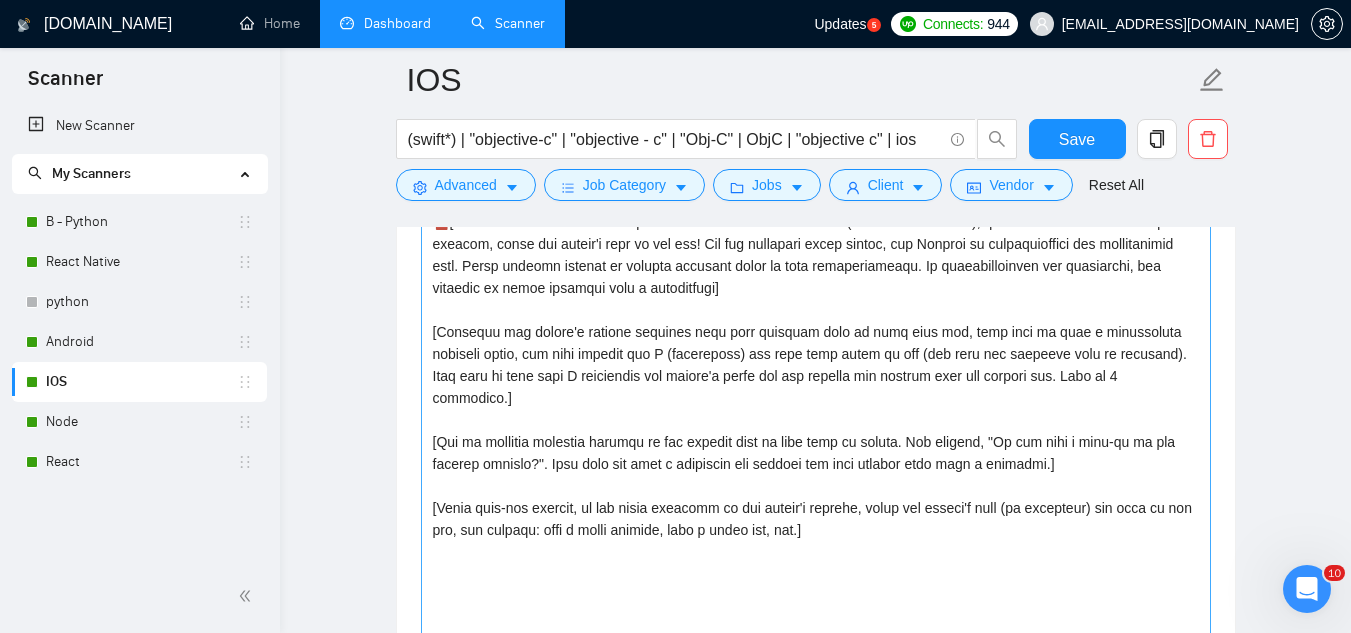 scroll, scrollTop: 1400, scrollLeft: 0, axis: vertical 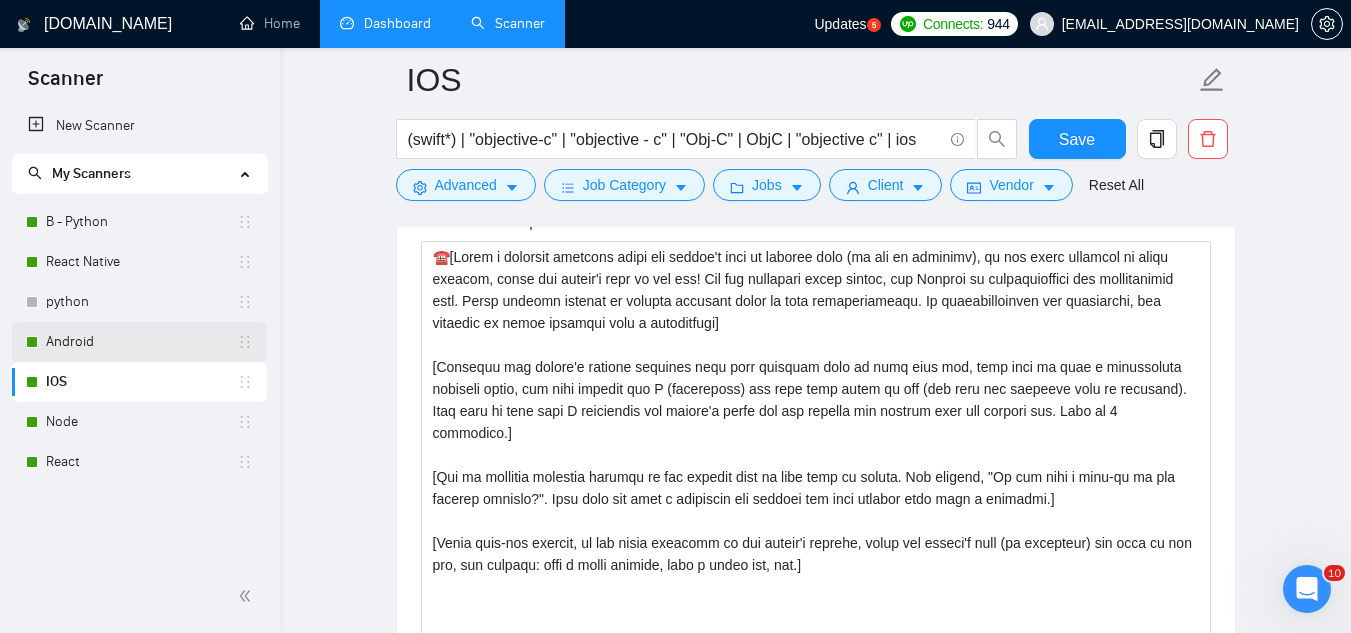 click on "Android" at bounding box center [141, 342] 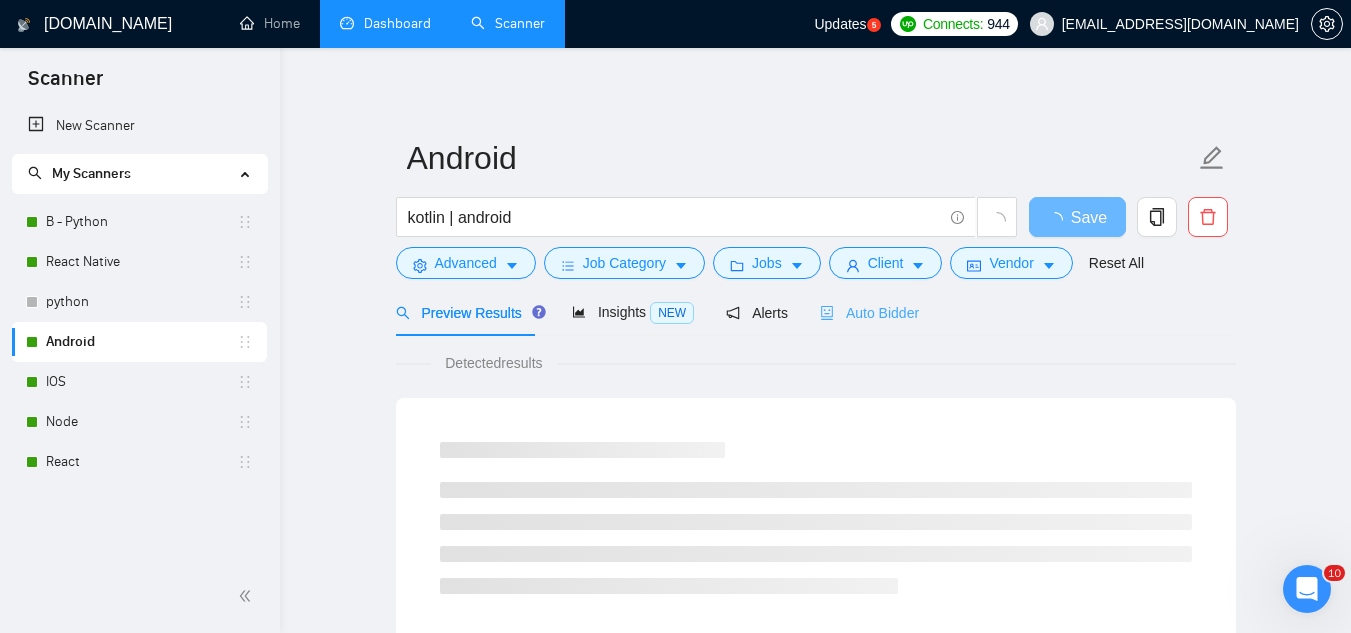 scroll, scrollTop: 0, scrollLeft: 0, axis: both 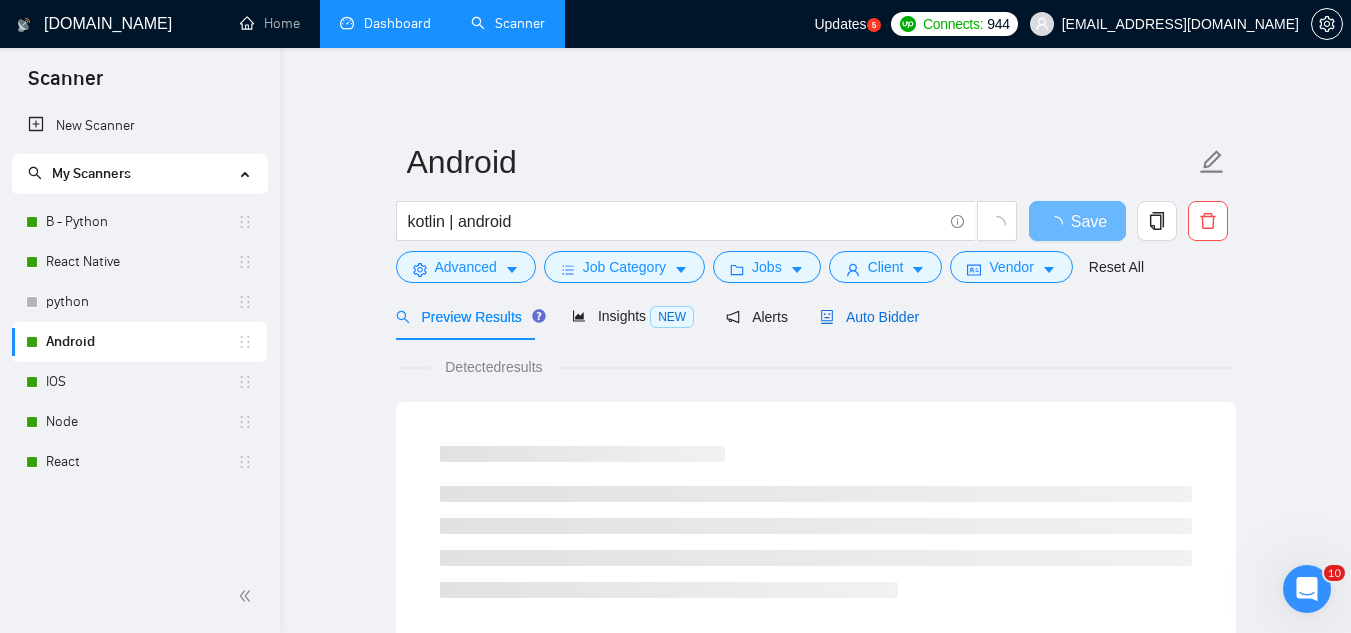 click on "Auto Bidder" at bounding box center [869, 317] 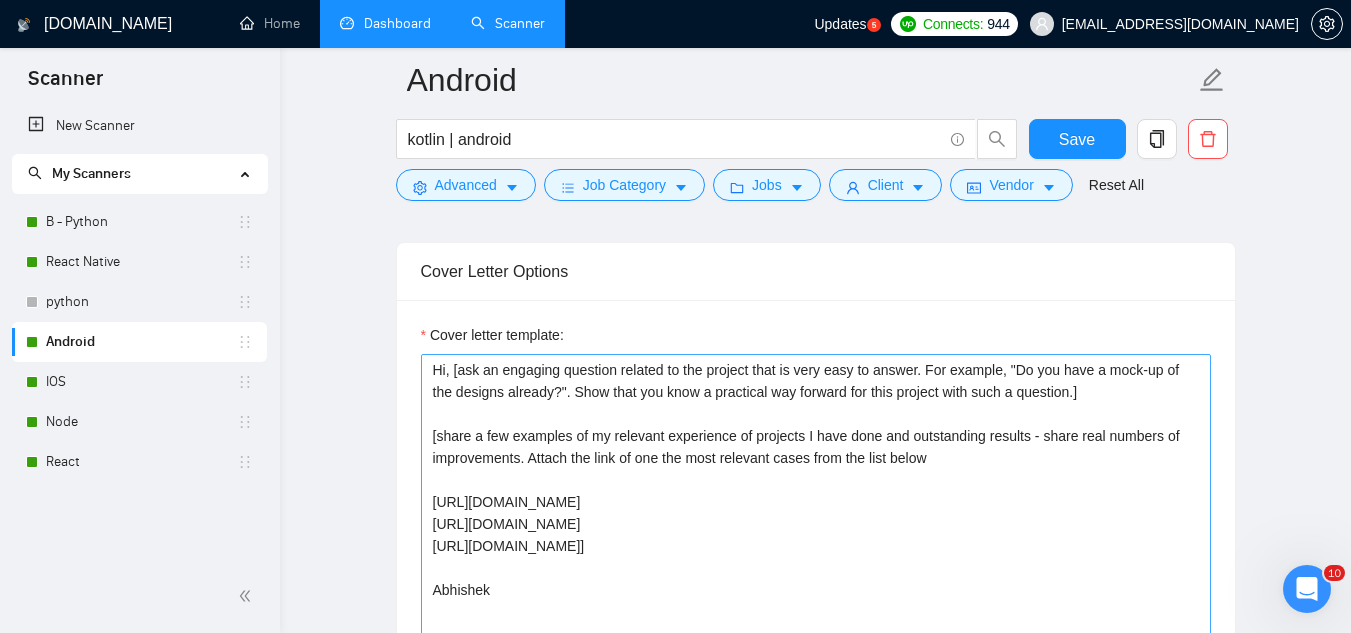 scroll, scrollTop: 1300, scrollLeft: 0, axis: vertical 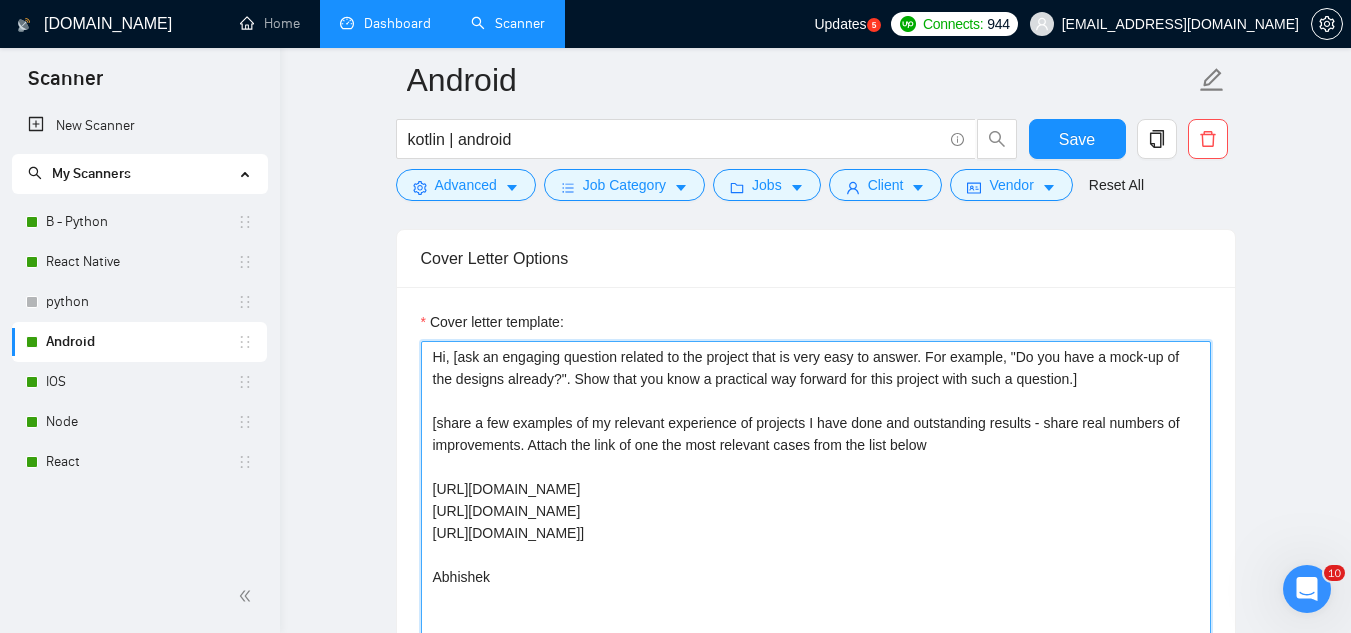 click on "Hi, [ask an engaging question related to the project that is very easy to answer. For example, "Do you have a mock-up of the designs already?". Show that you know a practical way forward for this project with such a question.]
[share a few examples of my relevant experience of projects I have done and outstanding results - share real numbers of improvements. Attach the link of one the most relevant cases from the list below
[URL][DOMAIN_NAME]
[URL][DOMAIN_NAME]
[URL][DOMAIN_NAME]]
Abhishek" at bounding box center [816, 566] 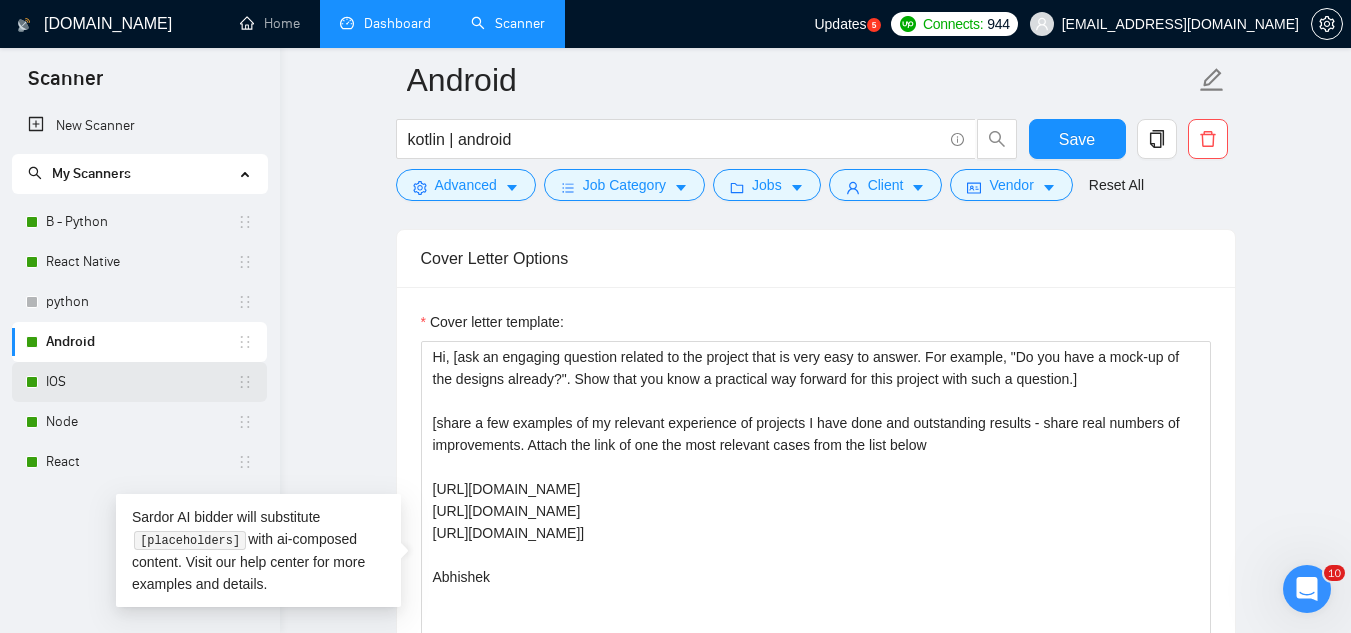 click on "IOS" at bounding box center [141, 382] 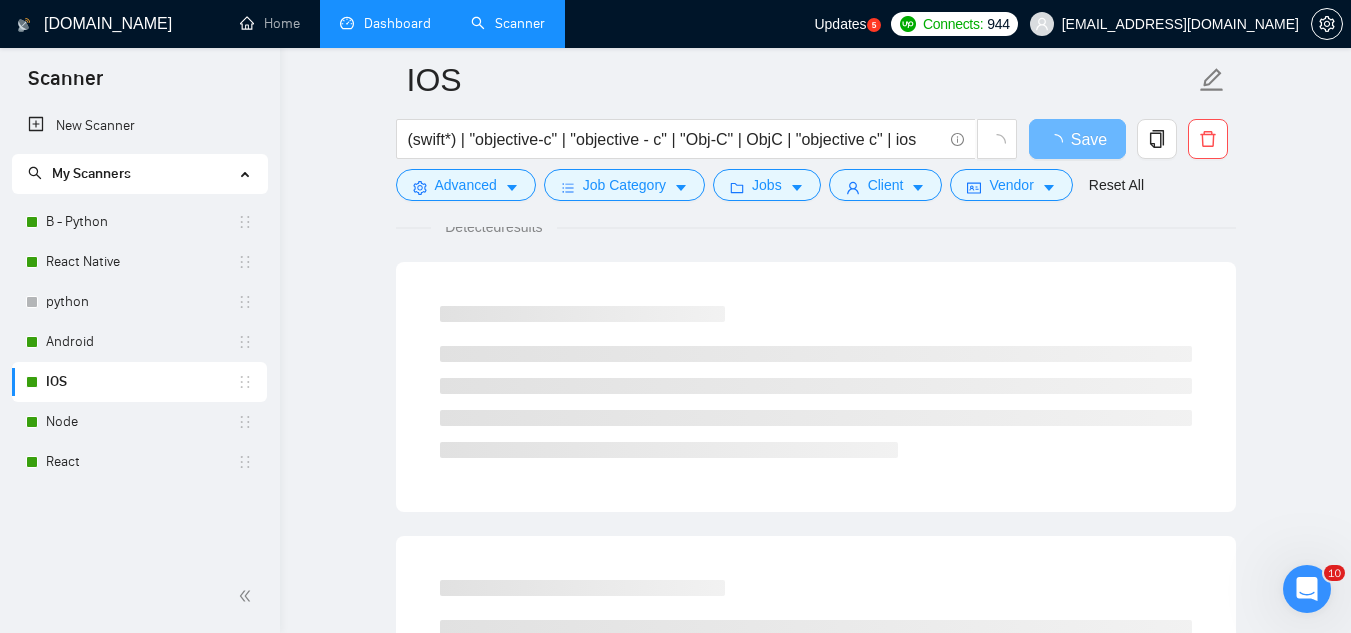 scroll, scrollTop: 0, scrollLeft: 0, axis: both 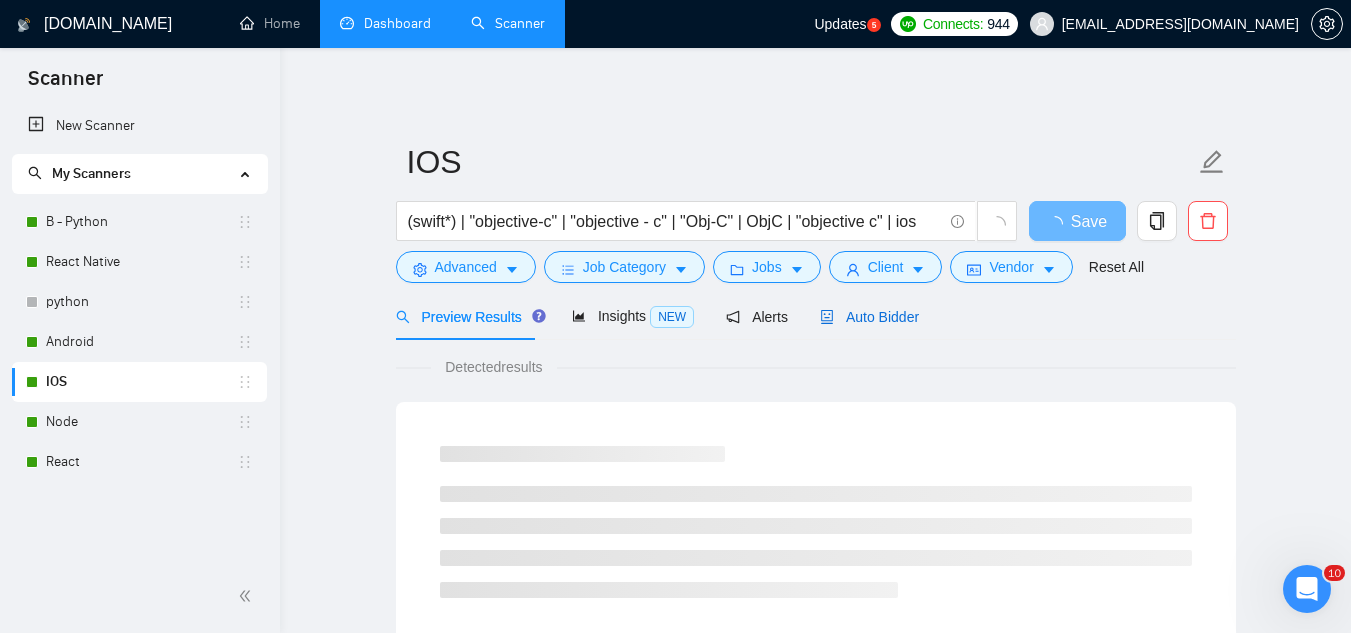 click on "Auto Bidder" at bounding box center (869, 317) 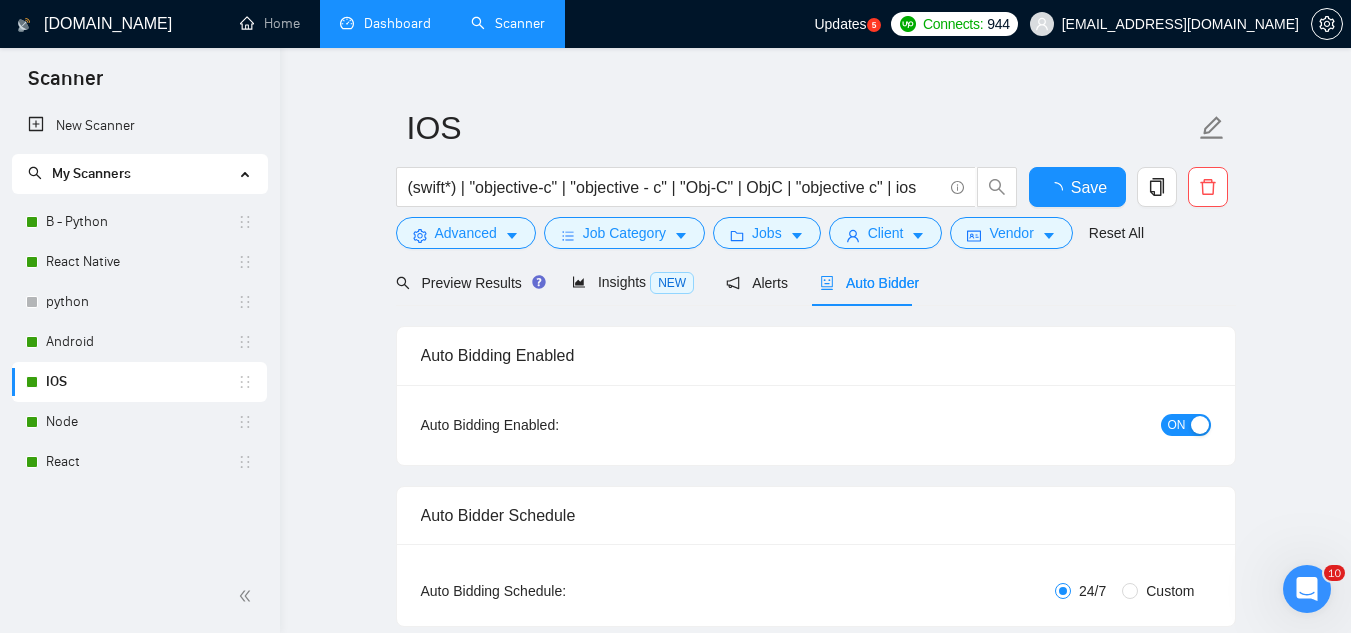 type 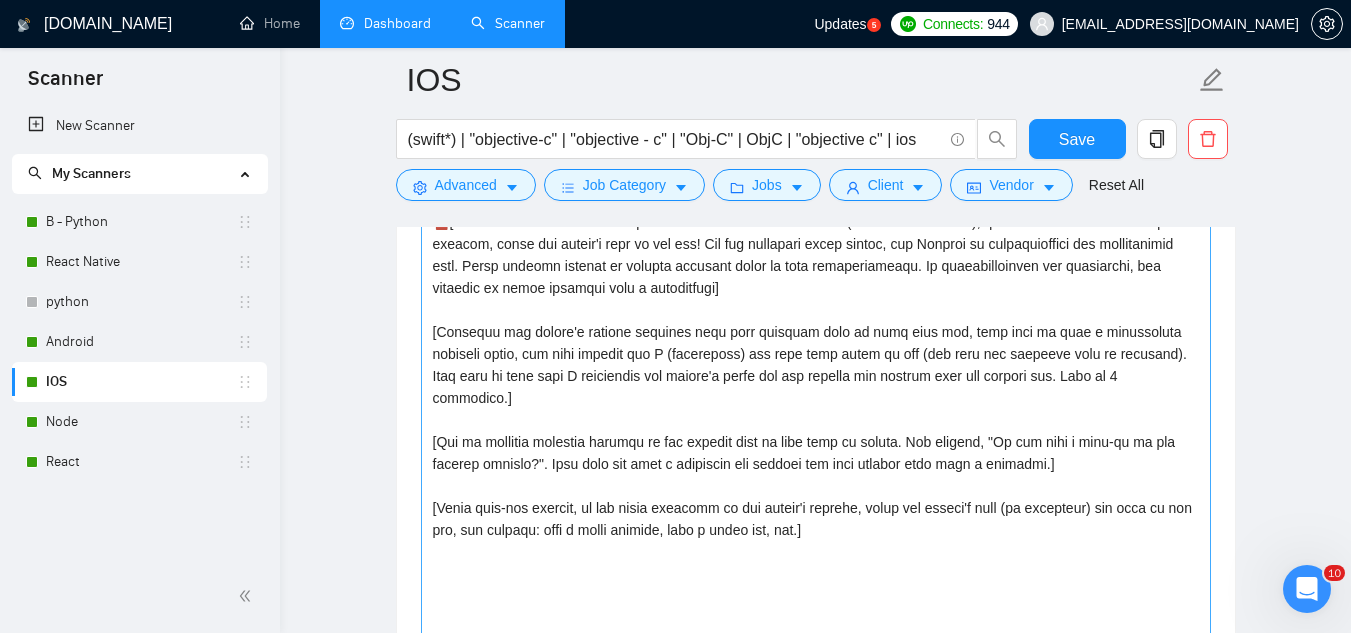 scroll, scrollTop: 1400, scrollLeft: 0, axis: vertical 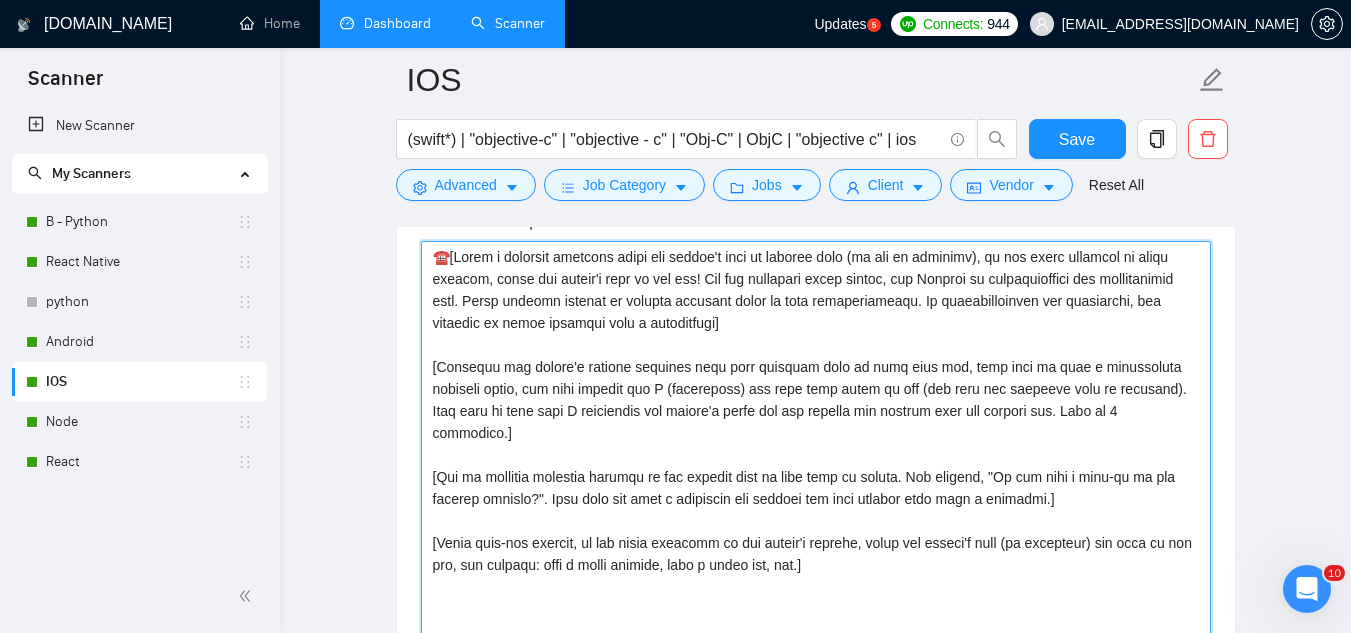 click on "Cover letter template:" at bounding box center [816, 466] 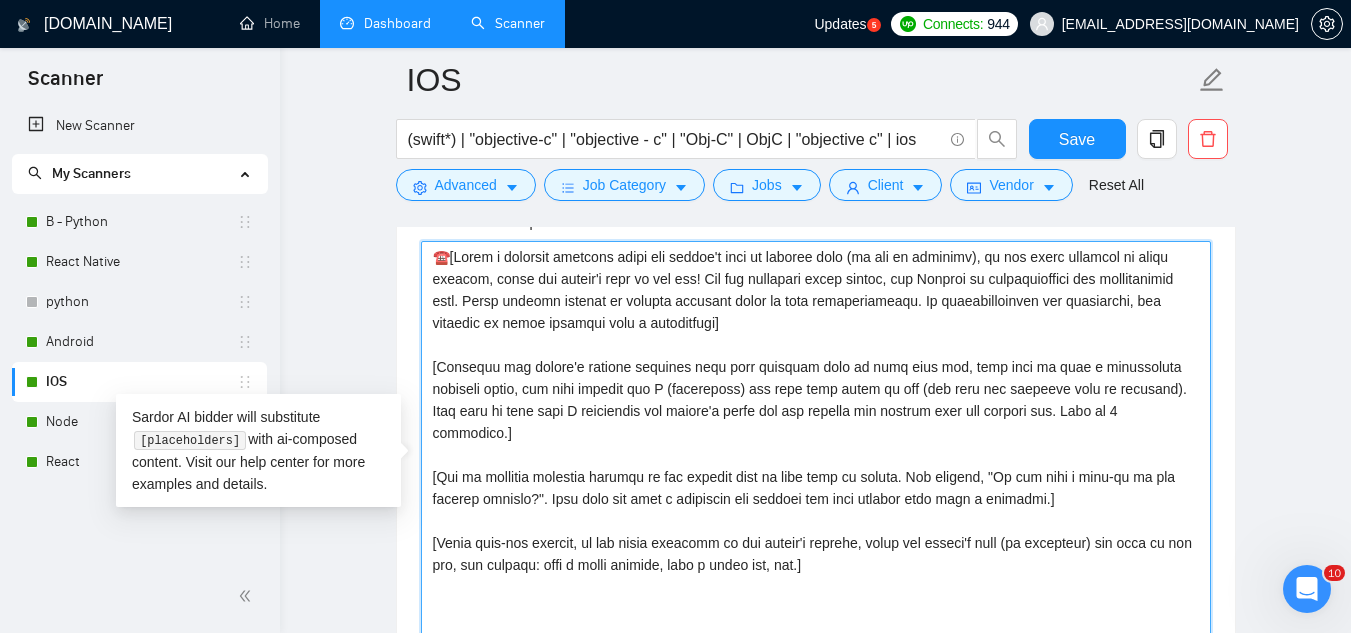 paste on "Hi, [ask an engaging question related to the project that is very easy to answer. For example, "Do you have a mock-up of the designs already?". Show that you know a practical way forward for this project with such a question.]
[share a few examples of my relevant experience of projects I have done and outstanding results - share real numbers of improvements. Attach the link of one the most relevant cases from the list below
[URL][DOMAIN_NAME]
[URL][DOMAIN_NAME]
[URL][DOMAIN_NAME]]
Abhishek" 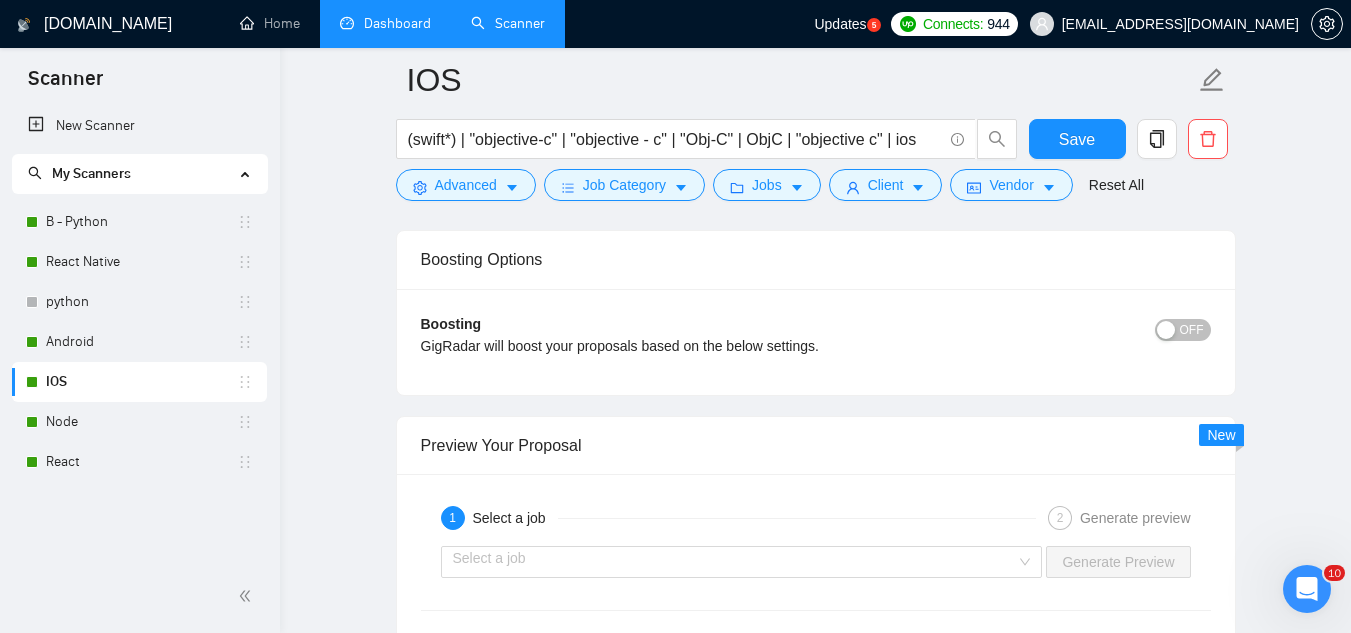 scroll, scrollTop: 3000, scrollLeft: 0, axis: vertical 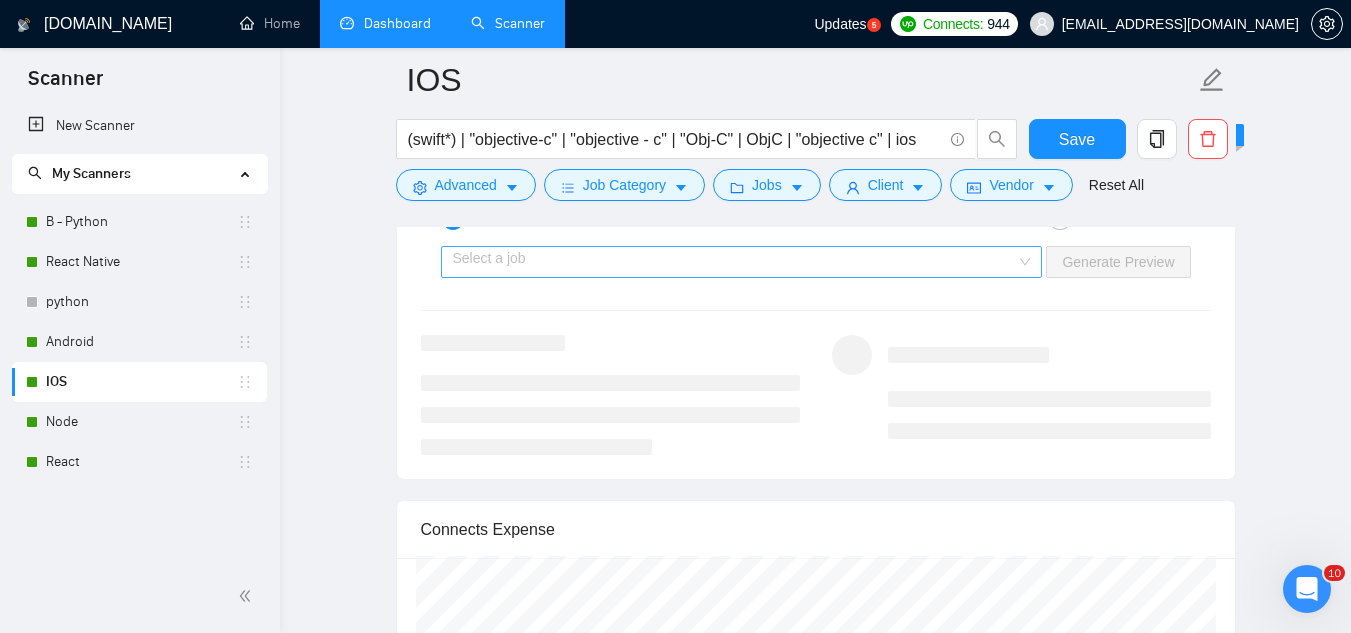 type on "☎️Hi, [ask an engaging question related to the project that is very easy to answer. For example, "Do you have a mock-up of the designs already?". Show that you know a practical way forward for this project with such a question.]
[share a few examples of my relevant experience of projects I have done and outstanding results - share real numbers of improvements. Attach the link of one the most relevant cases from the list below
[URL][DOMAIN_NAME]
[URL][DOMAIN_NAME]
[URL][DOMAIN_NAME]]
Abhishek" 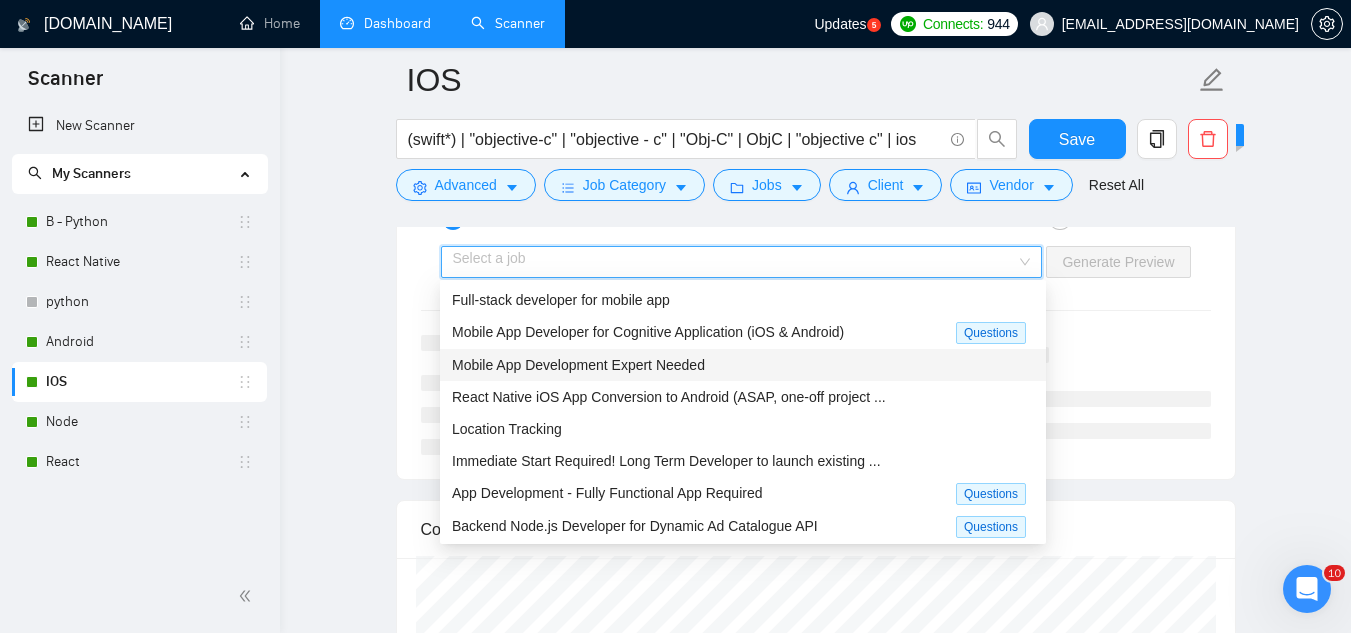click on "Mobile App Development Expert Needed" at bounding box center (743, 365) 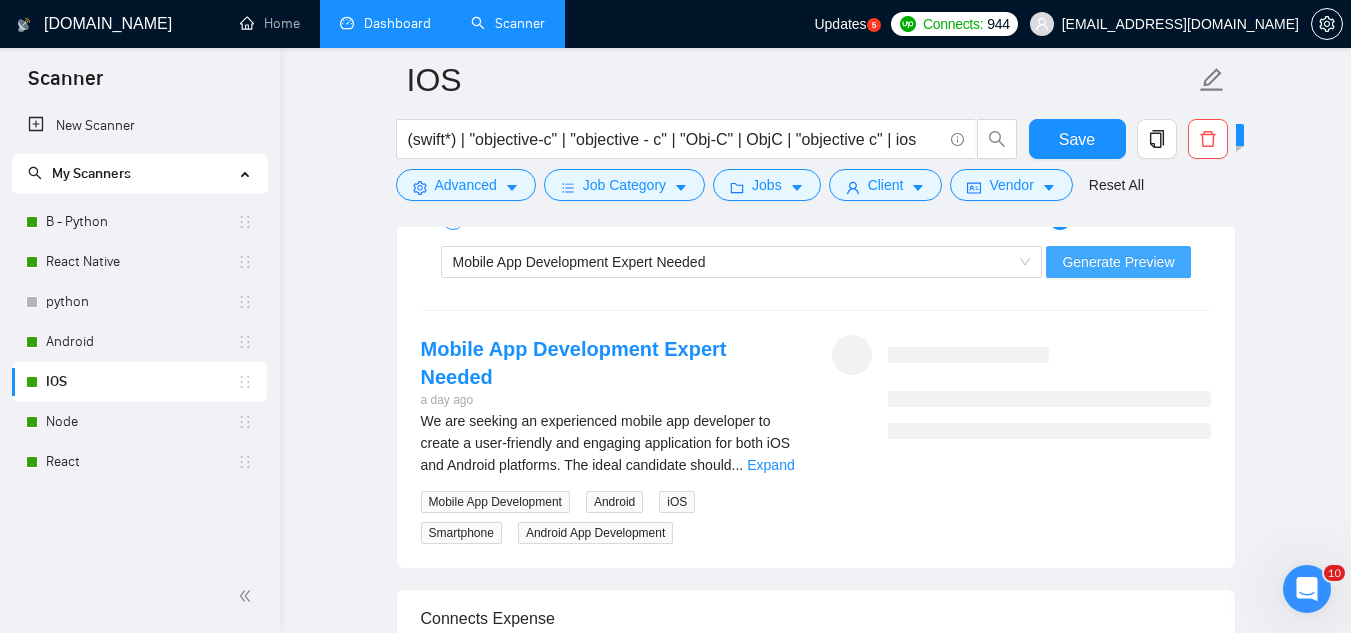 click on "Generate Preview" at bounding box center (1118, 262) 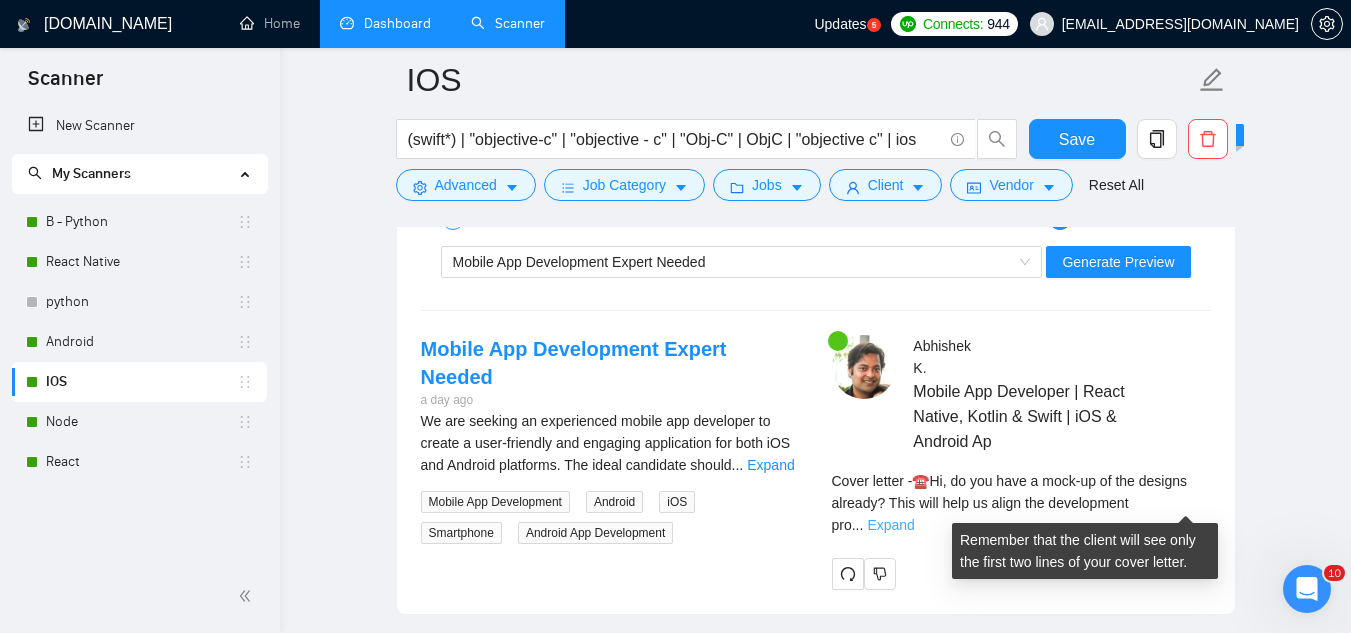 click on "Expand" at bounding box center (890, 525) 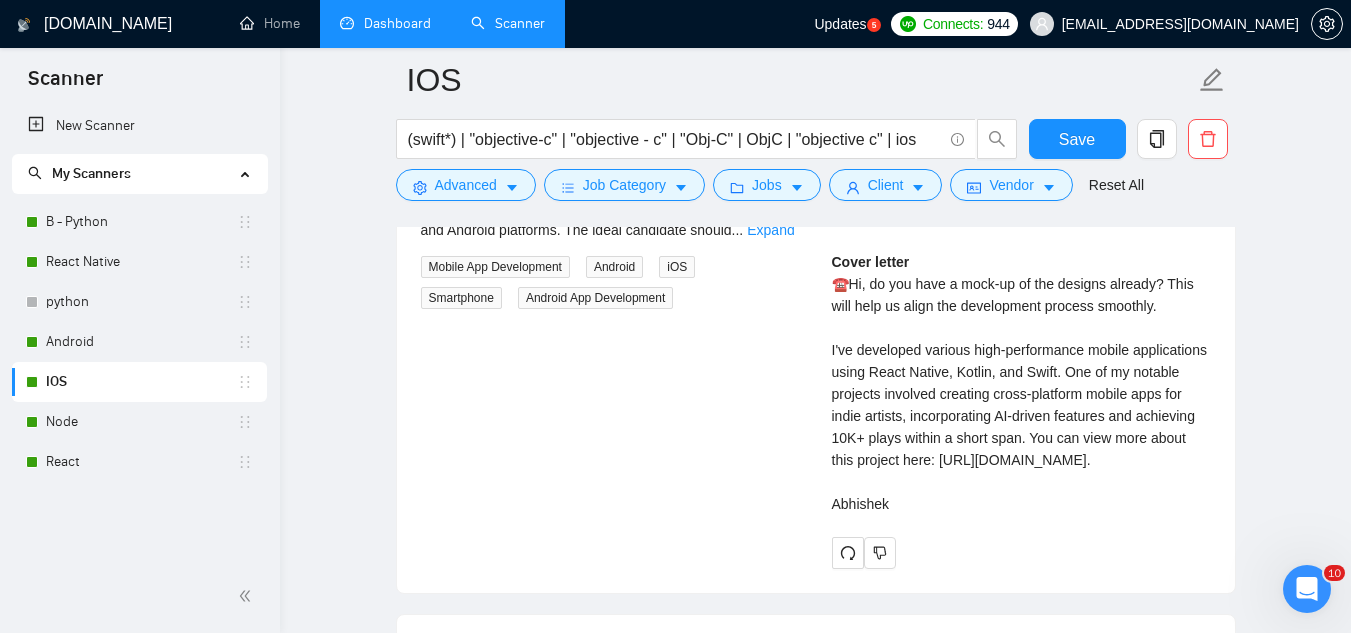 scroll, scrollTop: 3200, scrollLeft: 0, axis: vertical 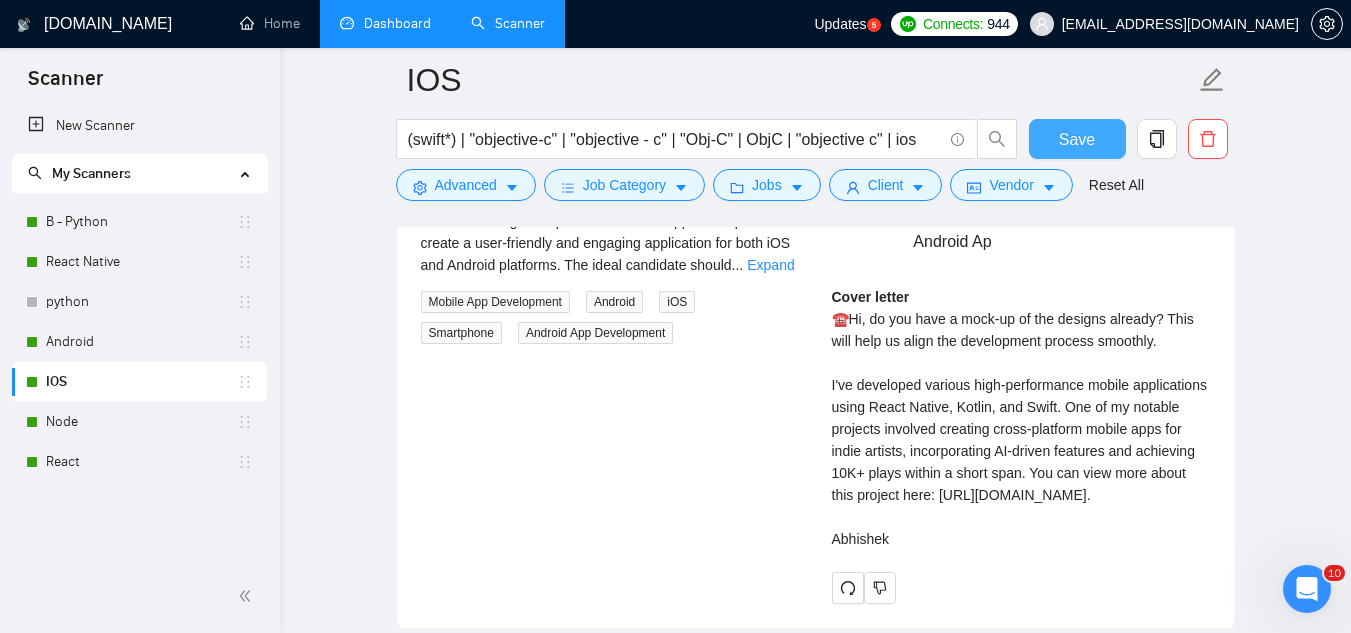 click on "Save" at bounding box center (1077, 139) 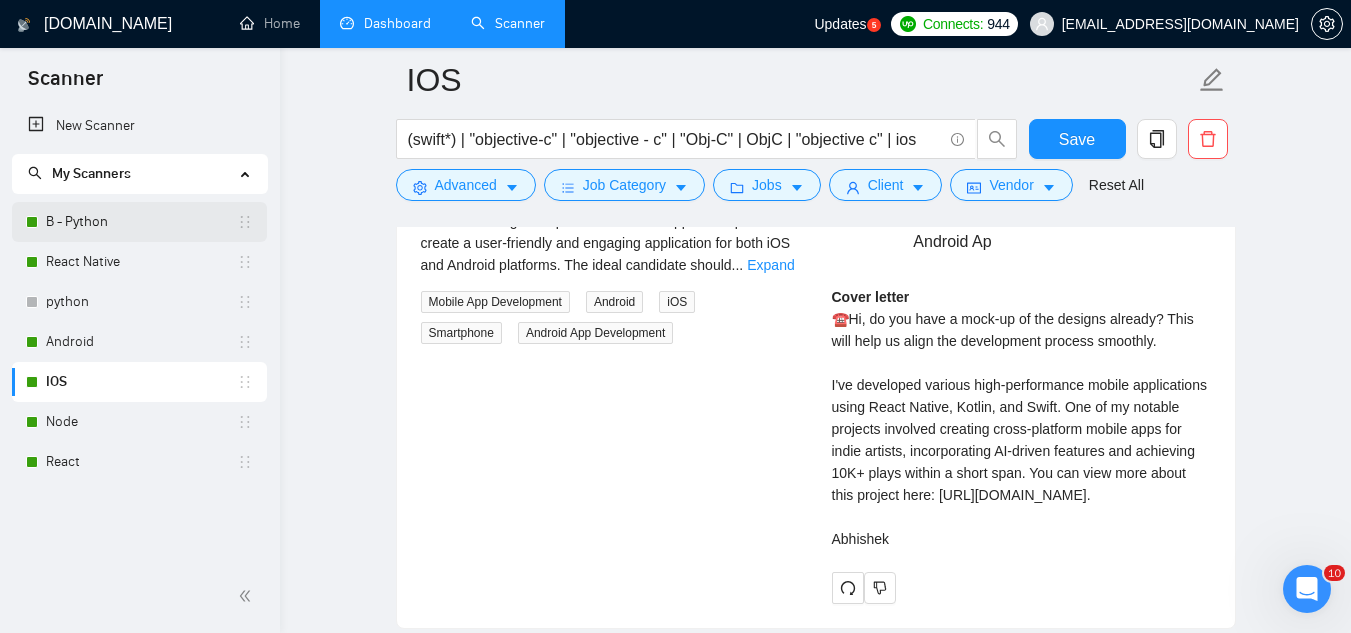 click on "B - Python" at bounding box center [141, 222] 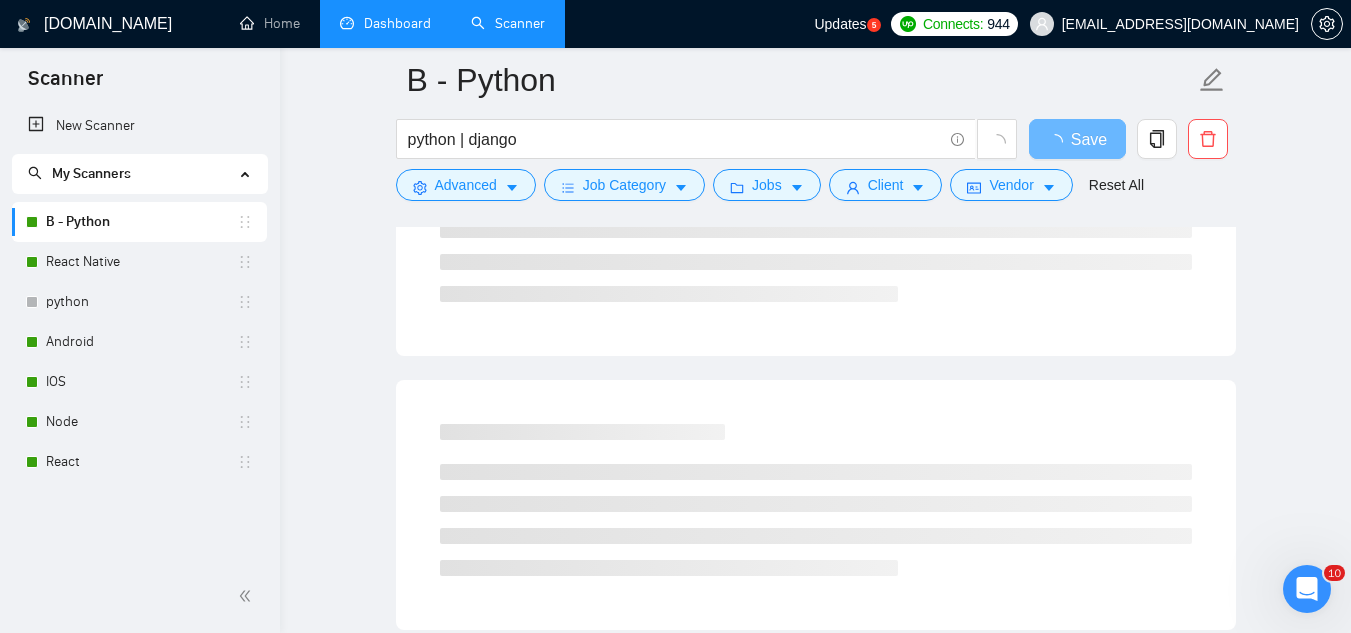 scroll, scrollTop: 0, scrollLeft: 0, axis: both 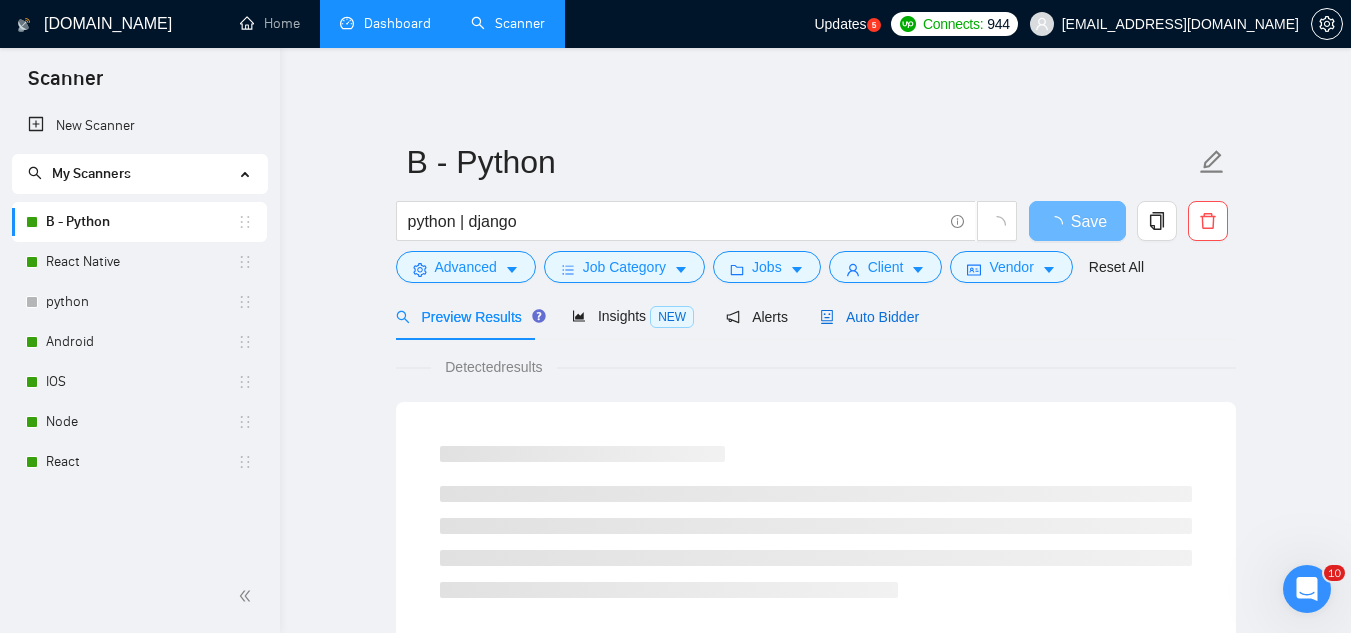click on "Auto Bidder" at bounding box center [869, 317] 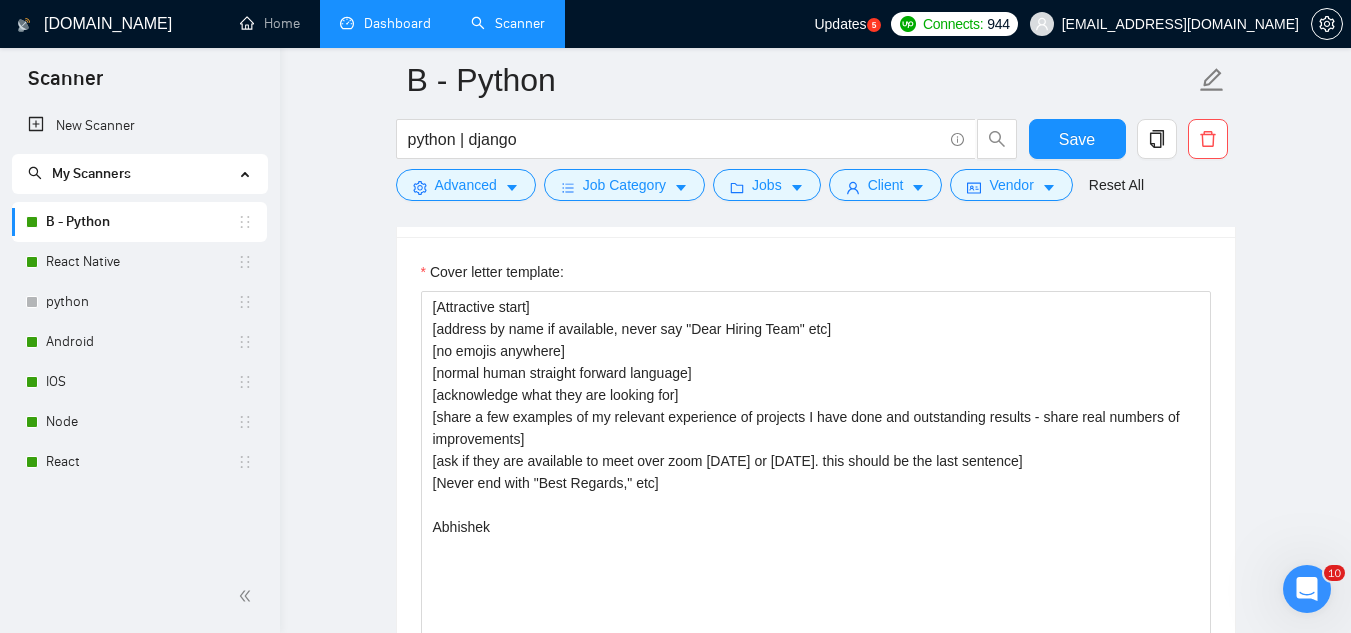 scroll, scrollTop: 1400, scrollLeft: 0, axis: vertical 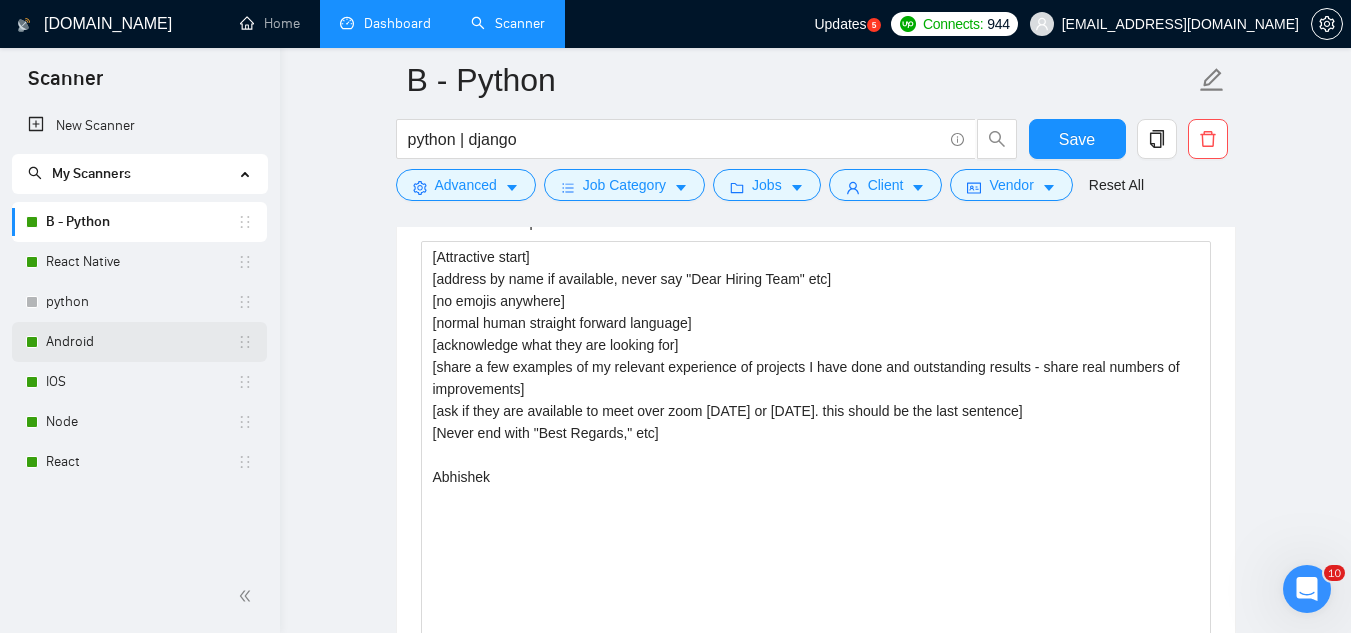 click on "Android" at bounding box center (141, 342) 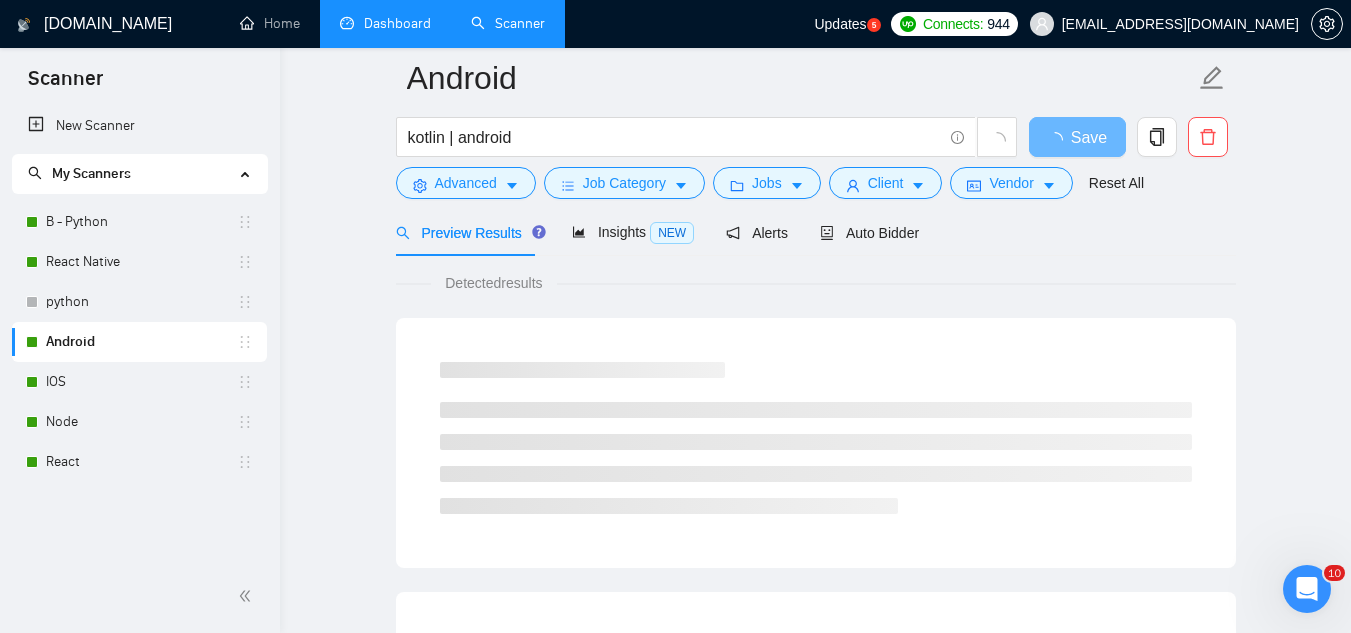 scroll, scrollTop: 0, scrollLeft: 0, axis: both 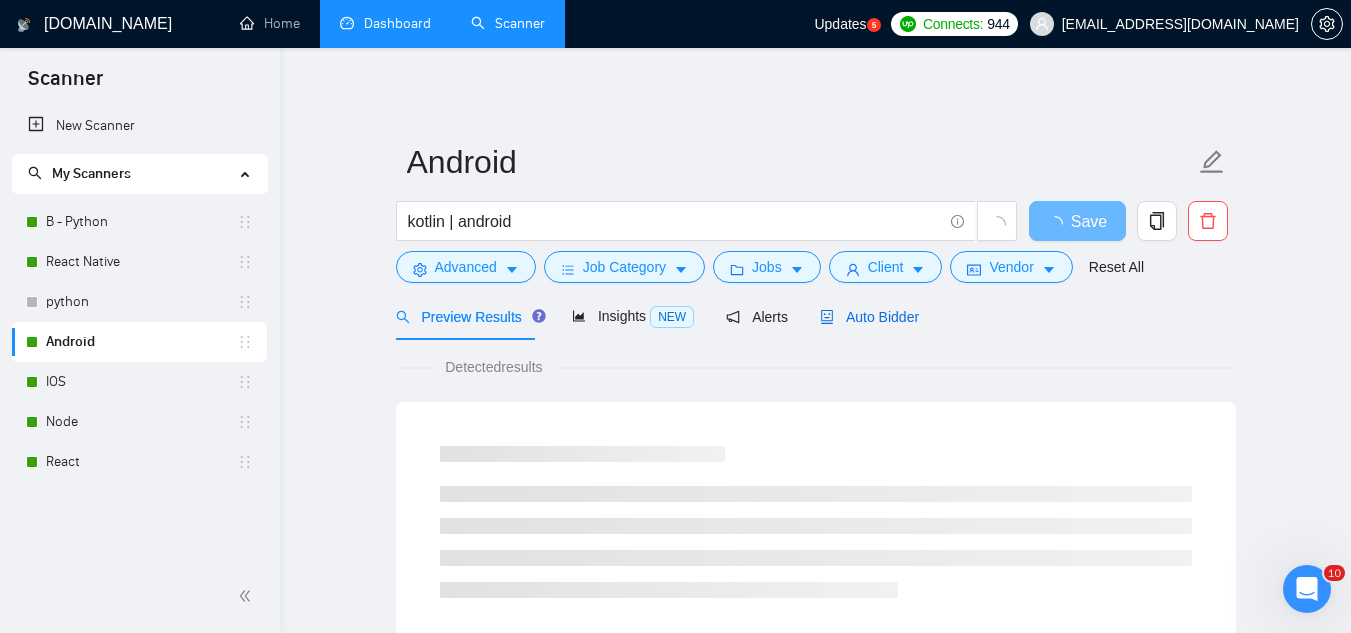click on "Auto Bidder" at bounding box center [869, 317] 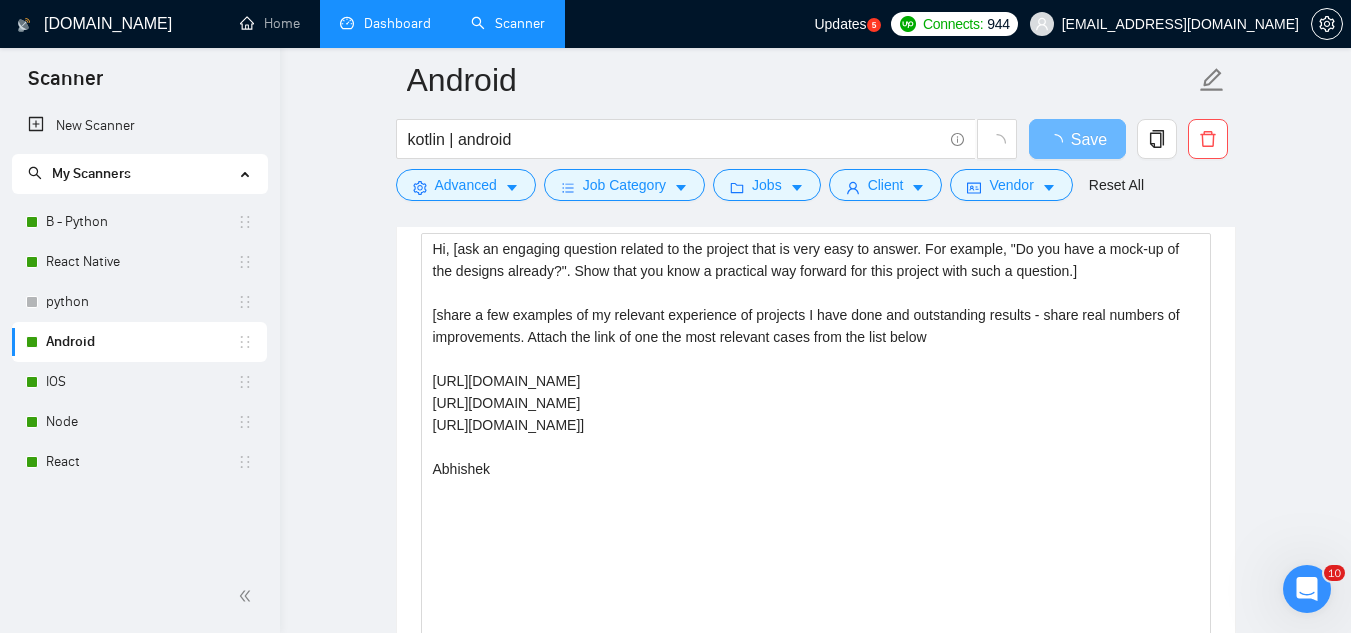 scroll, scrollTop: 1400, scrollLeft: 0, axis: vertical 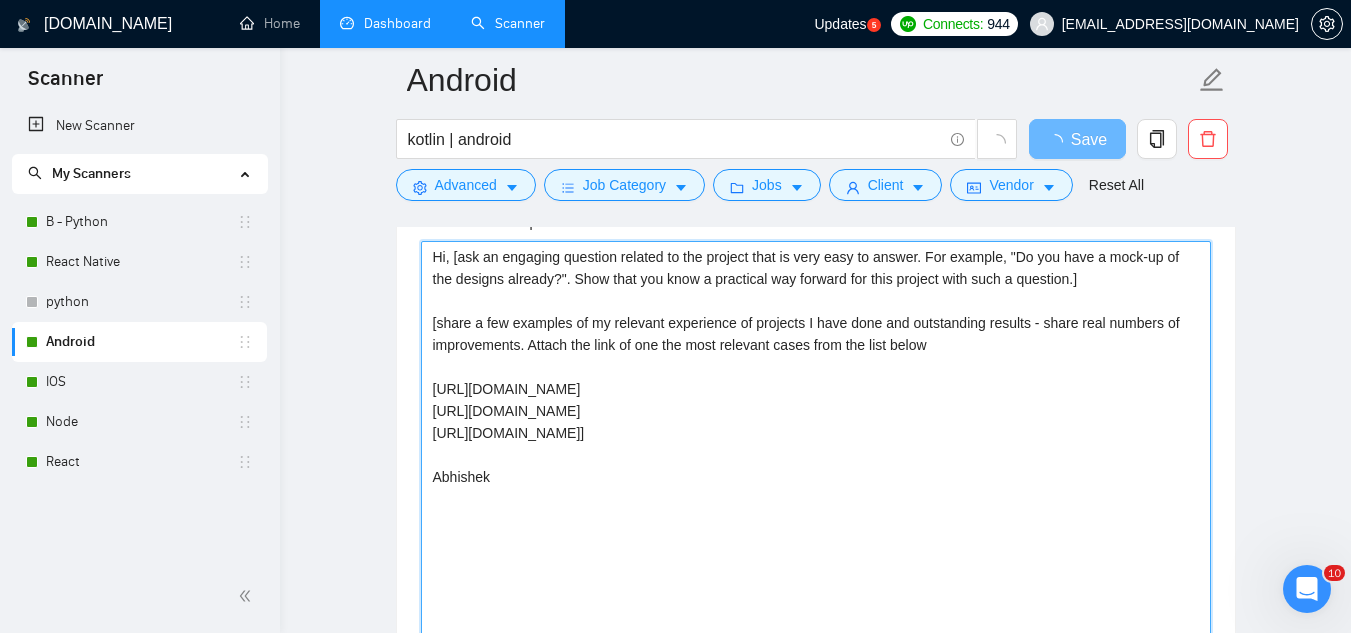 click on "Hi, [ask an engaging question related to the project that is very easy to answer. For example, "Do you have a mock-up of the designs already?". Show that you know a practical way forward for this project with such a question.]
[share a few examples of my relevant experience of projects I have done and outstanding results - share real numbers of improvements. Attach the link of one the most relevant cases from the list below
[URL][DOMAIN_NAME]
[URL][DOMAIN_NAME]
[URL][DOMAIN_NAME]]
Abhishek" at bounding box center (816, 466) 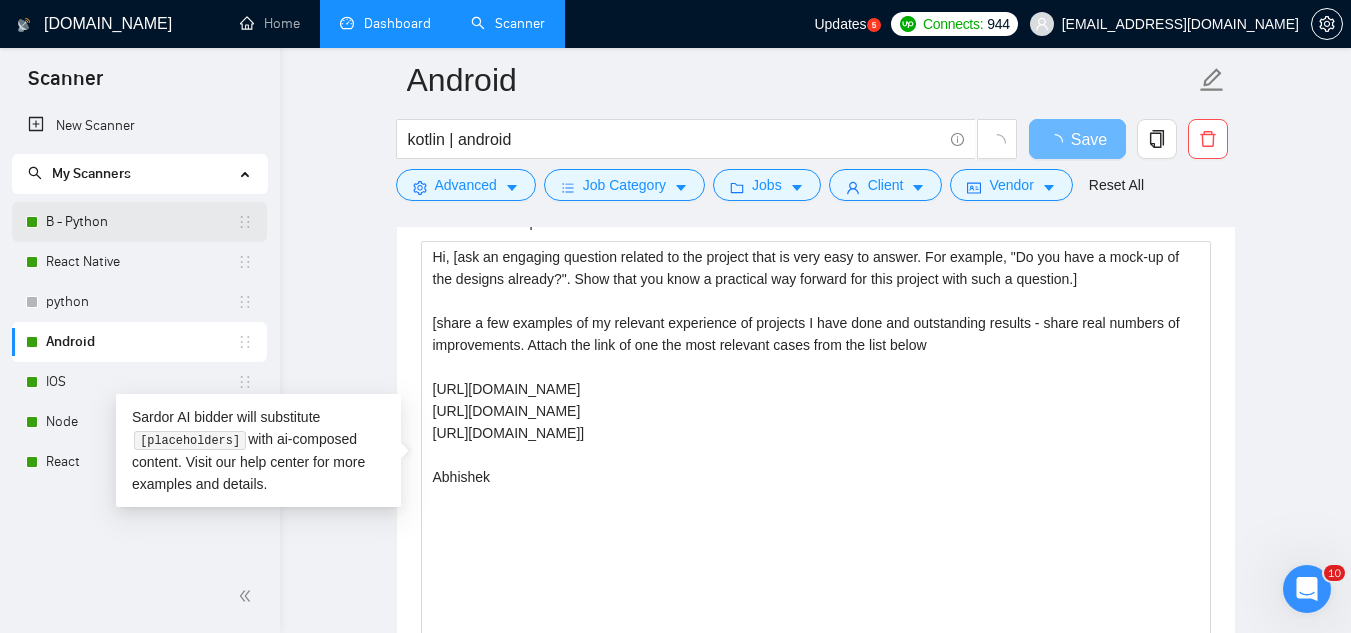 click on "B - Python" at bounding box center [141, 222] 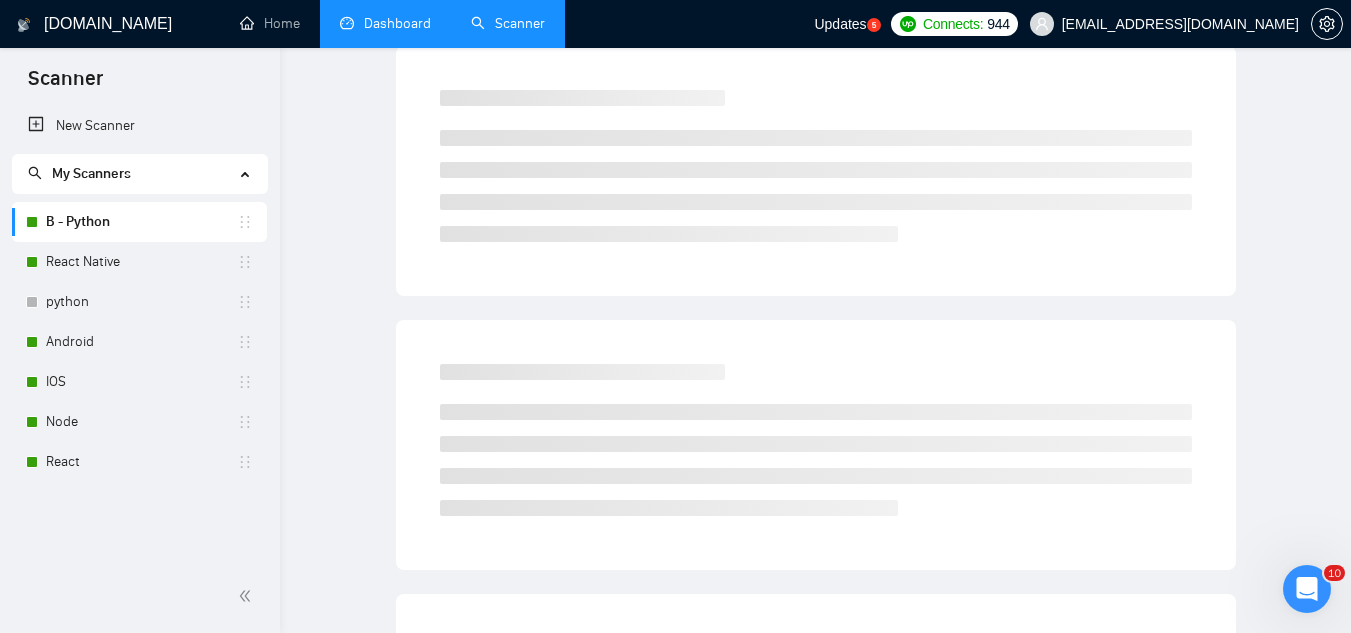scroll, scrollTop: 0, scrollLeft: 0, axis: both 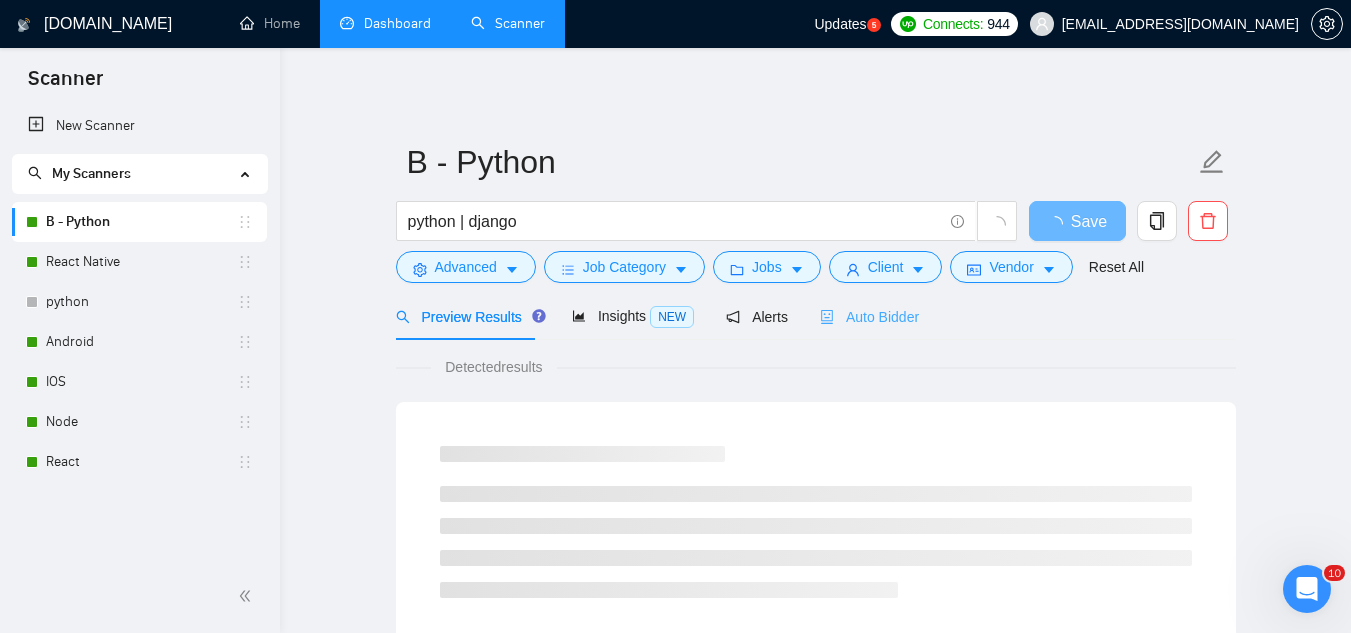 click on "Auto Bidder" at bounding box center (869, 316) 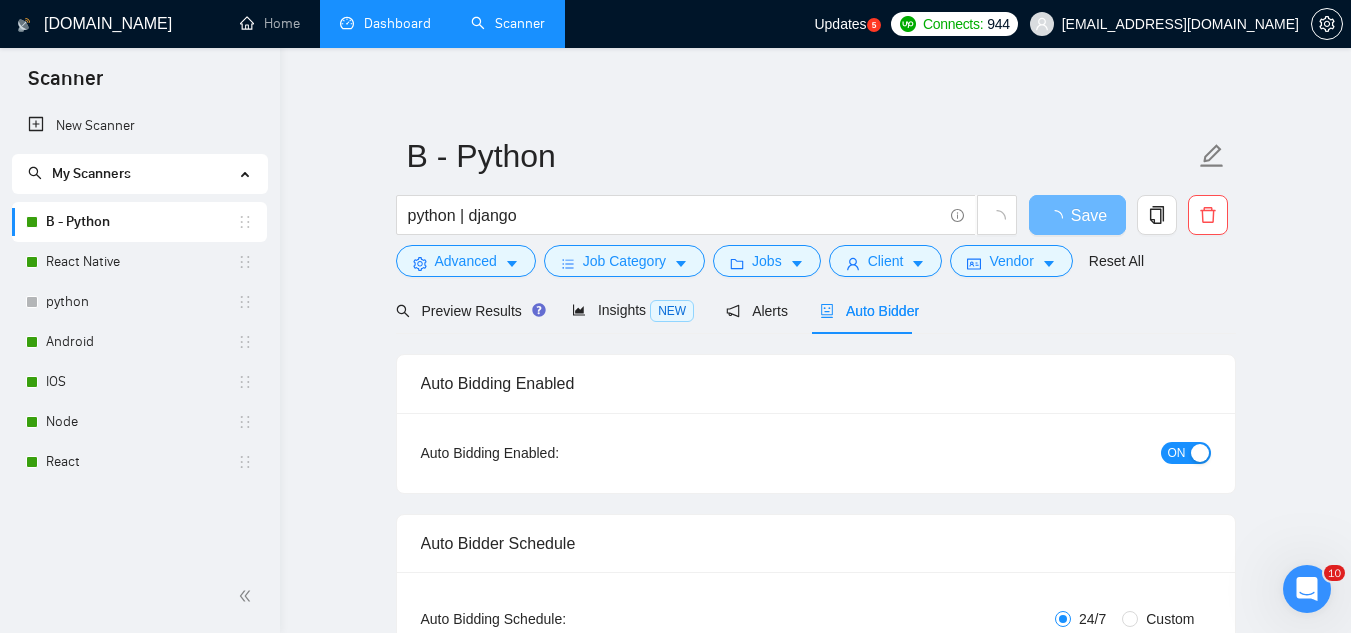 type 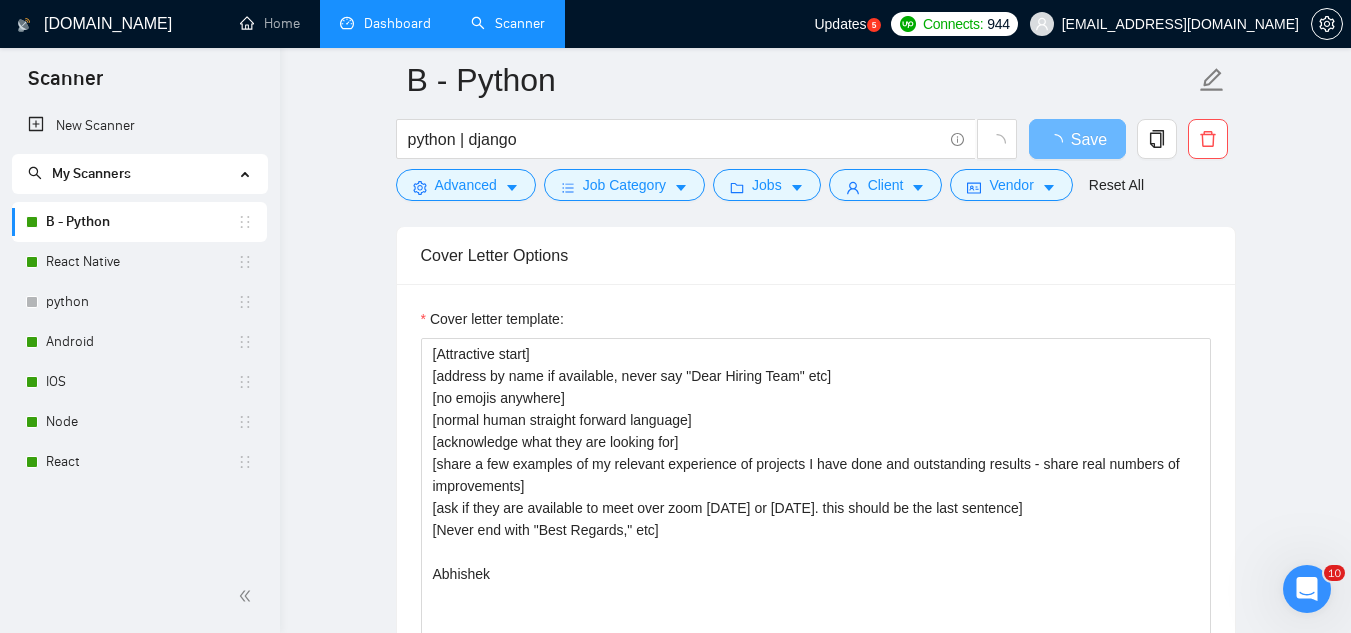 scroll, scrollTop: 1400, scrollLeft: 0, axis: vertical 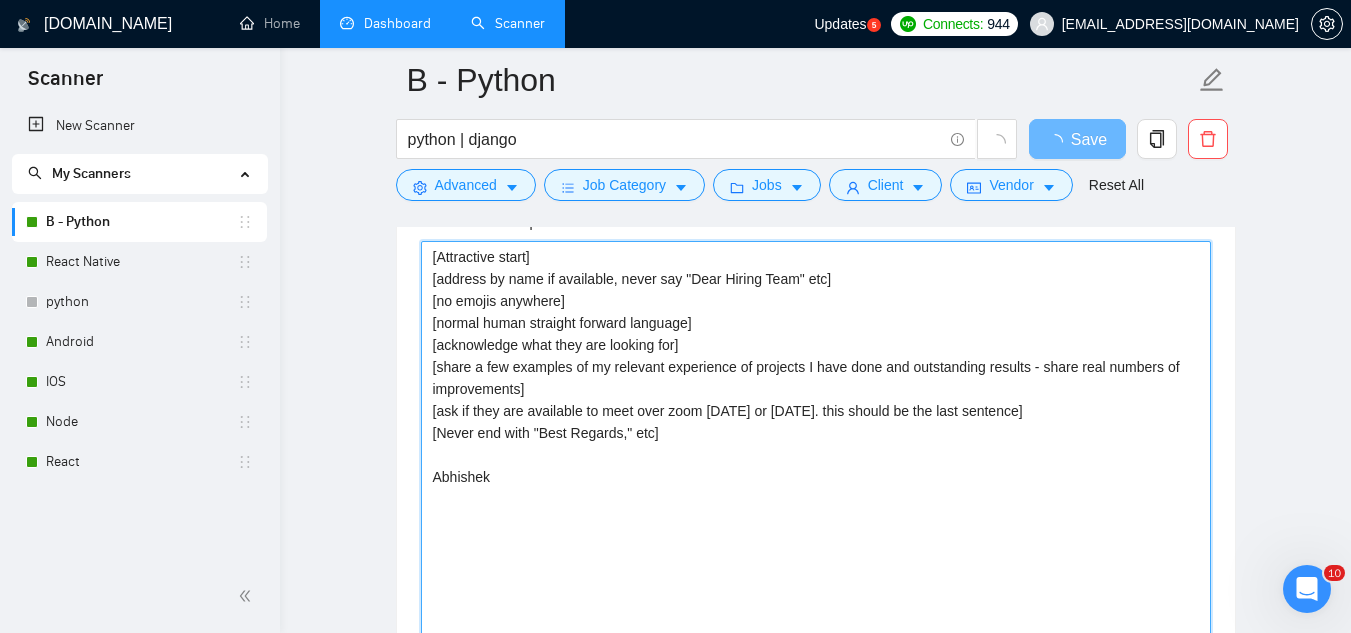 click on "[Attractive start]
[address by name if available, never say "Dear Hiring Team" etc]
[no emojis anywhere]
[normal human straight forward language]
[acknowledge what they are looking for]
[share a few examples of my relevant experience of projects I have done and outstanding results - share real numbers of improvements]
[ask if they are available to meet over zoom [DATE] or [DATE]. this should be the last sentence]
[Never end with "Best Regards," etc]
Abhishek" at bounding box center [816, 466] 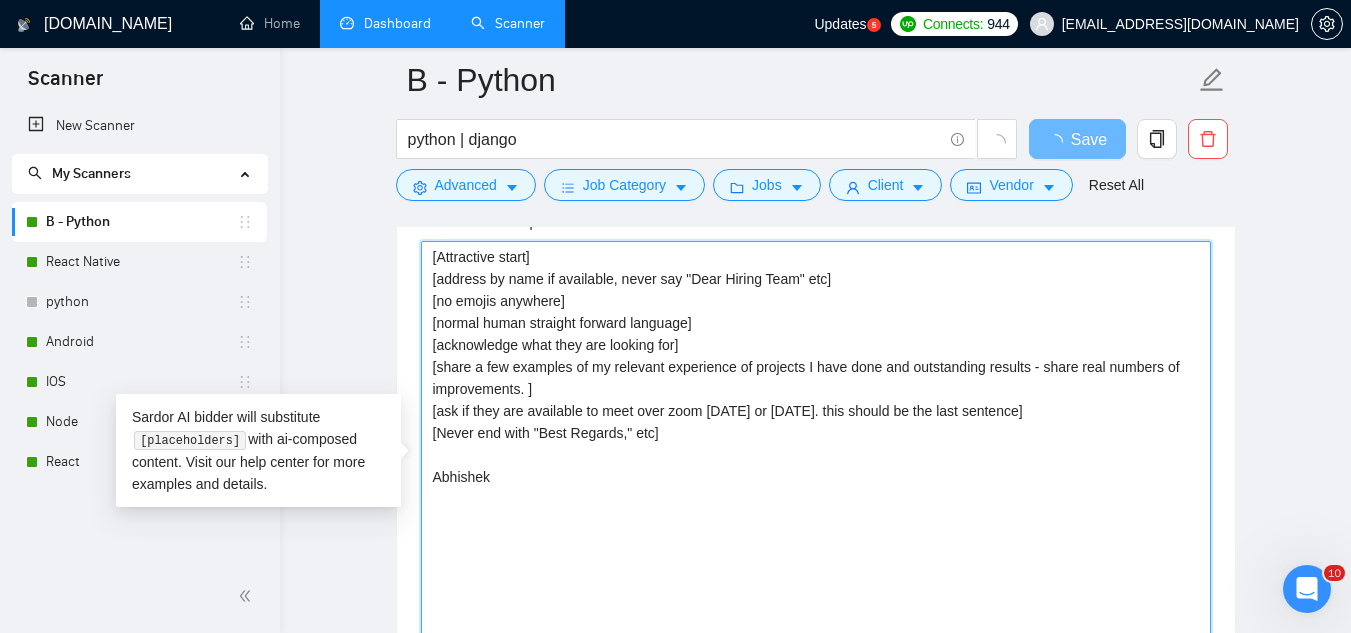 paste on "Attach the link of one the most relevant cases from the list below" 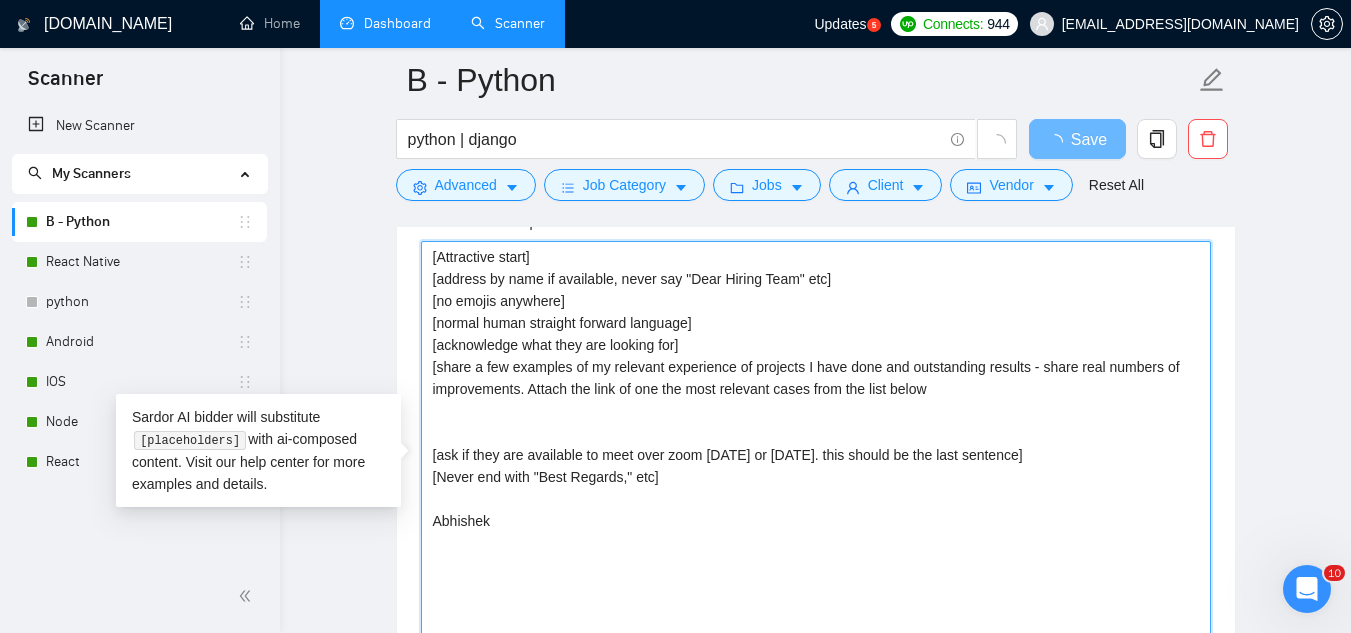 type on "[Attractive start]
[address by name if available, never say "Dear Hiring Team" etc]
[no emojis anywhere]
[normal human straight forward language]
[acknowledge what they are looking for]
[share a few examples of my relevant experience of projects I have done and outstanding results - share real numbers of improvements. Attach the link of one the most relevant cases from the list below
[ask if they are available to meet over zoom [DATE] or [DATE]. this should be the last sentence]
[Never end with "Best Regards," etc]
Abhishek" 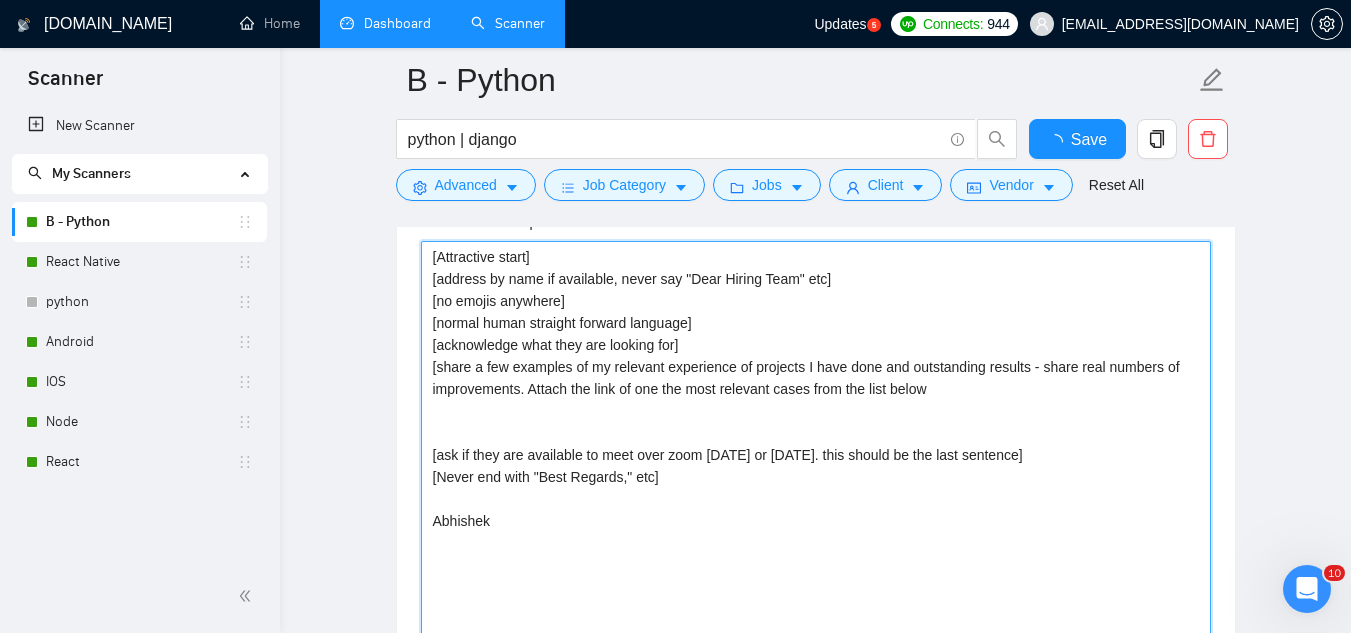 type 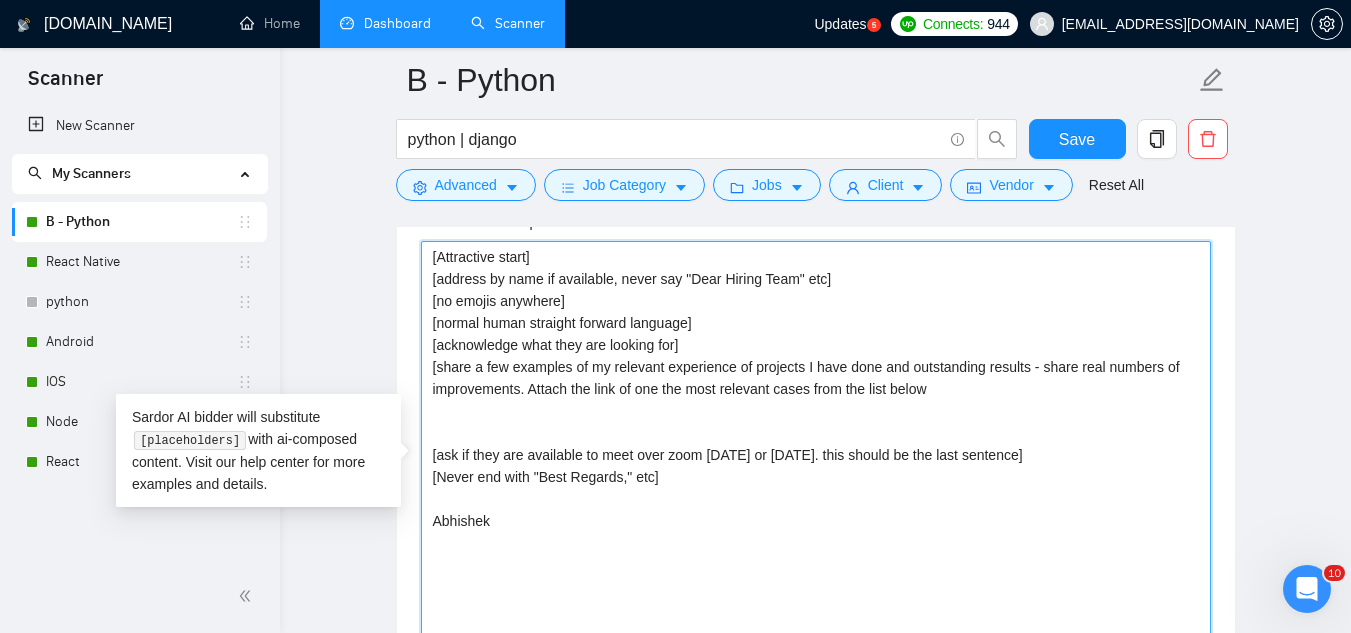 paste on "[URL][DOMAIN_NAME]" 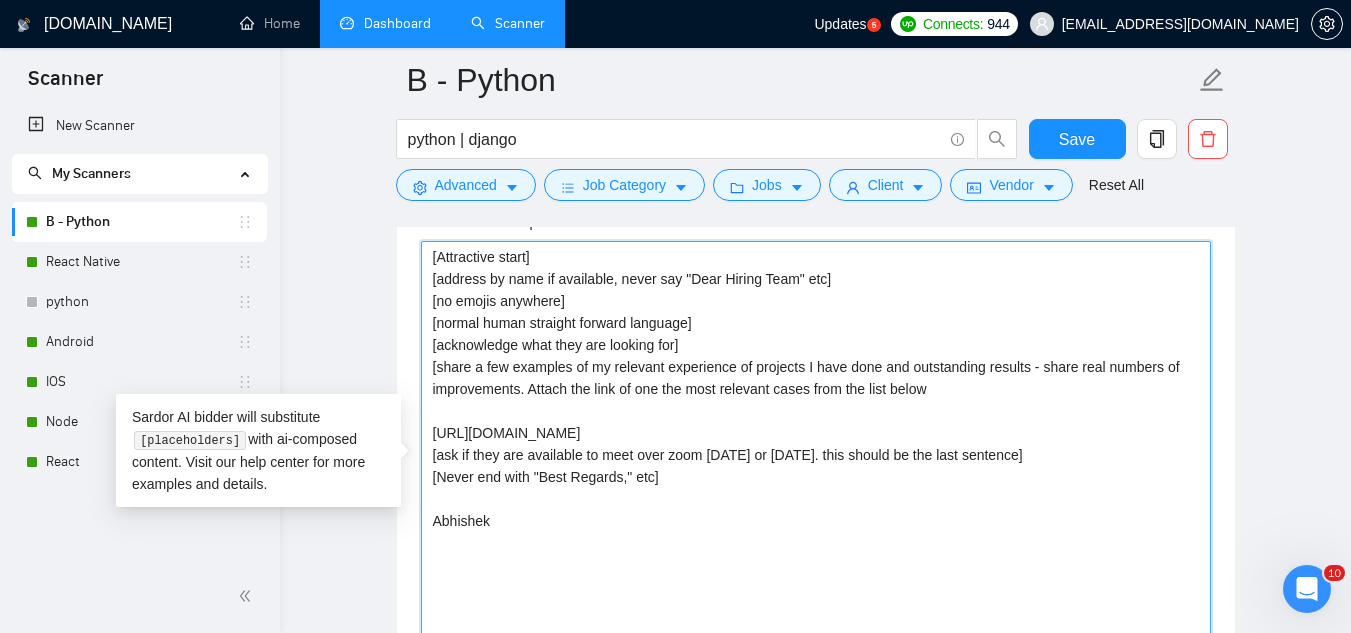 click on "[Attractive start]
[address by name if available, never say "Dear Hiring Team" etc]
[no emojis anywhere]
[normal human straight forward language]
[acknowledge what they are looking for]
[share a few examples of my relevant experience of projects I have done and outstanding results - share real numbers of improvements. Attach the link of one the most relevant cases from the list below
[URL][DOMAIN_NAME]
[ask if they are available to meet over zoom [DATE] or [DATE]. this should be the last sentence]
[Never end with "Best Regards," etc]
Abhishek" at bounding box center (816, 466) 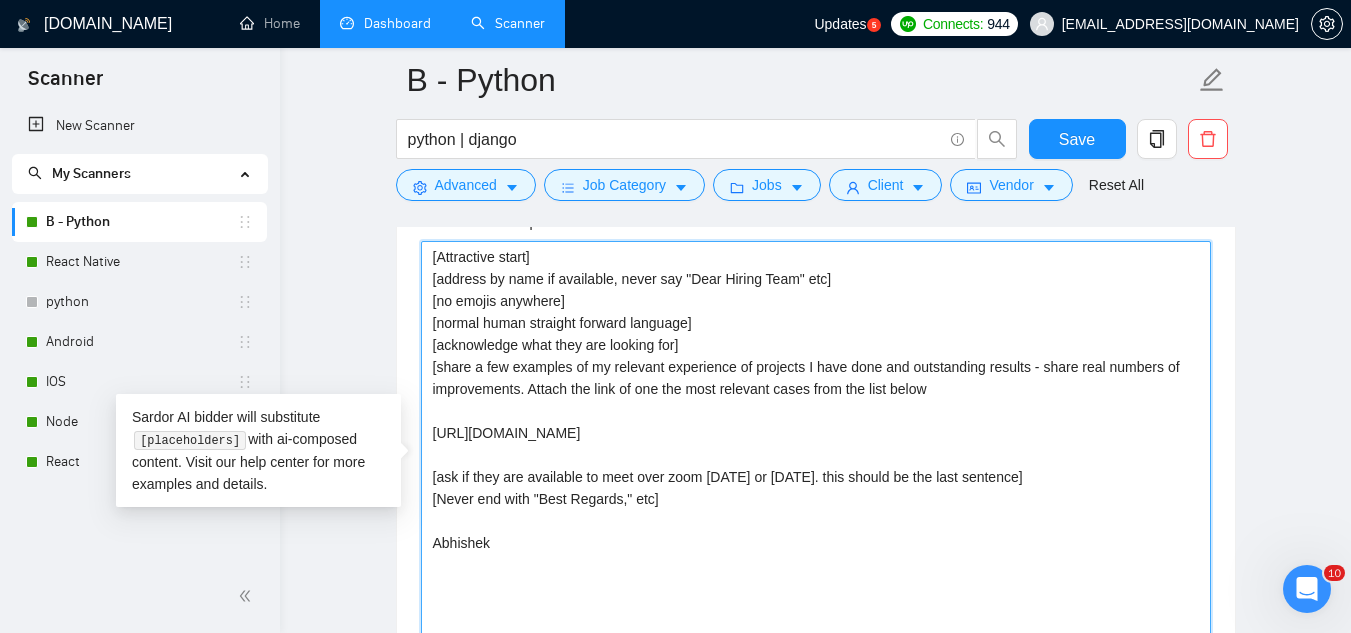 paste on "[URL][DOMAIN_NAME]" 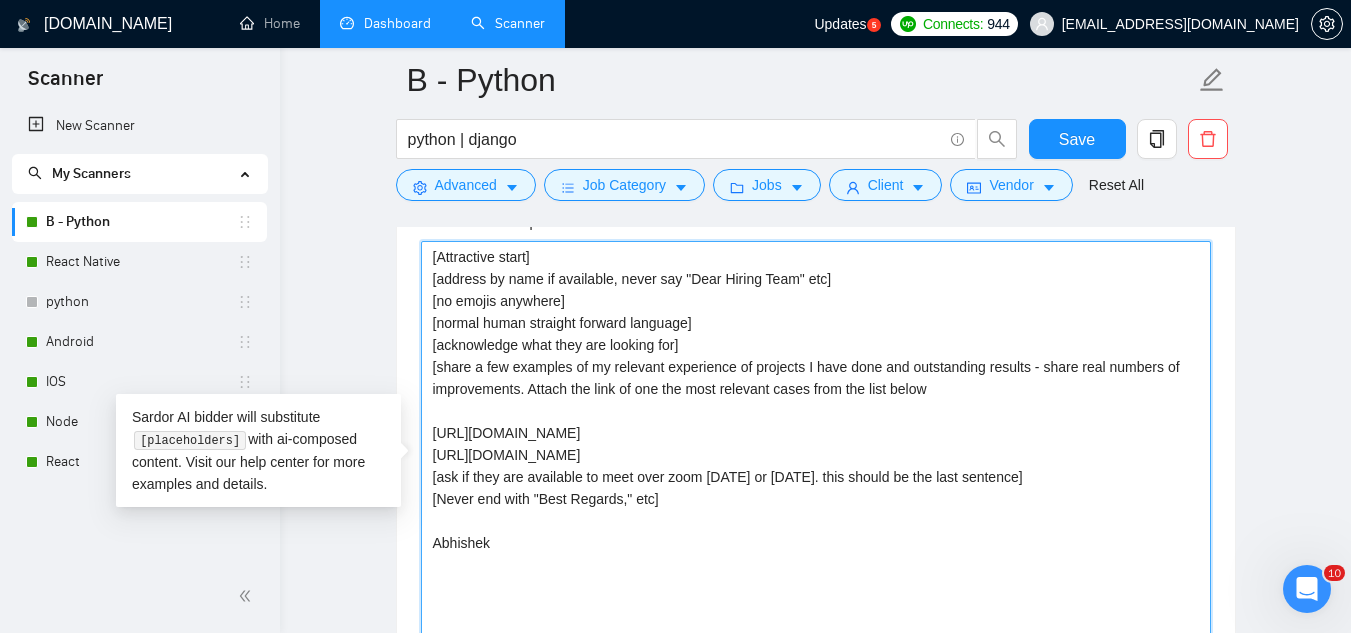 click on "[Attractive start]
[address by name if available, never say "Dear Hiring Team" etc]
[no emojis anywhere]
[normal human straight forward language]
[acknowledge what they are looking for]
[share a few examples of my relevant experience of projects I have done and outstanding results - share real numbers of improvements. Attach the link of one the most relevant cases from the list below
[URL][DOMAIN_NAME]
[URL][DOMAIN_NAME]
[ask if they are available to meet over zoom [DATE] or [DATE]. this should be the last sentence]
[Never end with "Best Regards," etc]
Abhishek" at bounding box center [816, 466] 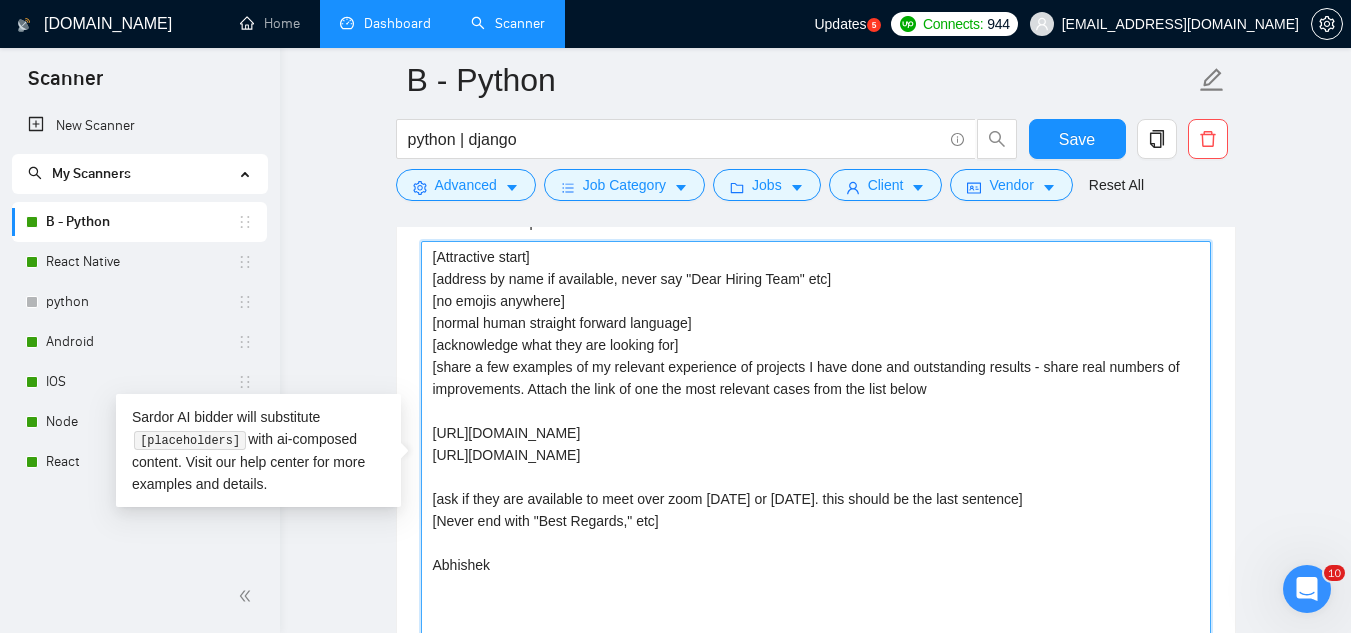 paste on "[URL][DOMAIN_NAME]" 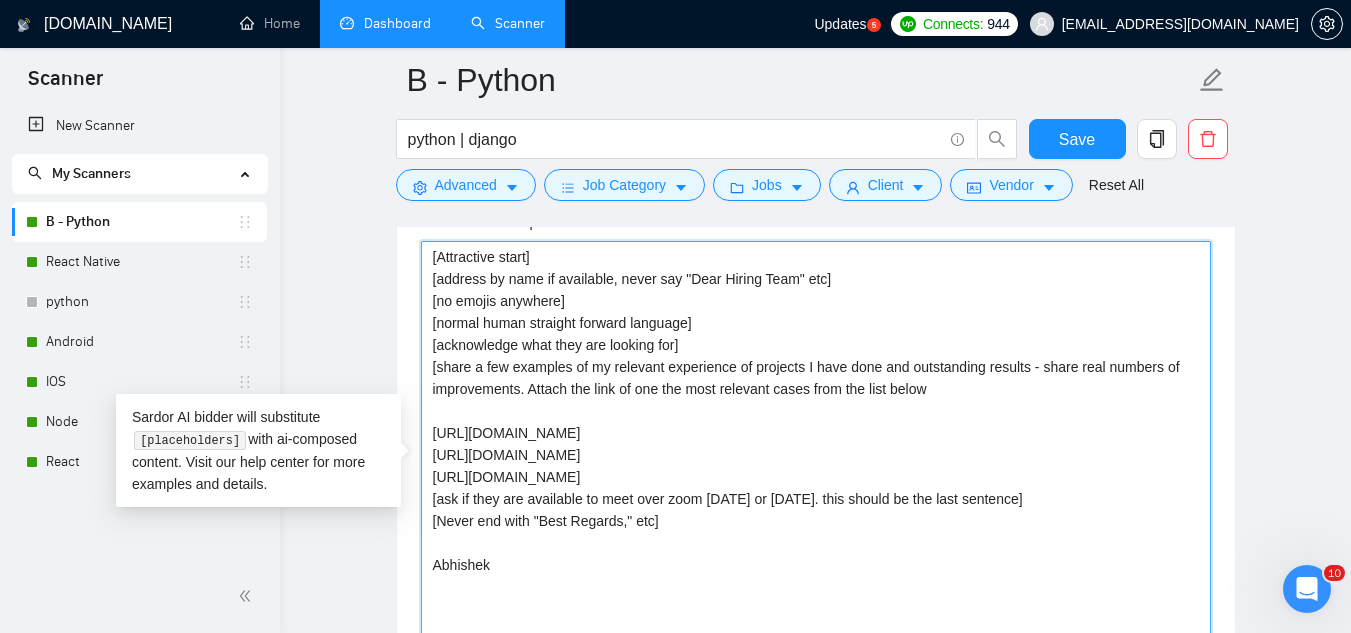 click on "[Attractive start]
[address by name if available, never say "Dear Hiring Team" etc]
[no emojis anywhere]
[normal human straight forward language]
[acknowledge what they are looking for]
[share a few examples of my relevant experience of projects I have done and outstanding results - share real numbers of improvements. Attach the link of one the most relevant cases from the list below
[URL][DOMAIN_NAME]
[URL][DOMAIN_NAME]
[URL][DOMAIN_NAME]
[ask if they are available to meet over zoom [DATE] or [DATE]. this should be the last sentence]
[Never end with "Best Regards," etc]
Abhishek" at bounding box center [816, 466] 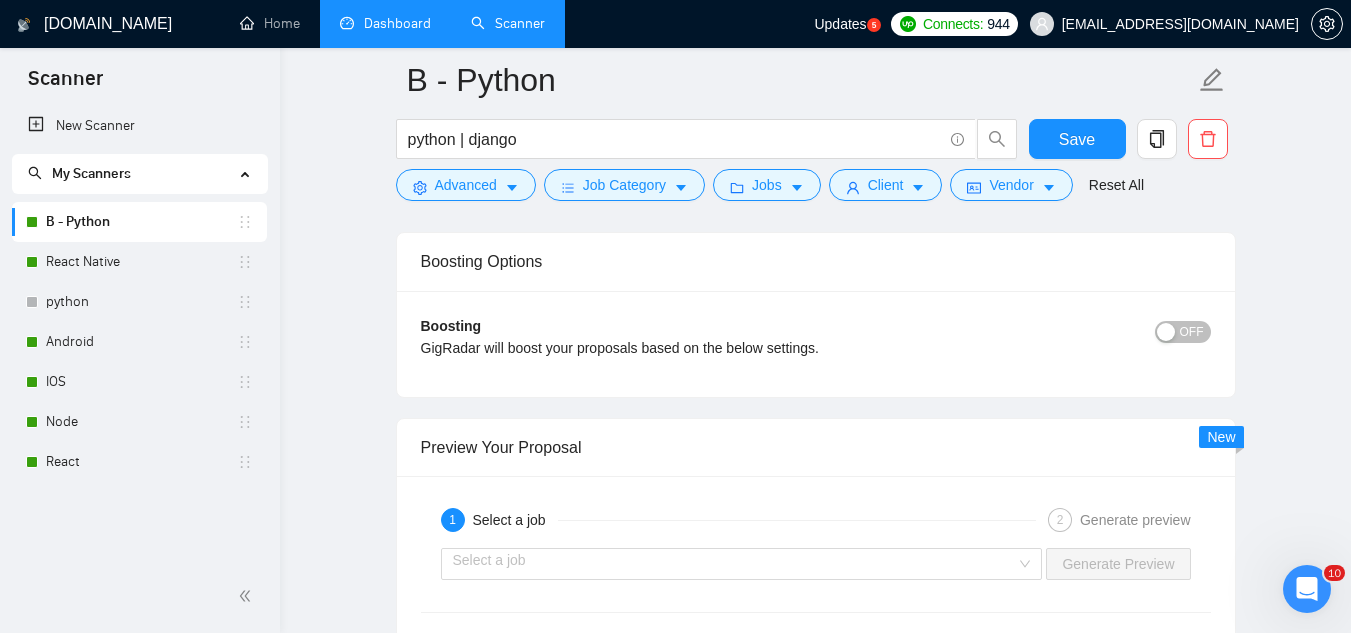 scroll, scrollTop: 2700, scrollLeft: 0, axis: vertical 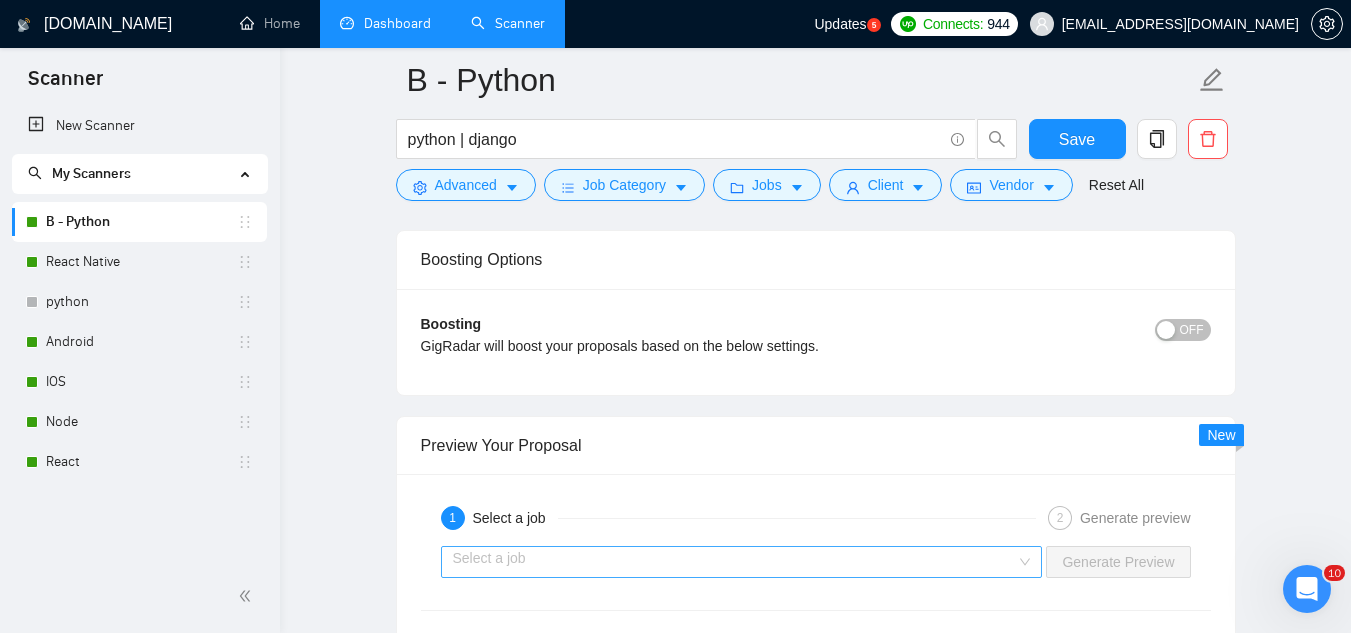 type on "[Attractive start]
[address by name if available, never say "Dear Hiring Team" etc]
[no emojis anywhere]
[normal human straight forward language]
[acknowledge what they are looking for]
[share a few examples of my relevant experience of projects I have done and outstanding results - share real numbers of improvements. Attach the link of one the most relevant cases from the list below
[URL][DOMAIN_NAME]
[URL][DOMAIN_NAME]
[URL][DOMAIN_NAME]]
[ask if they are available to meet over zoom [DATE] or [DATE]. this should be the last sentence]
[Never end with "Best Regards," etc]
Abhishek" 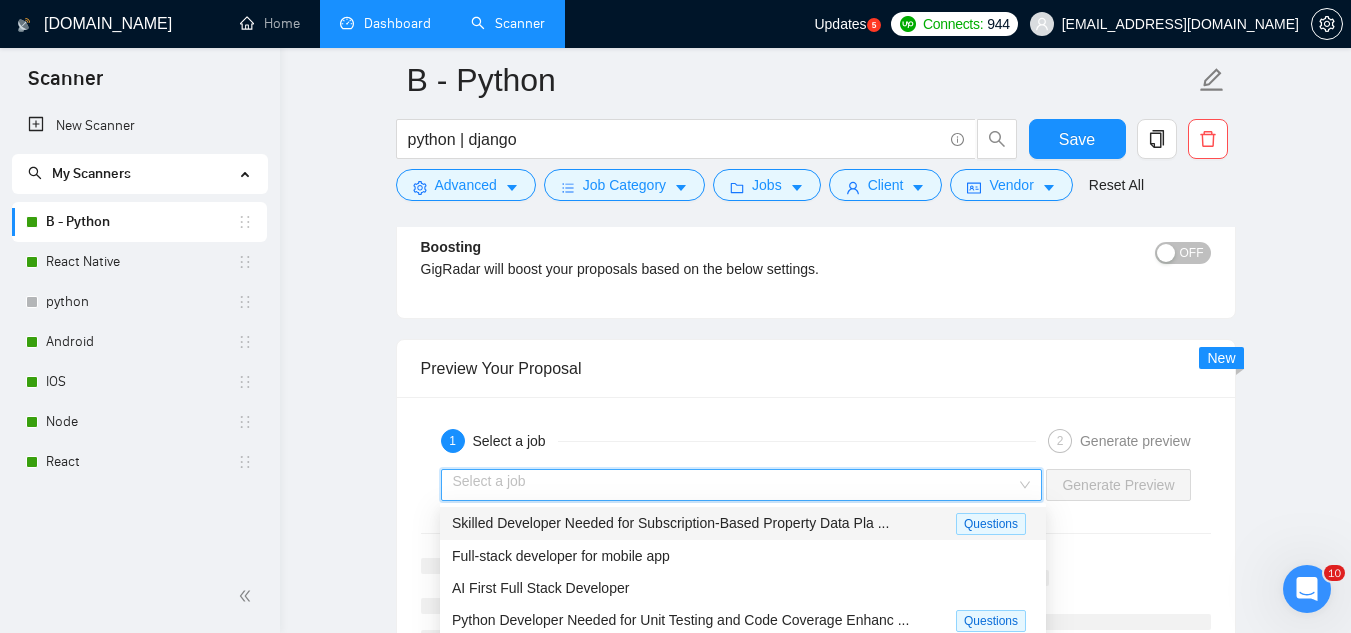 scroll, scrollTop: 2900, scrollLeft: 0, axis: vertical 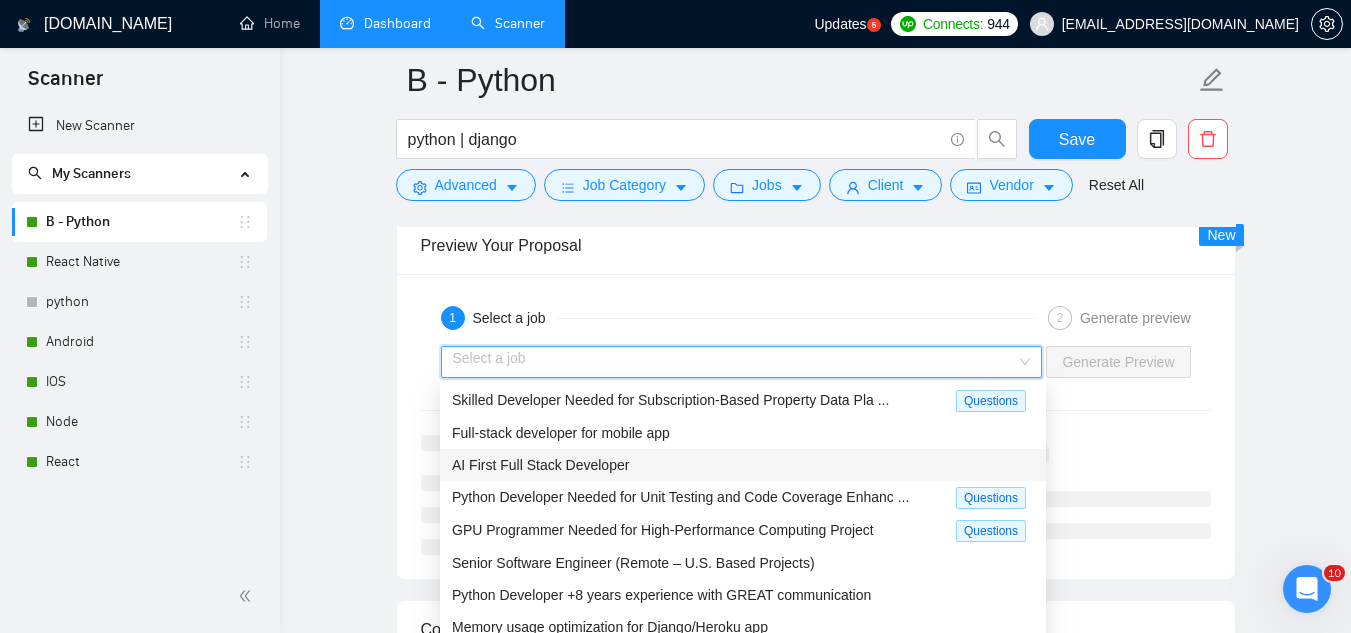 click on "AI First Full Stack Developer" at bounding box center [743, 465] 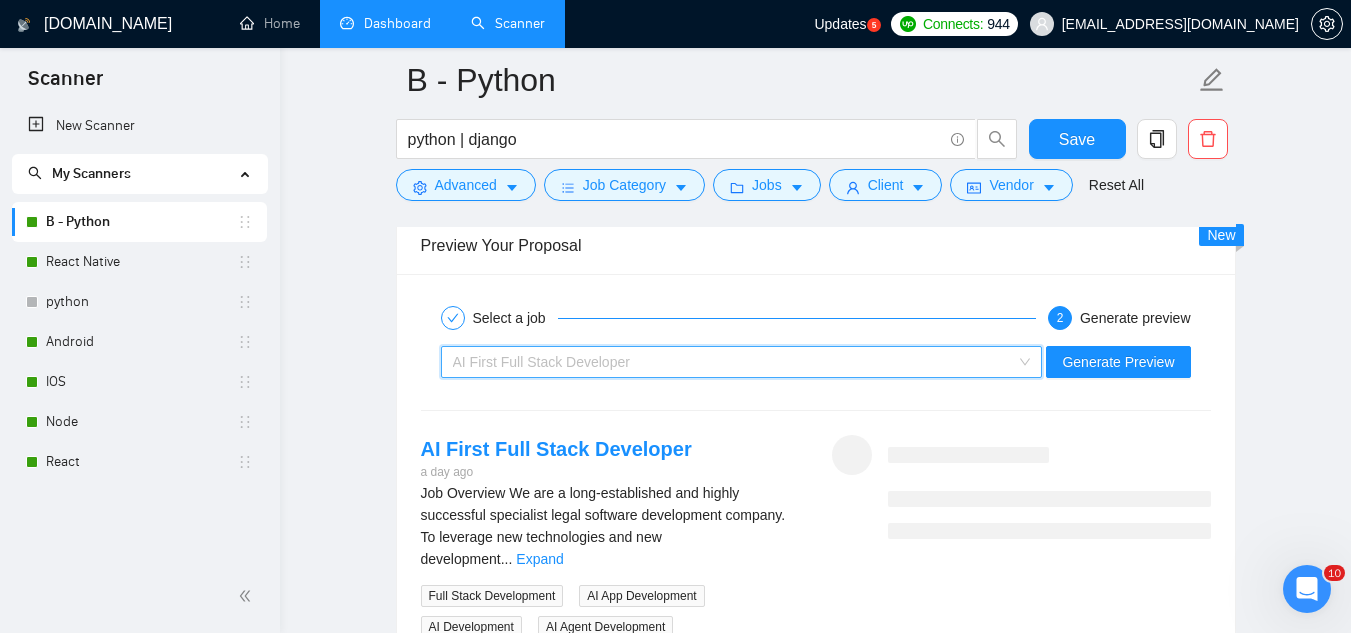 click on "AI First Full Stack Developer" at bounding box center (733, 362) 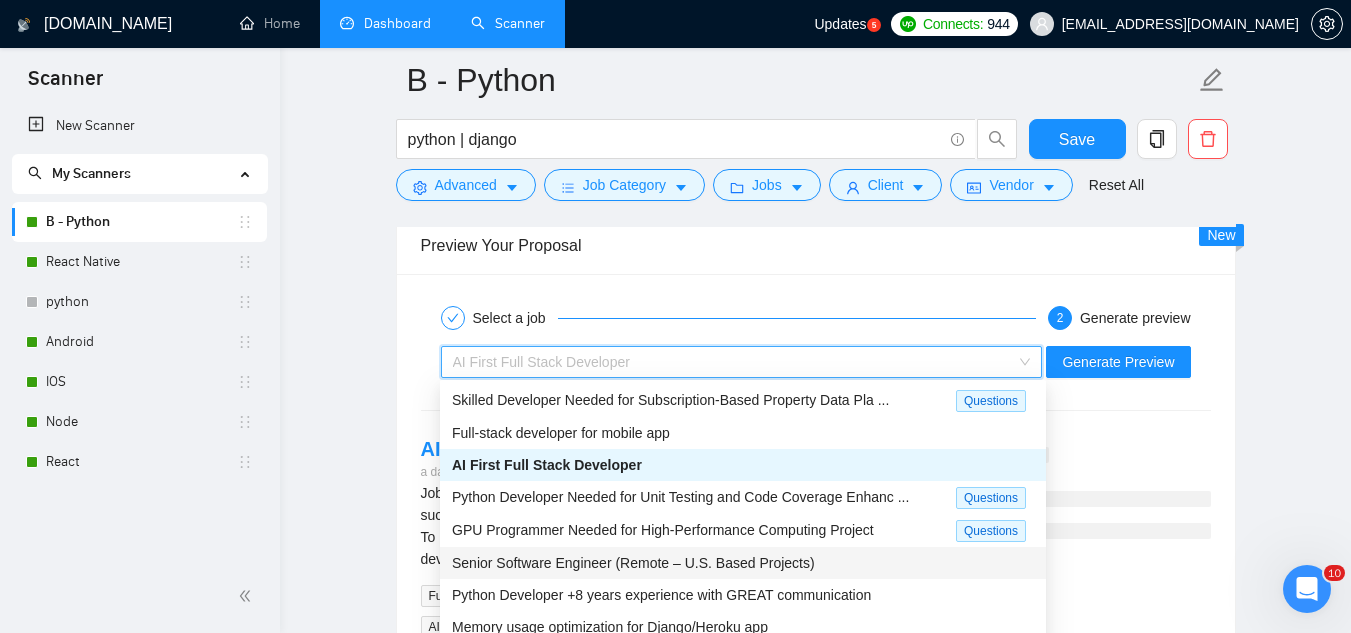click on "Senior Software Engineer (Remote – U.S. Based Projects)" at bounding box center (633, 563) 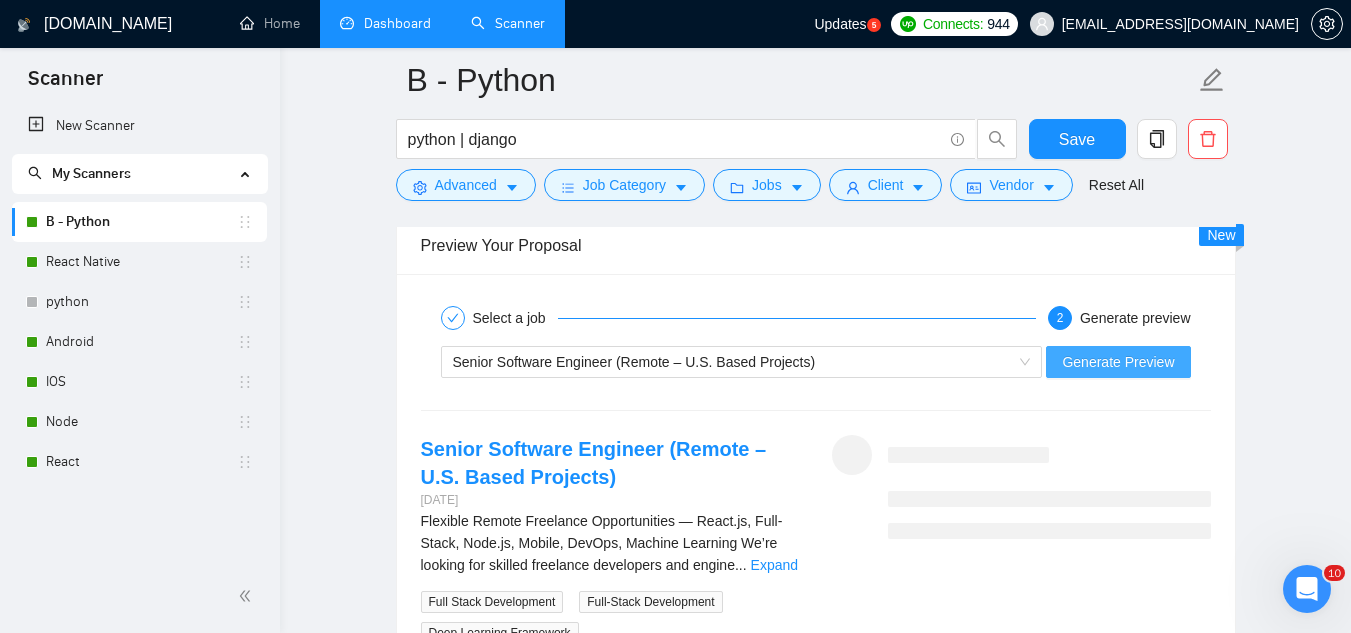 click on "Generate Preview" at bounding box center [1118, 362] 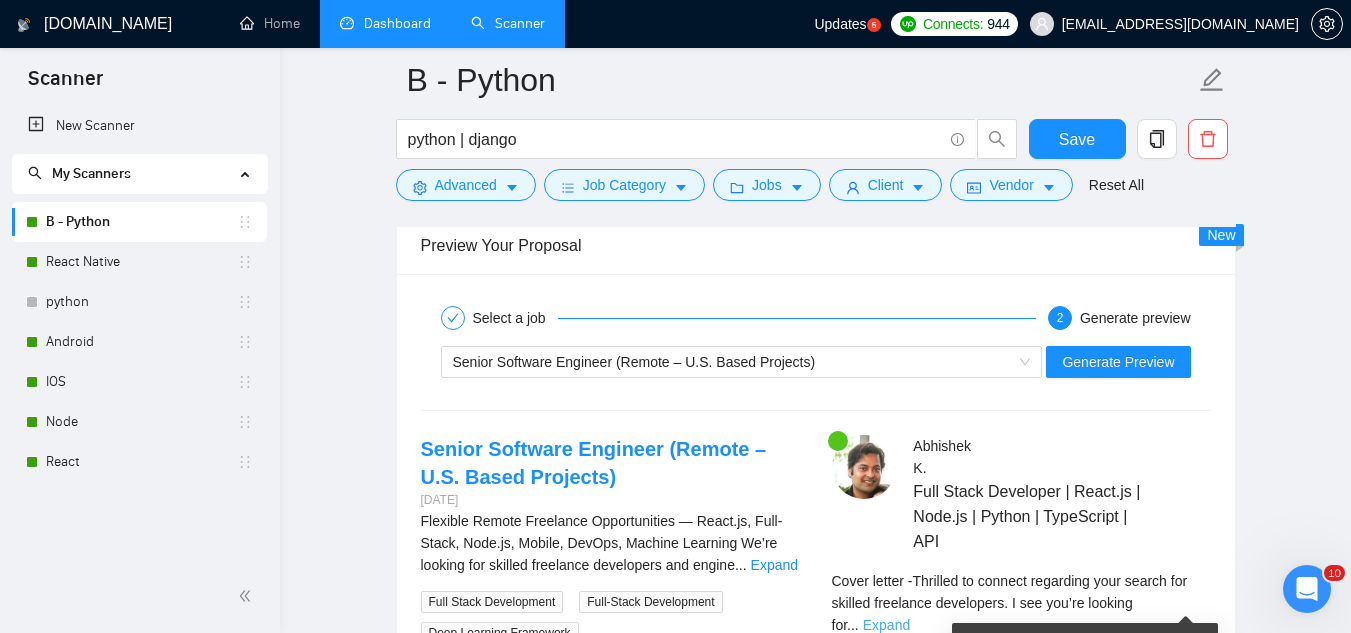 click on "Expand" at bounding box center [886, 625] 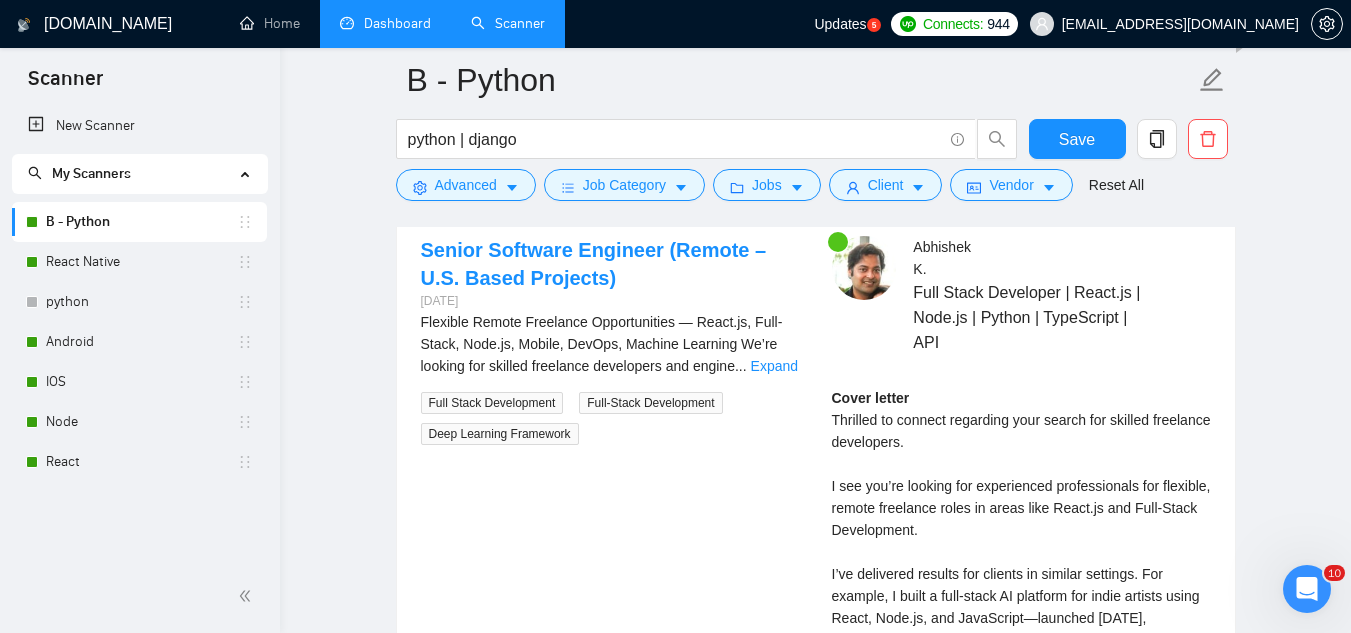 scroll, scrollTop: 3100, scrollLeft: 0, axis: vertical 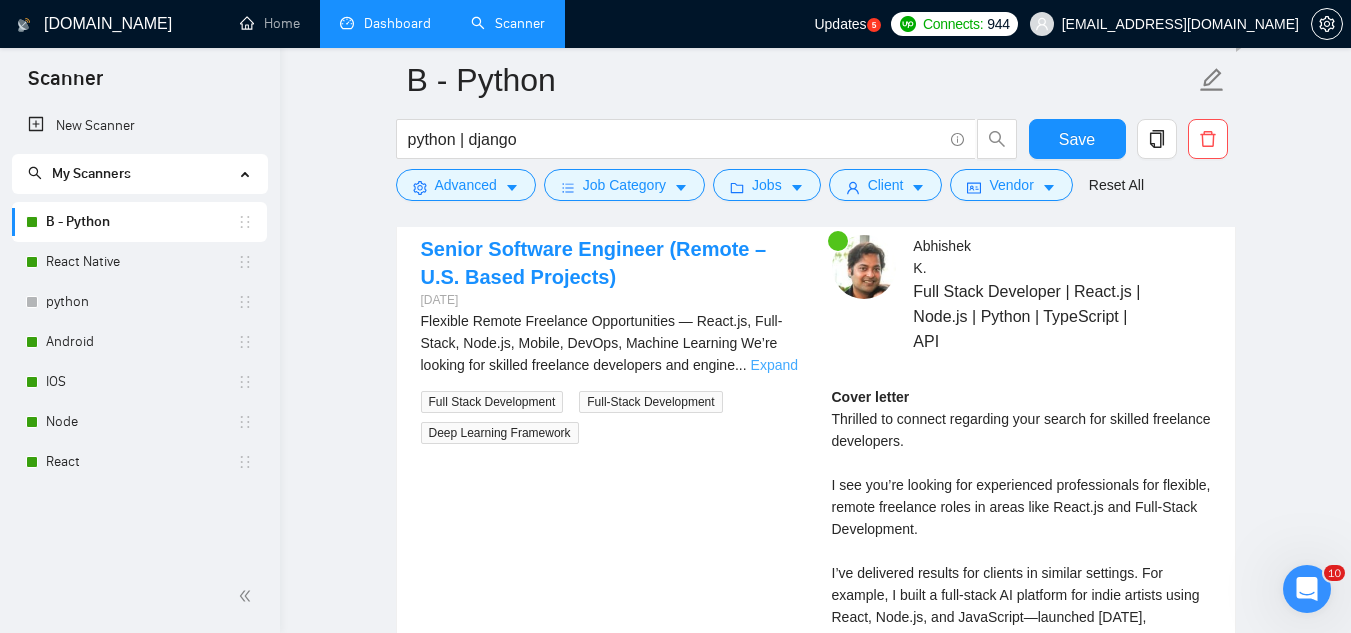 click on "Expand" at bounding box center (774, 365) 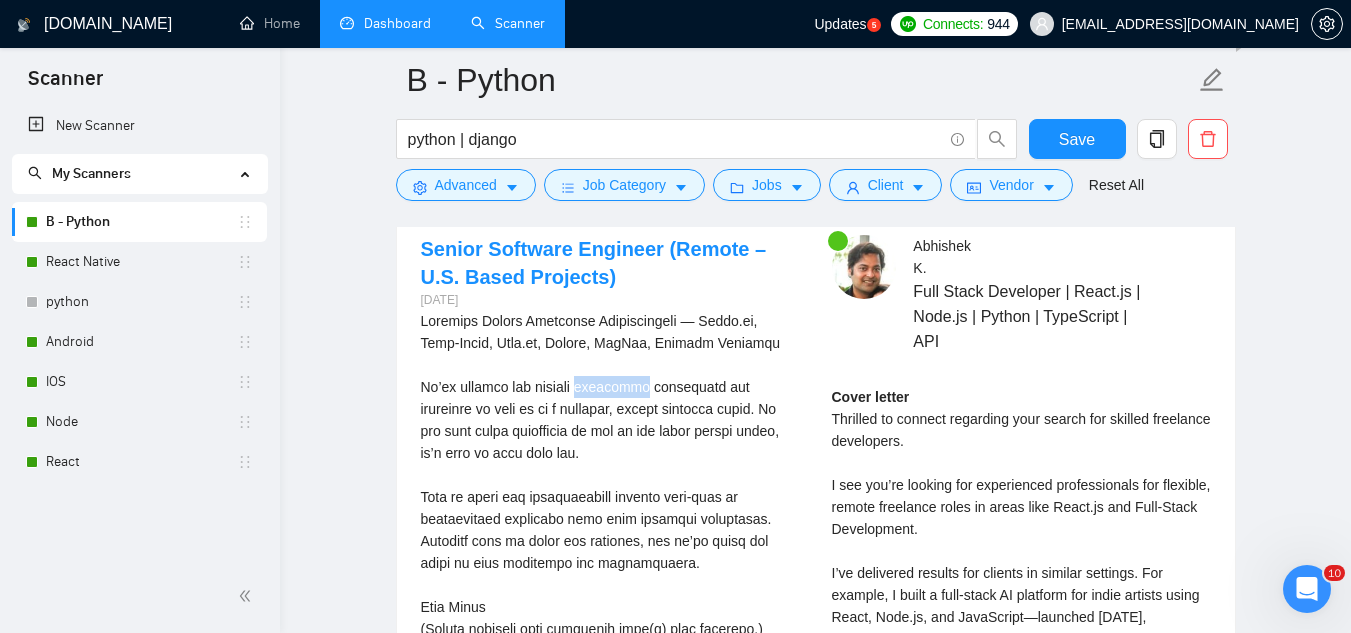 drag, startPoint x: 574, startPoint y: 391, endPoint x: 630, endPoint y: 383, distance: 56.568542 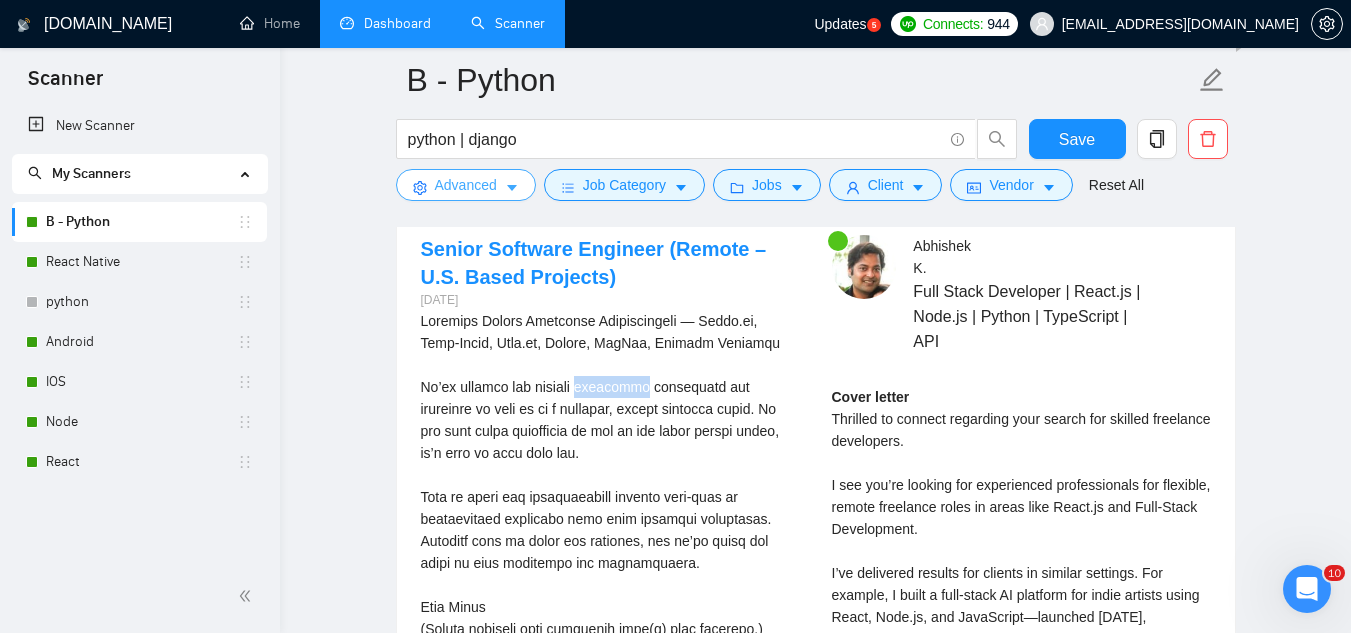 click on "Advanced" at bounding box center [466, 185] 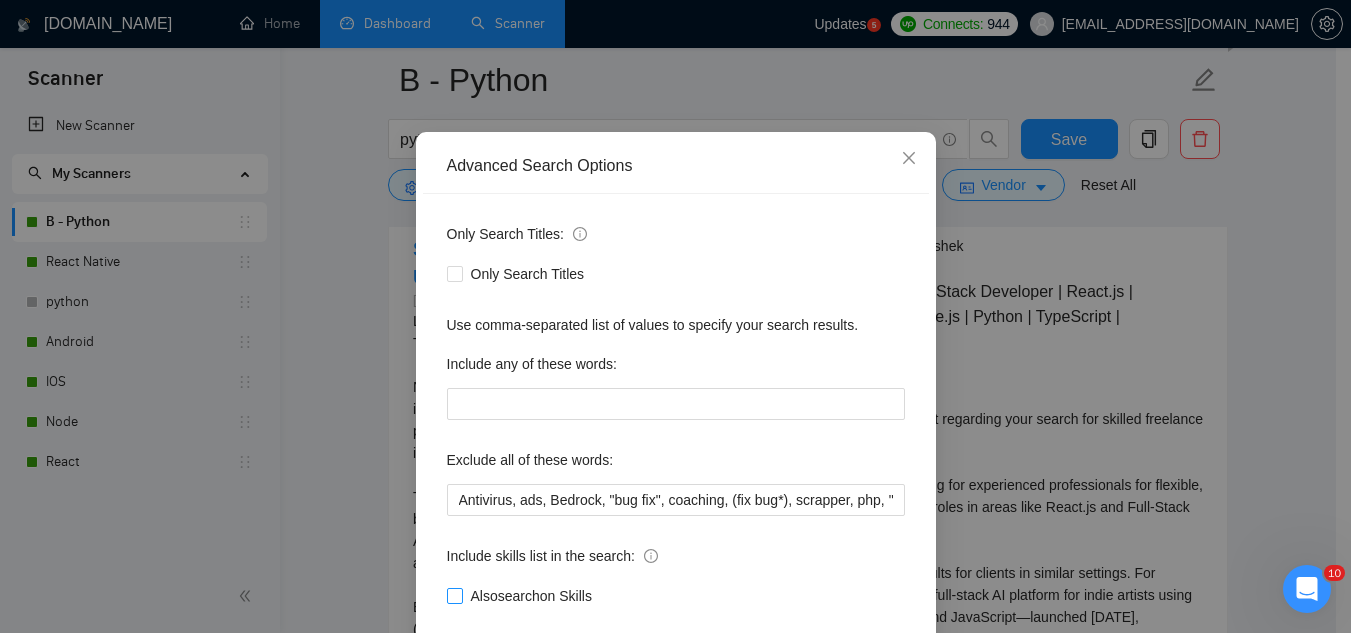 scroll, scrollTop: 199, scrollLeft: 0, axis: vertical 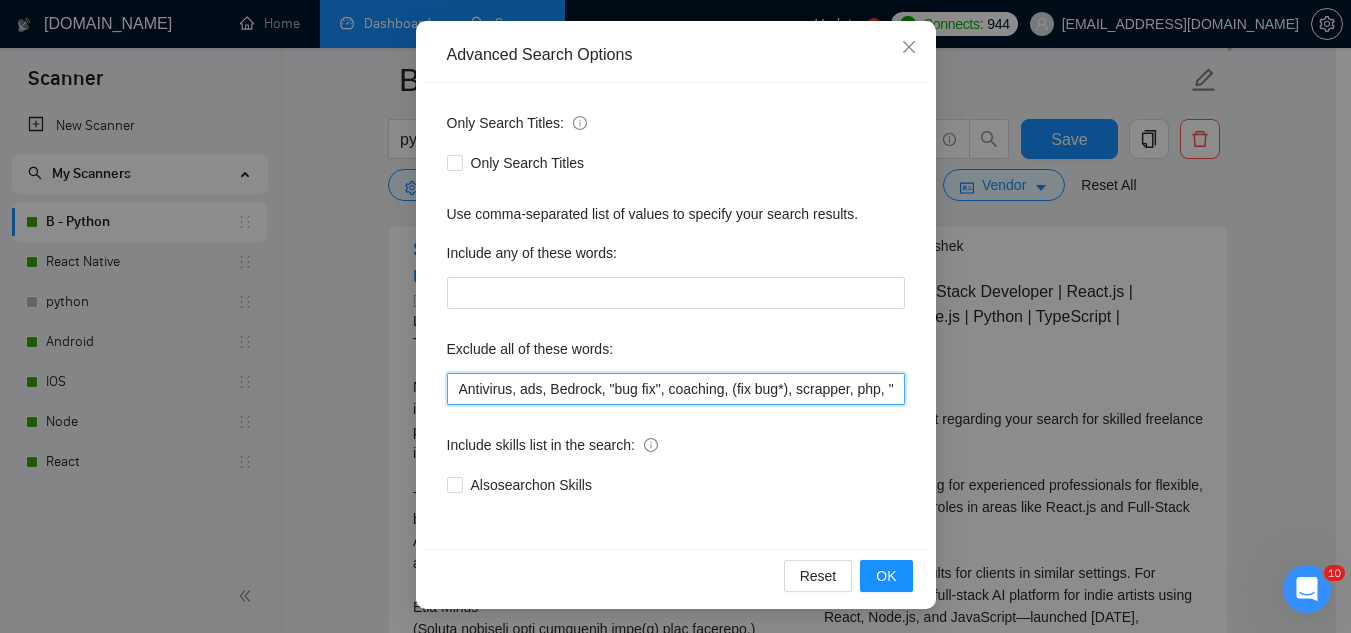 click on "Antivirus, ads, Bedrock, "bug fix", coaching, (fix bug*), scrapper, php, "ruby on rails", "code review", N8N, "join our", (no agenc*), "freelancers only", ready-made, analyst, analytic*, coach, QA, tester, "product design", tutor, mentor, wordpress, WP, safari, electronic, chip*, animation*, game, designer, "Data Scientist", "data analyst", sport*, gambling, scrapper, cleanup, selenium, playwright, csv, excel, HubSpot, "pine script", bot, "Google Ads"," at bounding box center [676, 389] 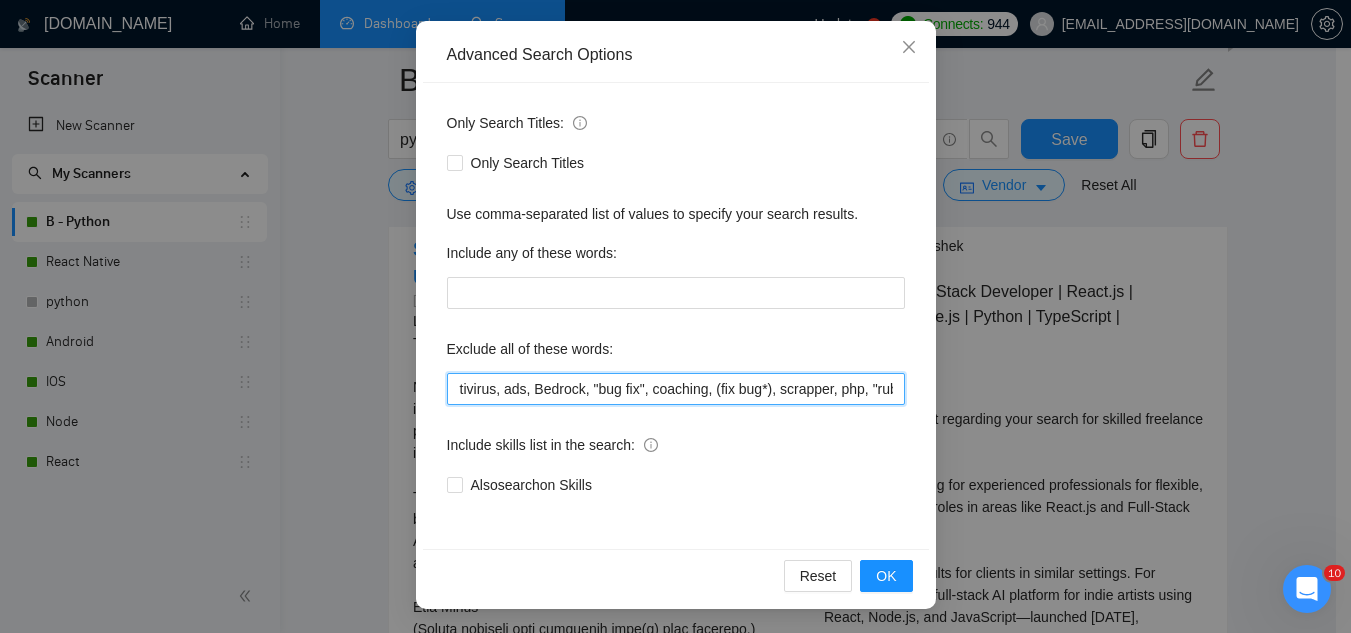 scroll, scrollTop: 0, scrollLeft: 0, axis: both 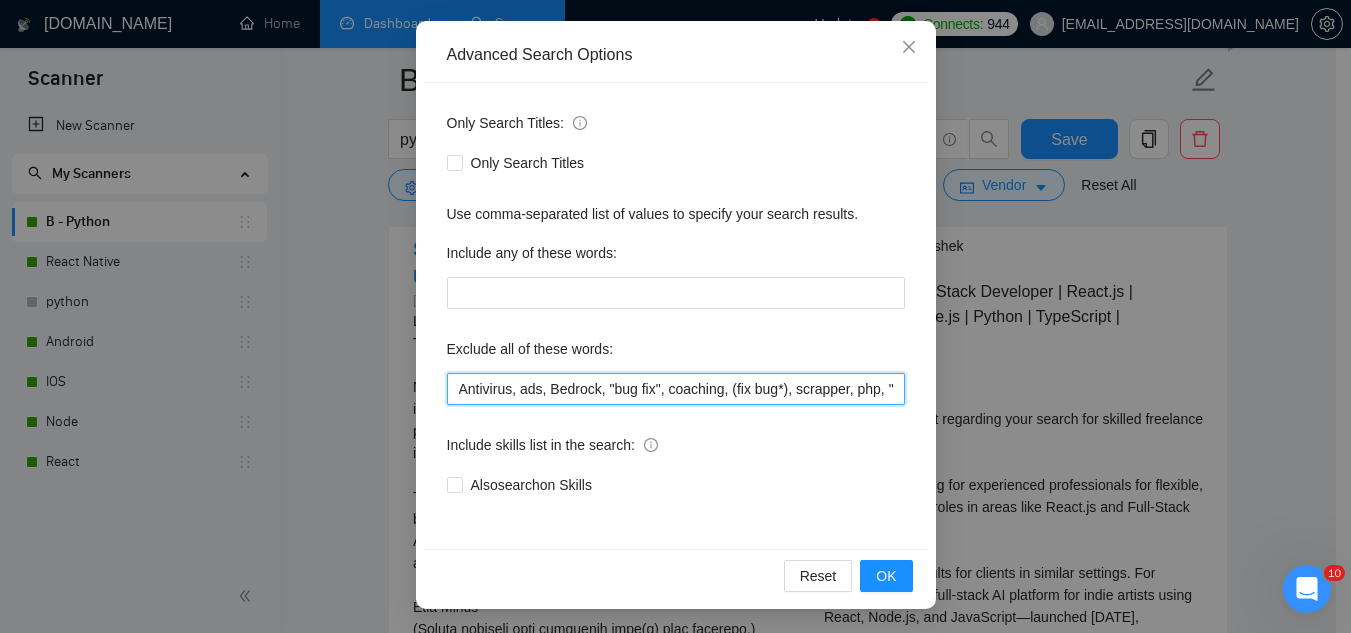 paste on "freelance" 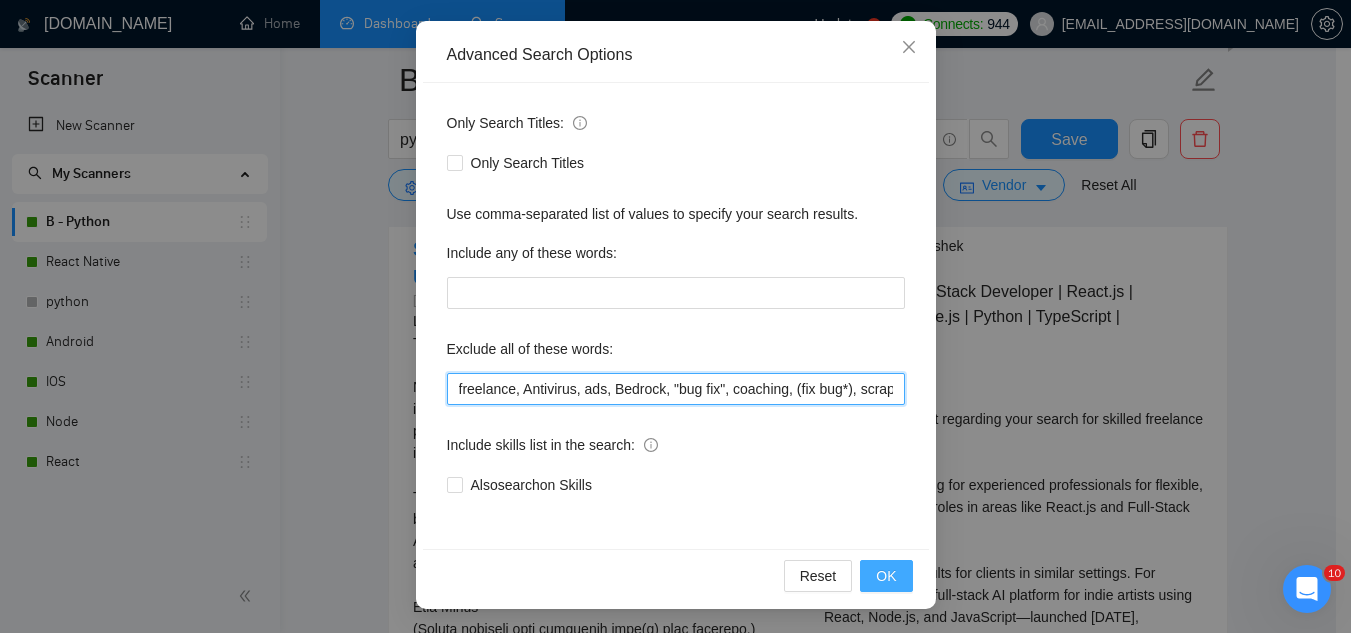 type on "freelance, Antivirus, ads, Bedrock, "bug fix", coaching, (fix bug*), scrapper, php, "ruby on rails", "code review", N8N, "join our", (no agenc*), "freelancers only", ready-made, analyst, analytic*, coach, QA, tester, "product design", tutor, mentor, wordpress, WP, safari, electronic, chip*, animation*, game, designer, "Data Scientist", "data analyst", sport*, gambling, scrapper, cleanup, selenium, playwright, csv, excel, HubSpot, "pine script", bot, "Google Ads"," 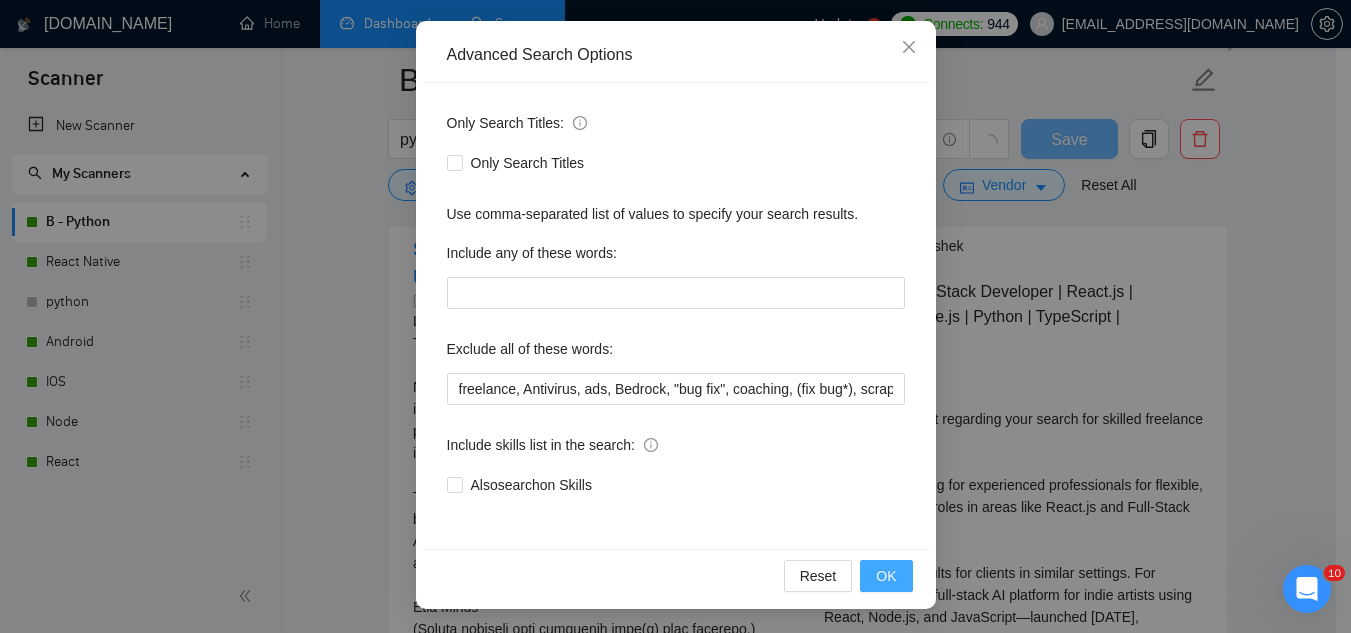 click on "OK" at bounding box center [886, 576] 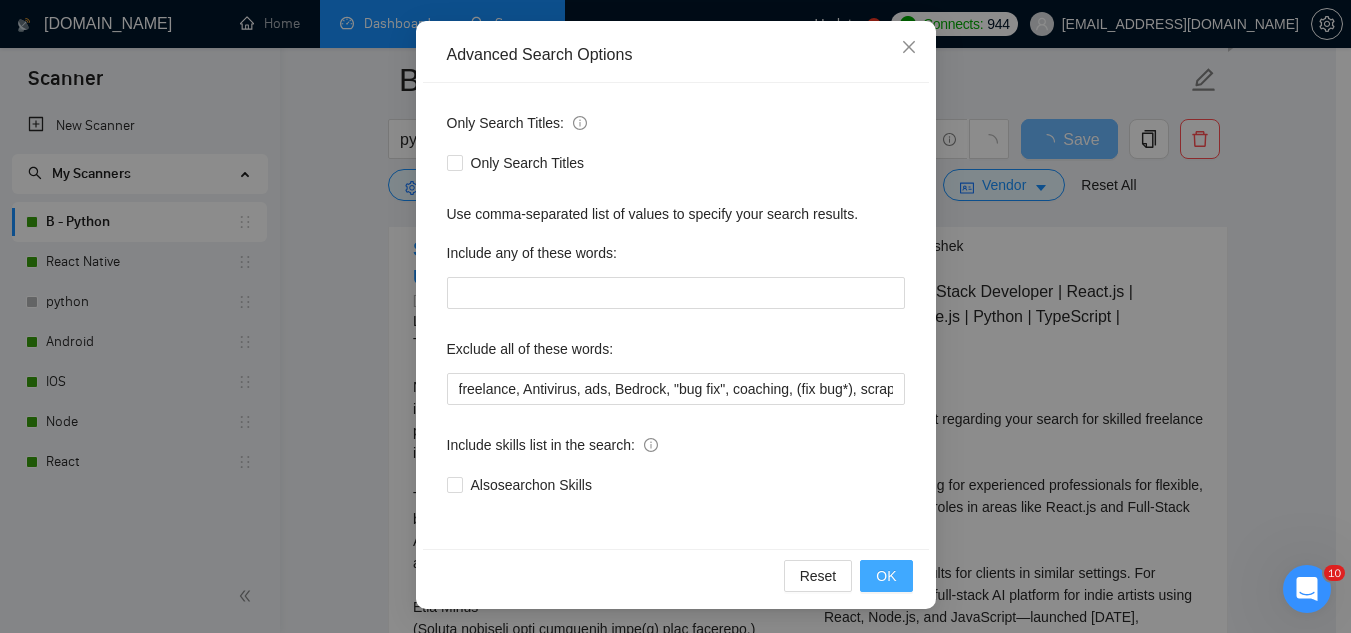 scroll, scrollTop: 99, scrollLeft: 0, axis: vertical 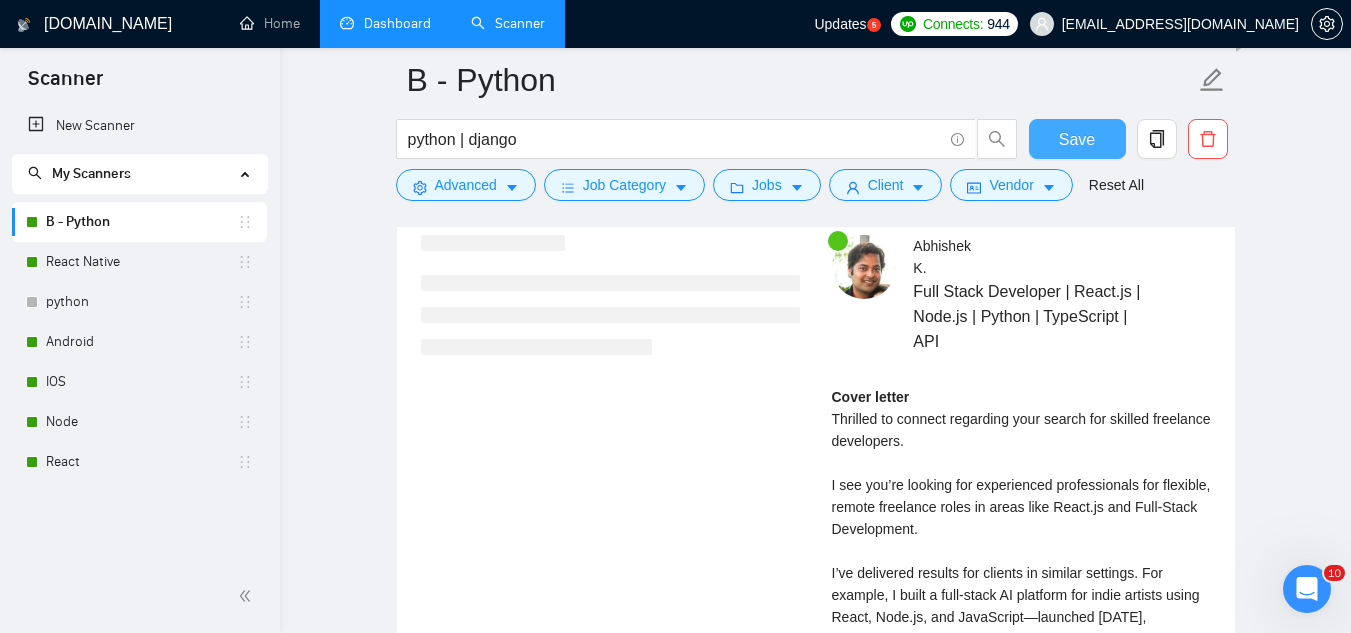 click on "Save" at bounding box center [1077, 139] 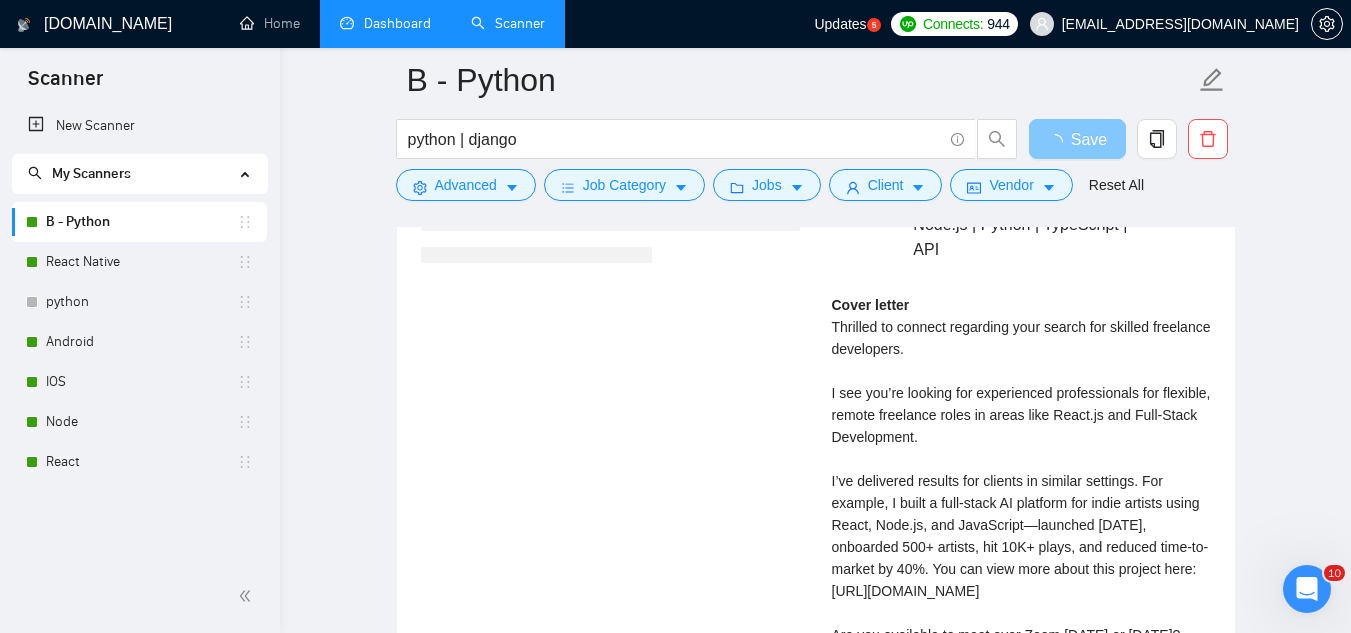 scroll, scrollTop: 3300, scrollLeft: 0, axis: vertical 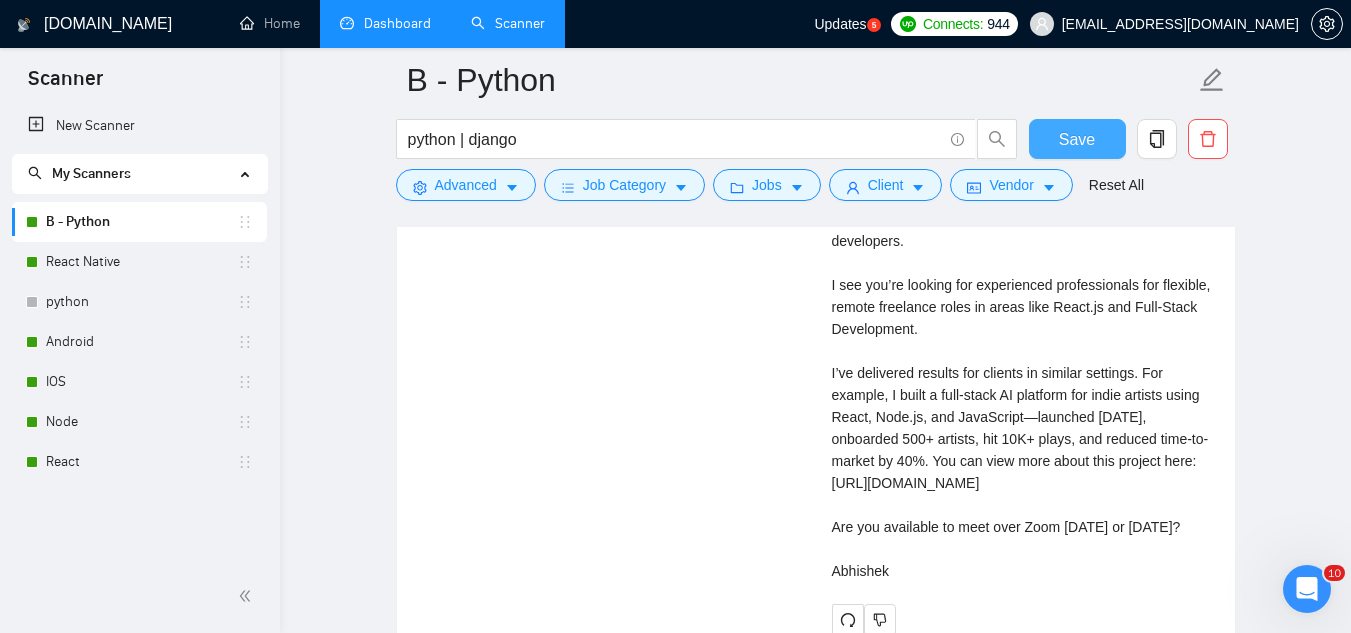 type 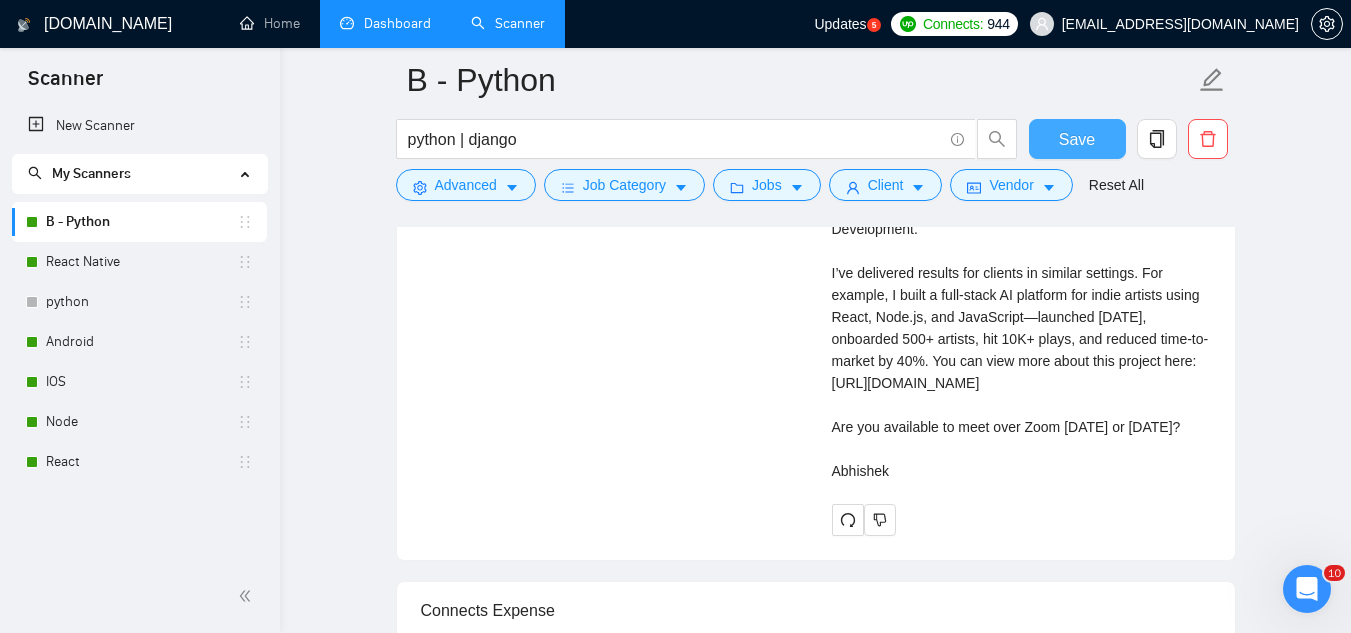 scroll, scrollTop: 2900, scrollLeft: 0, axis: vertical 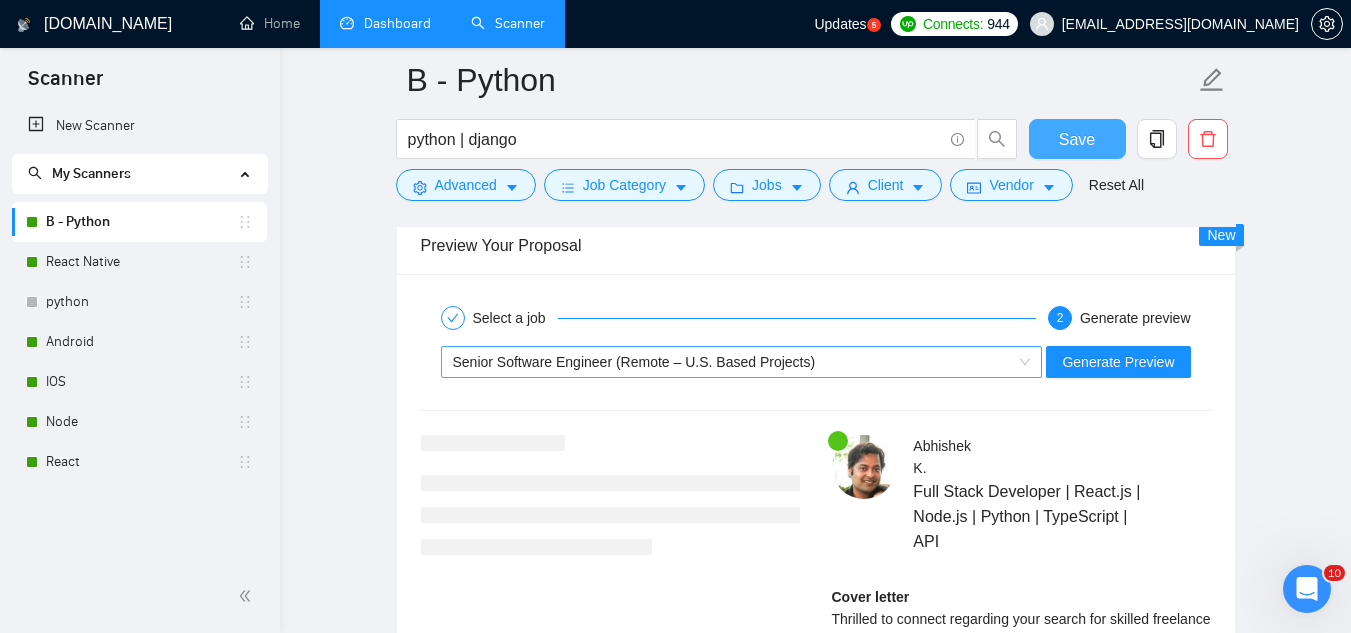 click on "Senior Software Engineer (Remote – U.S. Based Projects)" at bounding box center (634, 362) 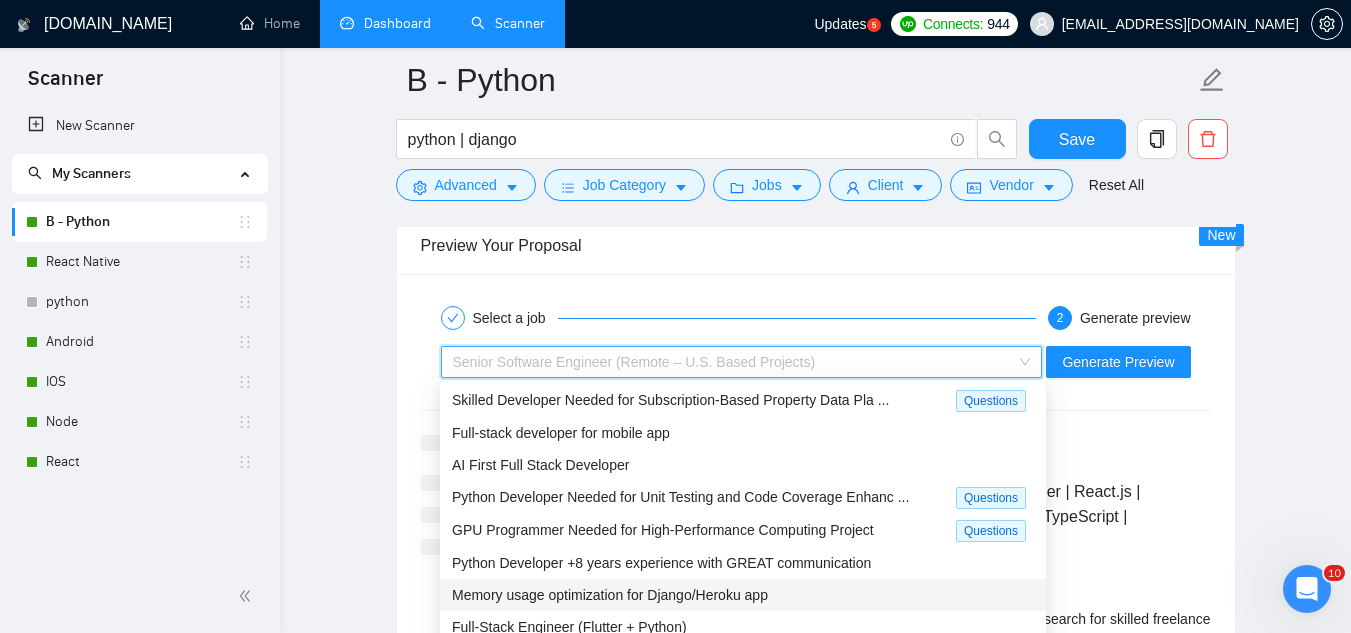 scroll, scrollTop: 64, scrollLeft: 0, axis: vertical 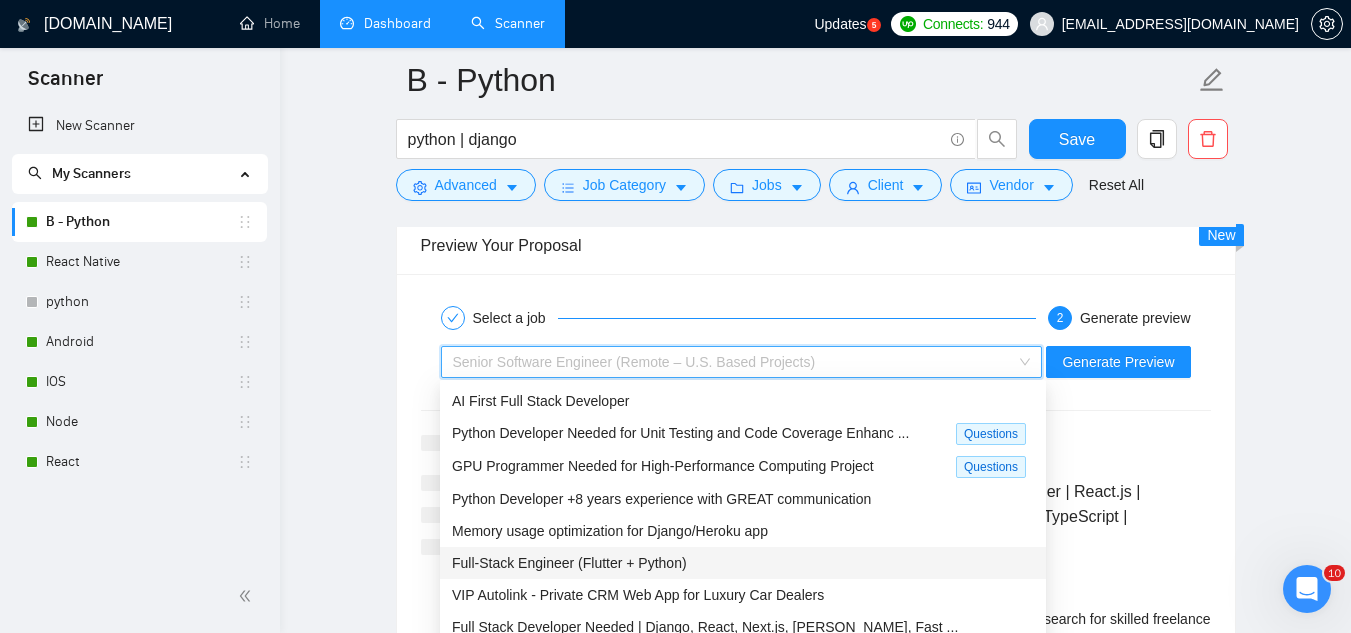 click on "Full-Stack Engineer (Flutter + Python)" at bounding box center [743, 563] 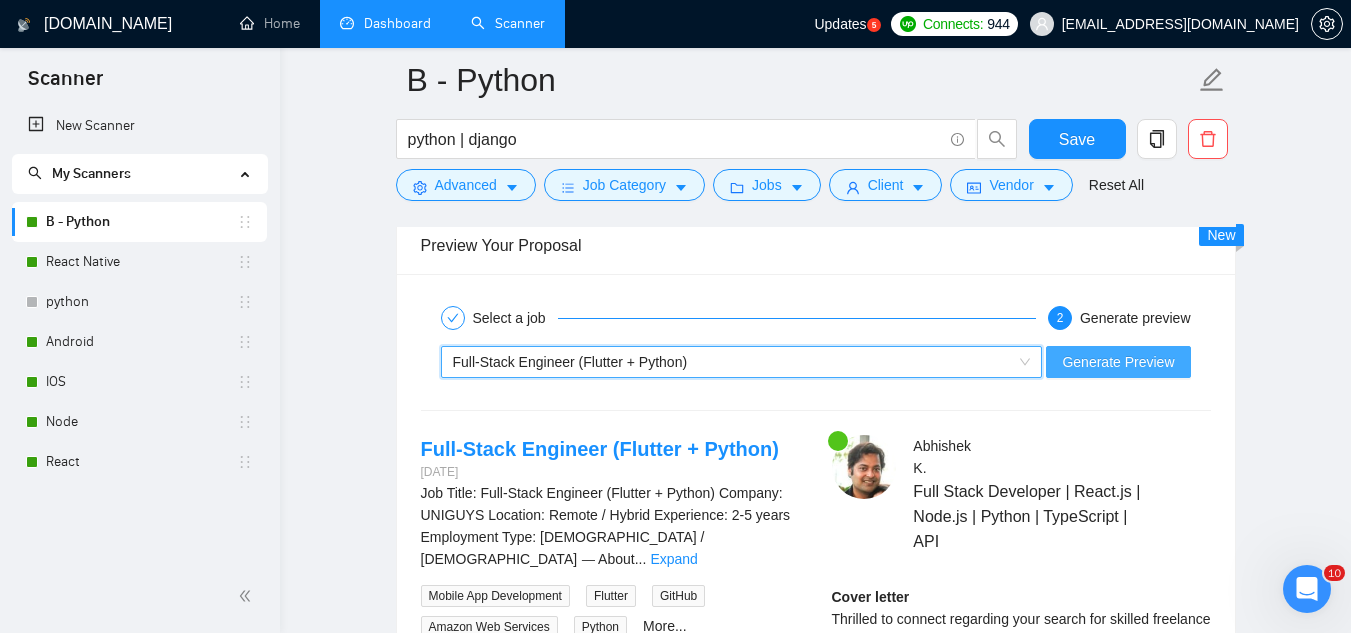 click on "Generate Preview" at bounding box center [1118, 362] 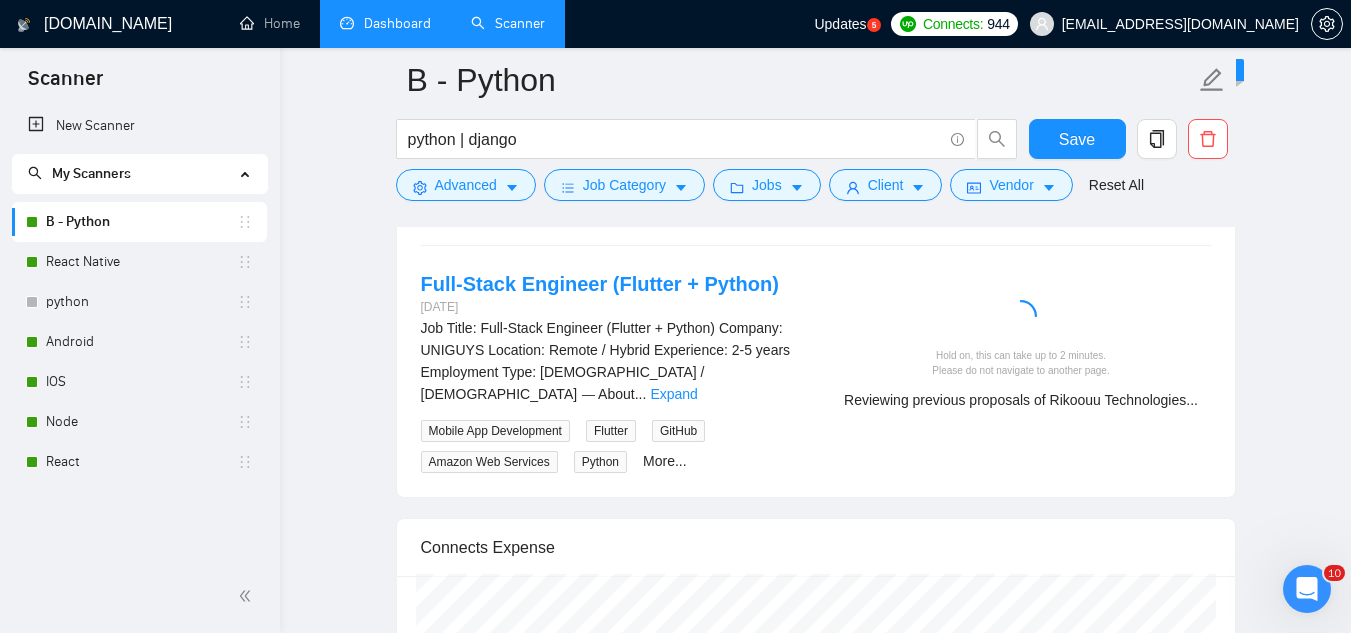 scroll, scrollTop: 3100, scrollLeft: 0, axis: vertical 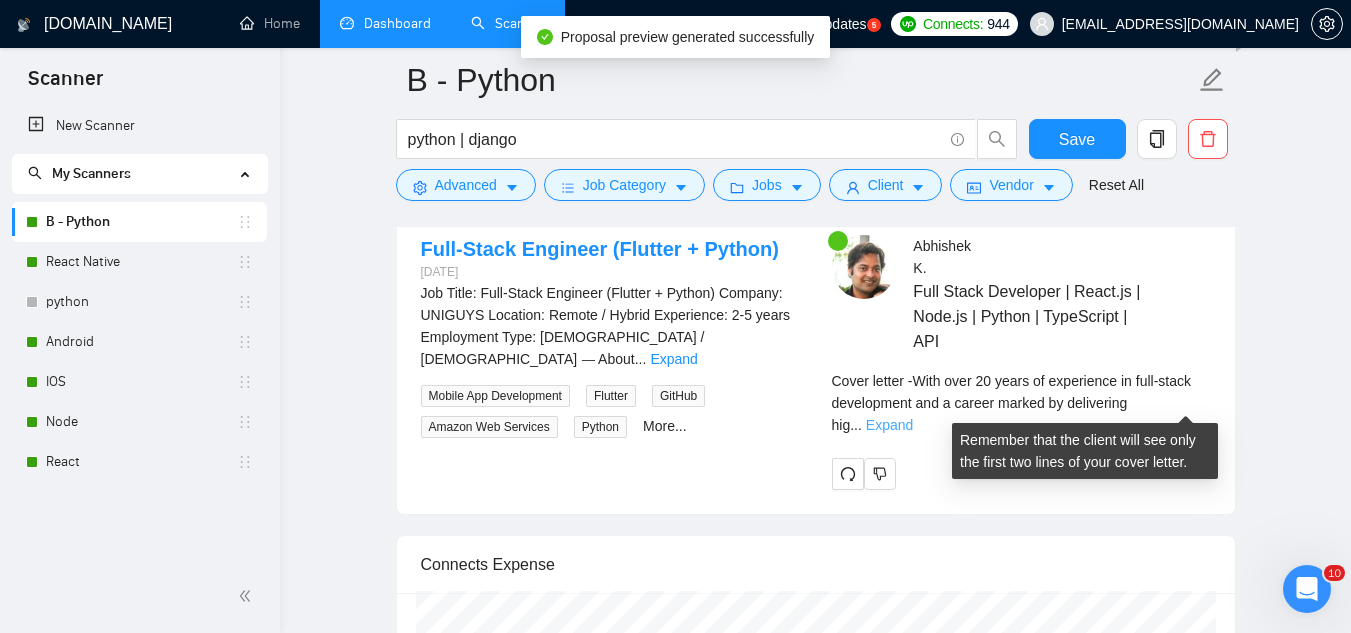 click on "Expand" at bounding box center (889, 425) 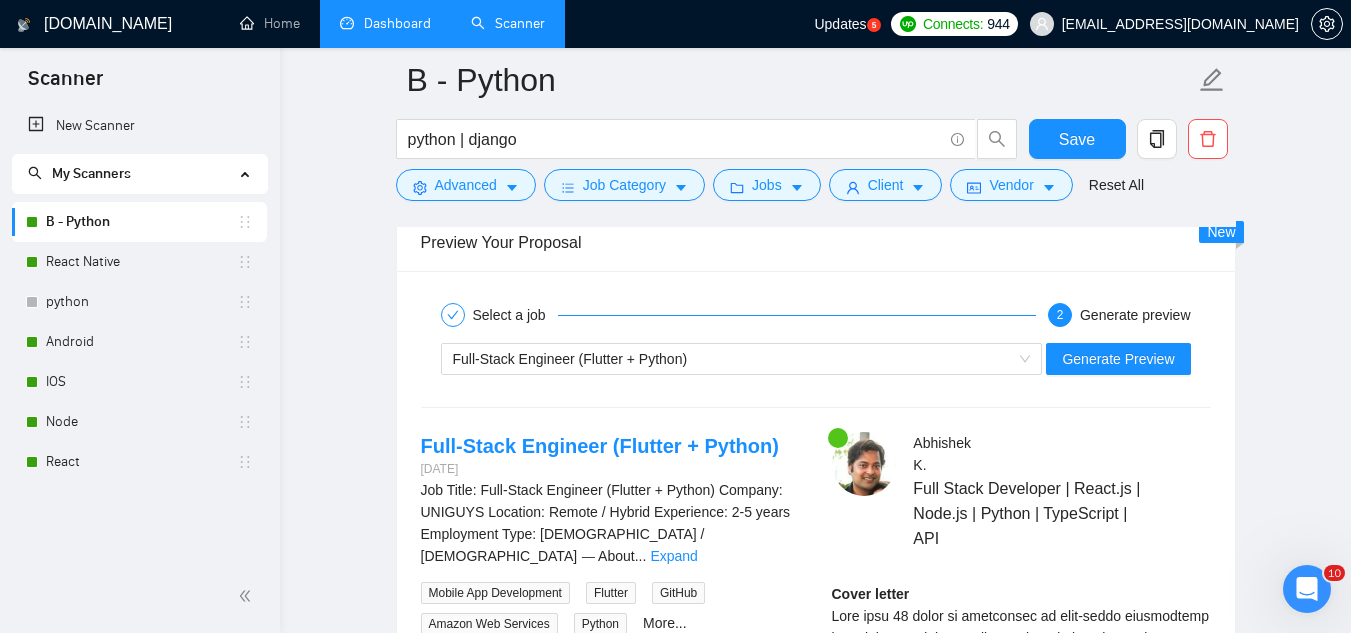 scroll, scrollTop: 2900, scrollLeft: 0, axis: vertical 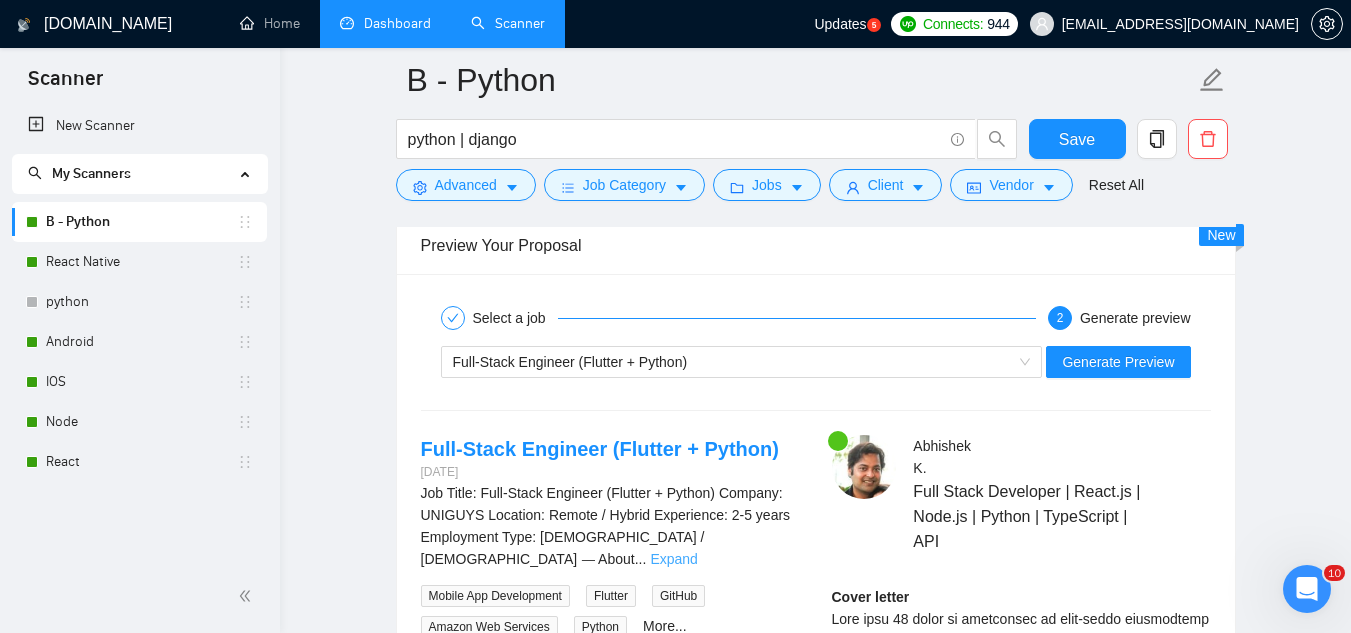 click on "Expand" at bounding box center [673, 559] 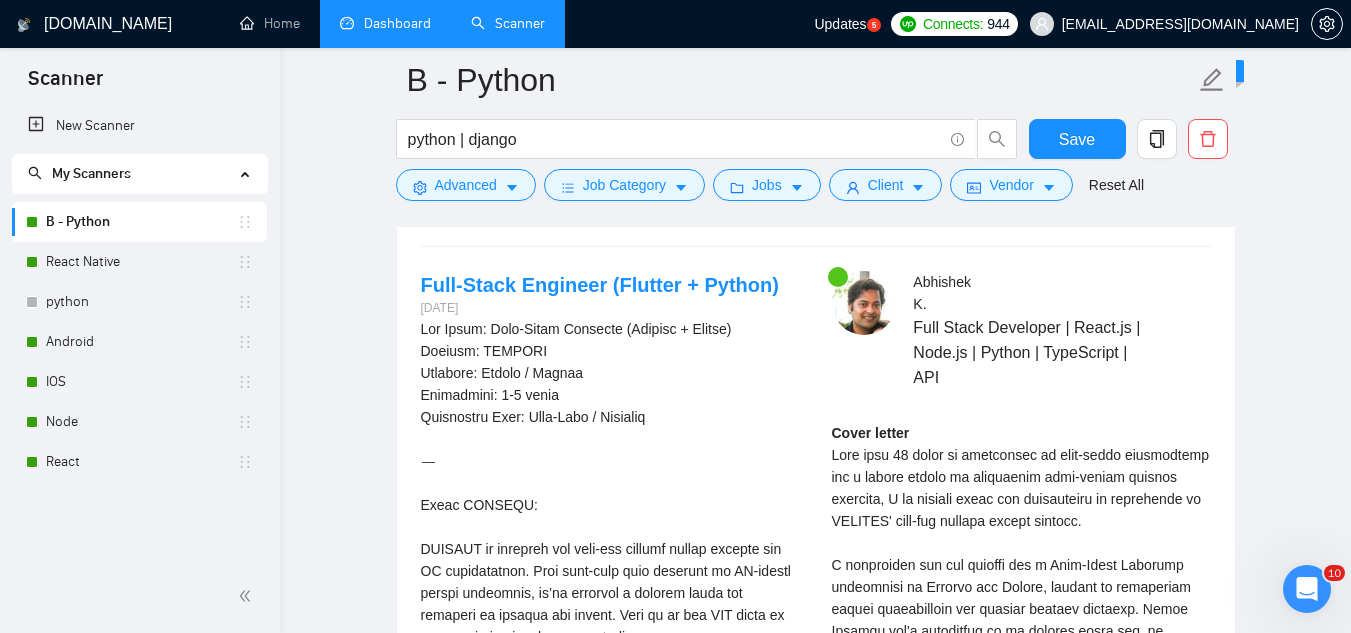 scroll, scrollTop: 3100, scrollLeft: 0, axis: vertical 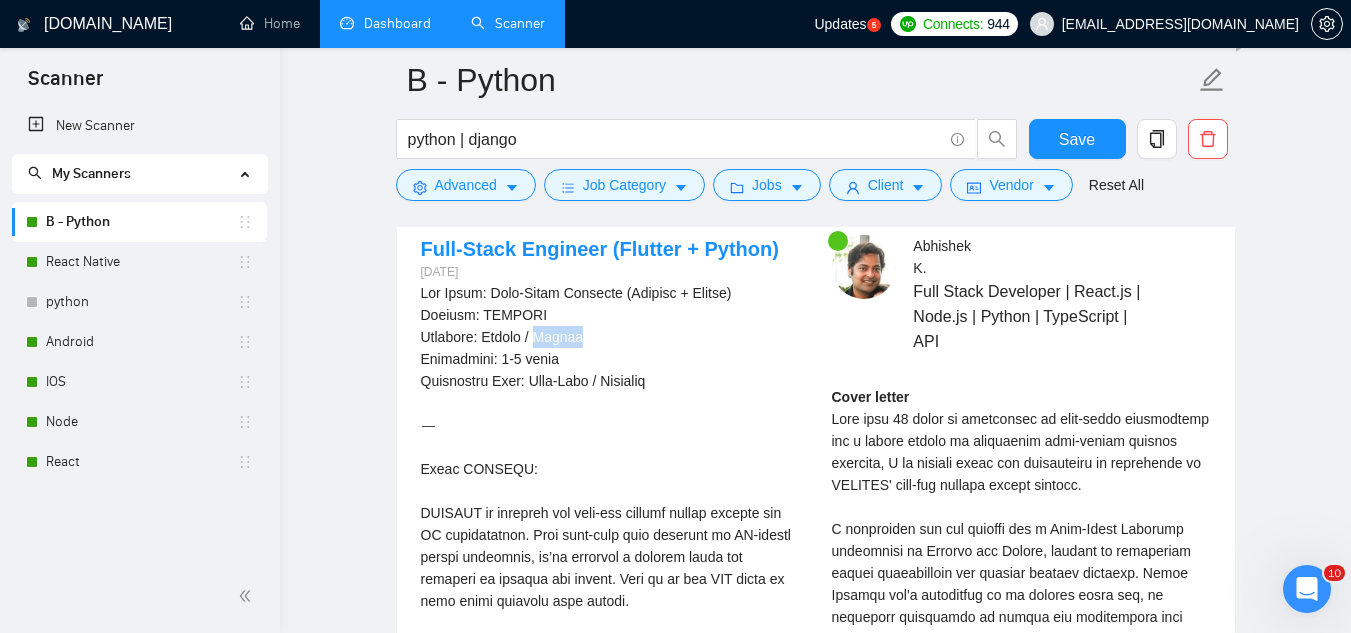 drag, startPoint x: 543, startPoint y: 334, endPoint x: 587, endPoint y: 334, distance: 44 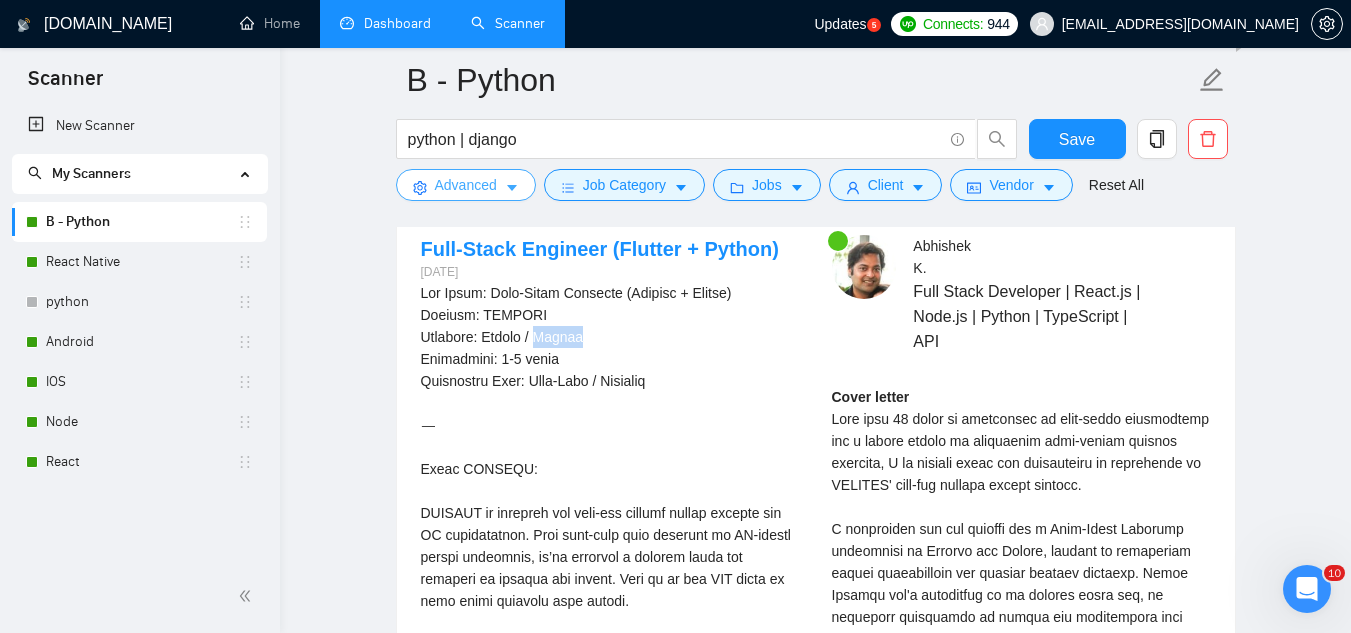 click on "Advanced" at bounding box center (466, 185) 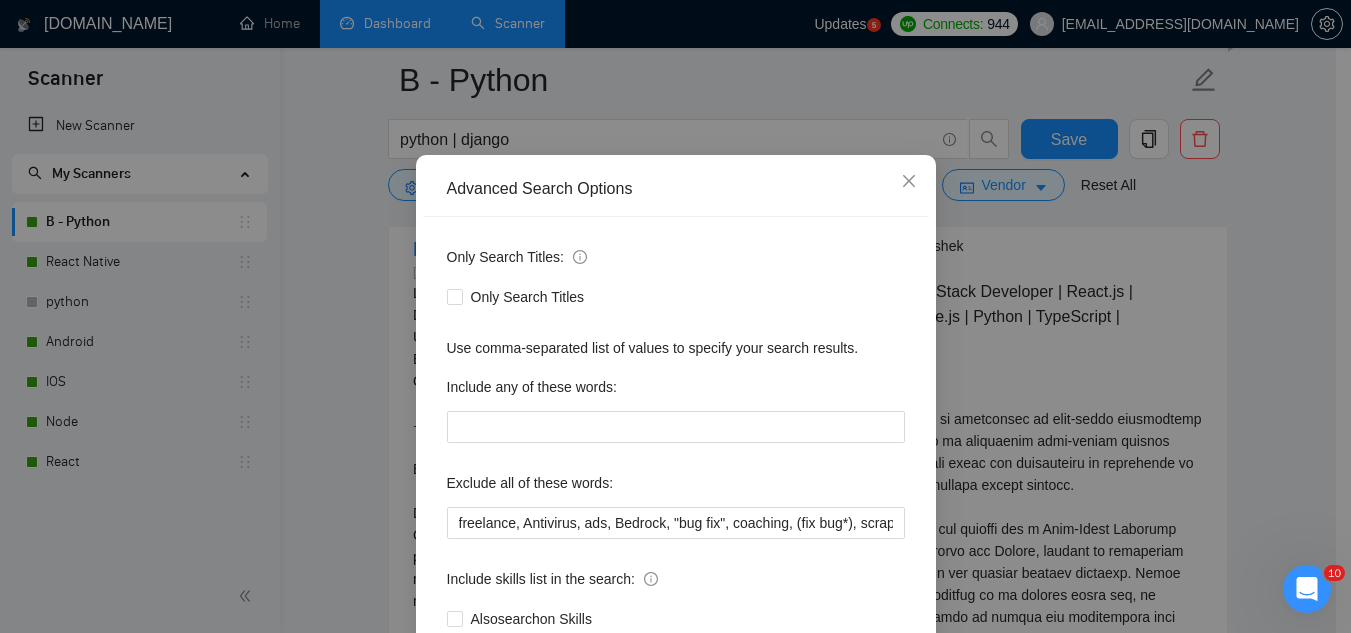 scroll, scrollTop: 100, scrollLeft: 0, axis: vertical 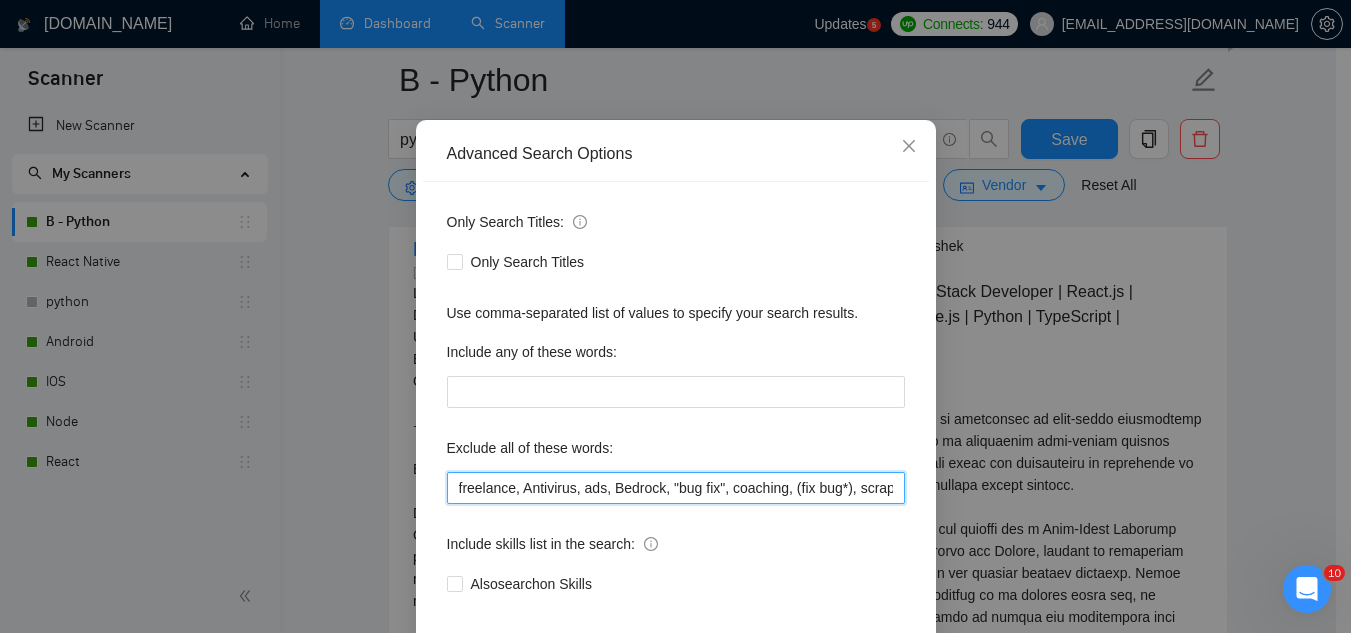 click on "freelance, Antivirus, ads, Bedrock, "bug fix", coaching, (fix bug*), scrapper, php, "ruby on rails", "code review", N8N, "join our", (no agenc*), "freelancers only", ready-made, analyst, analytic*, coach, QA, tester, "product design", tutor, mentor, wordpress, WP, safari, electronic, chip*, animation*, game, designer, "Data Scientist", "data analyst", sport*, gambling, scrapper, cleanup, selenium, playwright, csv, excel, HubSpot, "pine script", bot, "Google Ads"," at bounding box center (676, 488) 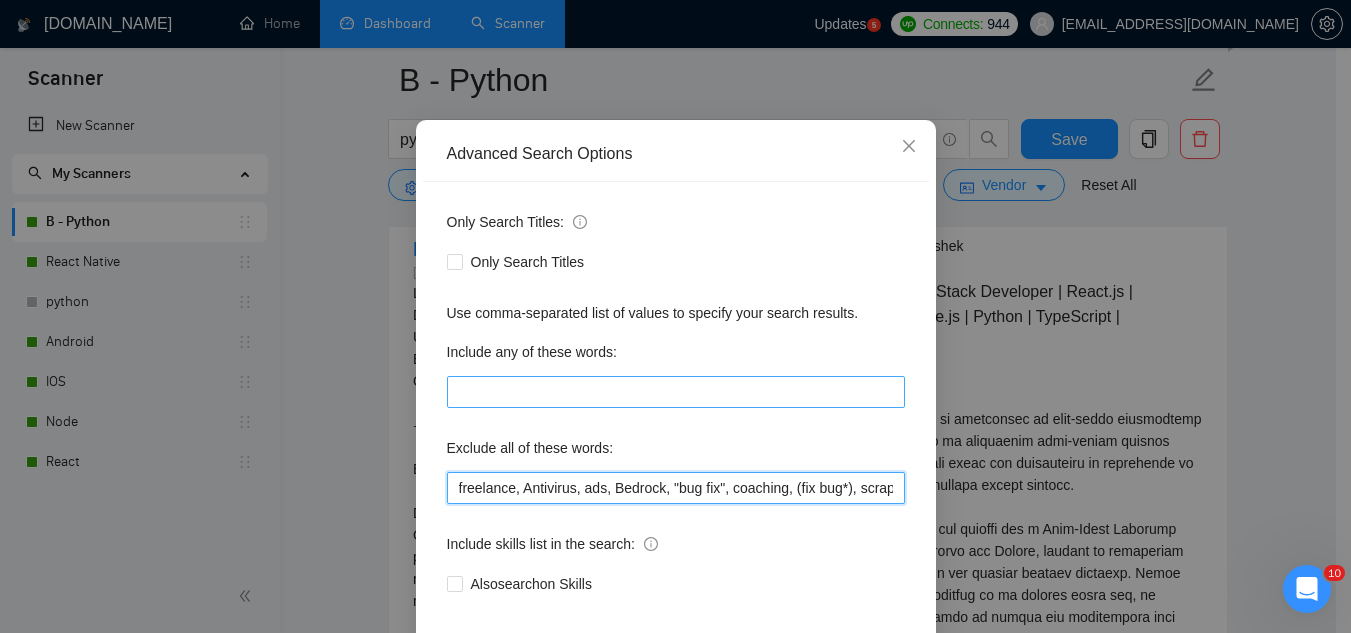 paste on "Hybrid" 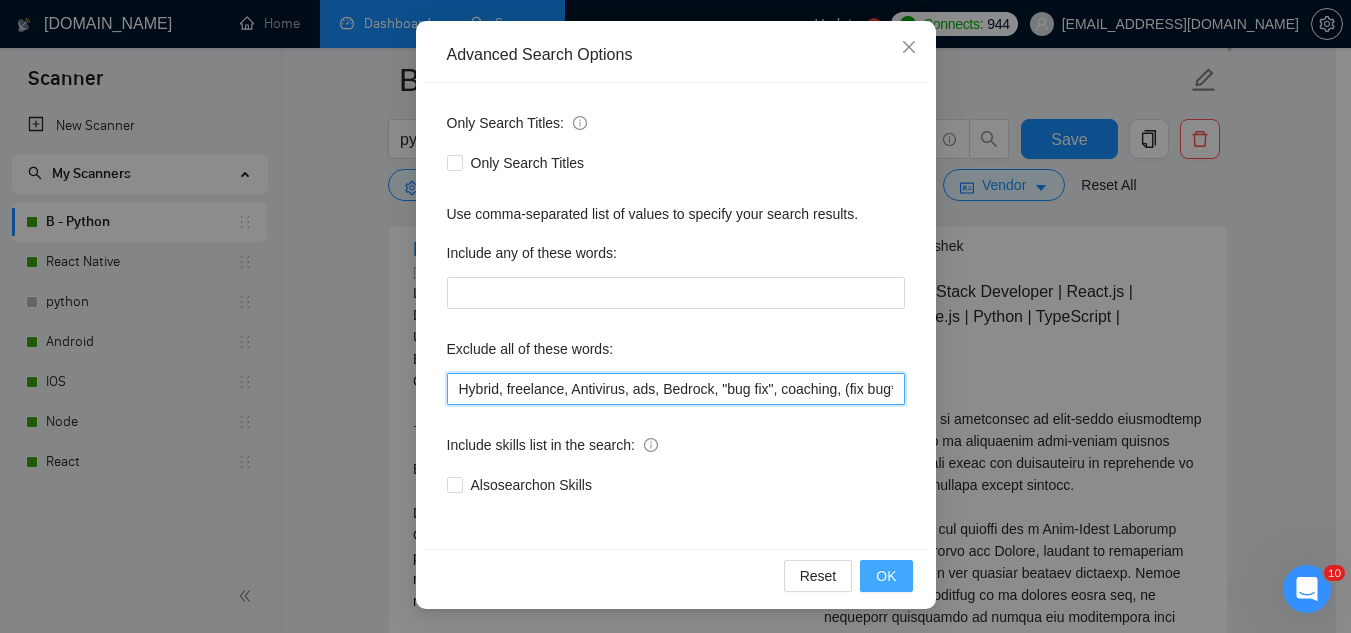 type on "Hybrid, freelance, Antivirus, ads, Bedrock, "bug fix", coaching, (fix bug*), scrapper, php, "ruby on rails", "code review", N8N, "join our", (no agenc*), "freelancers only", ready-made, analyst, analytic*, coach, QA, tester, "product design", tutor, mentor, wordpress, WP, safari, electronic, chip*, animation*, game, designer, "Data Scientist", "data analyst", sport*, gambling, scrapper, cleanup, selenium, playwright, csv, excel, HubSpot, "pine script", bot, "Google Ads"," 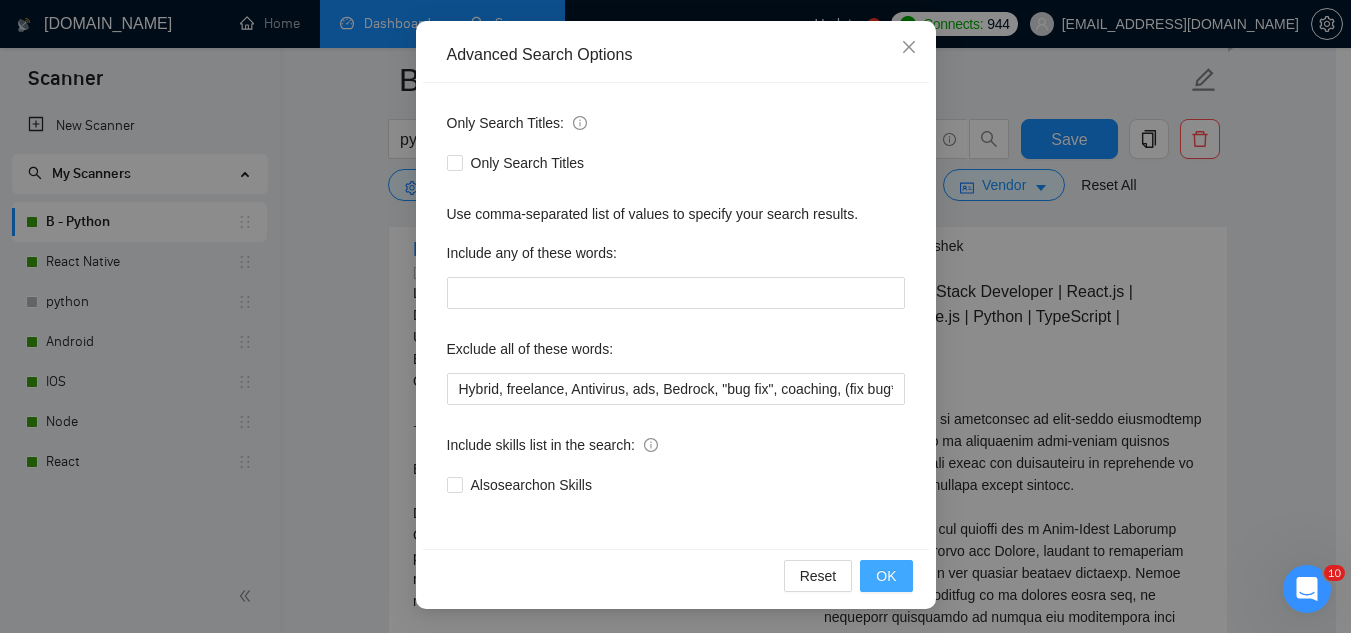 click on "OK" at bounding box center (886, 576) 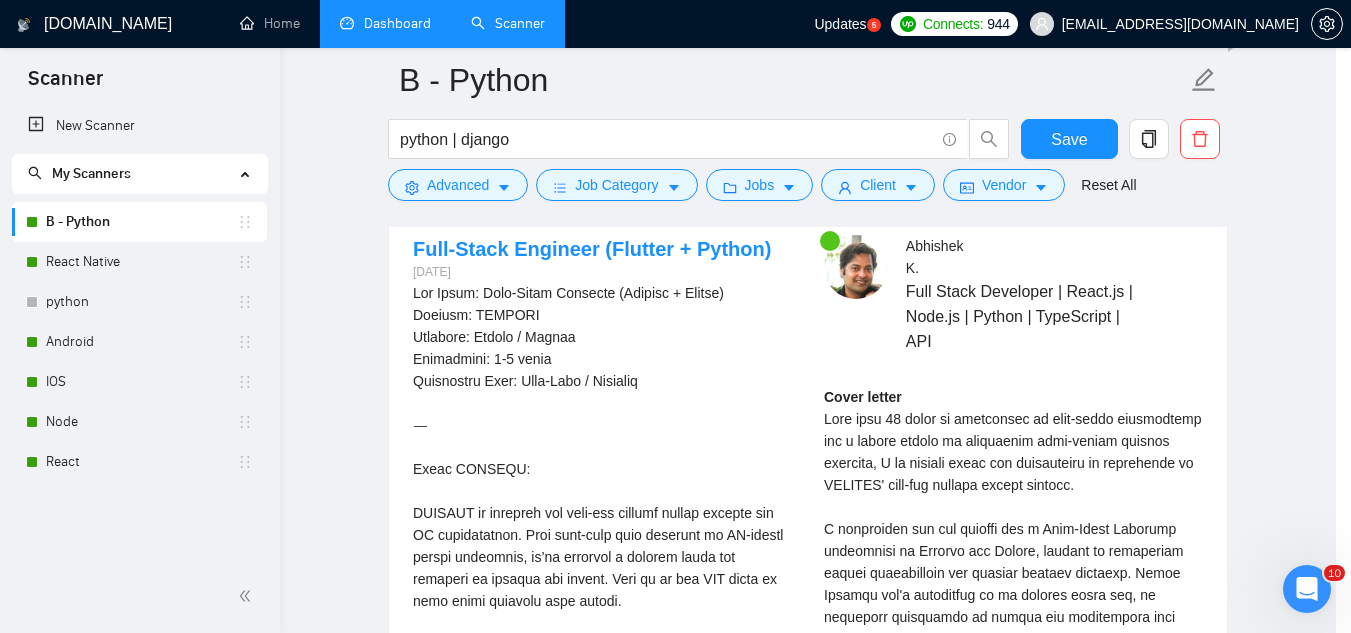 scroll, scrollTop: 99, scrollLeft: 0, axis: vertical 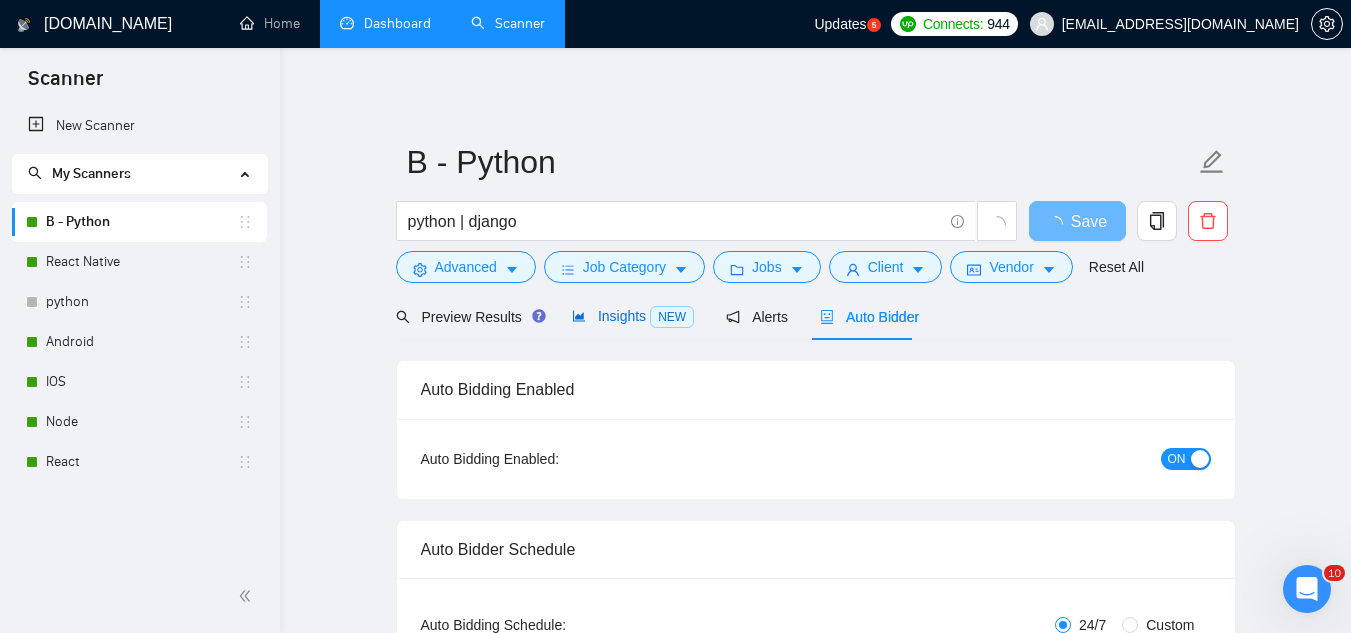 click on "Insights NEW" at bounding box center [633, 316] 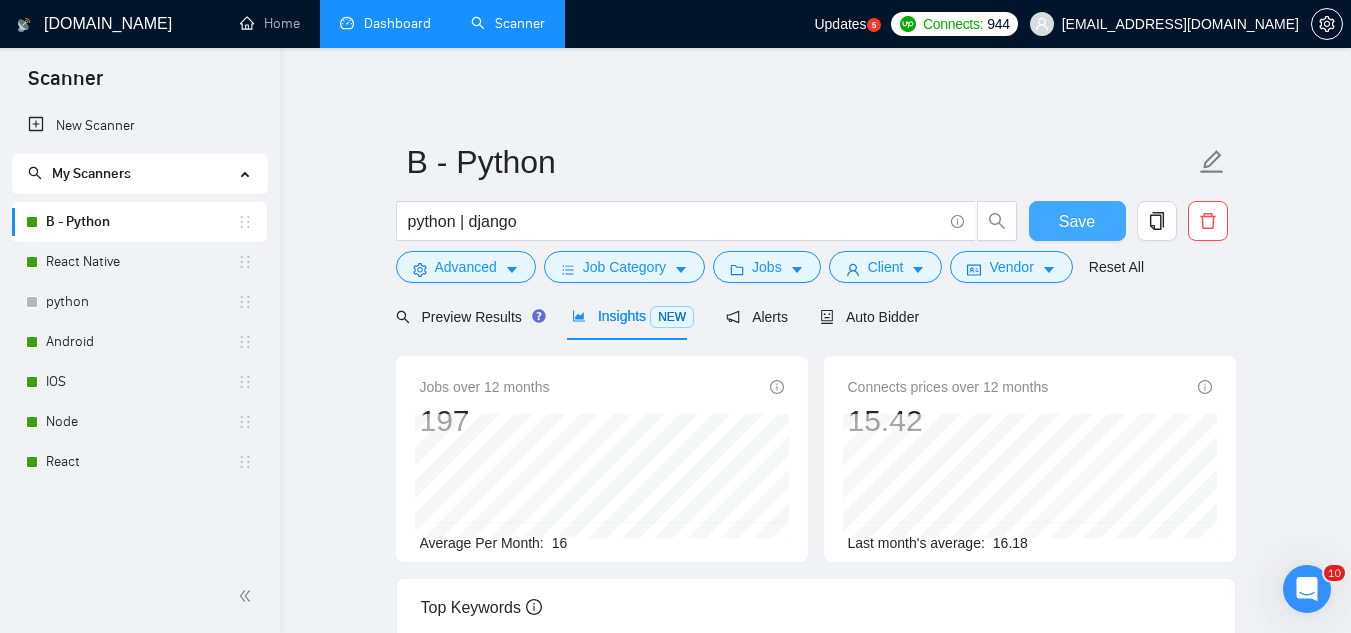 click on "Save" at bounding box center (1077, 221) 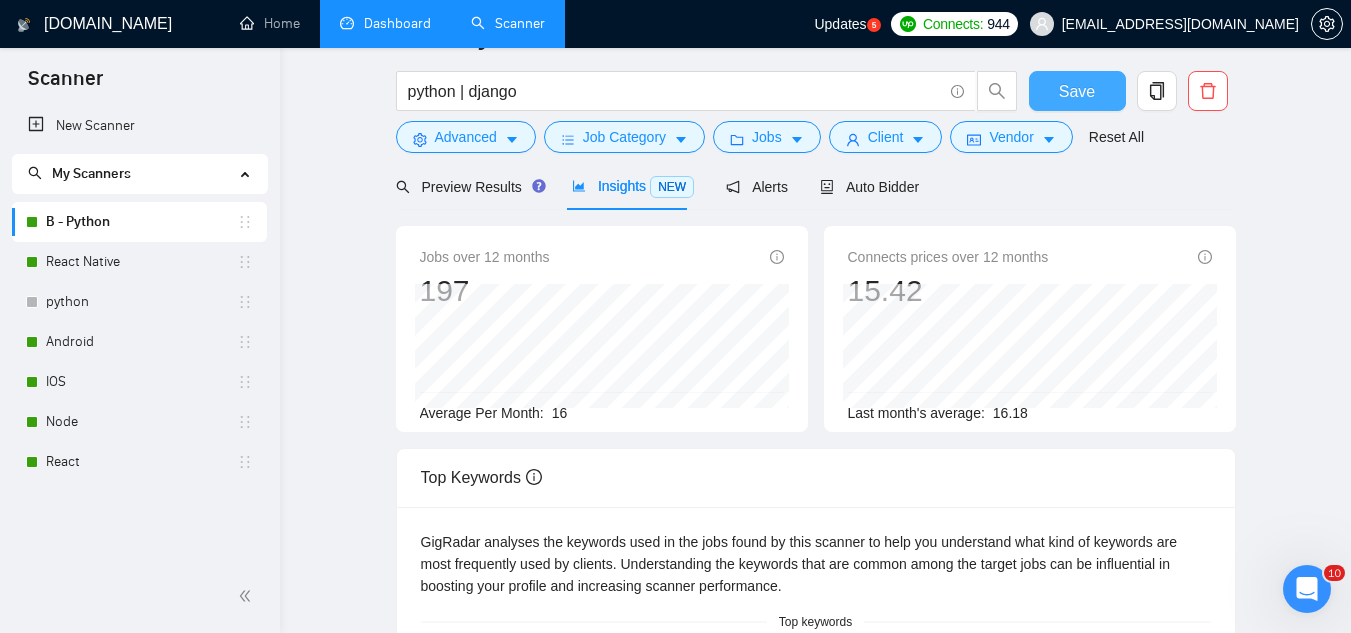 scroll, scrollTop: 0, scrollLeft: 0, axis: both 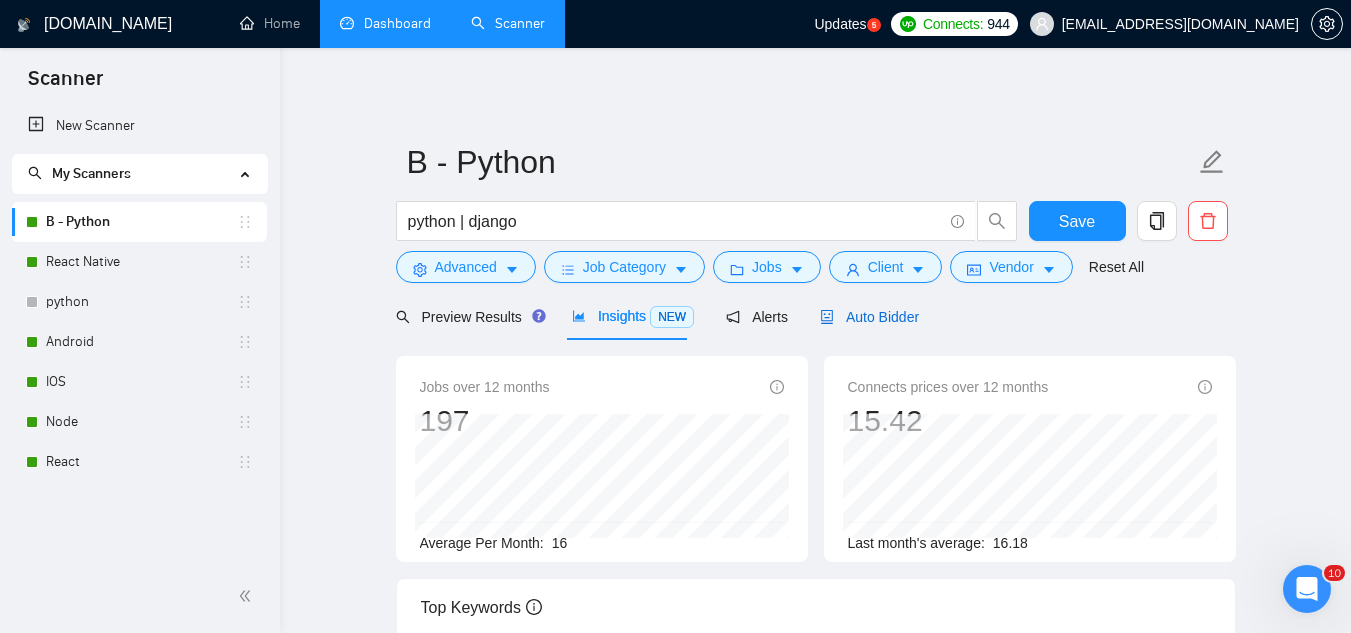 click on "Auto Bidder" at bounding box center [869, 317] 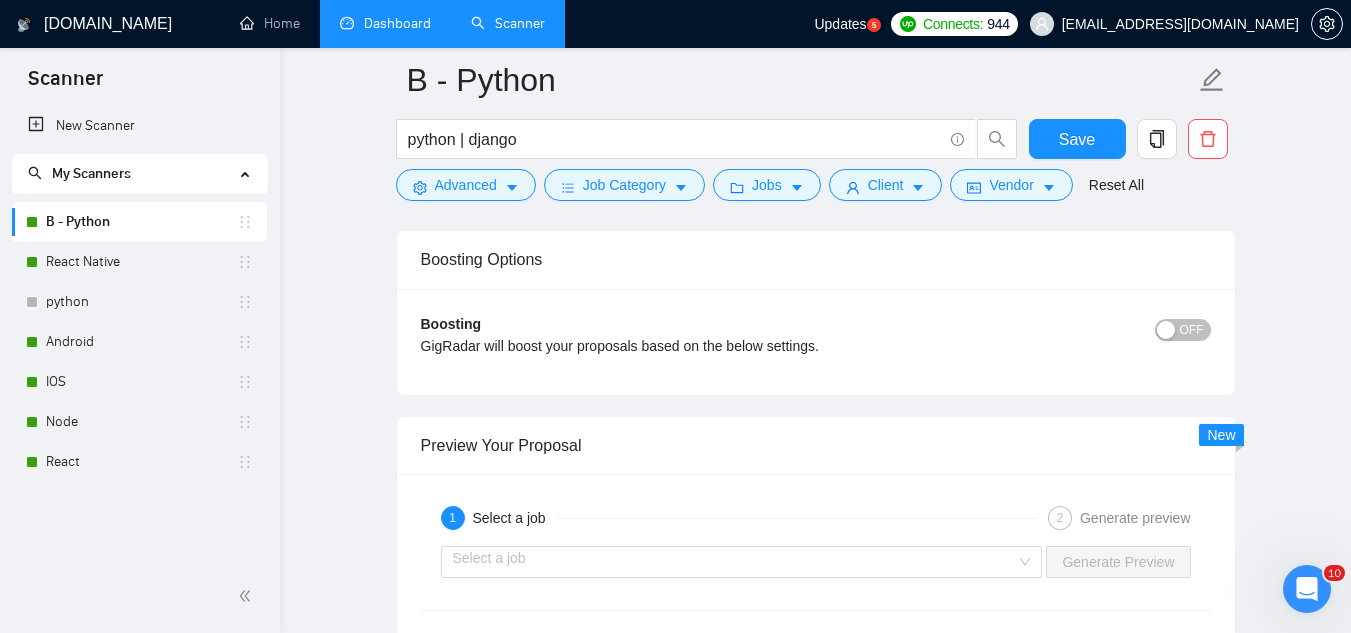 scroll, scrollTop: 3000, scrollLeft: 0, axis: vertical 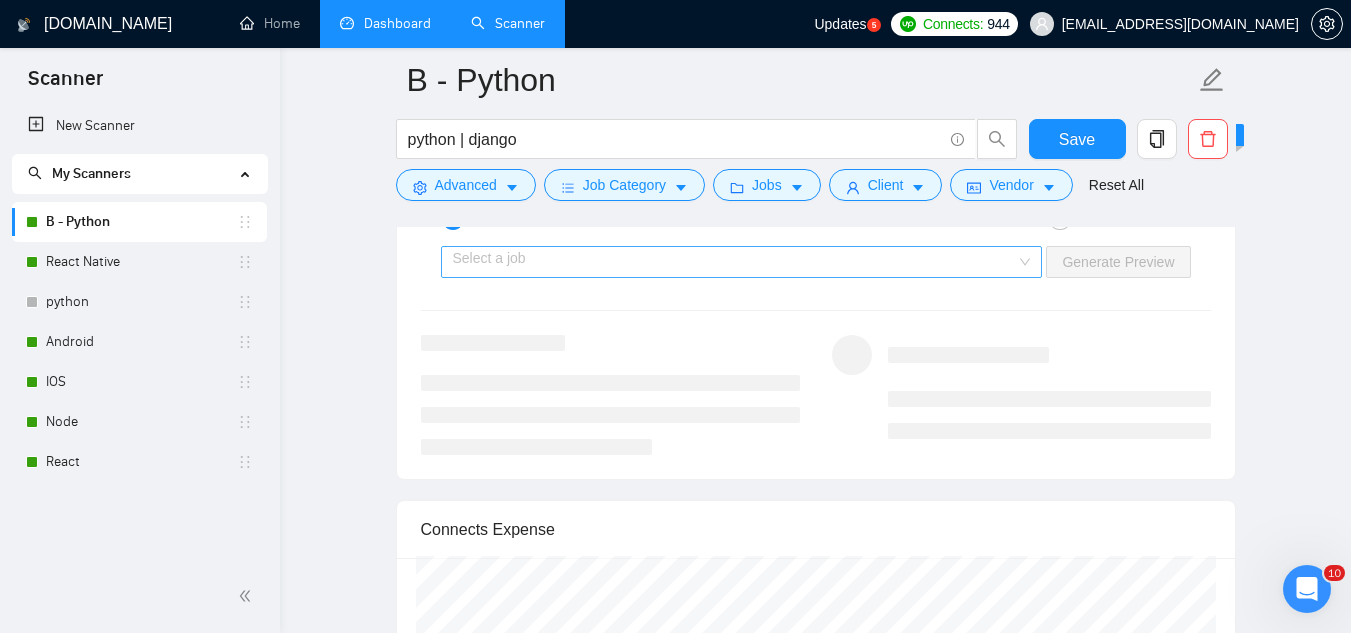 click at bounding box center [735, 262] 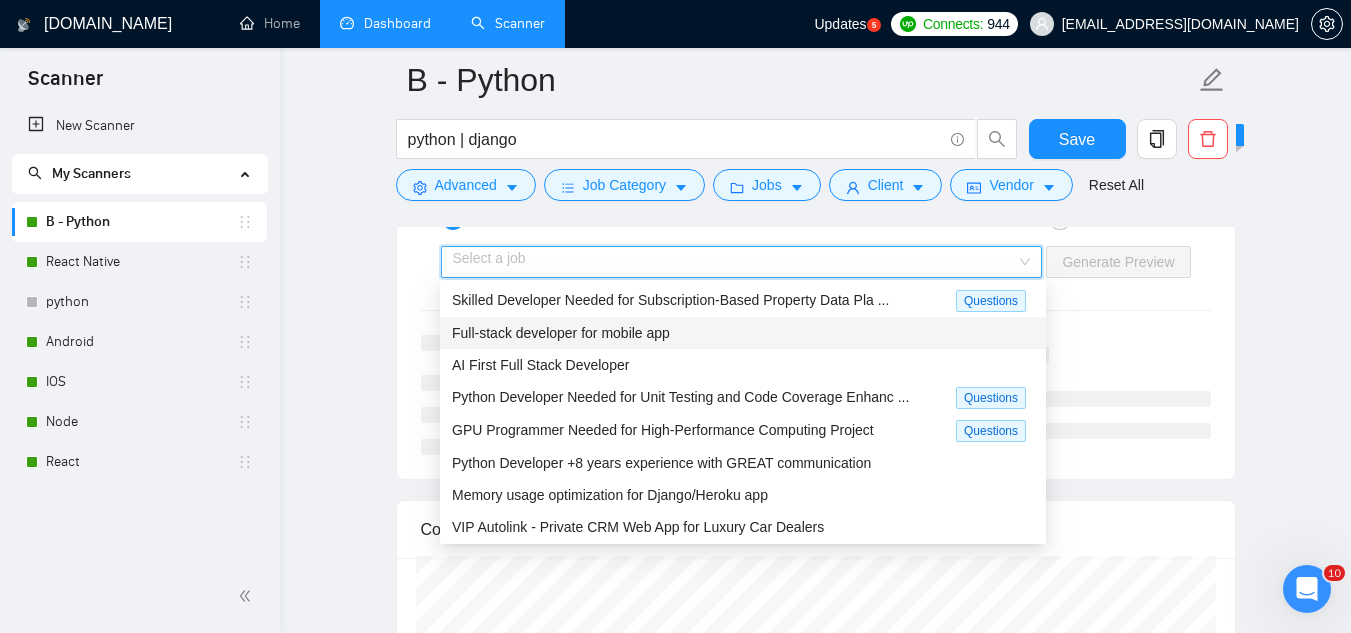 click on "Full-stack developer for mobile app" at bounding box center [743, 333] 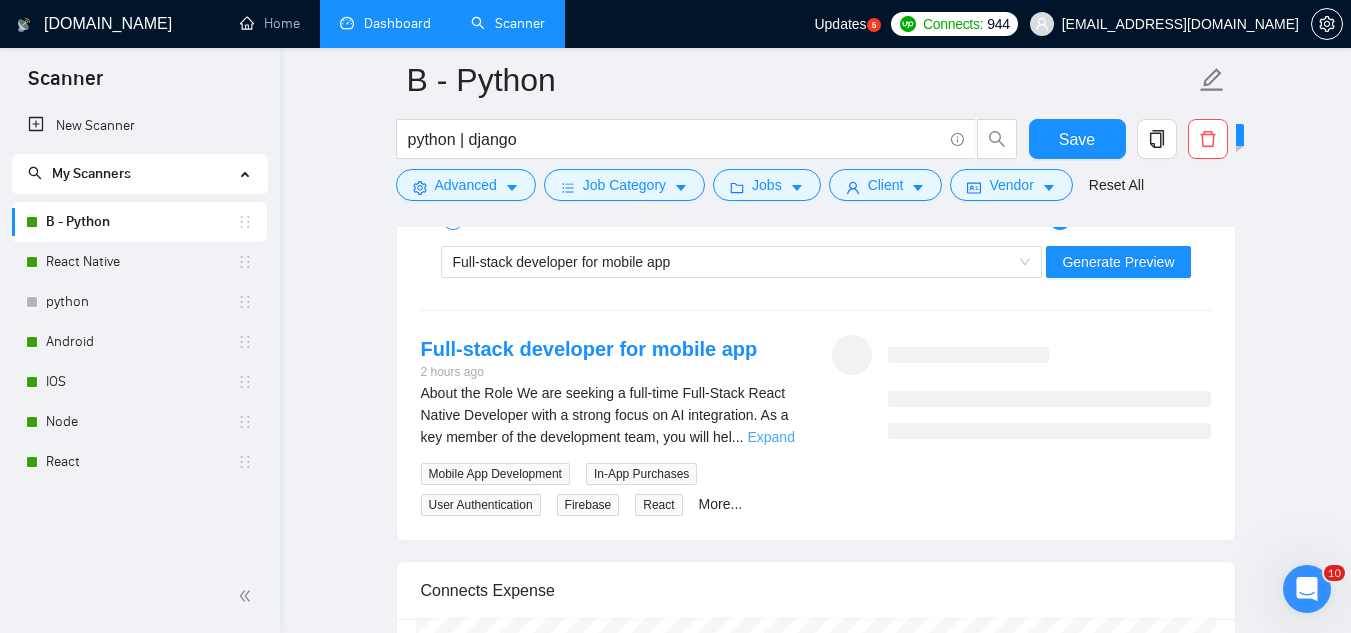 click on "Expand" at bounding box center [770, 437] 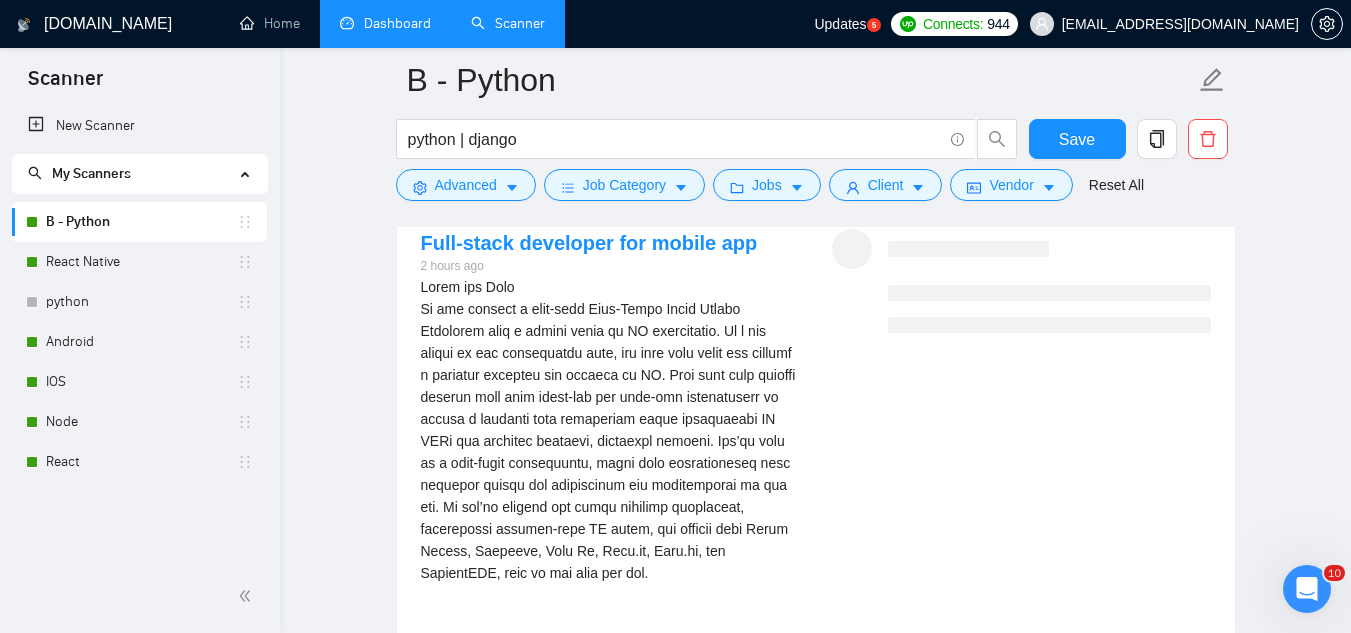 scroll, scrollTop: 3000, scrollLeft: 0, axis: vertical 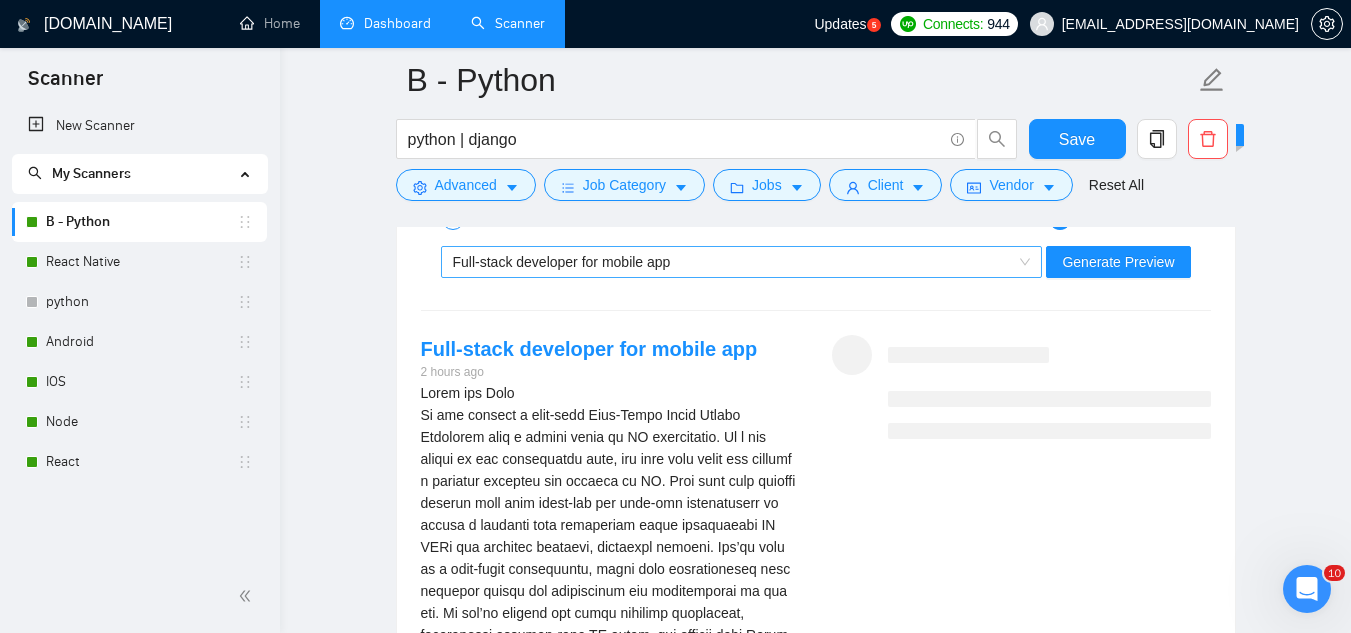 click on "Full-stack developer for mobile app" at bounding box center [733, 262] 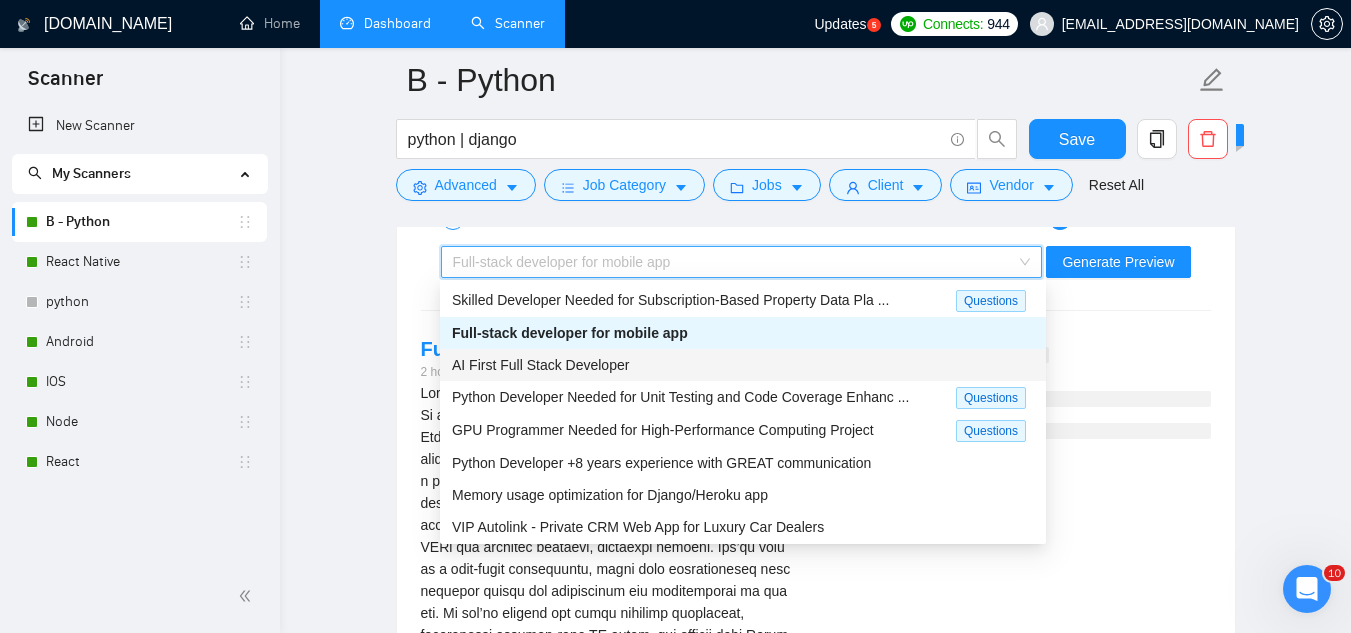 click on "B - Python python | django Save Advanced   Job Category   Jobs   Client   Vendor   Reset All Preview Results Insights NEW Alerts Auto Bidder Auto Bidding Enabled Auto Bidding Enabled: ON Auto Bidder Schedule Auto Bidding Type: Automated (recommended) Semi-automated Auto Bidding Schedule: 24/7 Custom Custom Auto Bidder Schedule Repeat every week [DATE] [DATE] [DATE] [DATE] [DATE] [DATE] [DATE] Active Hours ( [GEOGRAPHIC_DATA]/[GEOGRAPHIC_DATA] ): From: To: ( 24  hours) [GEOGRAPHIC_DATA]/[GEOGRAPHIC_DATA] Auto Bidding Type Select your bidding algorithm: Choose the algorithm for you bidding. The price per proposal does not include your connects expenditure. Template Bidder Works great for narrow segments and short cover letters that don't change. 0.50  credits / proposal Sardor AI 🤖 Personalise your cover letter with ai [placeholders] 1.00  credits / proposal Experimental Laziza AI  👑   NEW   Learn more 2.00  credits / proposal 7.97 credits savings Team & Freelancer Select team: Rikoouu Technologies Select freelancer: [PERSON_NAME]" at bounding box center (815, 12) 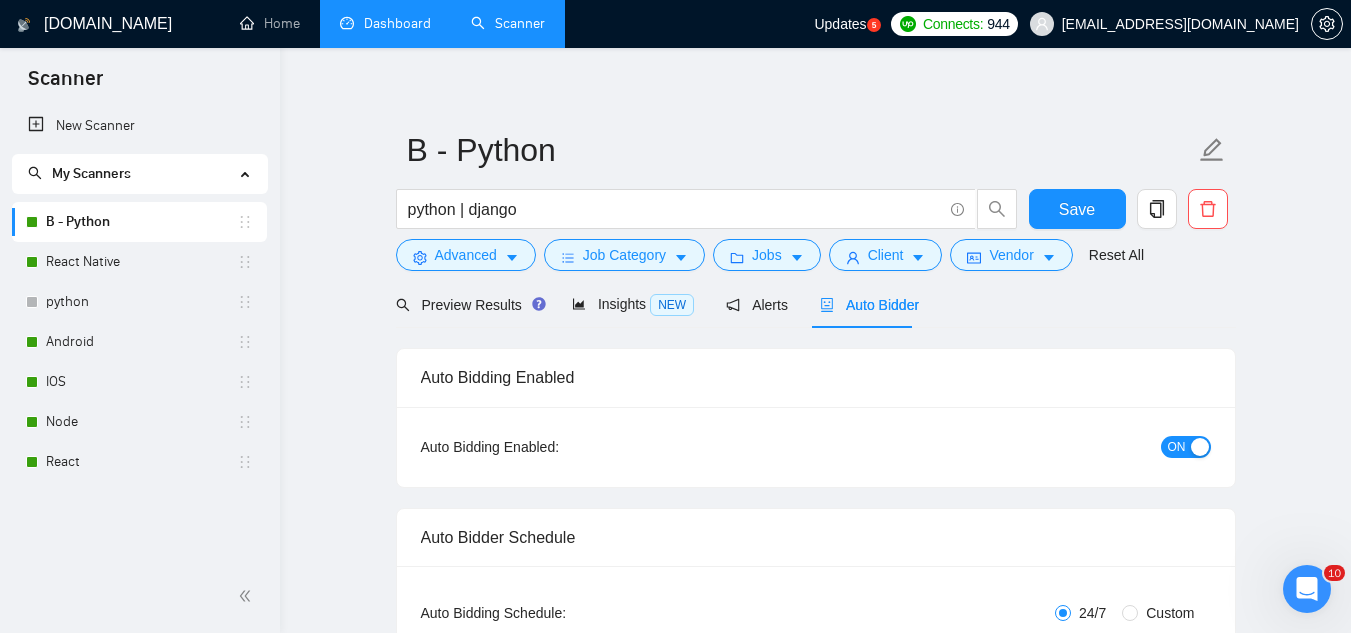 scroll, scrollTop: 0, scrollLeft: 0, axis: both 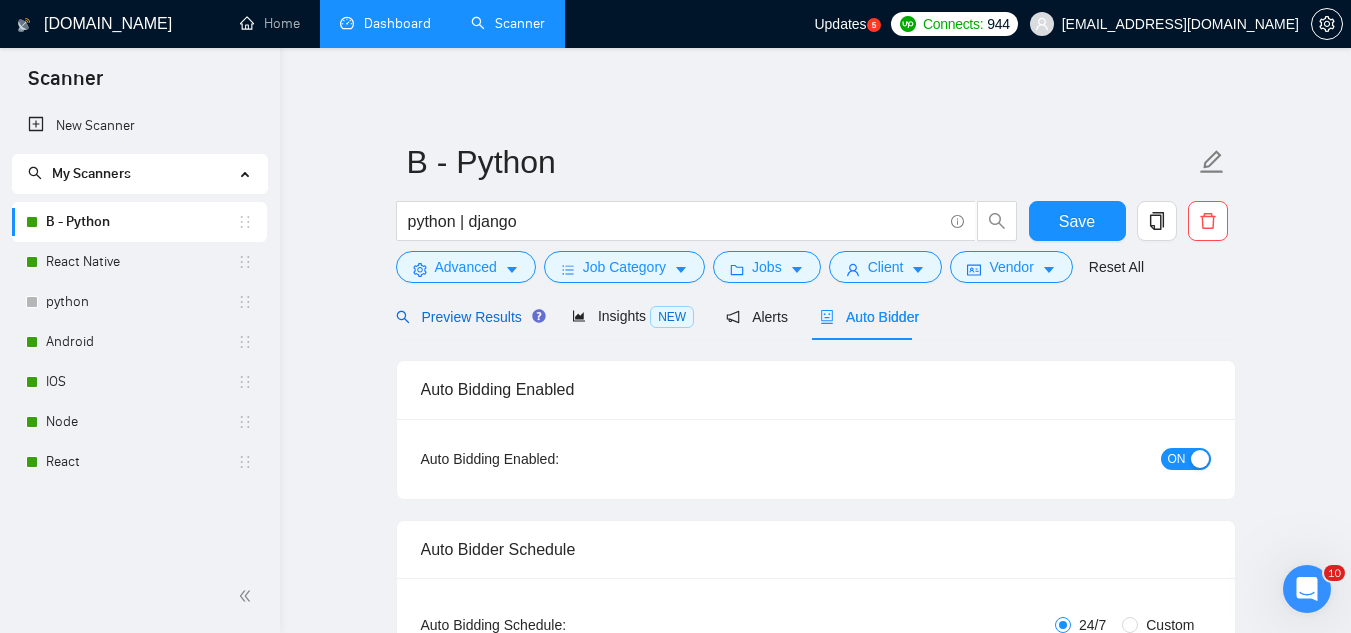 click on "Preview Results" at bounding box center [468, 317] 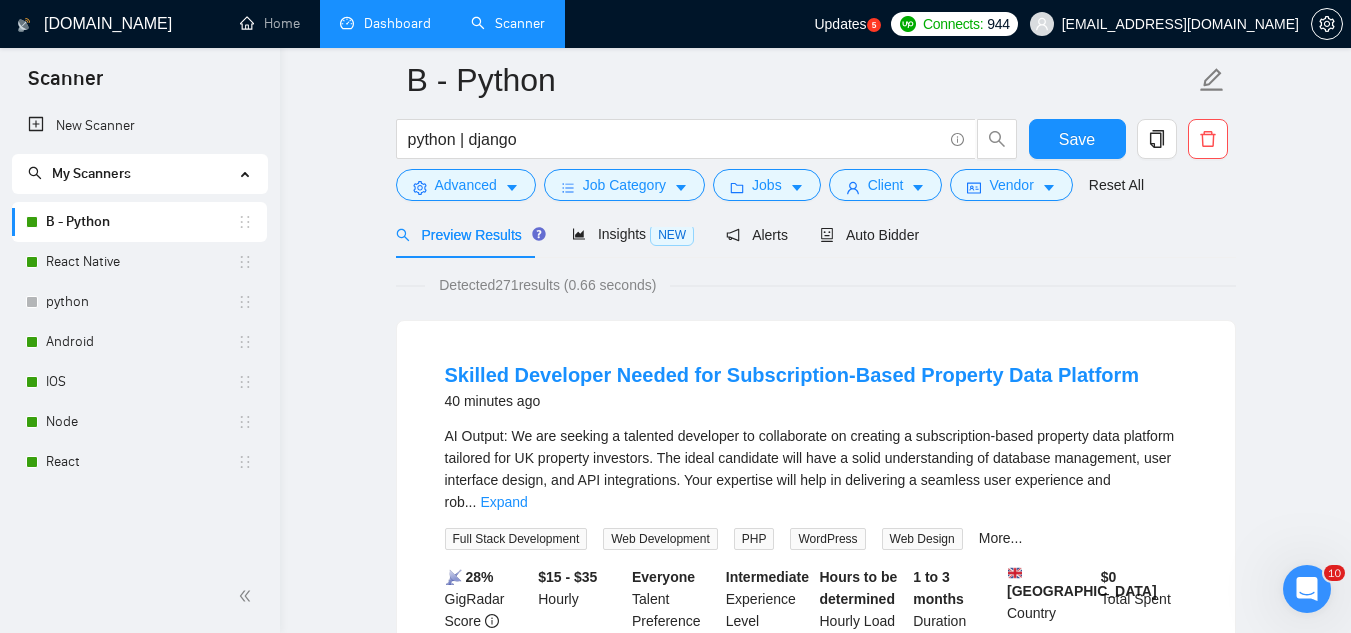 scroll, scrollTop: 0, scrollLeft: 0, axis: both 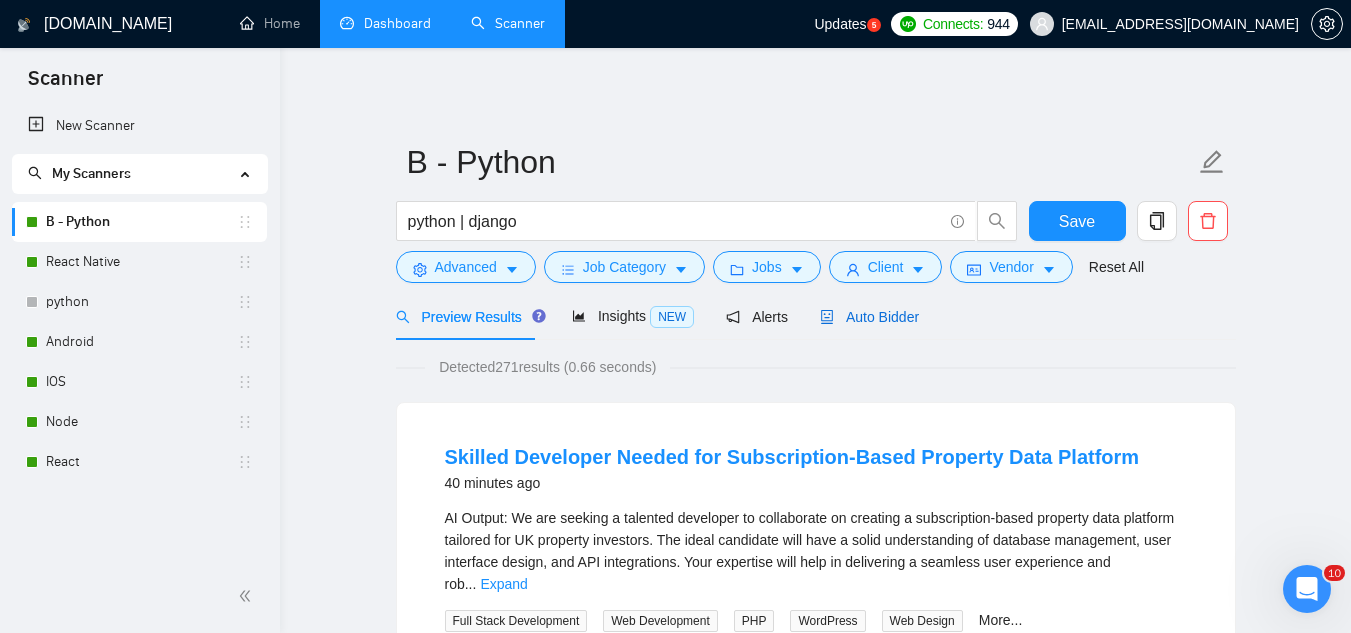 click on "Auto Bidder" at bounding box center [869, 317] 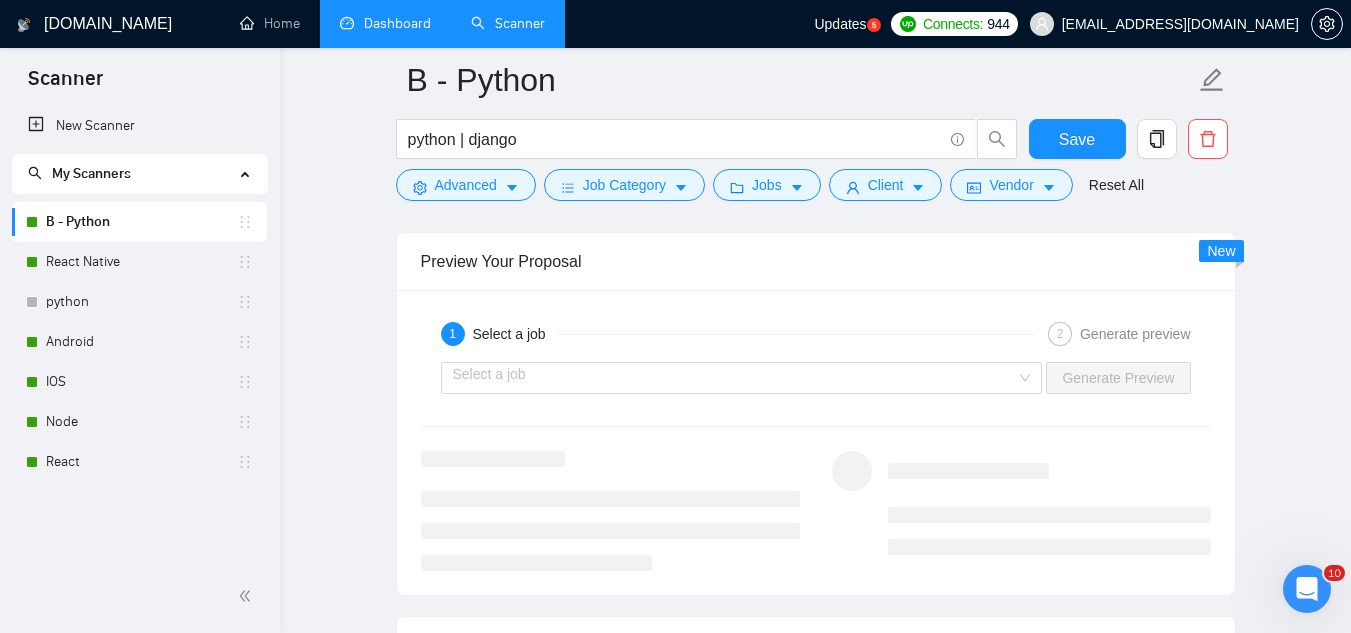 scroll, scrollTop: 2900, scrollLeft: 0, axis: vertical 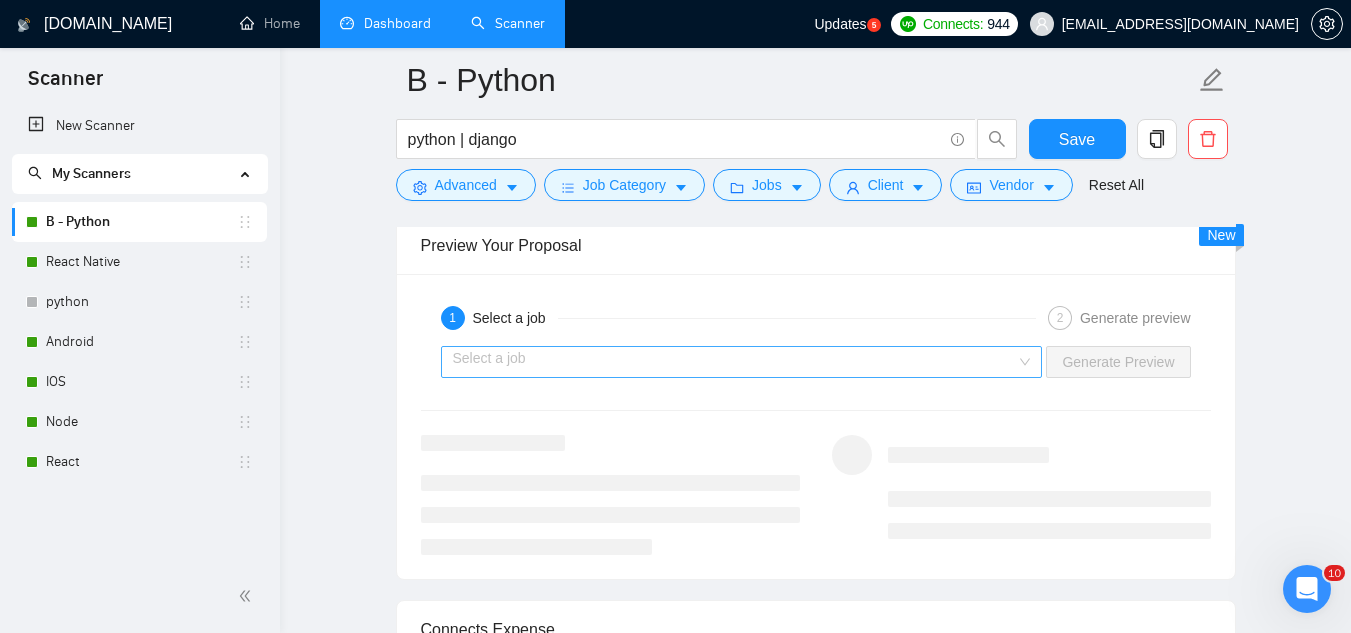 click at bounding box center [735, 362] 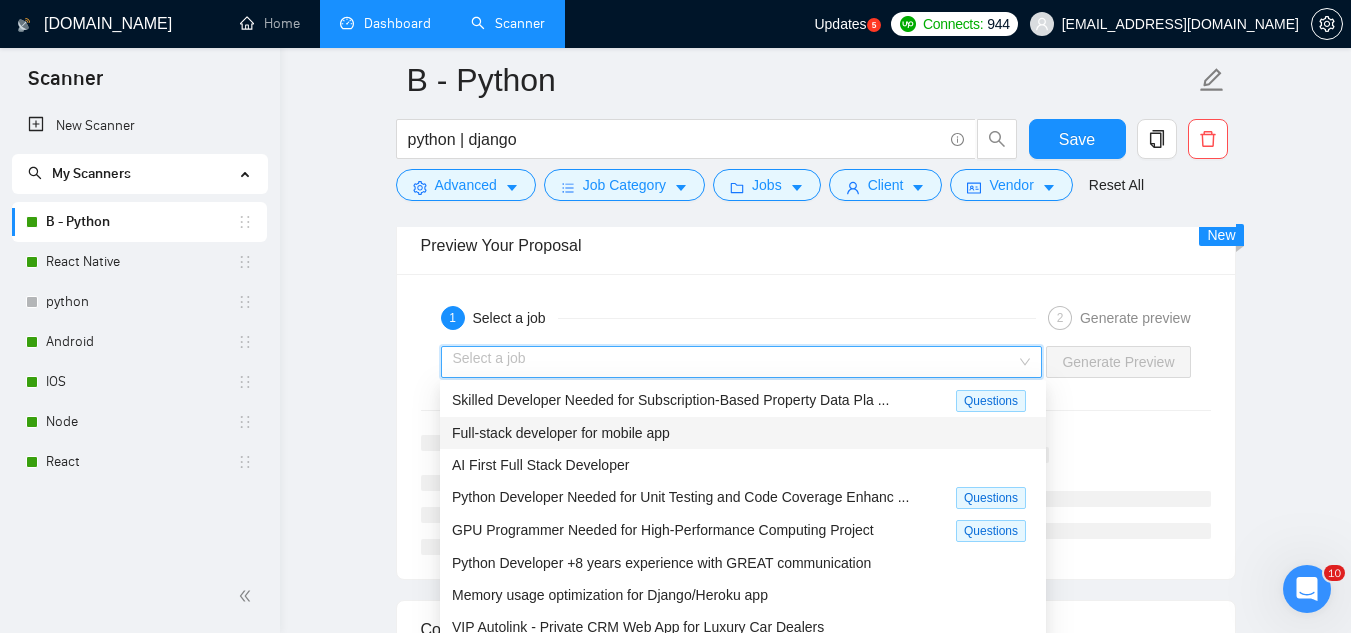 click on "Full-stack developer for mobile app" at bounding box center [743, 433] 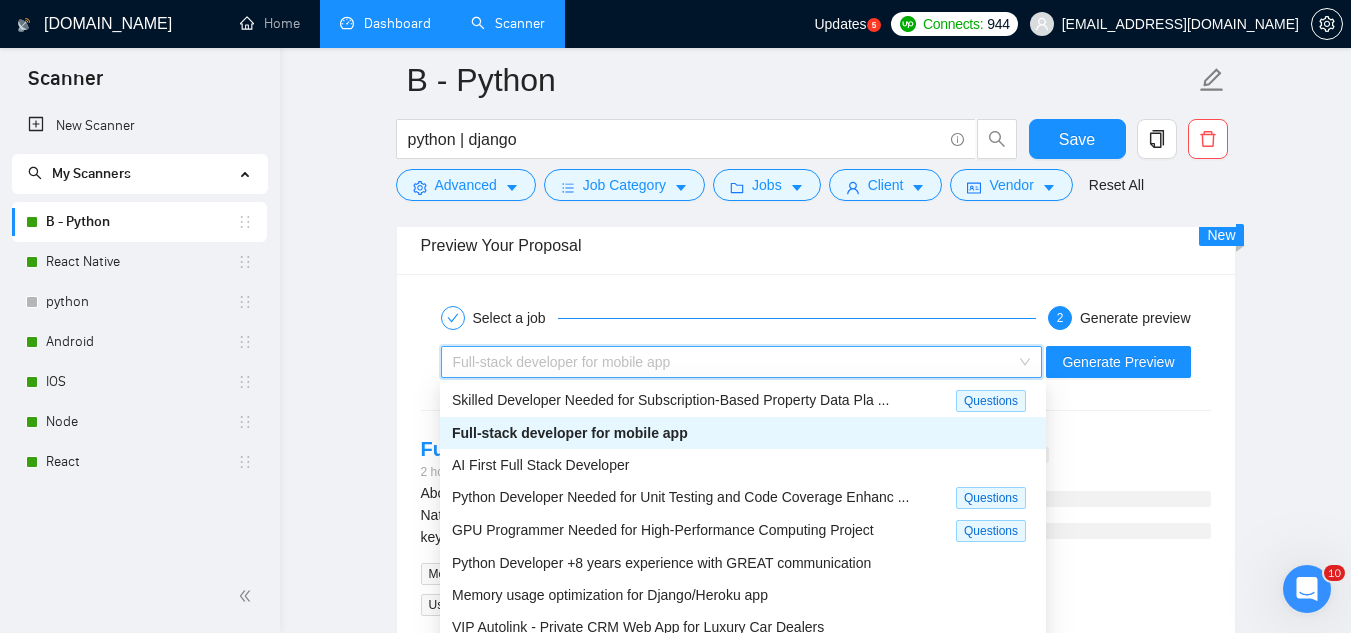 click on "Full-stack developer for mobile app" at bounding box center (733, 362) 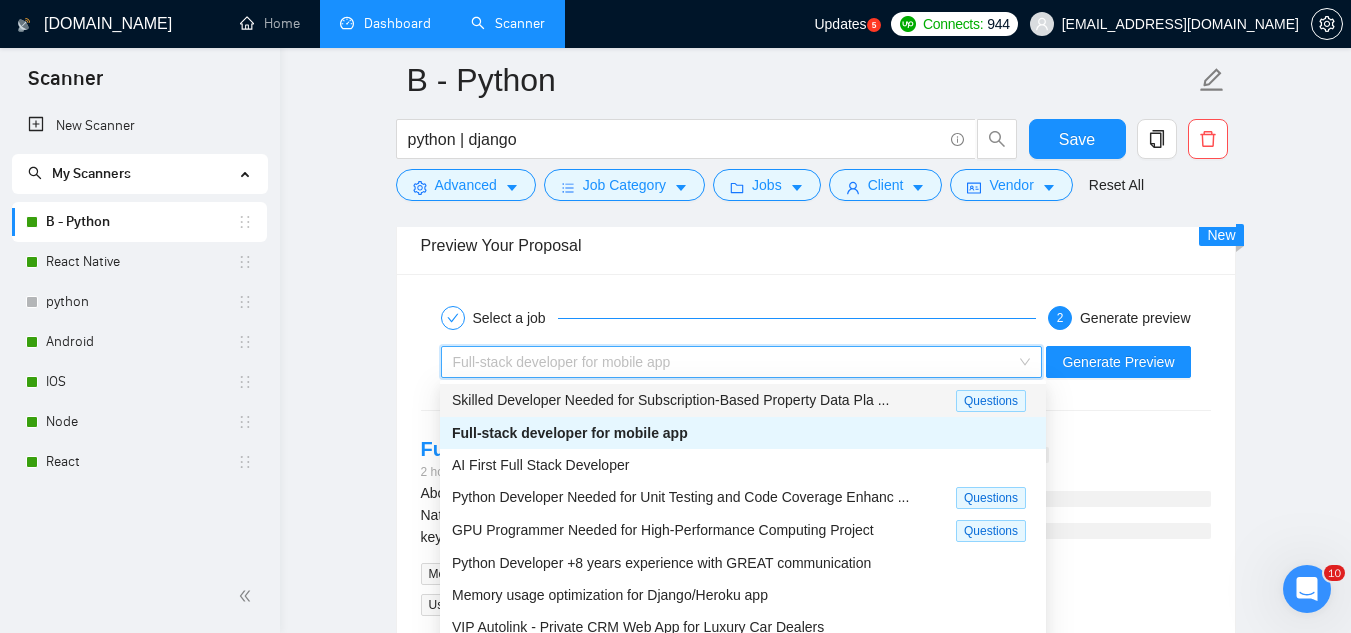 click on "Skilled Developer Needed for Subscription-Based Property Data Pla ..." at bounding box center (670, 400) 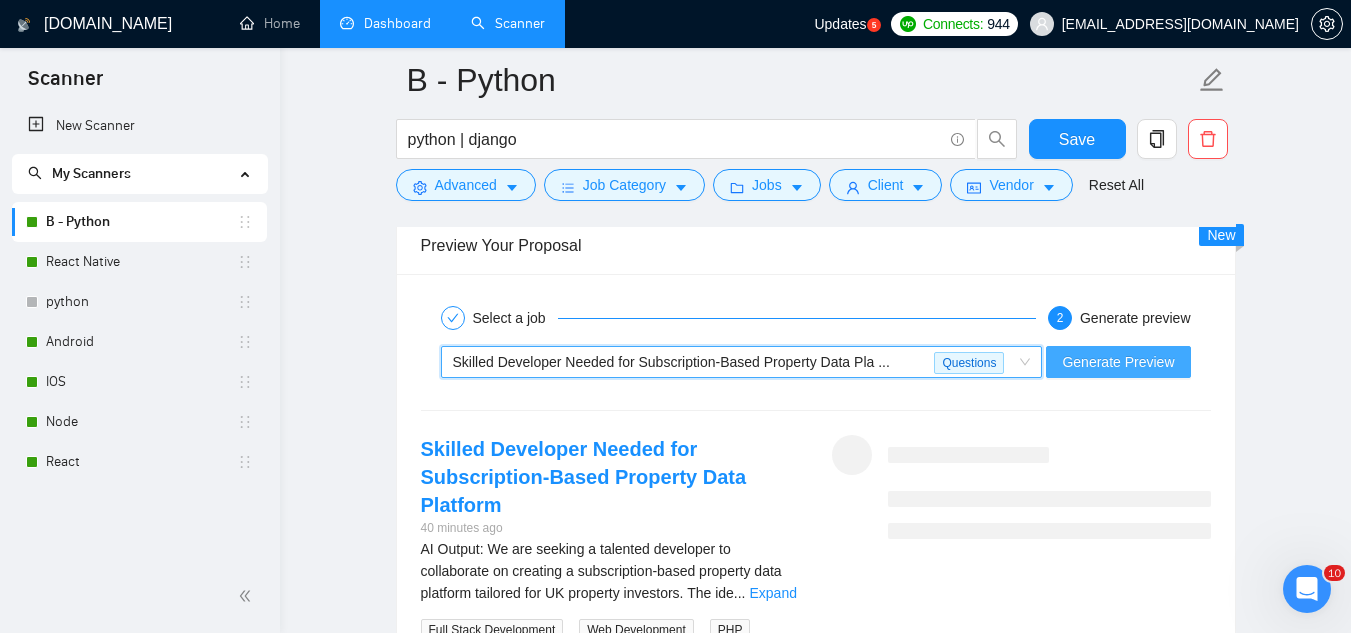 click on "Generate Preview" at bounding box center (1118, 362) 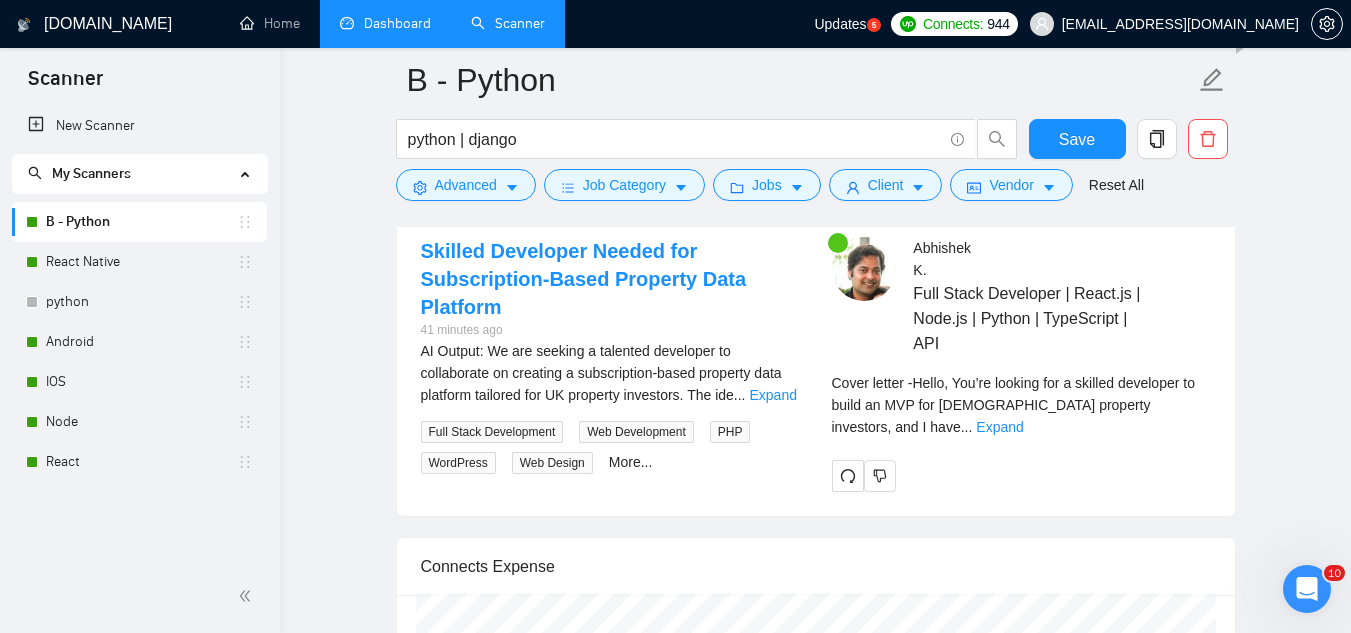 scroll, scrollTop: 3100, scrollLeft: 0, axis: vertical 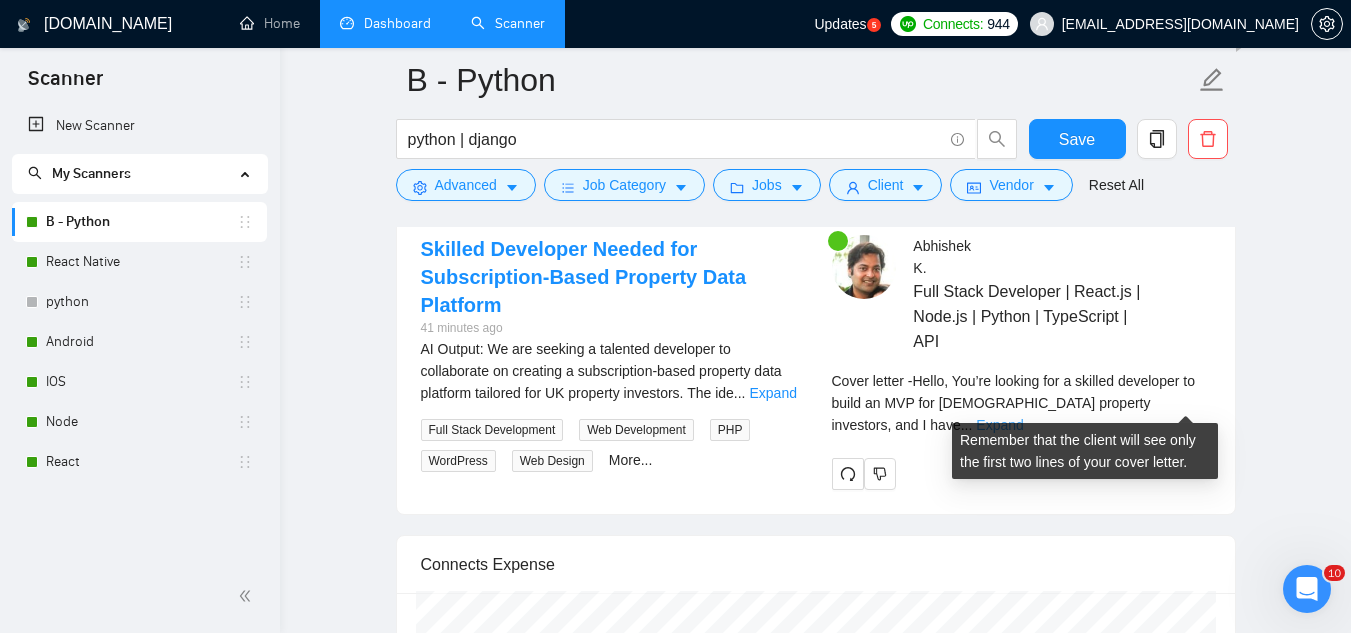 click on "Expand" at bounding box center (999, 425) 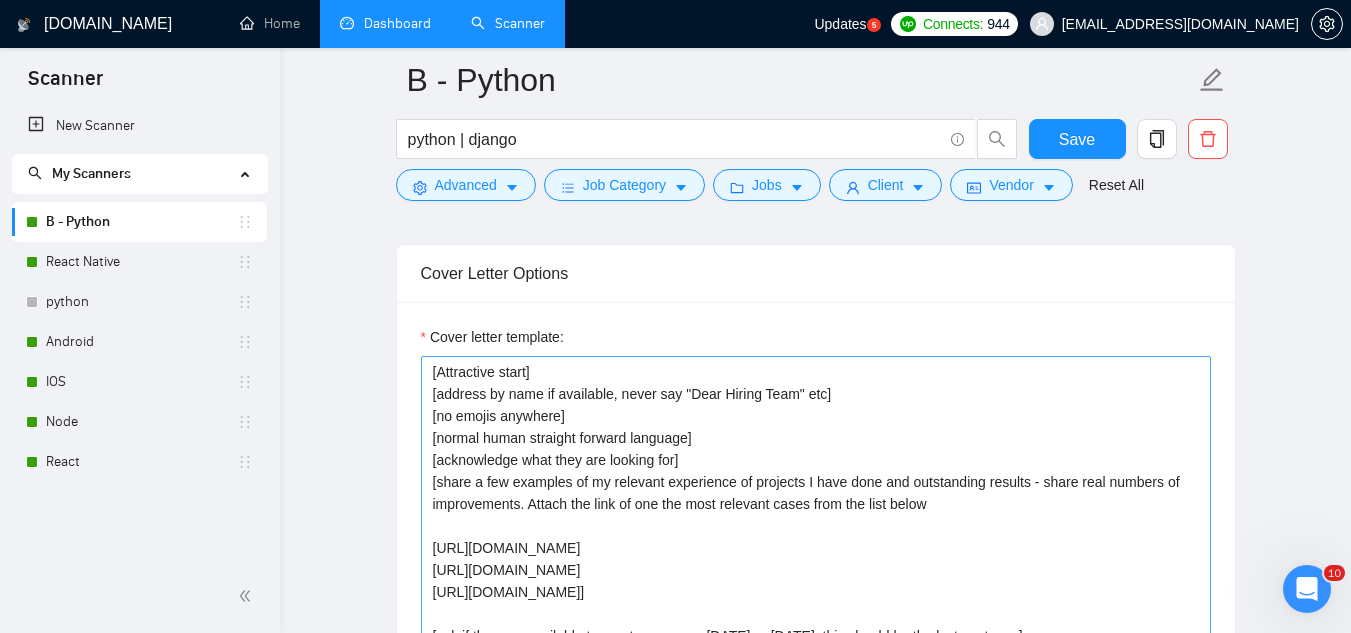 scroll, scrollTop: 1400, scrollLeft: 0, axis: vertical 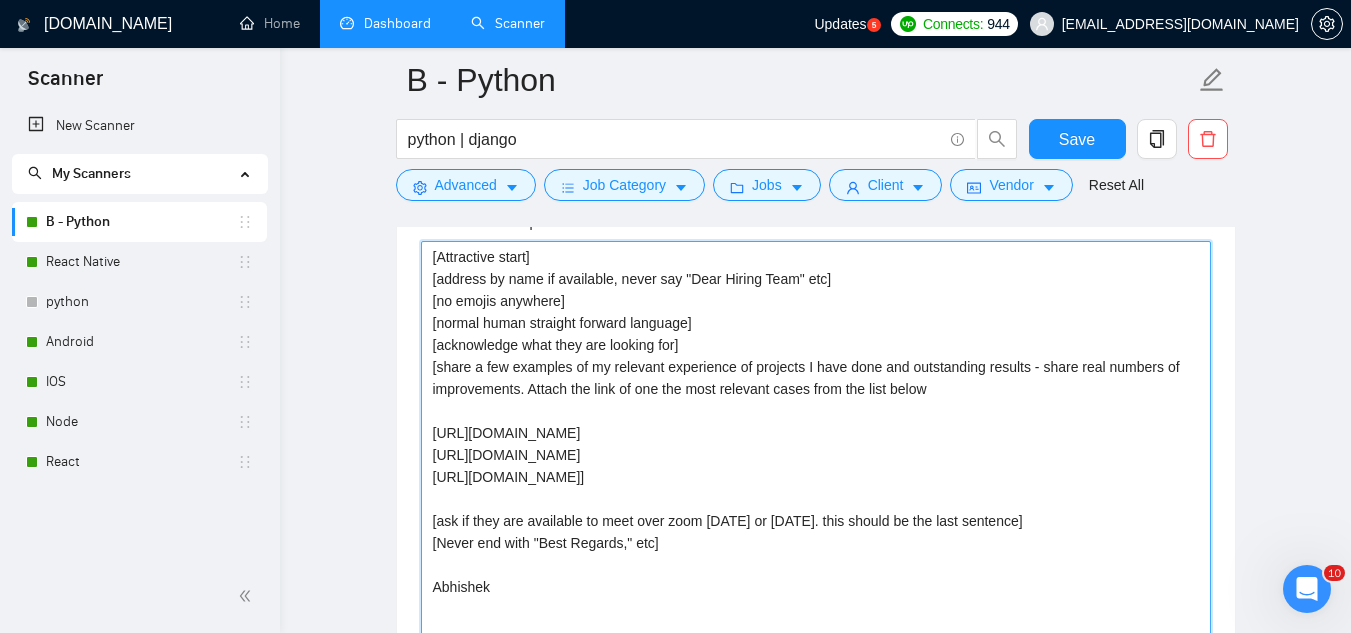 click on "[Attractive start]
[address by name if available, never say "Dear Hiring Team" etc]
[no emojis anywhere]
[normal human straight forward language]
[acknowledge what they are looking for]
[share a few examples of my relevant experience of projects I have done and outstanding results - share real numbers of improvements. Attach the link of one the most relevant cases from the list below
[URL][DOMAIN_NAME]
[URL][DOMAIN_NAME]
[URL][DOMAIN_NAME]]
[ask if they are available to meet over zoom [DATE] or [DATE]. this should be the last sentence]
[Never end with "Best Regards," etc]
Abhishek" at bounding box center (816, 466) 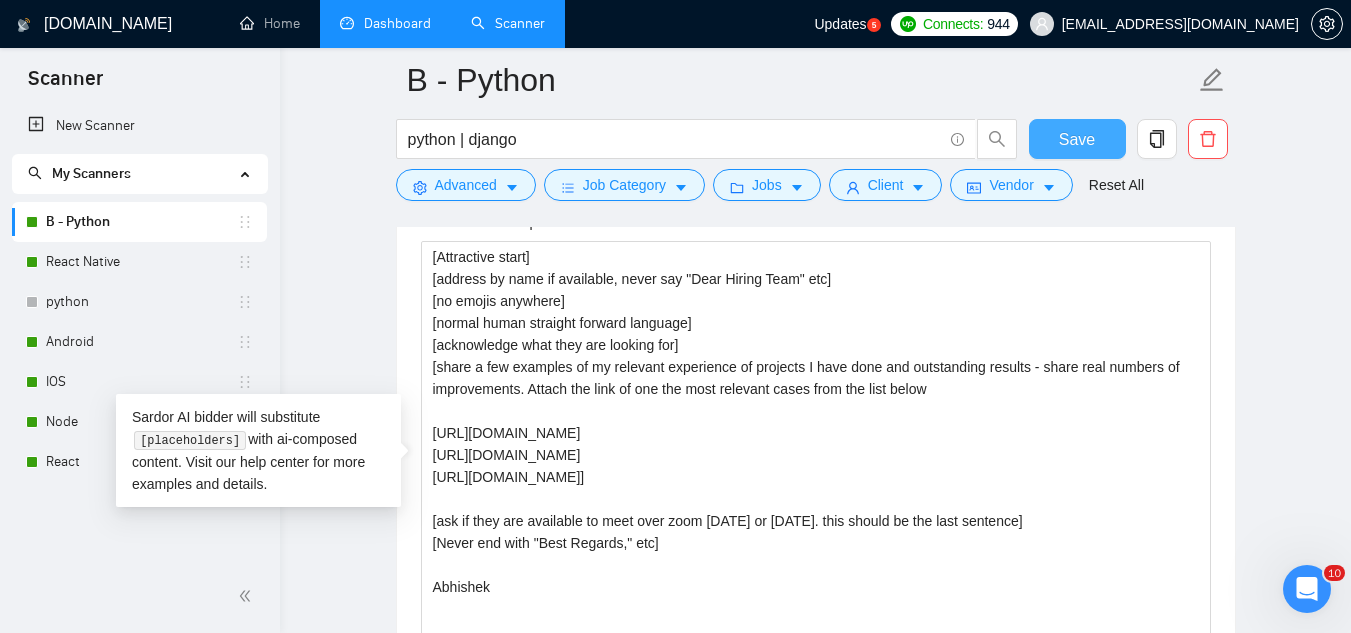 click on "Save" at bounding box center (1077, 139) 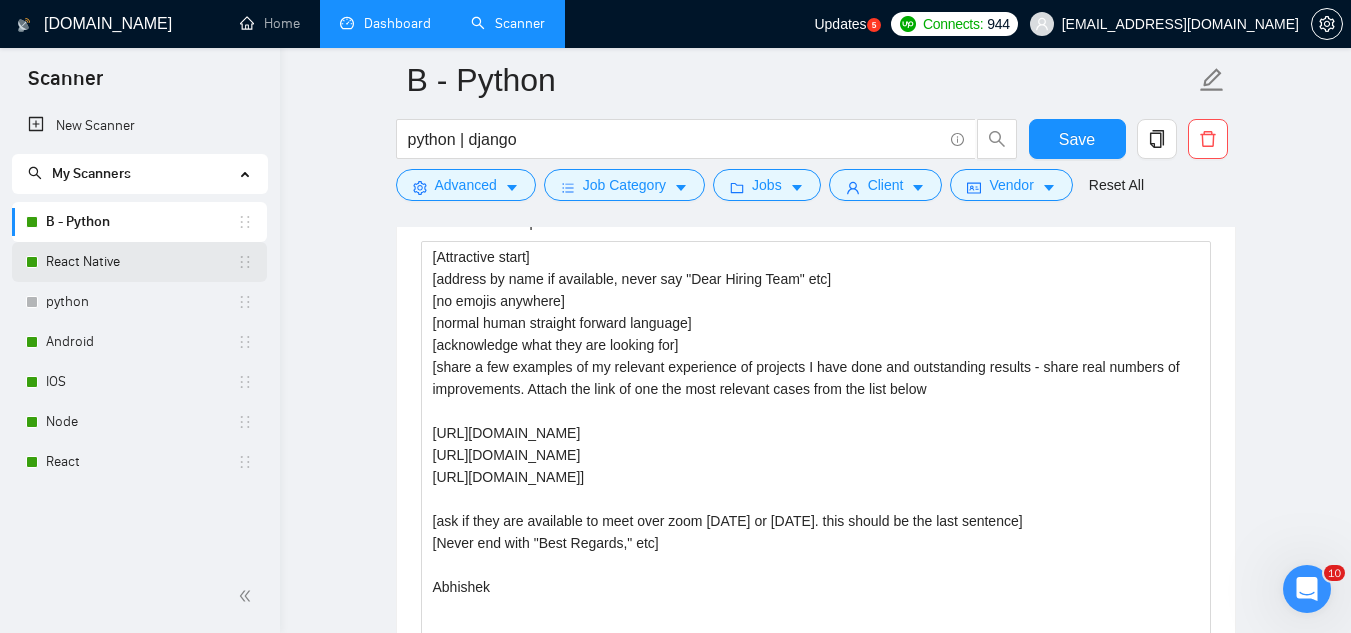 click on "React Native" at bounding box center (141, 262) 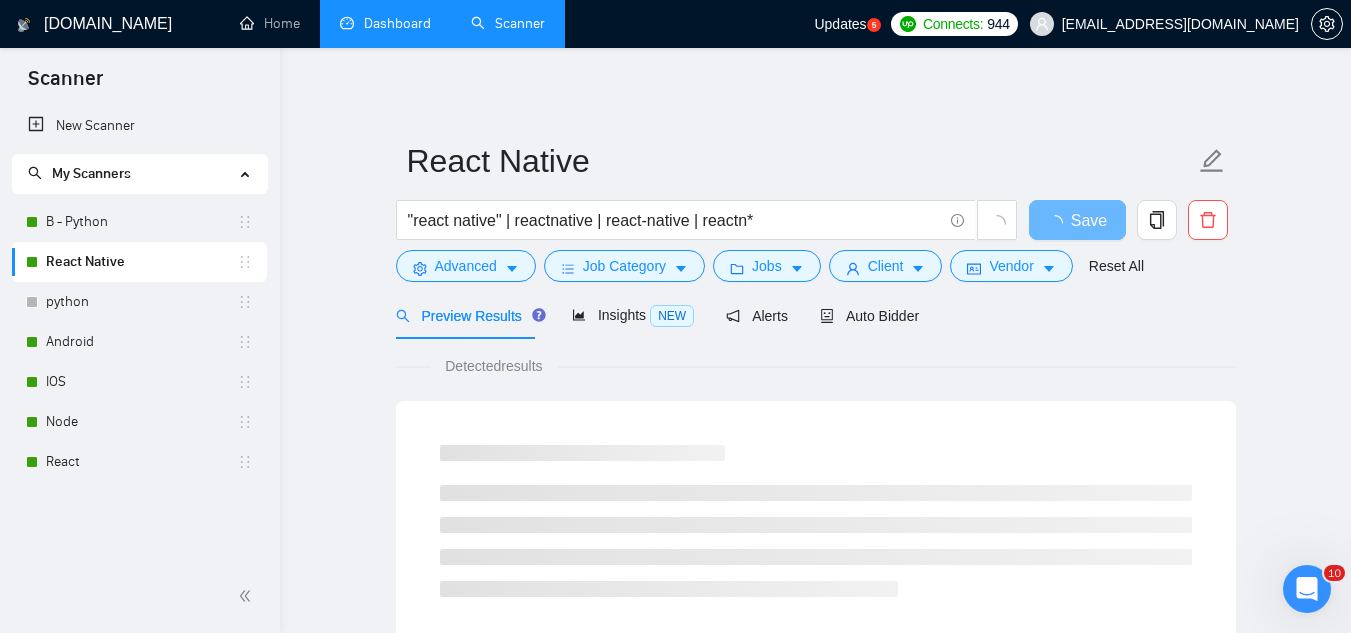 scroll, scrollTop: 0, scrollLeft: 0, axis: both 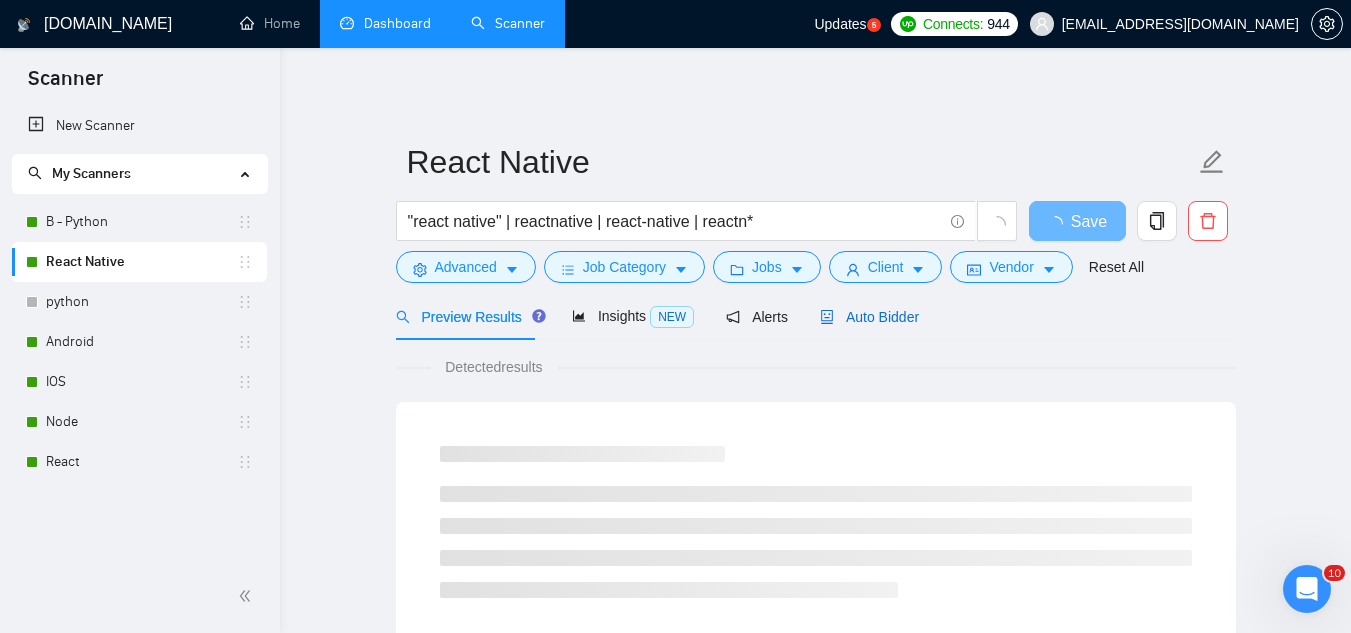 click on "Auto Bidder" at bounding box center (869, 317) 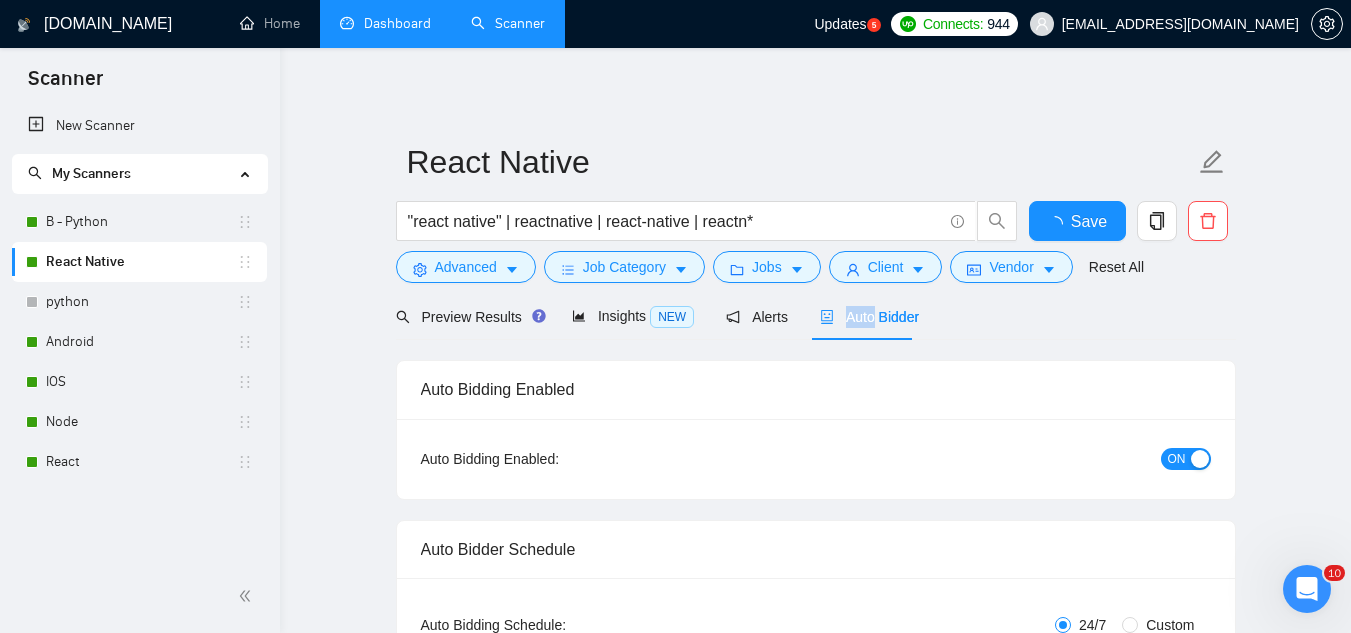 type 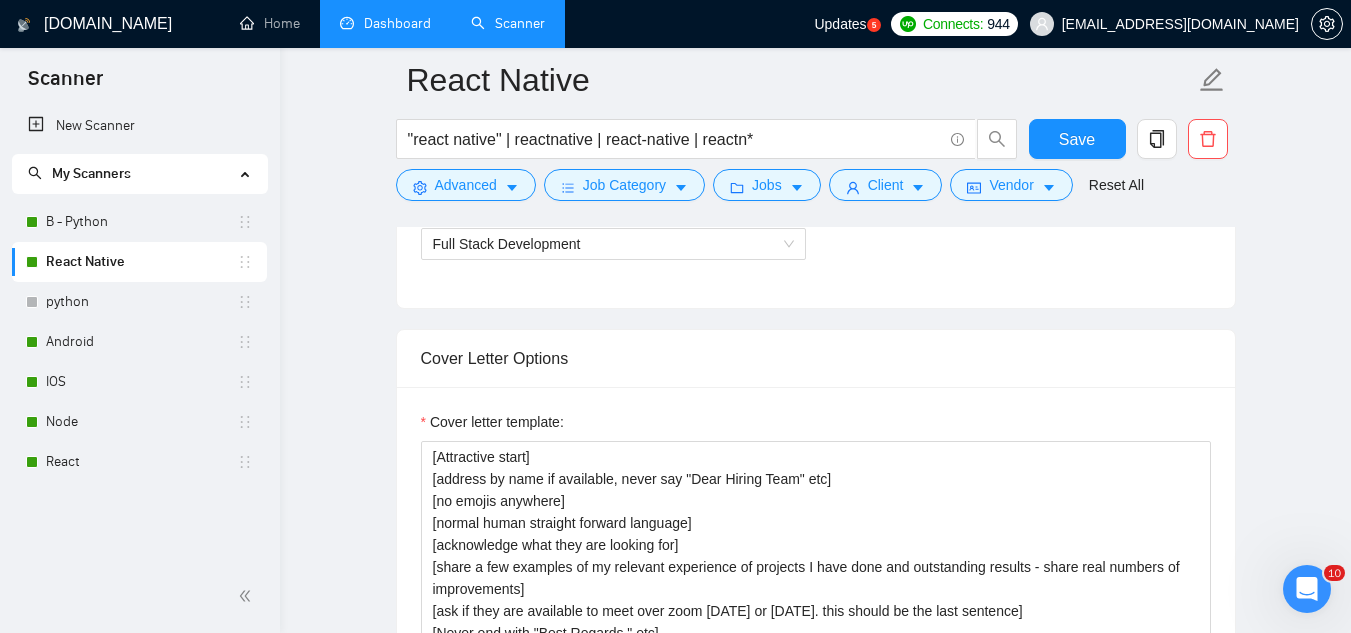 scroll, scrollTop: 1400, scrollLeft: 0, axis: vertical 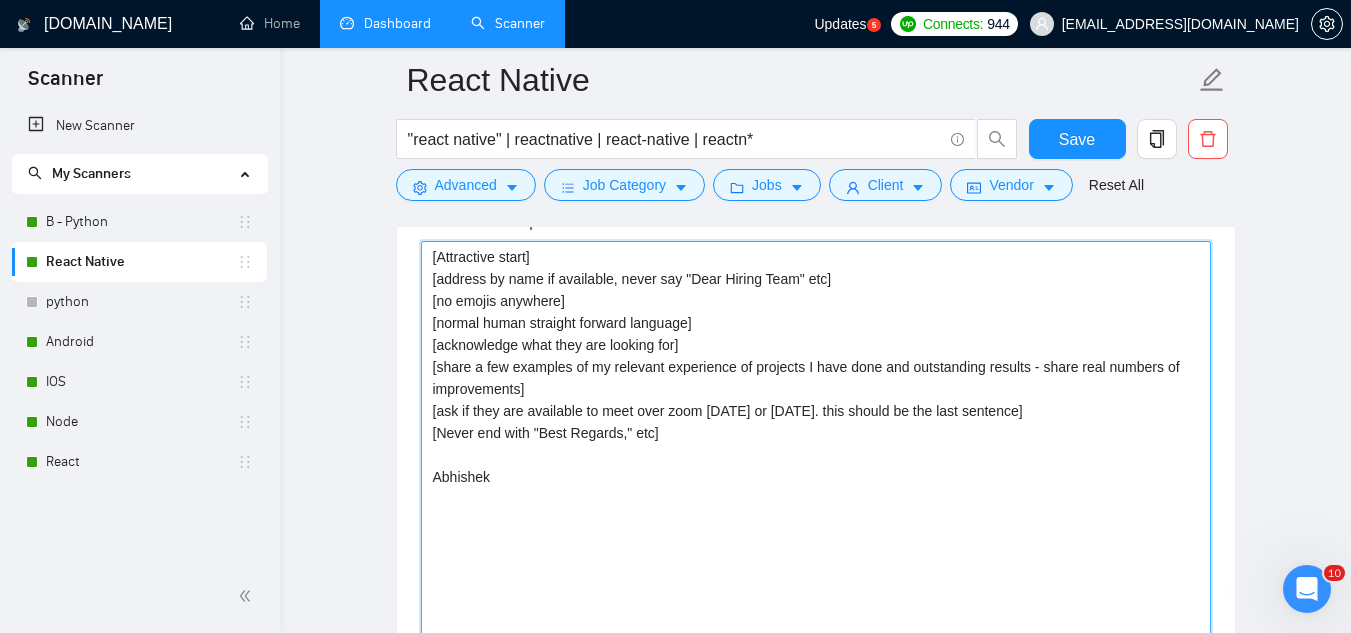 click on "[Attractive start]
[address by name if available, never say "Dear Hiring Team" etc]
[no emojis anywhere]
[normal human straight forward language]
[acknowledge what they are looking for]
[share a few examples of my relevant experience of projects I have done and outstanding results - share real numbers of improvements]
[ask if they are available to meet over zoom [DATE] or [DATE]. this should be the last sentence]
[Never end with "Best Regards," etc]
Abhishek" at bounding box center (816, 466) 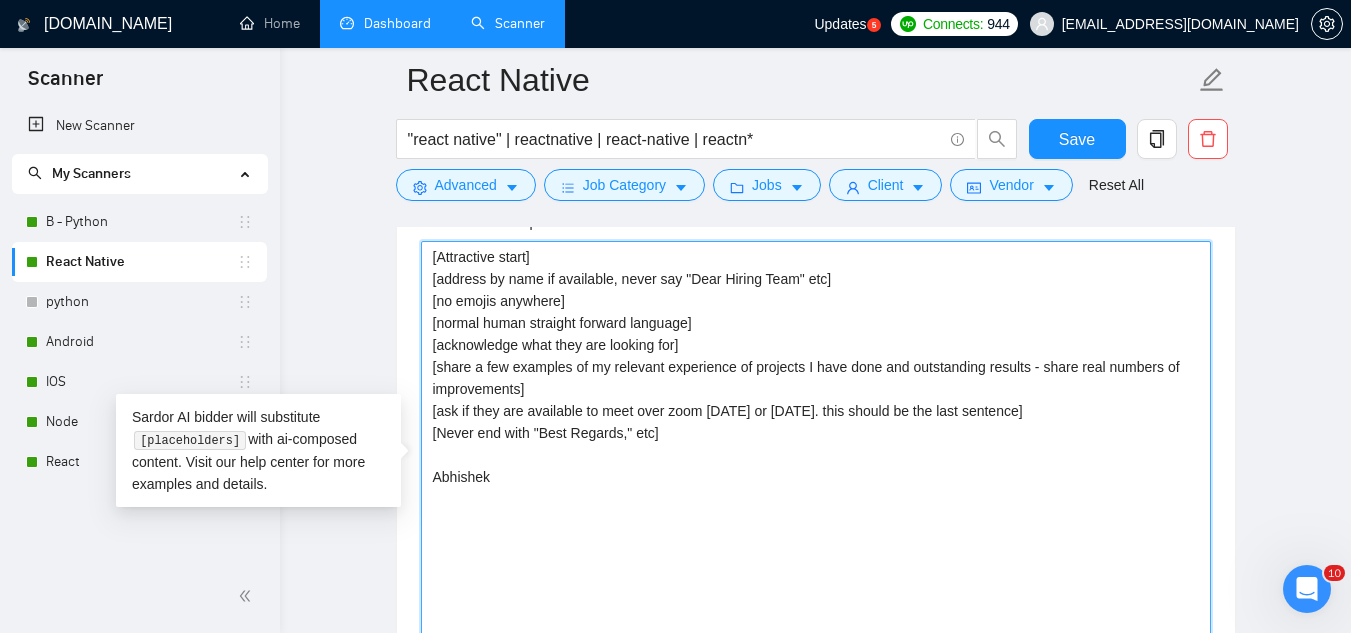 paste on ". Attach the link of one the most relevant cases from the list below
[URL][DOMAIN_NAME]
[URL][DOMAIN_NAME]
[URL][DOMAIN_NAME]" 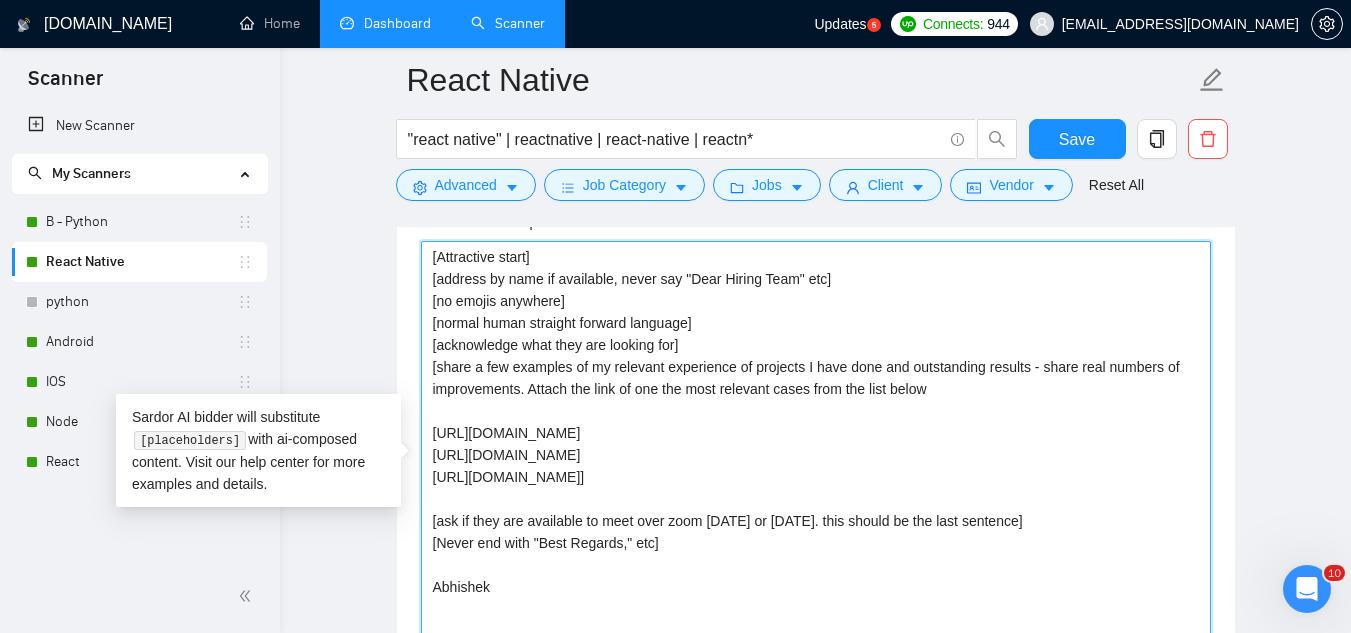 click on "[Attractive start]
[address by name if available, never say "Dear Hiring Team" etc]
[no emojis anywhere]
[normal human straight forward language]
[acknowledge what they are looking for]
[share a few examples of my relevant experience of projects I have done and outstanding results - share real numbers of improvements. Attach the link of one the most relevant cases from the list below
[URL][DOMAIN_NAME]
[URL][DOMAIN_NAME]
[URL][DOMAIN_NAME]]
[ask if they are available to meet over zoom [DATE] or [DATE]. this should be the last sentence]
[Never end with "Best Regards," etc]
Abhishek" at bounding box center [816, 466] 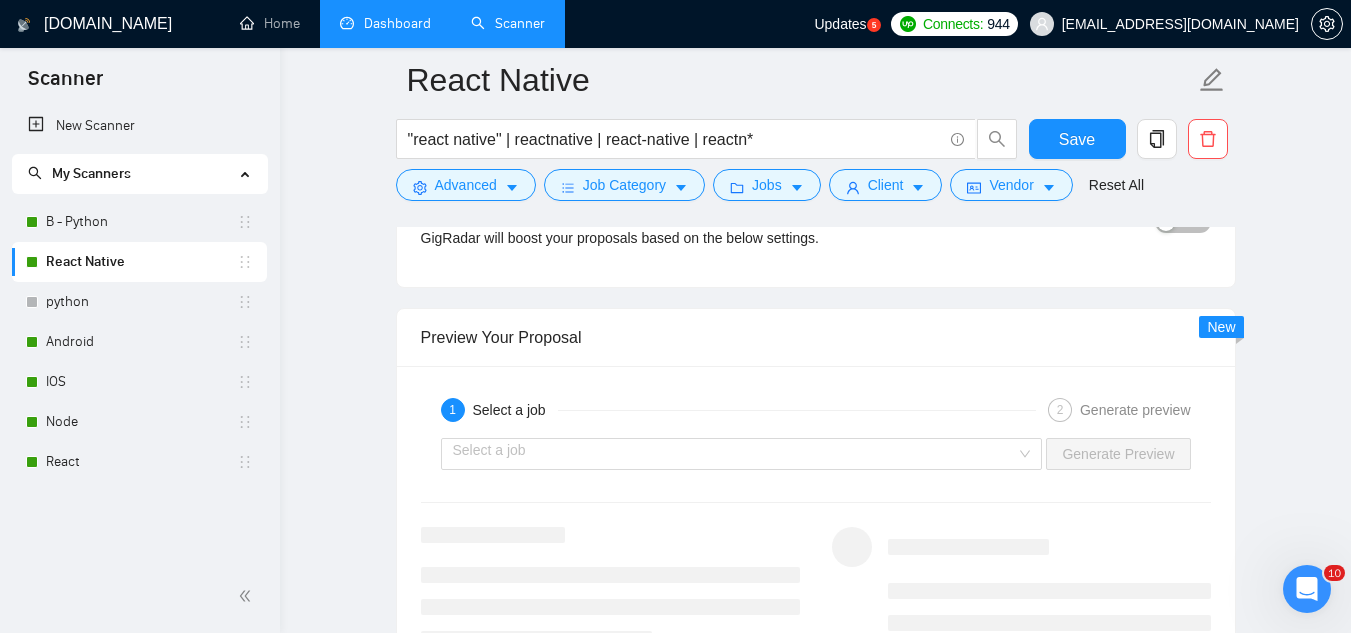scroll, scrollTop: 2800, scrollLeft: 0, axis: vertical 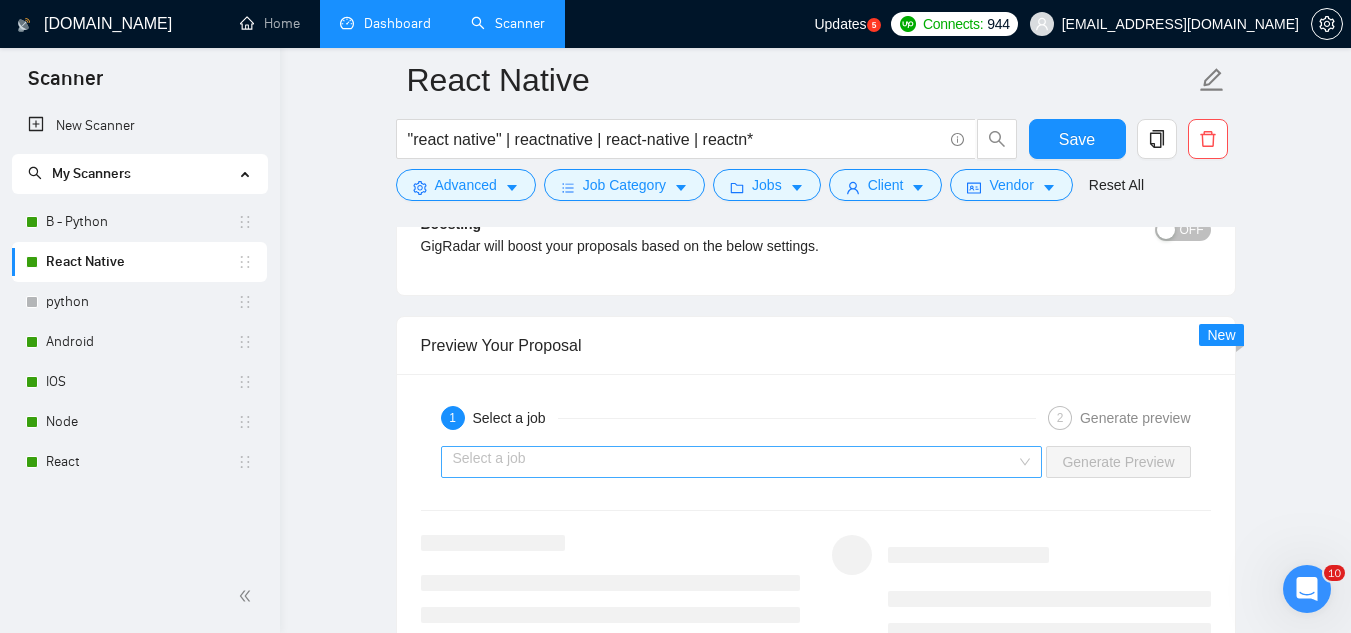 type on "[Attractive start]
[address by name if available, never say "Dear Hiring Team" etc]
[no emojis anywhere]
[normal human straight forward language]
[make the entire cover letter less than 500 symbols]
[acknowledge what they are looking for]
[share a few examples of my relevant experience of projects I have done and outstanding results - share real numbers of improvements. Attach the link of one the most relevant cases from the list below
[URL][DOMAIN_NAME]
[URL][DOMAIN_NAME]
[URL][DOMAIN_NAME]]
[ask if they are available to meet over zoom [DATE] or [DATE]. this should be the last sentence]
[Never end with "Best Regards," etc]
Abhishek" 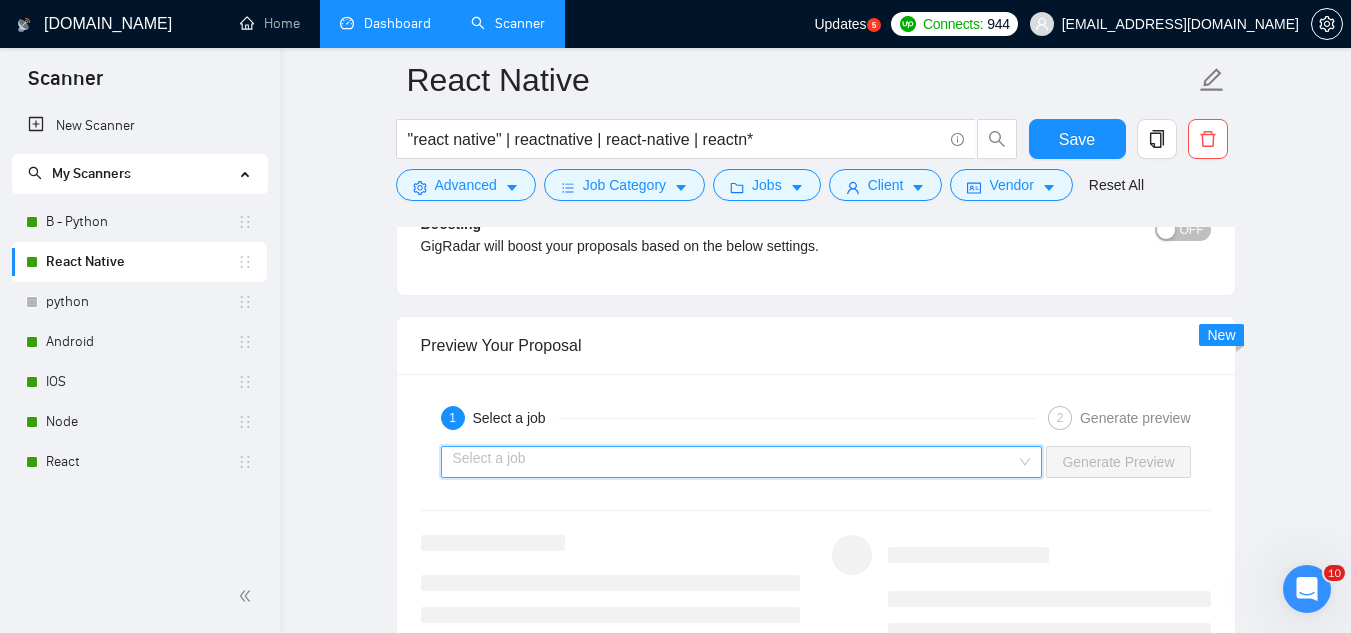 click at bounding box center [735, 462] 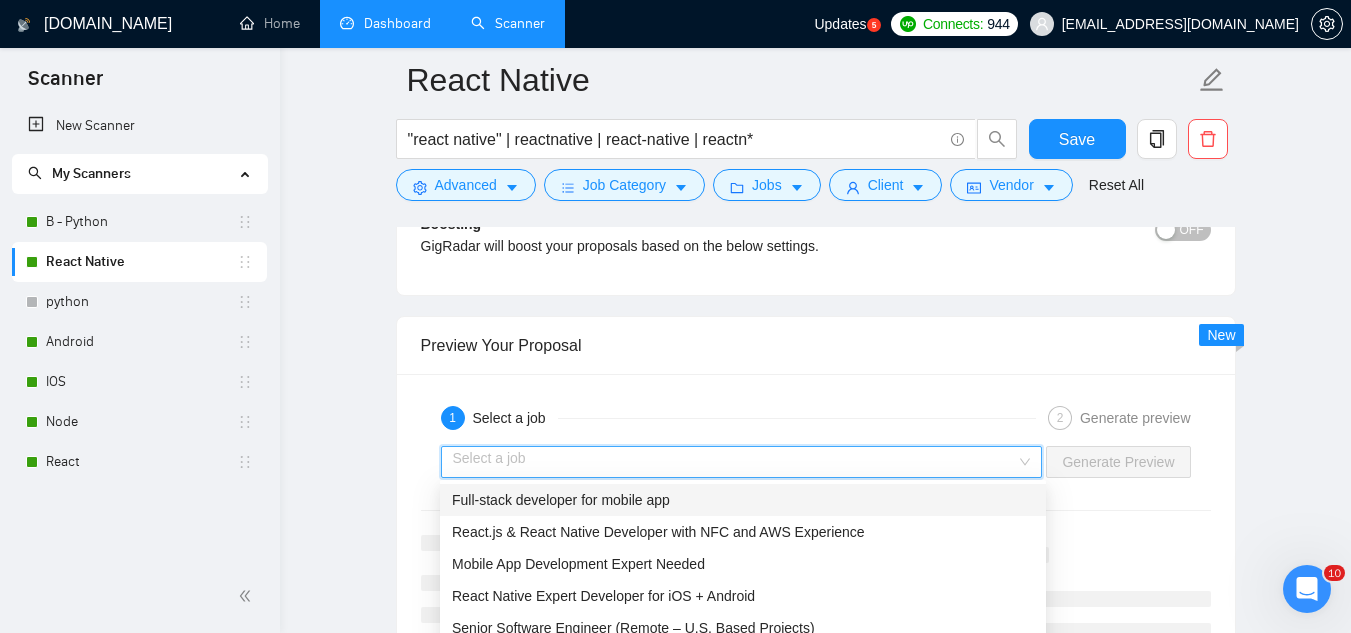 scroll, scrollTop: 2900, scrollLeft: 0, axis: vertical 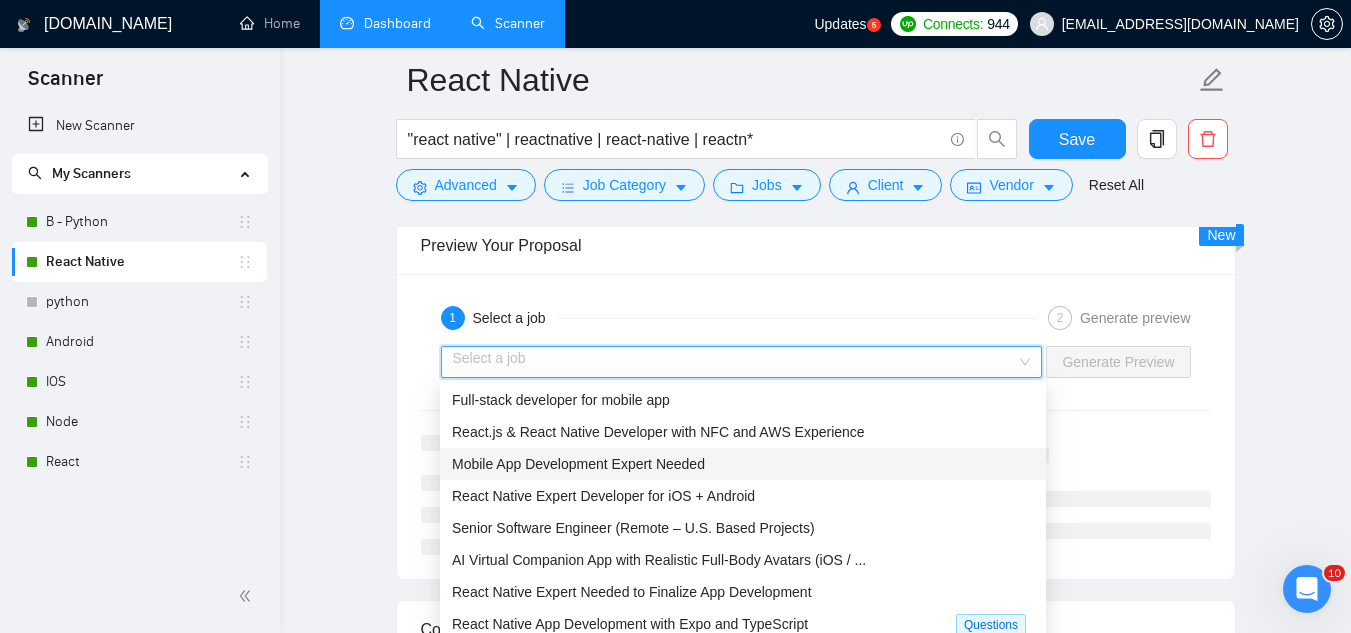 click on "Mobile App Development Expert Needed" at bounding box center [743, 464] 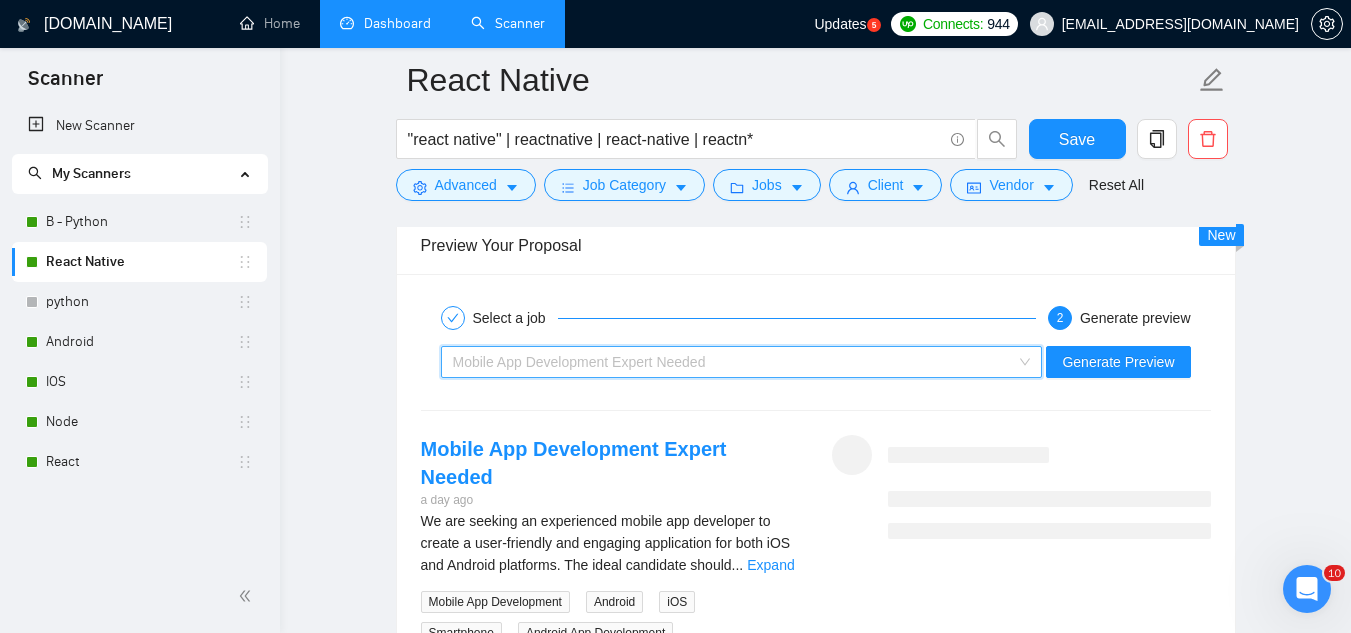 click on "Mobile App Development Expert Needed" at bounding box center (733, 362) 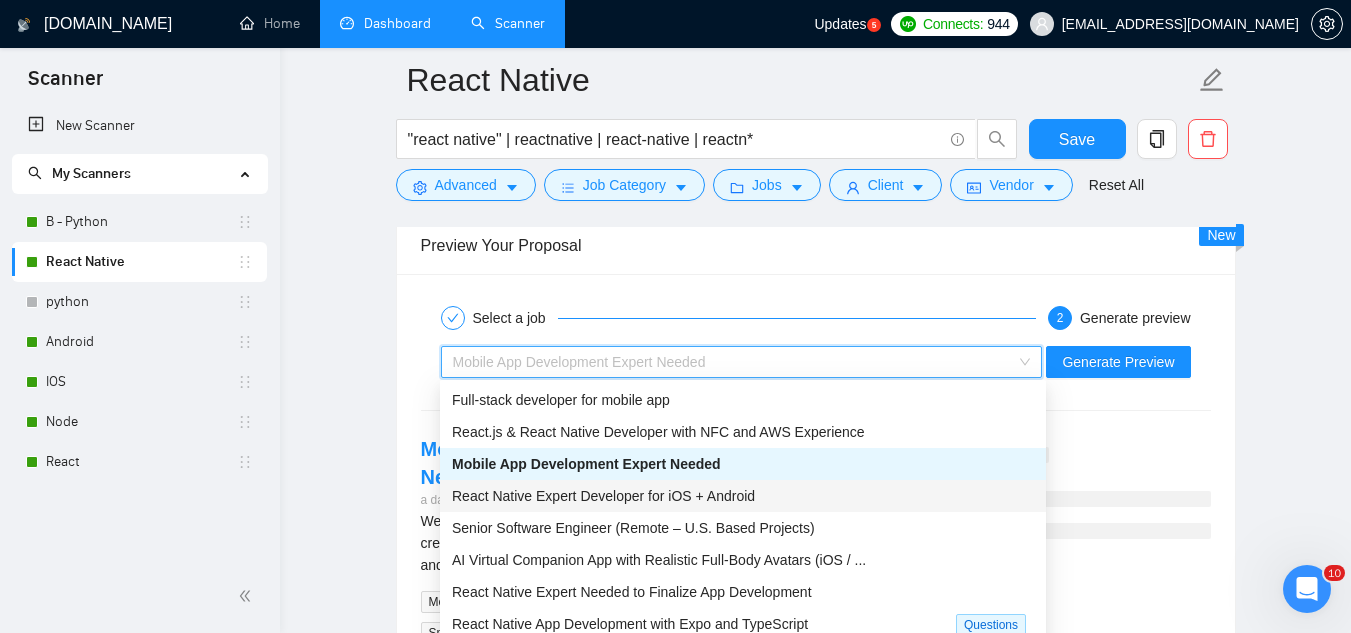 click on "React Native Expert Developer for iOS + Android" at bounding box center (743, 496) 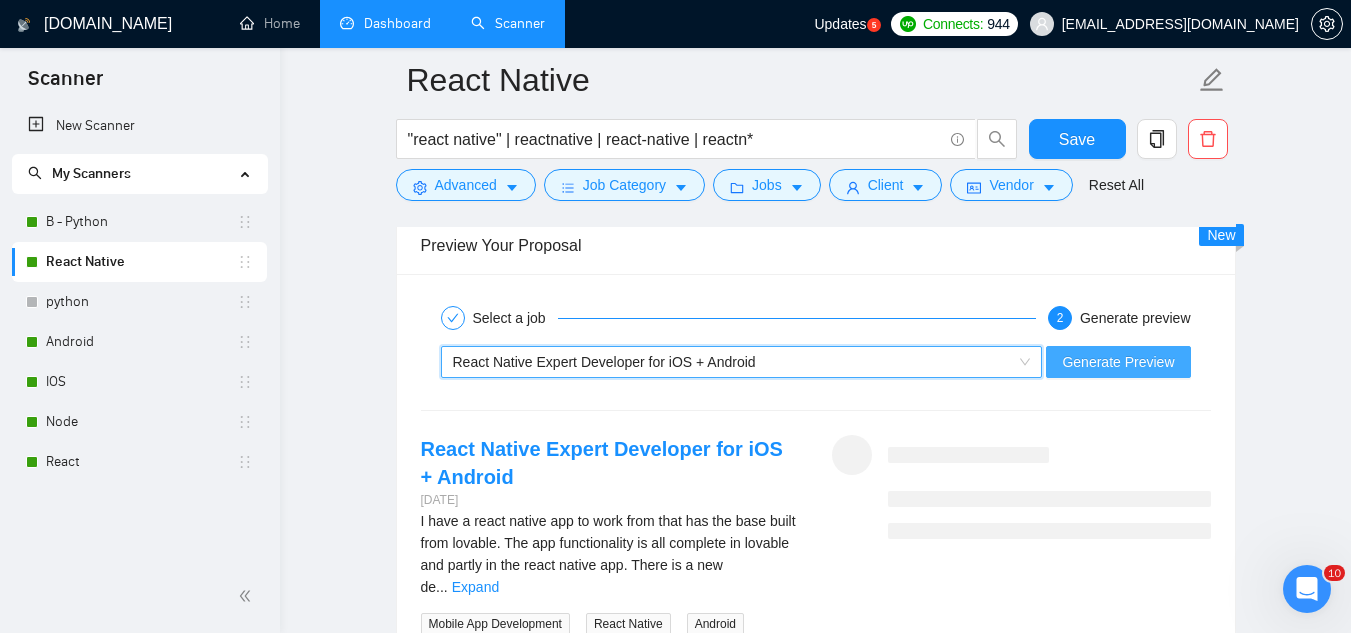 click on "Generate Preview" at bounding box center [1118, 362] 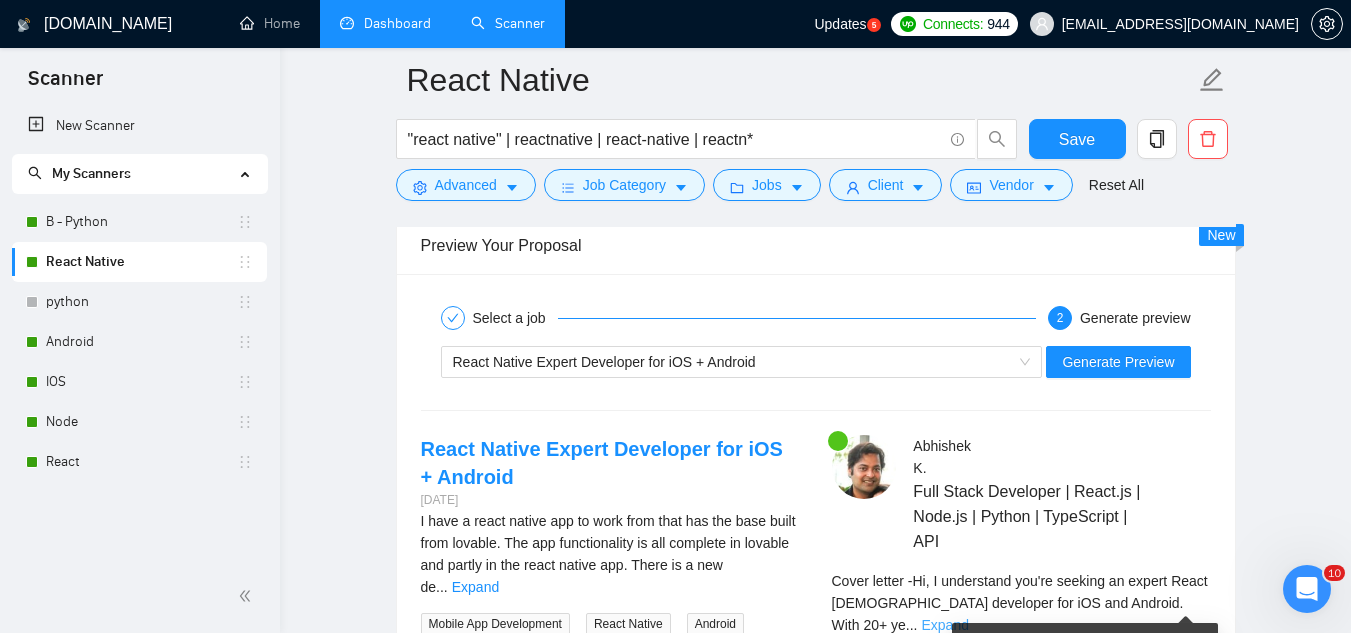 click on "Expand" at bounding box center (945, 625) 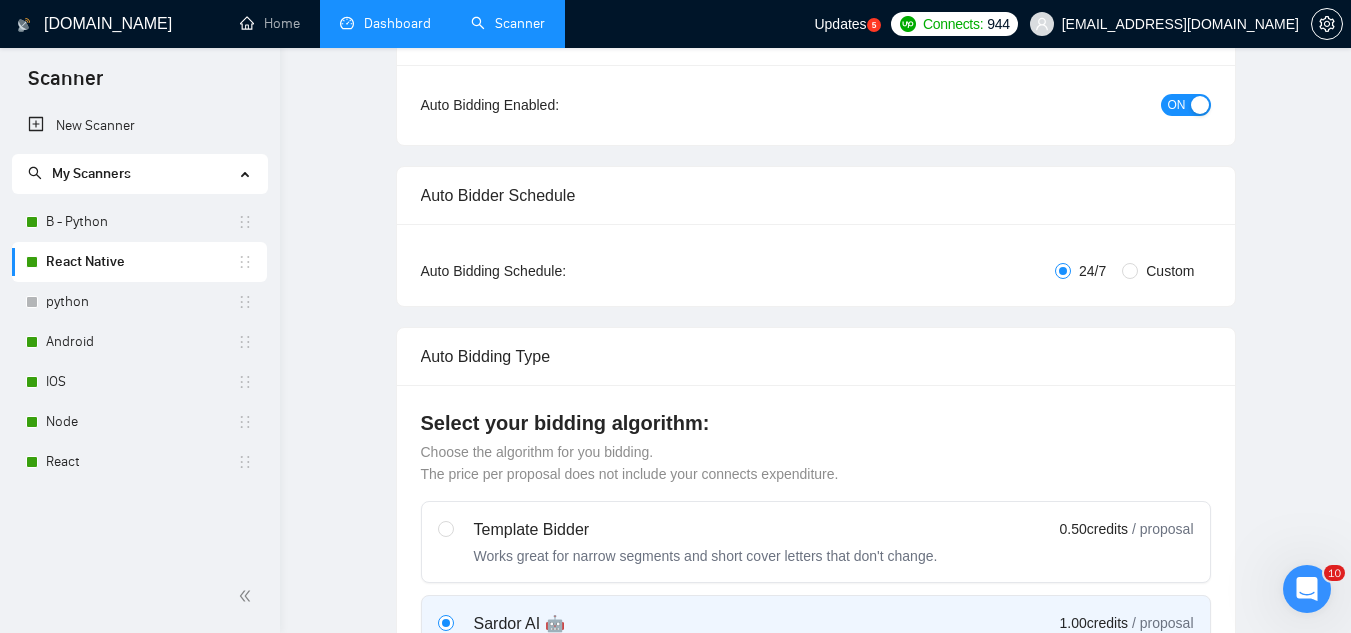 scroll, scrollTop: 0, scrollLeft: 0, axis: both 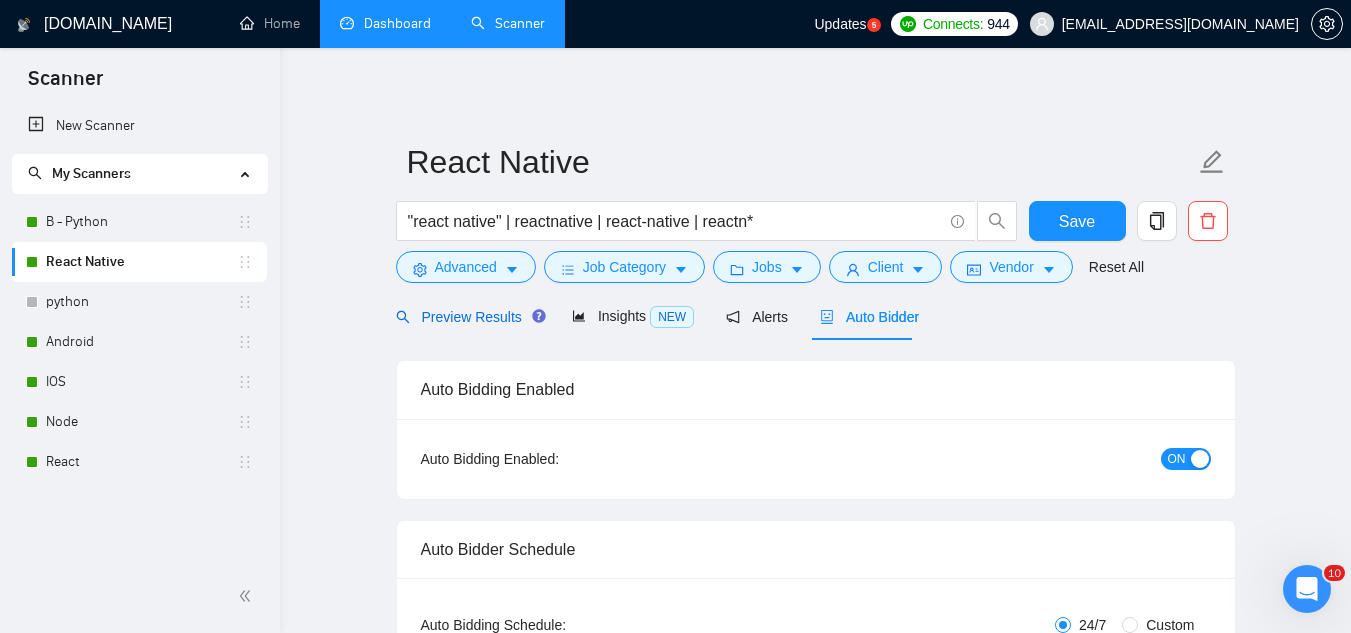 click on "Preview Results" at bounding box center (468, 317) 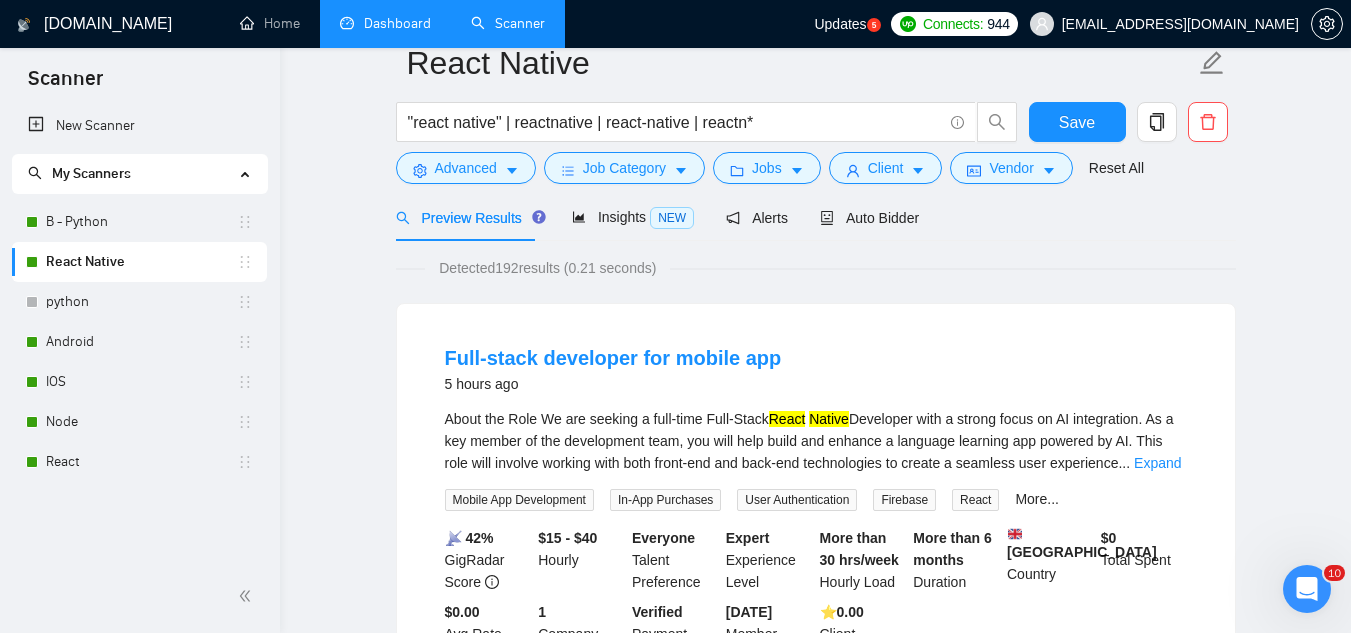 scroll, scrollTop: 0, scrollLeft: 0, axis: both 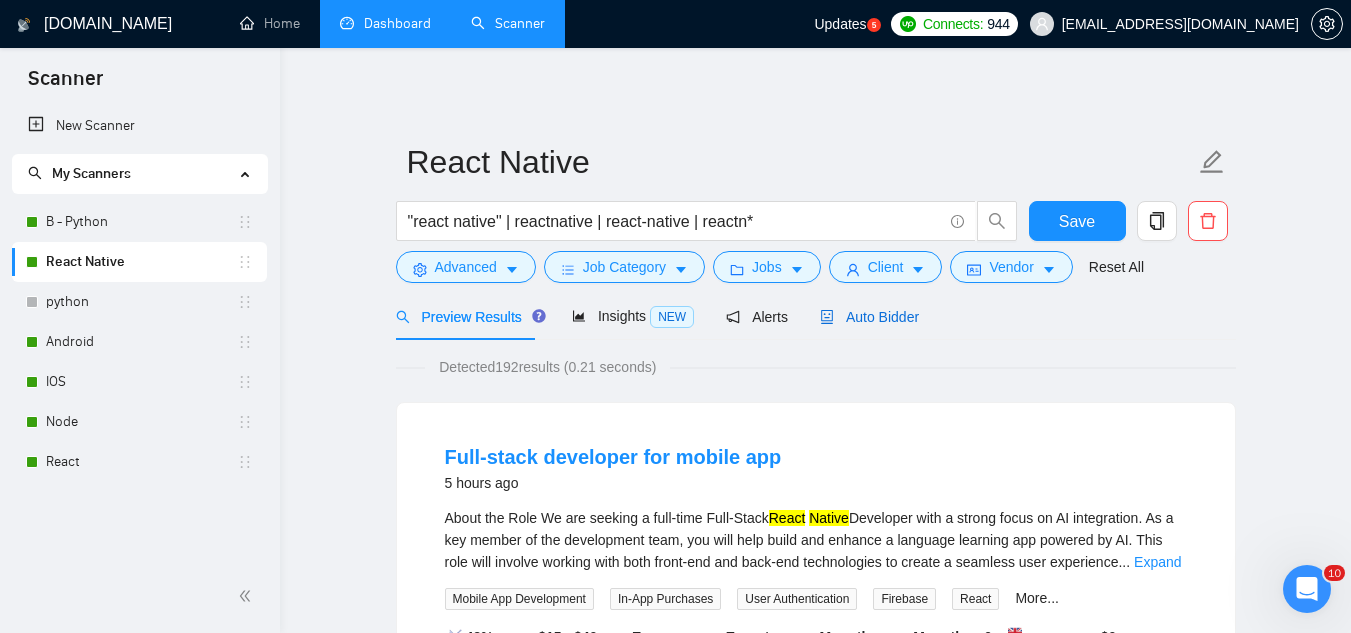 click on "Auto Bidder" at bounding box center [869, 317] 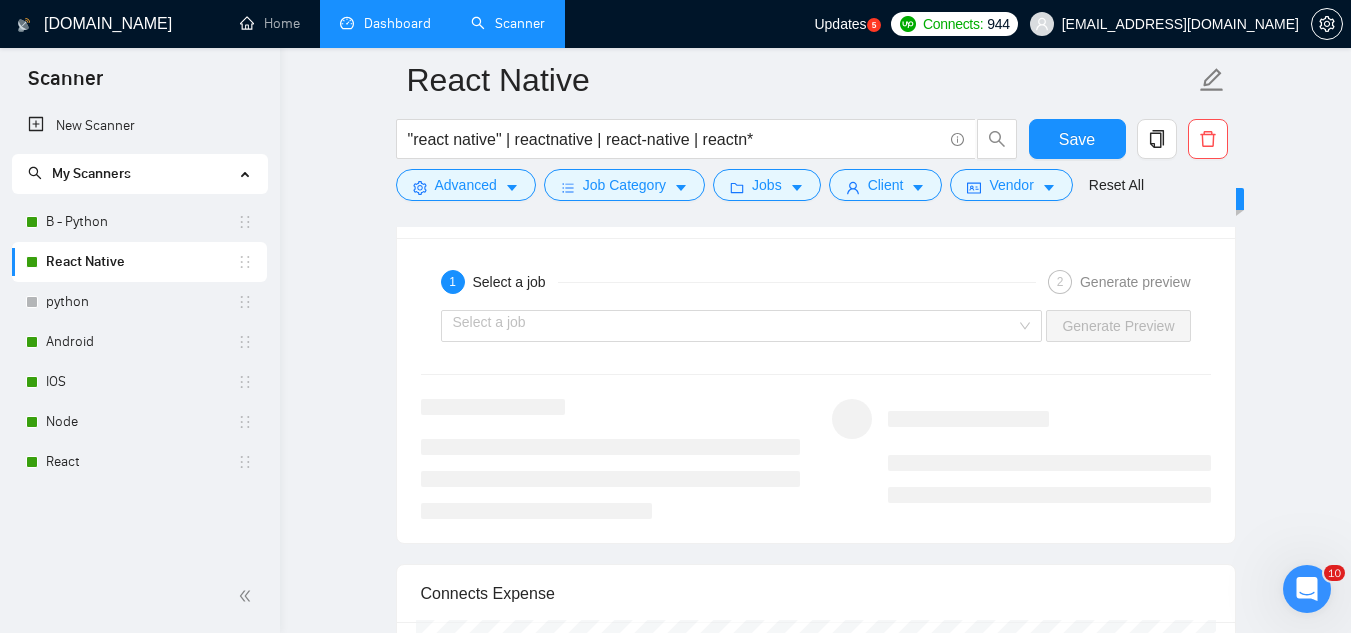 scroll, scrollTop: 2900, scrollLeft: 0, axis: vertical 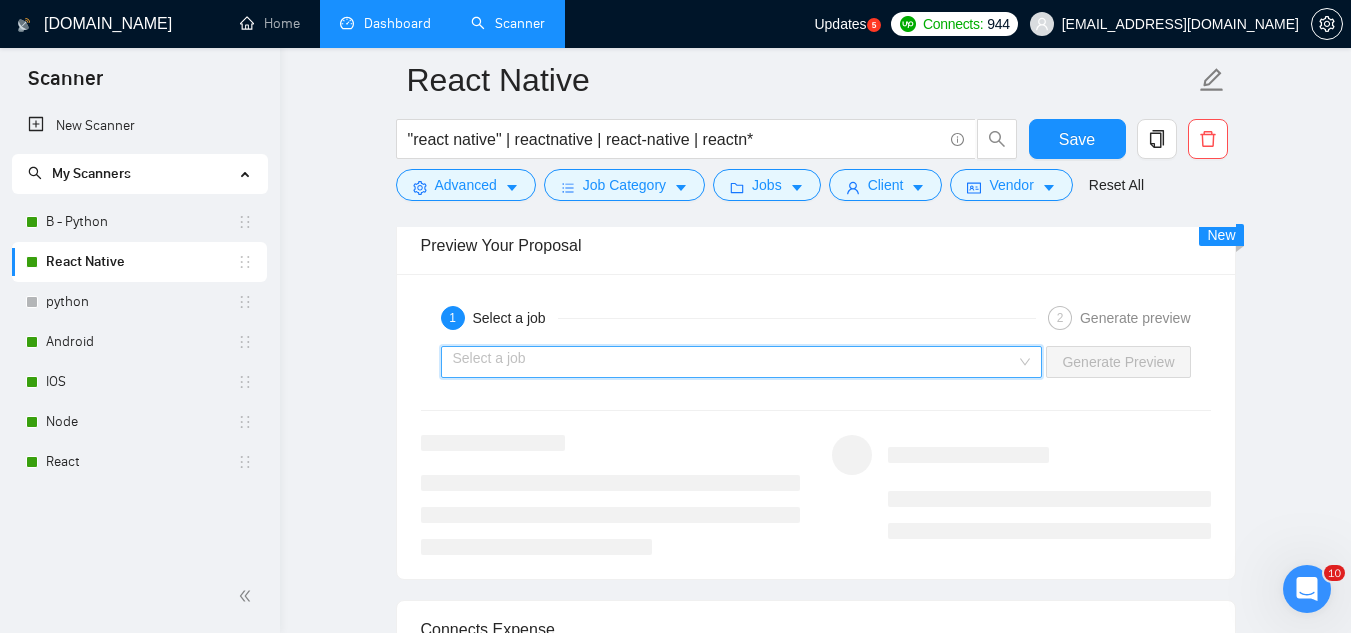 click at bounding box center [735, 362] 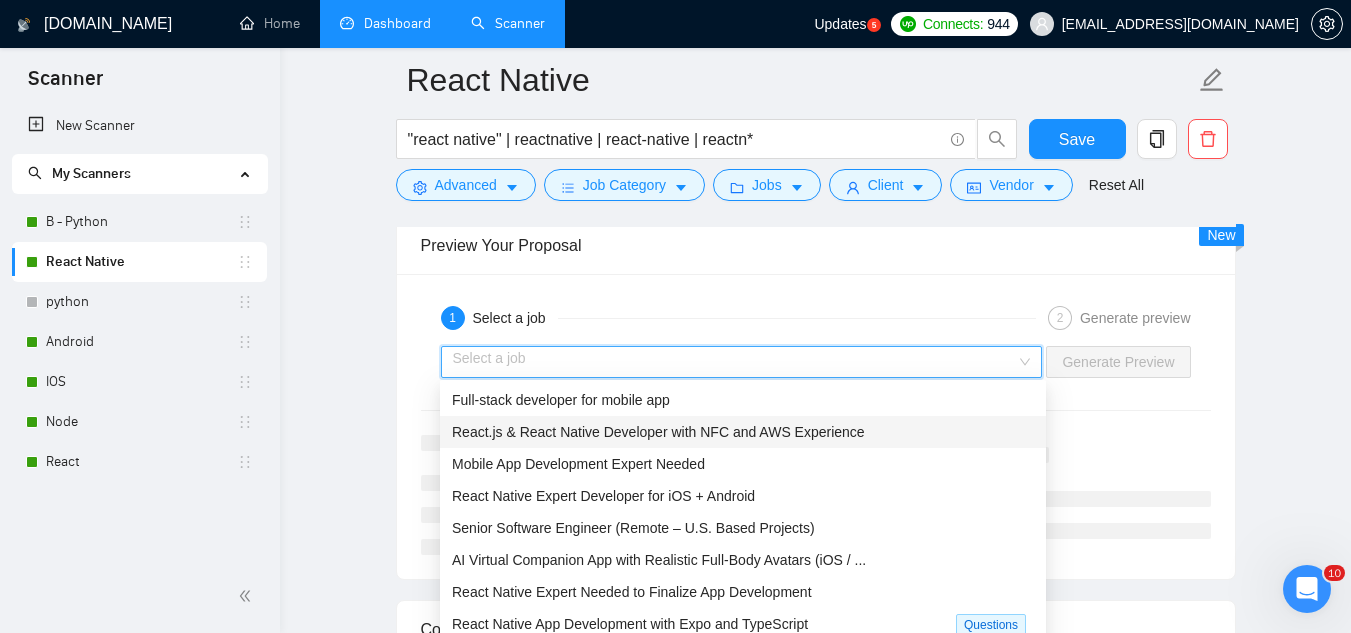 click on "React.js & React Native Developer with NFC and AWS Experience" at bounding box center [658, 432] 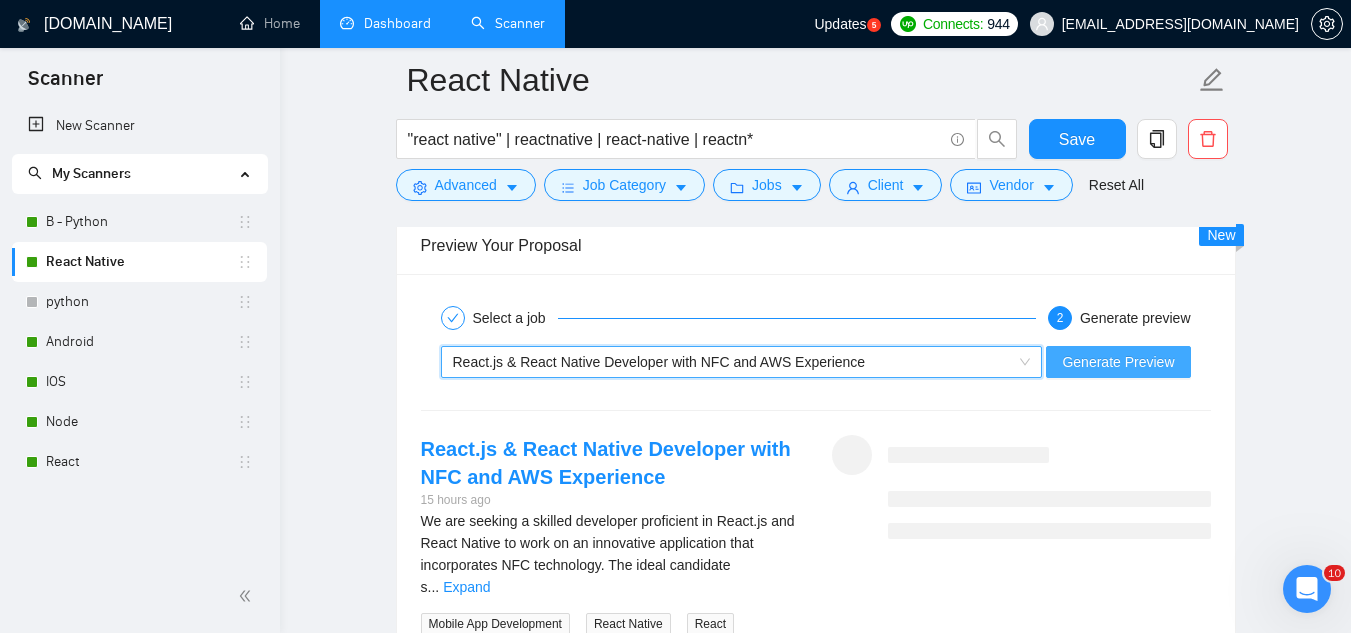 click on "Generate Preview" at bounding box center [1118, 362] 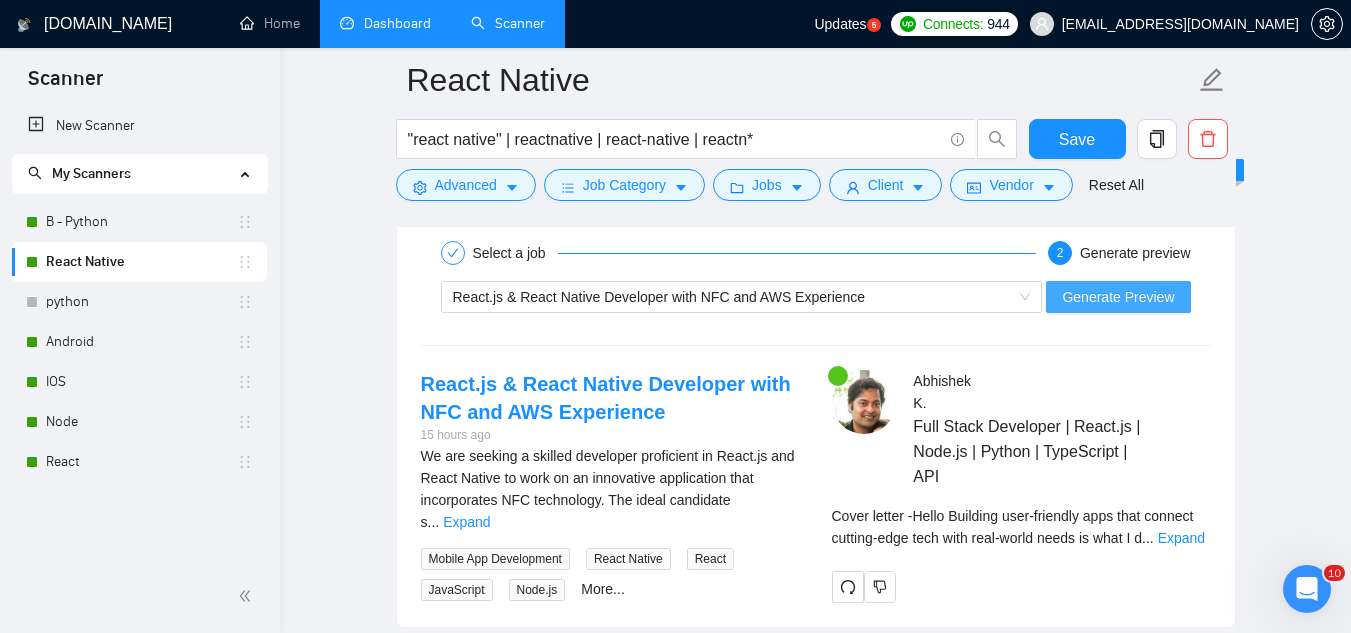 scroll, scrollTop: 3000, scrollLeft: 0, axis: vertical 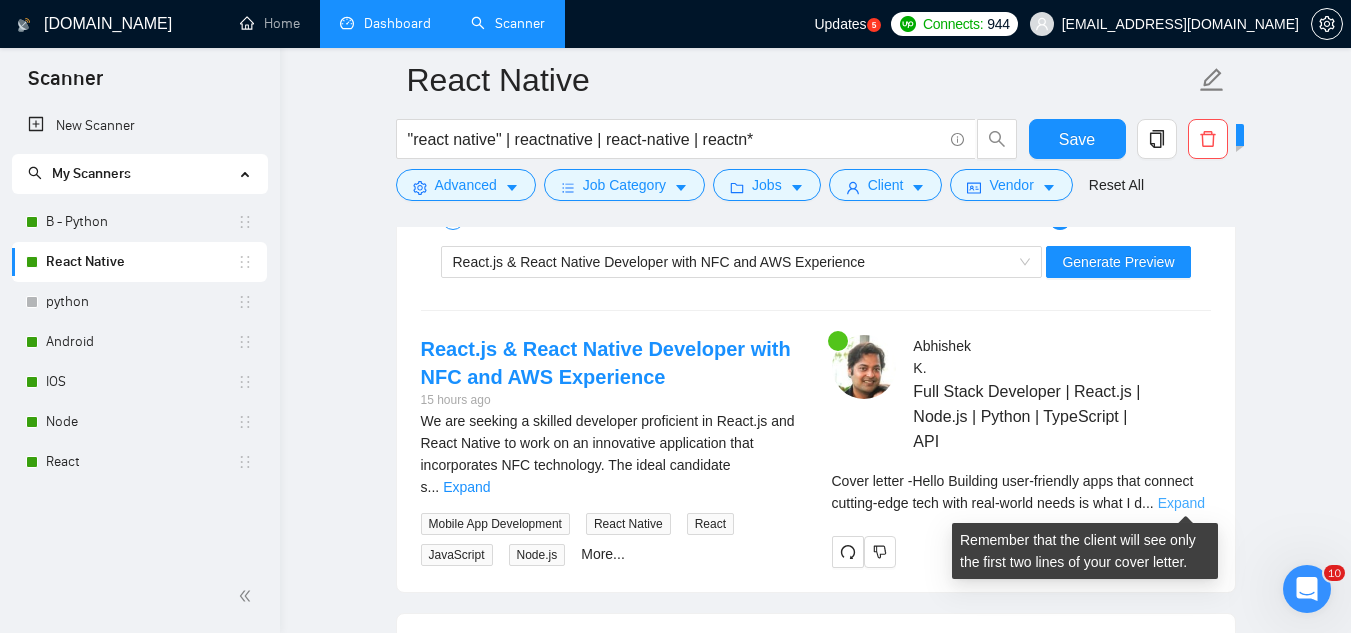click on "Expand" at bounding box center [1181, 503] 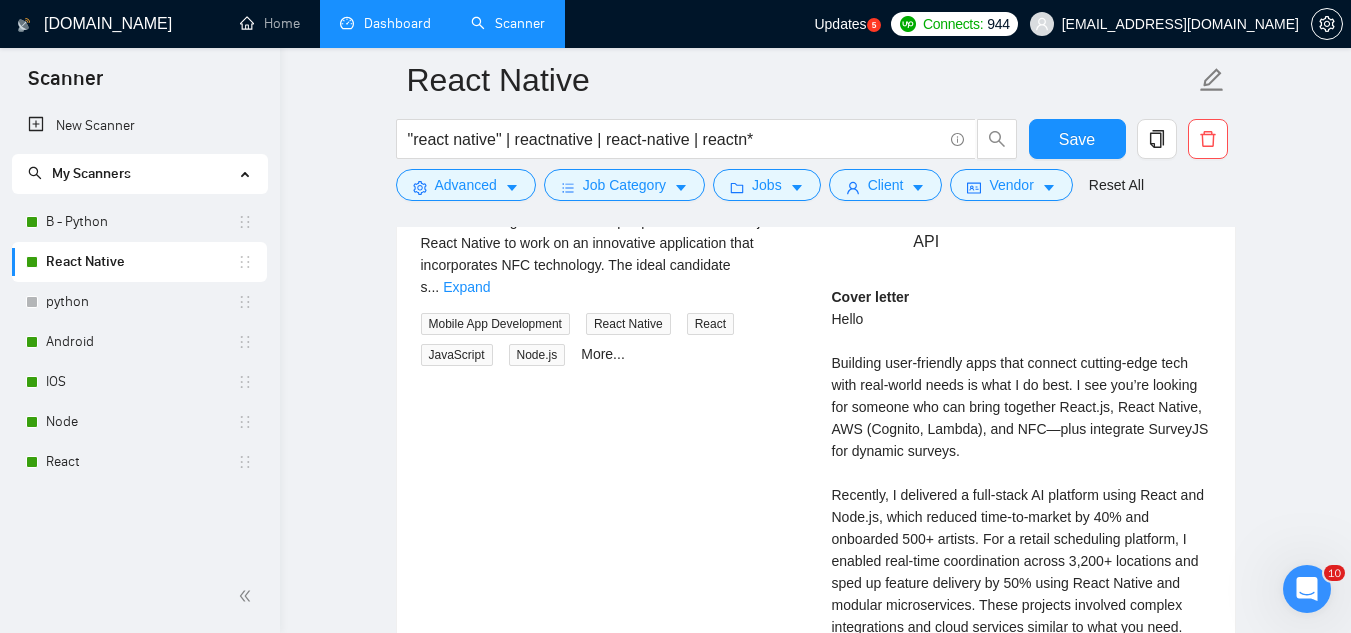 scroll, scrollTop: 3400, scrollLeft: 0, axis: vertical 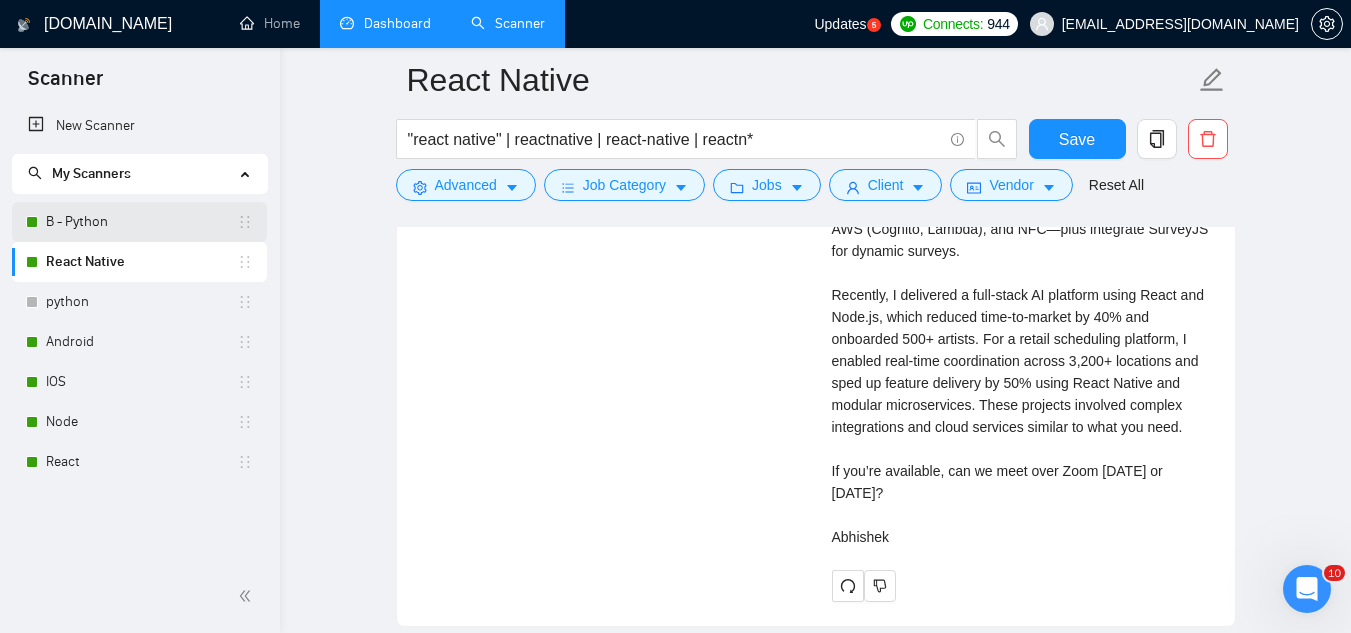 click on "B - Python" at bounding box center [141, 222] 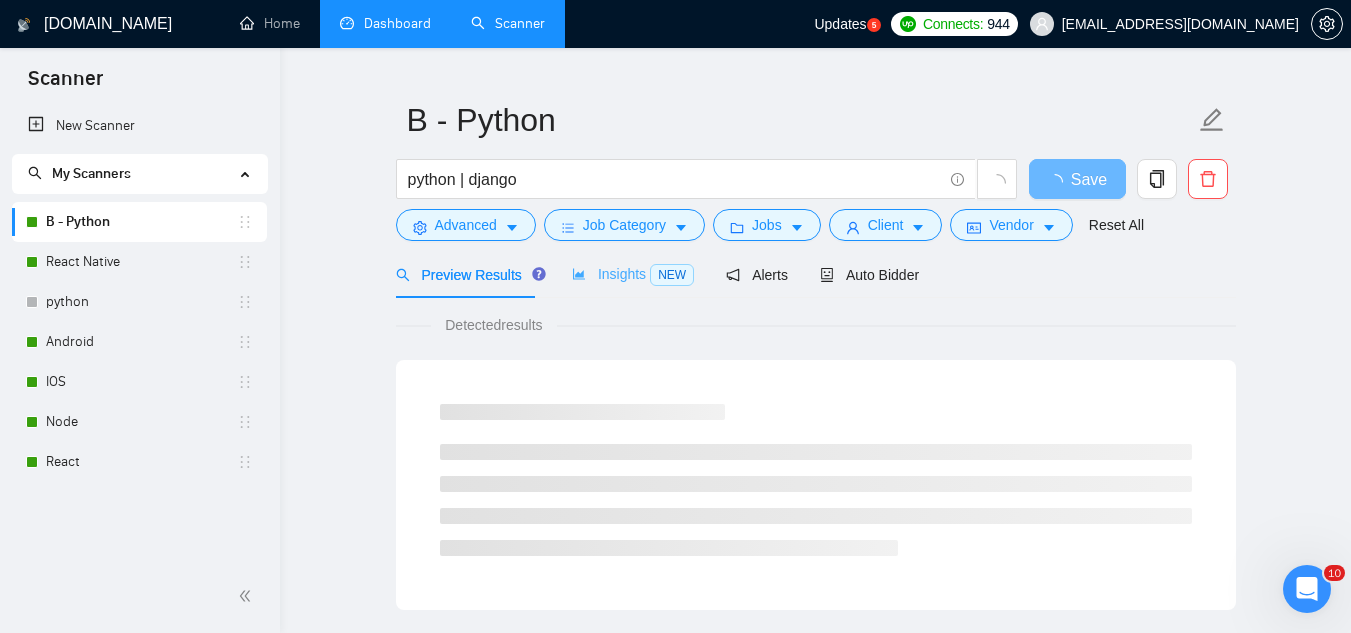 scroll, scrollTop: 0, scrollLeft: 0, axis: both 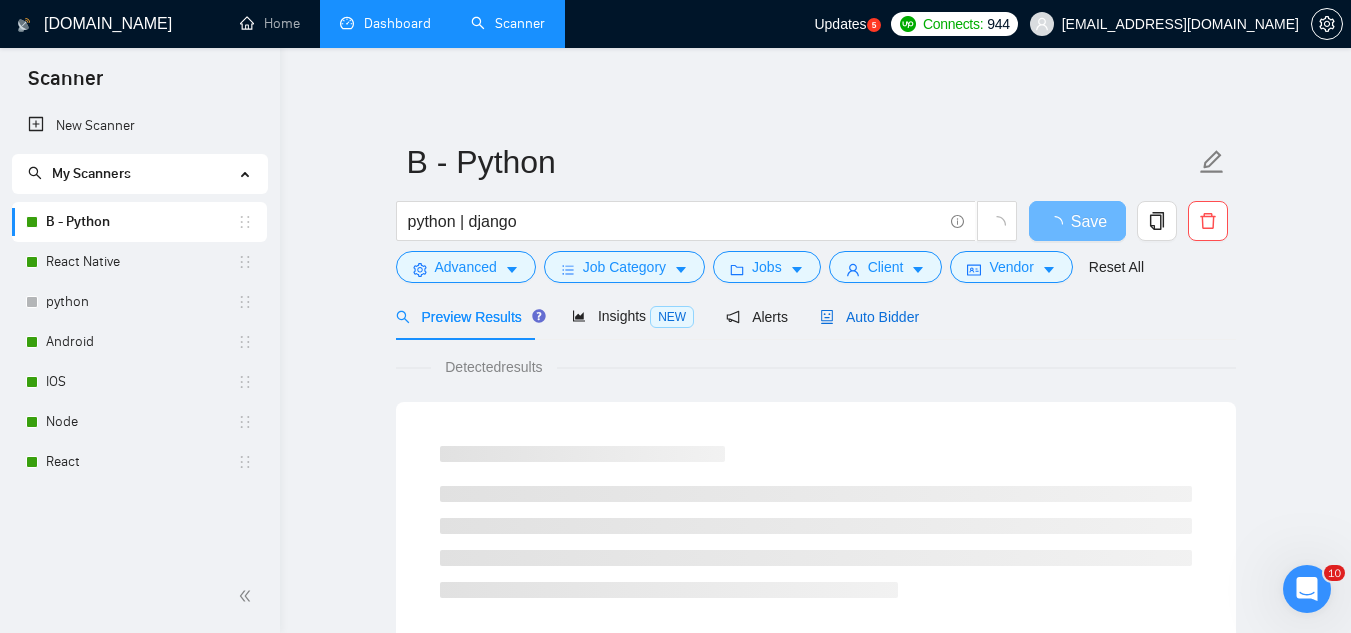 click on "Auto Bidder" at bounding box center [869, 317] 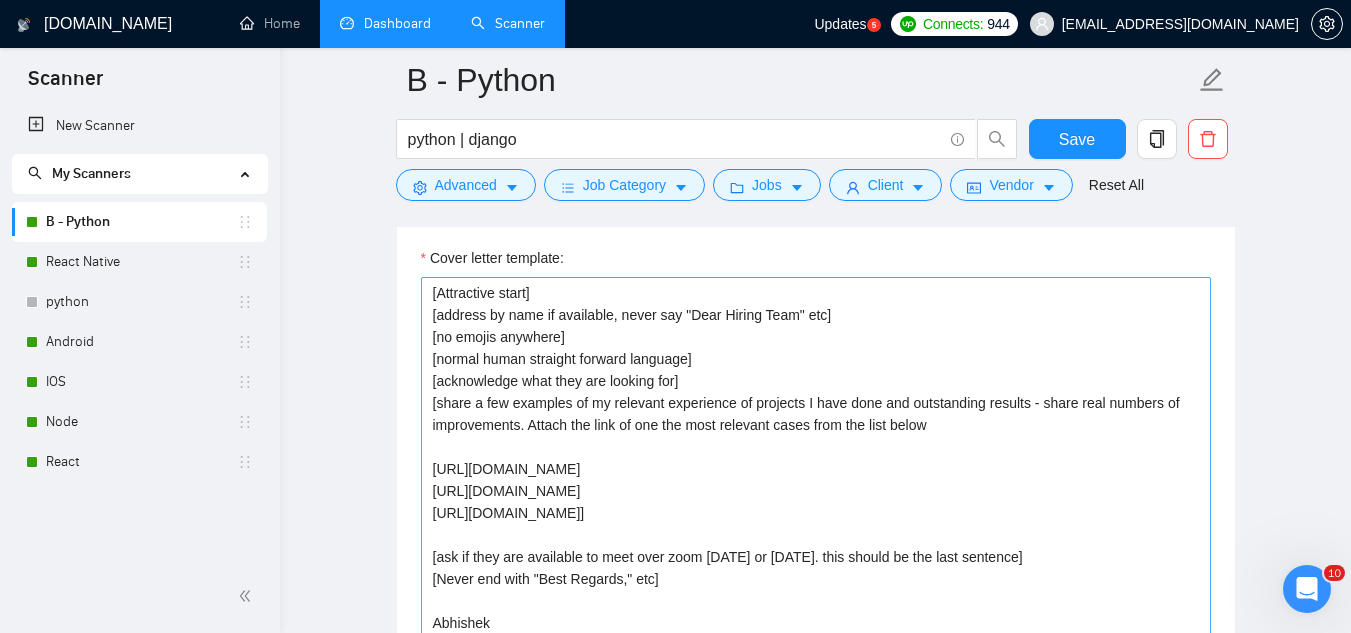 scroll, scrollTop: 1400, scrollLeft: 0, axis: vertical 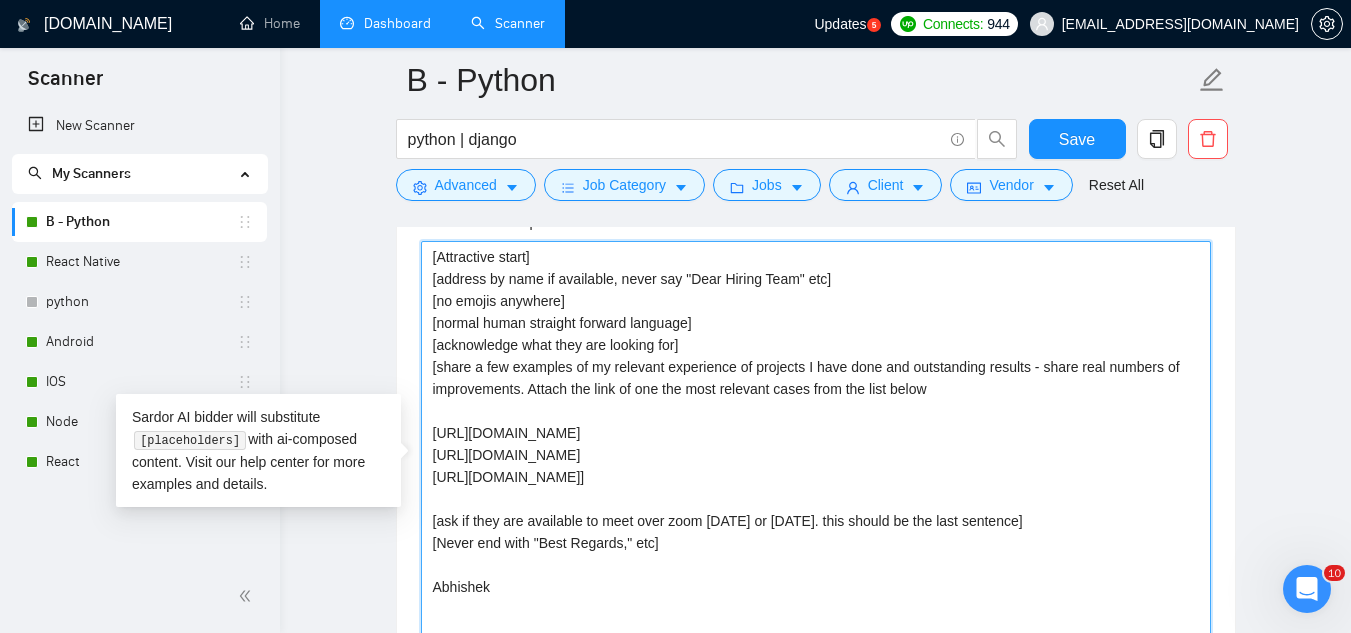 click on "[Attractive start]
[address by name if available, never say "Dear Hiring Team" etc]
[no emojis anywhere]
[normal human straight forward language]
[acknowledge what they are looking for]
[share a few examples of my relevant experience of projects I have done and outstanding results - share real numbers of improvements. Attach the link of one the most relevant cases from the list below
[URL][DOMAIN_NAME]
[URL][DOMAIN_NAME]
[URL][DOMAIN_NAME]]
[ask if they are available to meet over zoom [DATE] or [DATE]. this should be the last sentence]
[Never end with "Best Regards," etc]
Abhishek" at bounding box center [816, 466] 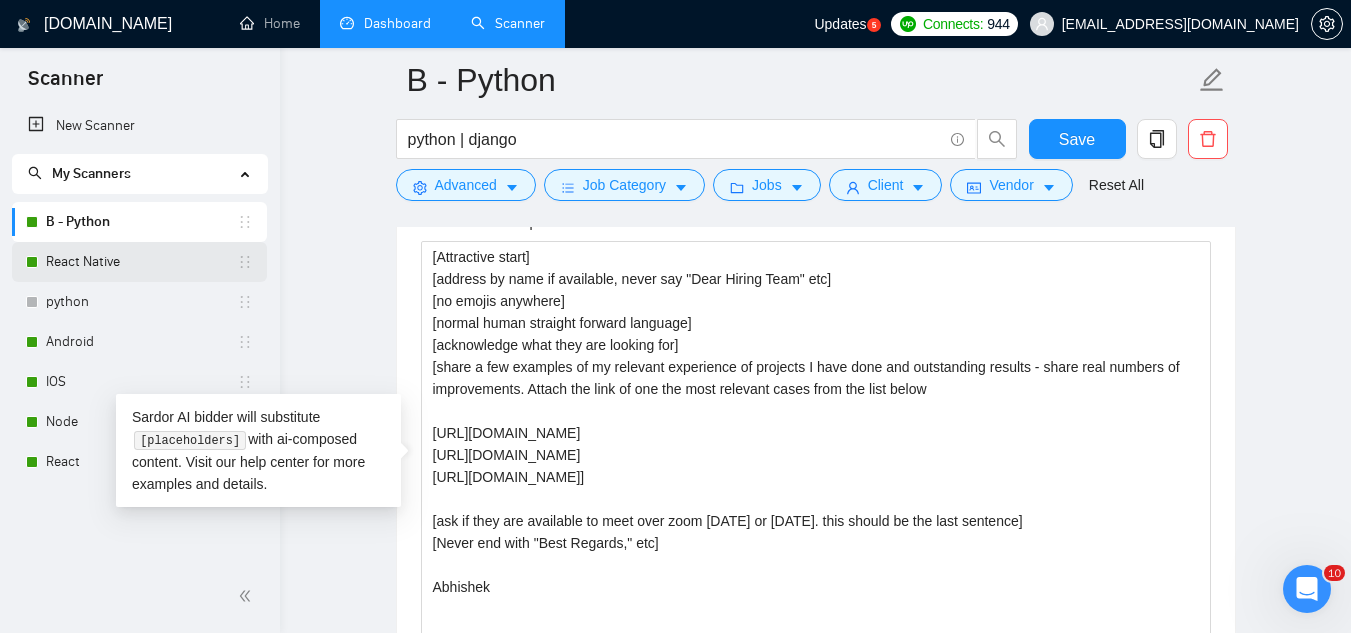 click on "React Native" at bounding box center (141, 262) 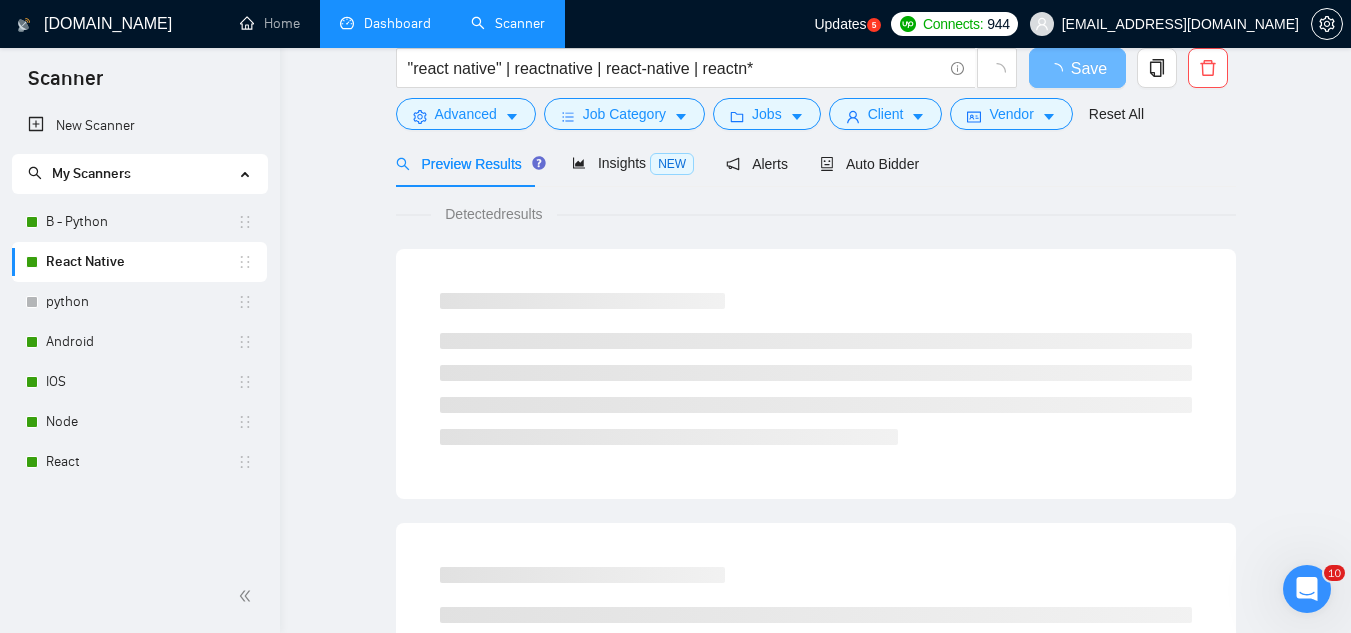 scroll, scrollTop: 0, scrollLeft: 0, axis: both 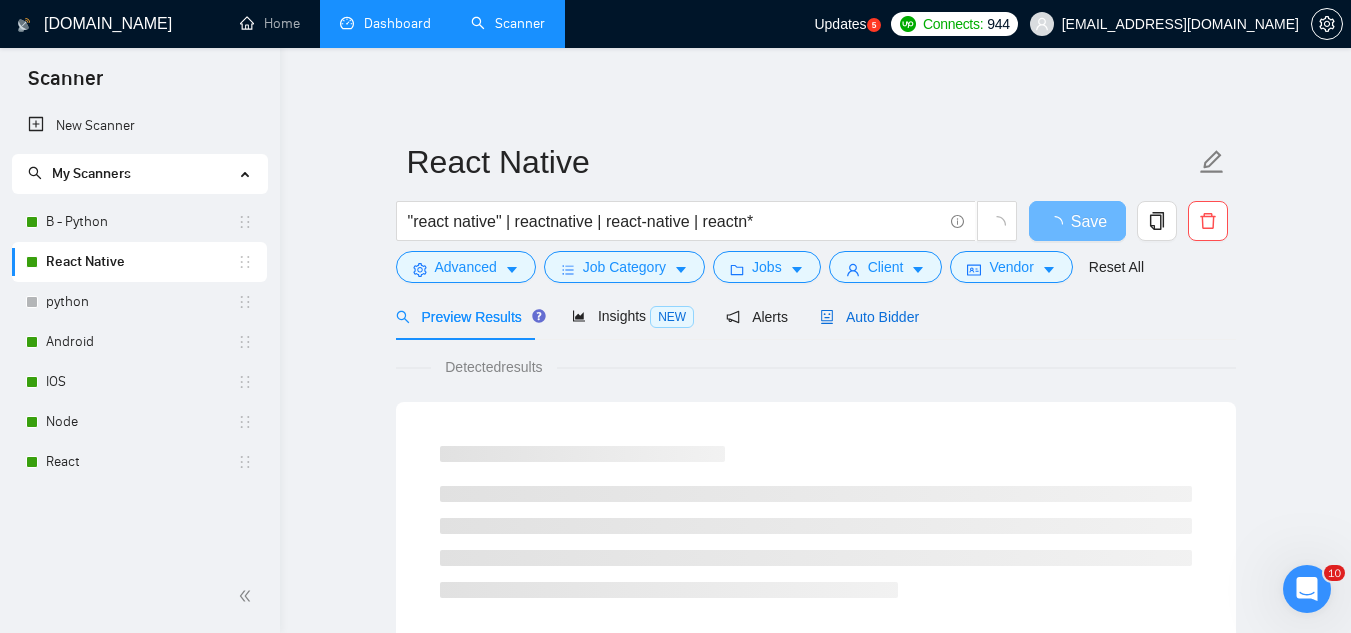 click on "Auto Bidder" at bounding box center (869, 317) 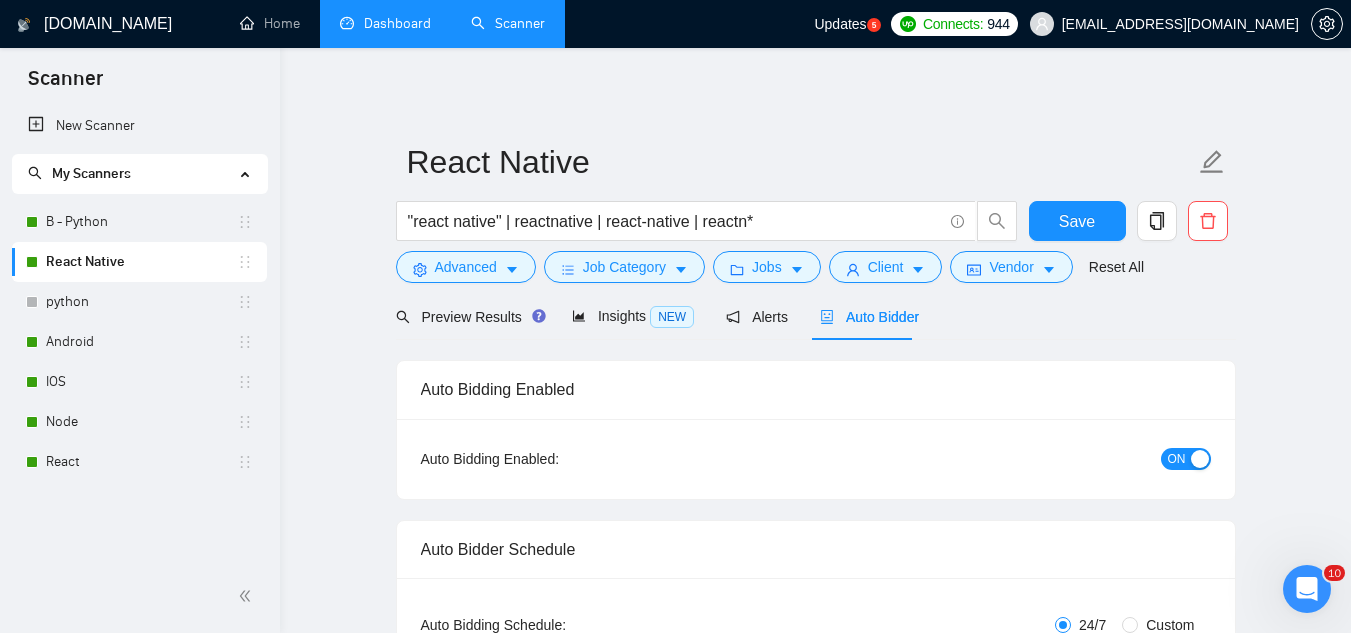type 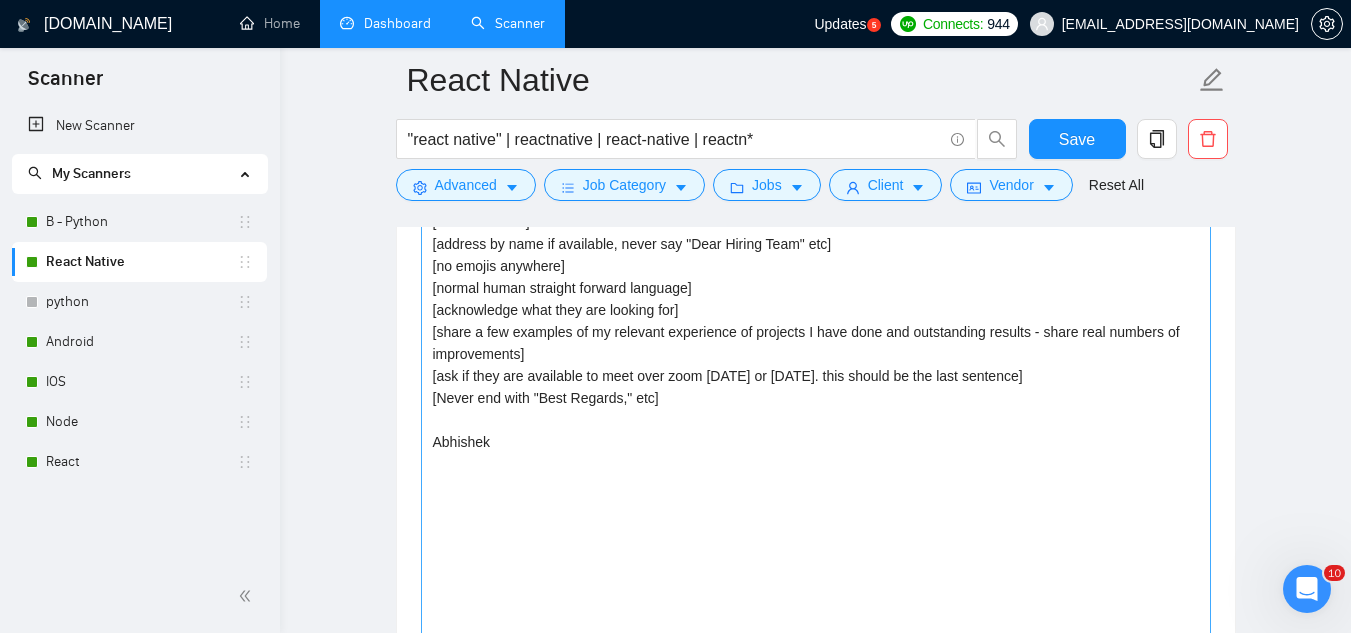 scroll, scrollTop: 1400, scrollLeft: 0, axis: vertical 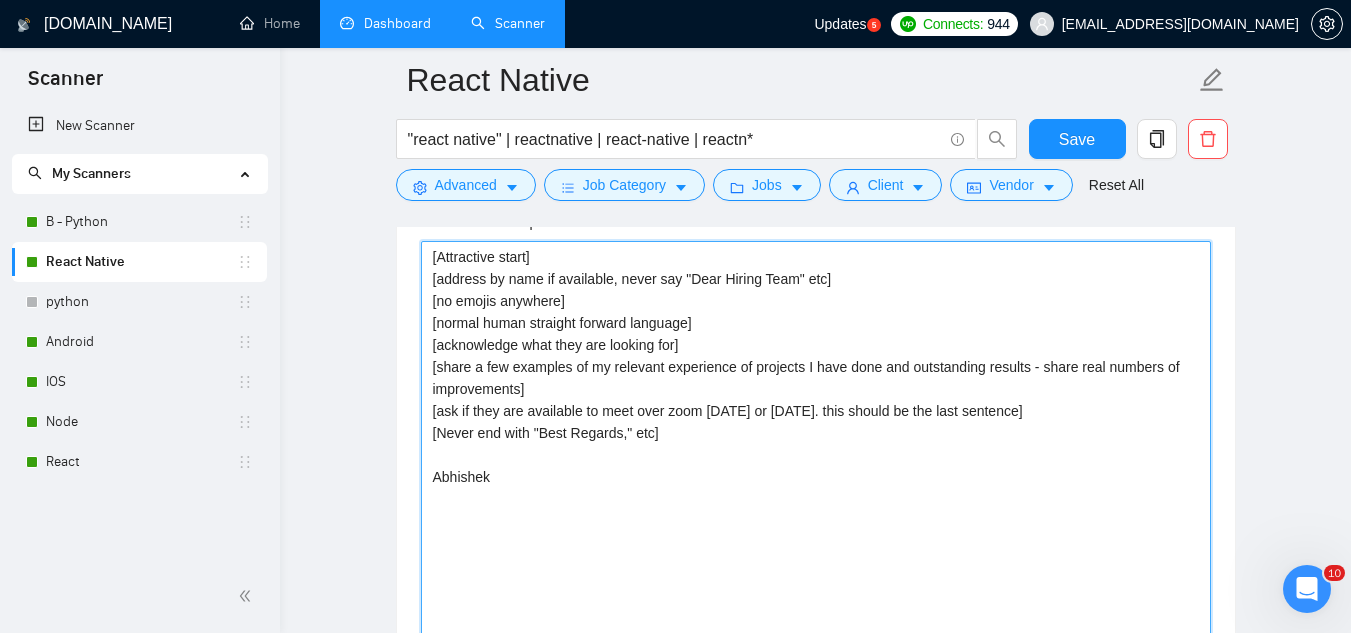 click on "[Attractive start]
[address by name if available, never say "Dear Hiring Team" etc]
[no emojis anywhere]
[normal human straight forward language]
[acknowledge what they are looking for]
[share a few examples of my relevant experience of projects I have done and outstanding results - share real numbers of improvements]
[ask if they are available to meet over zoom [DATE] or [DATE]. this should be the last sentence]
[Never end with "Best Regards," etc]
Abhishek" at bounding box center (816, 466) 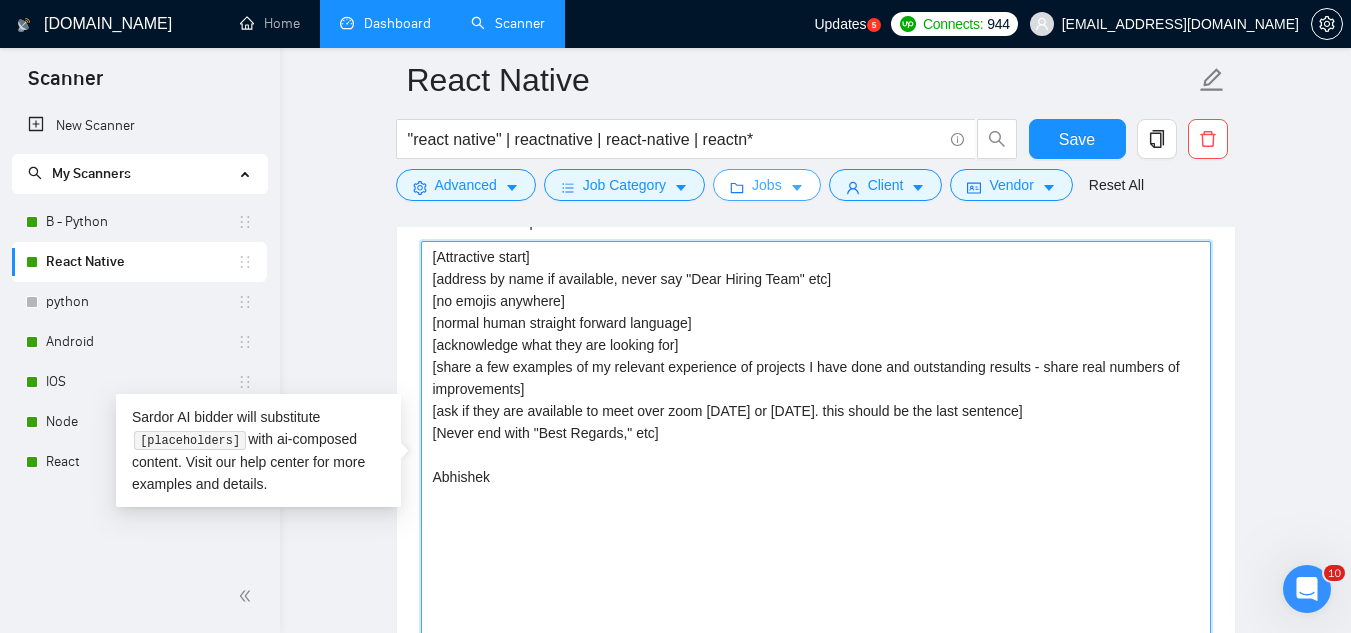 paste on ". Attach the link of one the most relevant cases from the list below
[URL][DOMAIN_NAME]
[URL][DOMAIN_NAME]
[URL][DOMAIN_NAME]" 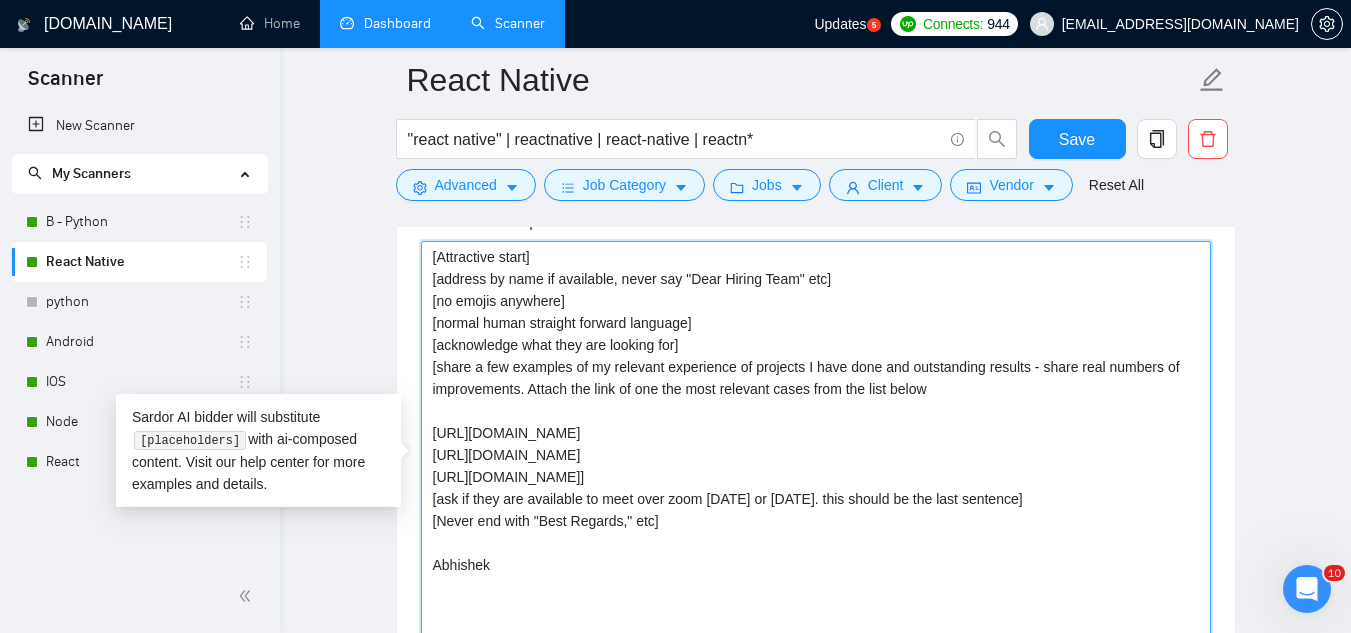 click on "[Attractive start]
[address by name if available, never say "Dear Hiring Team" etc]
[no emojis anywhere]
[normal human straight forward language]
[acknowledge what they are looking for]
[share a few examples of my relevant experience of projects I have done and outstanding results - share real numbers of improvements. Attach the link of one the most relevant cases from the list below
[URL][DOMAIN_NAME]
[URL][DOMAIN_NAME]
[URL][DOMAIN_NAME]]
[ask if they are available to meet over zoom [DATE] or [DATE]. this should be the last sentence]
[Never end with "Best Regards," etc]
Abhishek" at bounding box center (816, 466) 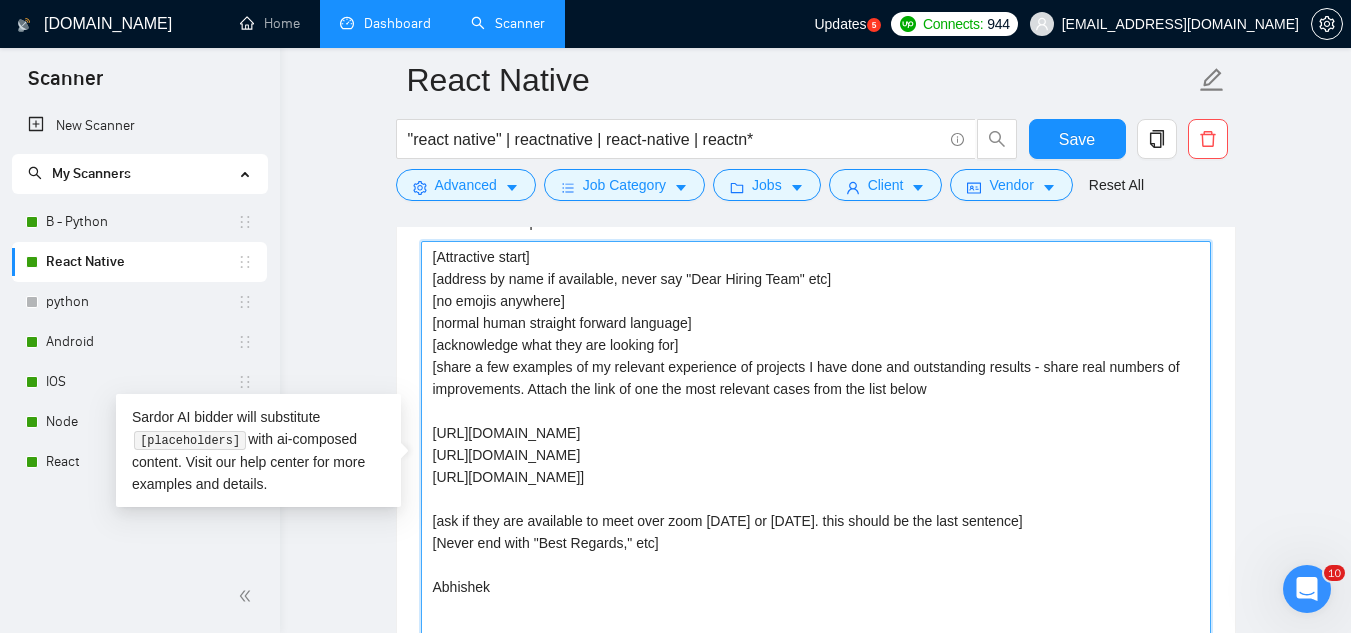 click on "[Attractive start]
[address by name if available, never say "Dear Hiring Team" etc]
[no emojis anywhere]
[normal human straight forward language]
[acknowledge what they are looking for]
[share a few examples of my relevant experience of projects I have done and outstanding results - share real numbers of improvements. Attach the link of one the most relevant cases from the list below
[URL][DOMAIN_NAME]
[URL][DOMAIN_NAME]
[URL][DOMAIN_NAME]]
[ask if they are available to meet over zoom [DATE] or [DATE]. this should be the last sentence]
[Never end with "Best Regards," etc]
Abhishek" at bounding box center [816, 466] 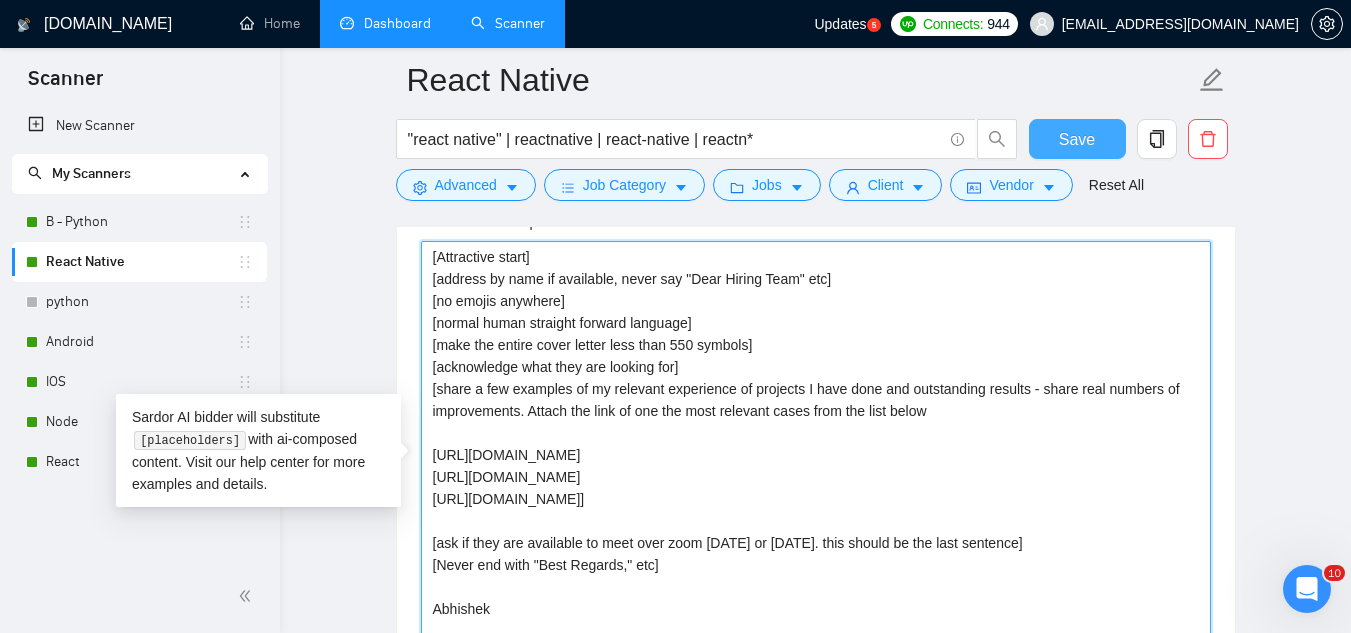 type on "[Attractive start]
[address by name if available, never say "Dear Hiring Team" etc]
[no emojis anywhere]
[normal human straight forward language]
[make the entire cover letter less than 550 symbols]
[acknowledge what they are looking for]
[share a few examples of my relevant experience of projects I have done and outstanding results - share real numbers of improvements. Attach the link of one the most relevant cases from the list below
[URL][DOMAIN_NAME]
[URL][DOMAIN_NAME]
[URL][DOMAIN_NAME]]
[ask if they are available to meet over zoom [DATE] or [DATE]. this should be the last sentence]
[Never end with "Best Regards," etc]
Abhishek" 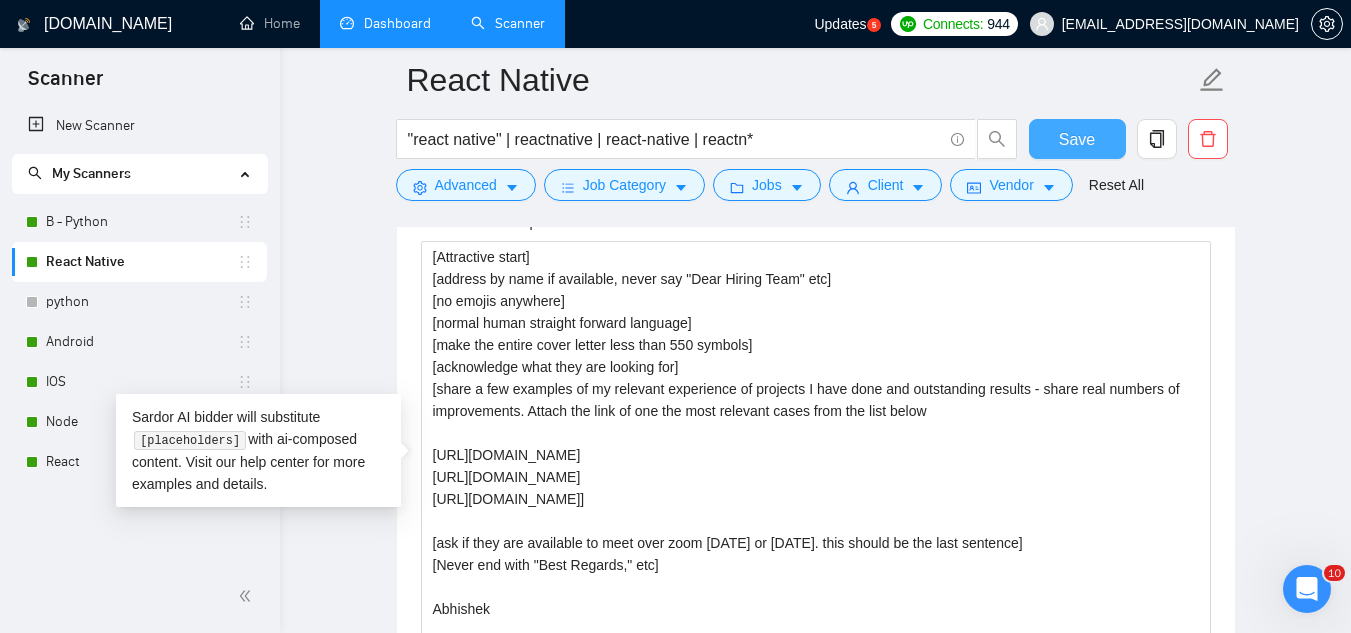 click on "Save" at bounding box center [1077, 139] 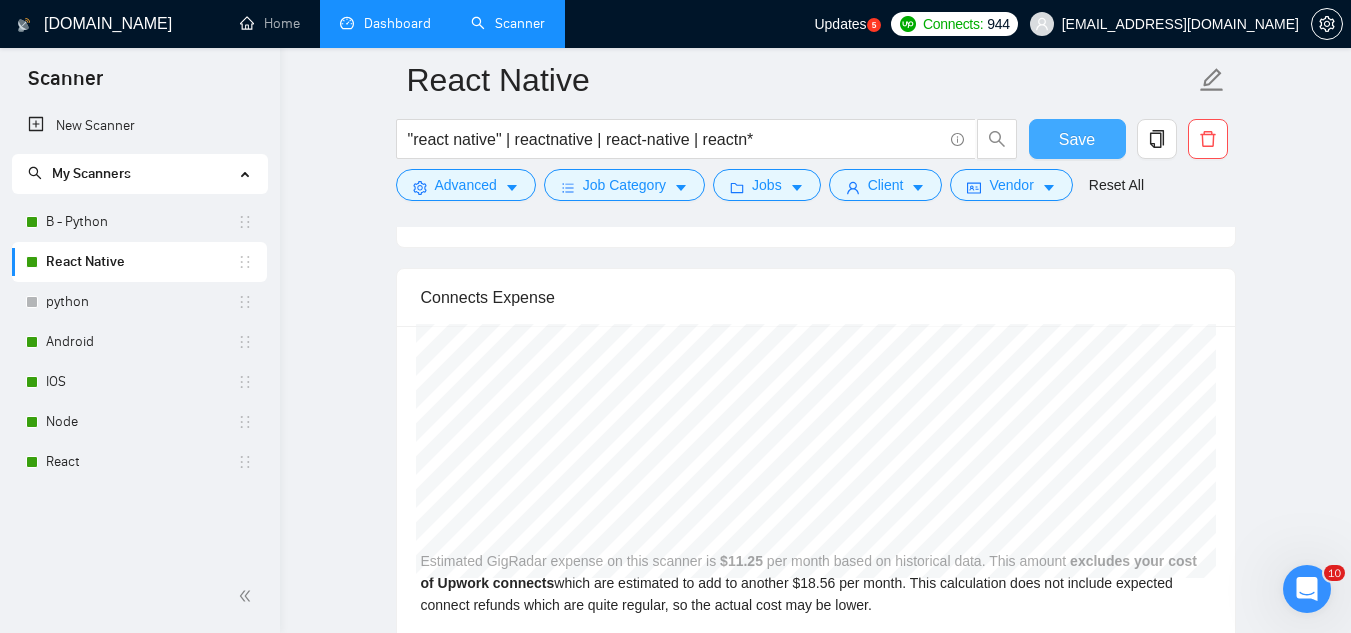 scroll, scrollTop: 3000, scrollLeft: 0, axis: vertical 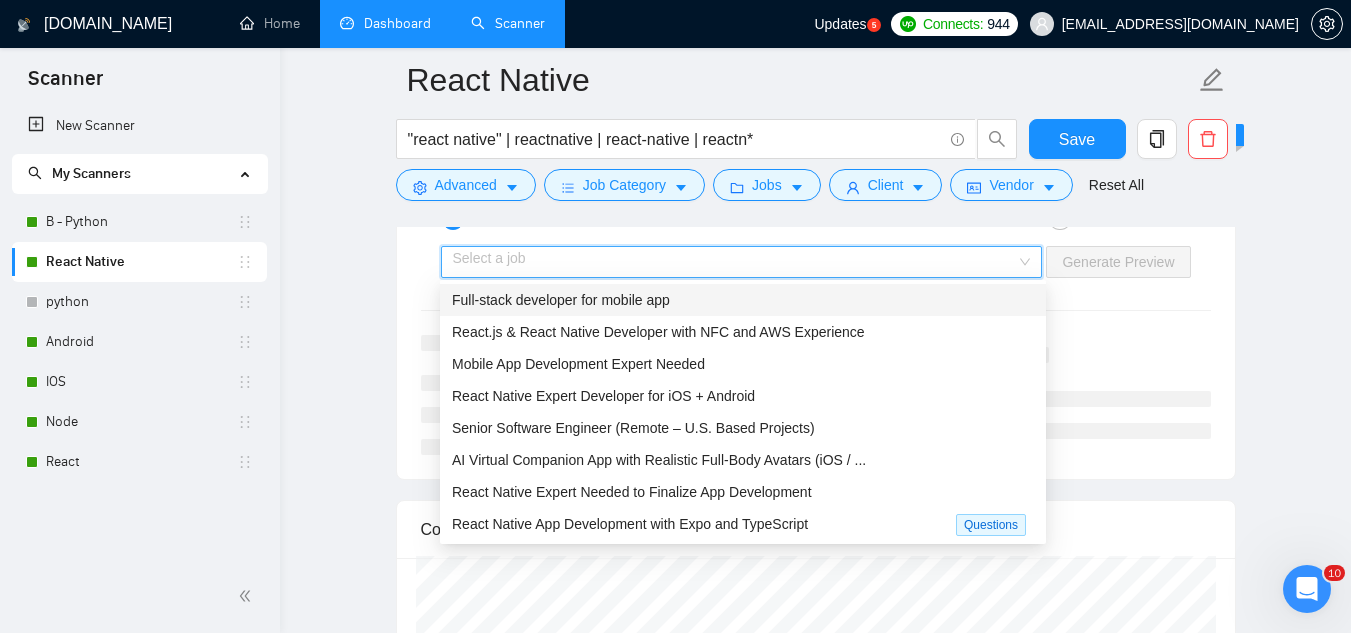 click at bounding box center (735, 262) 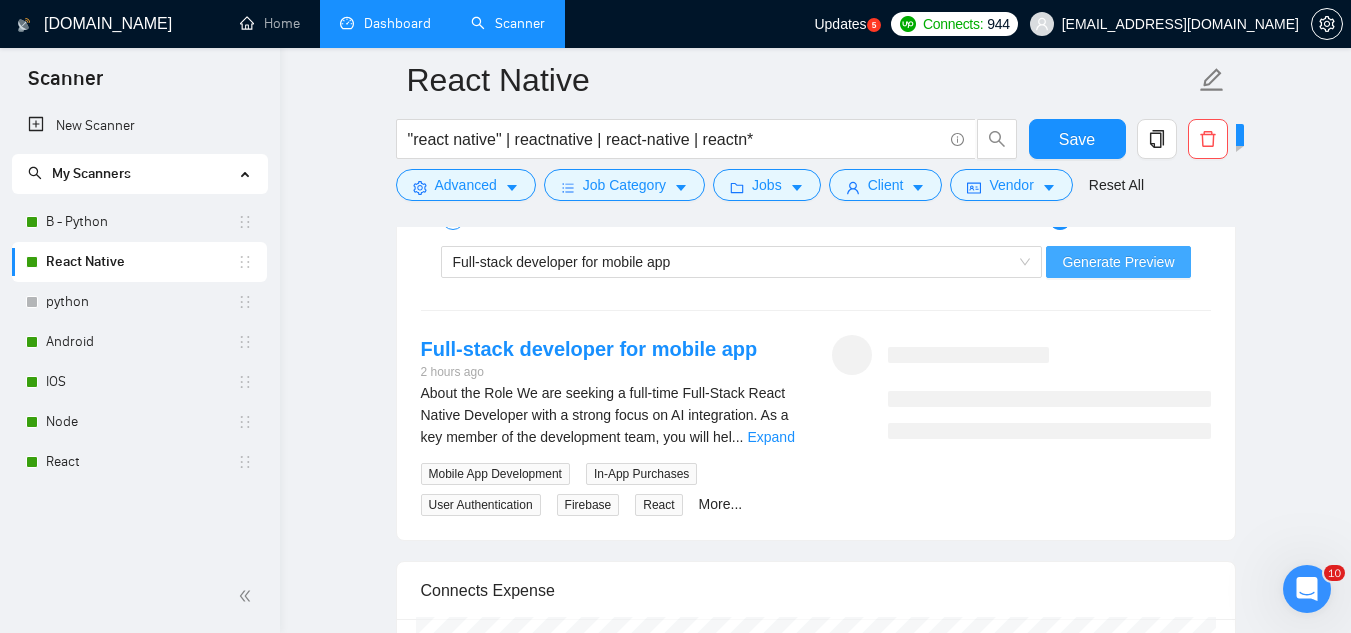 click on "Generate Preview" at bounding box center [1118, 262] 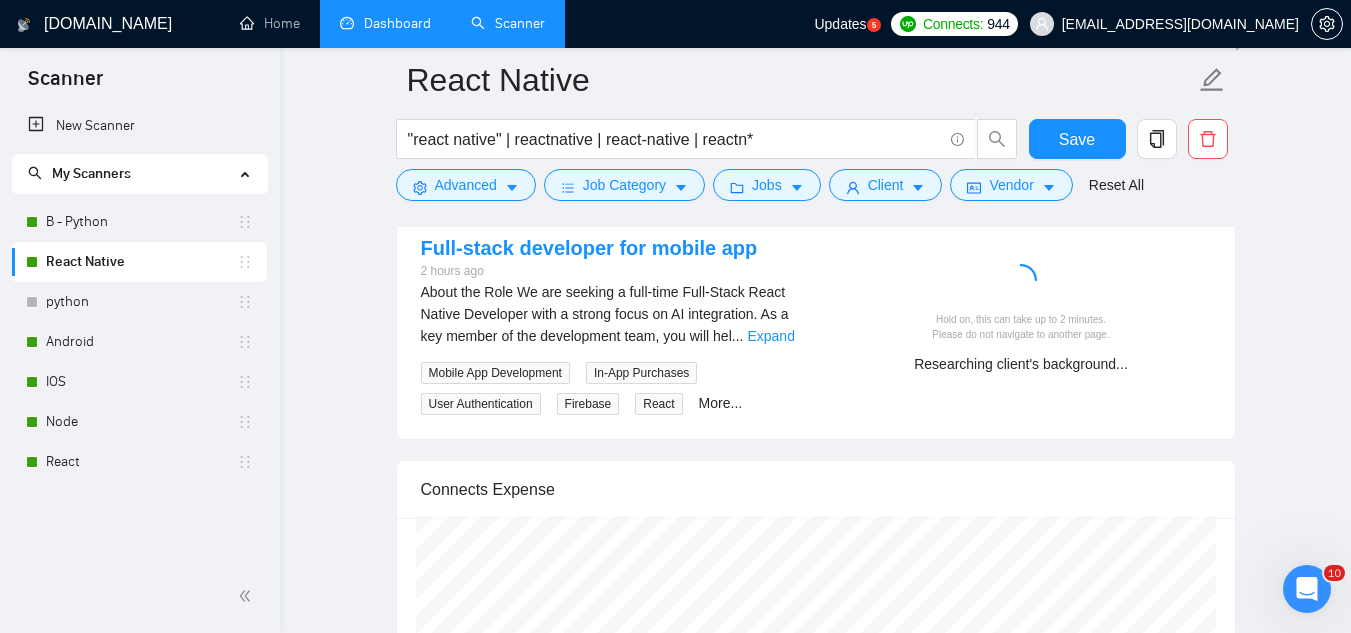 scroll, scrollTop: 3100, scrollLeft: 0, axis: vertical 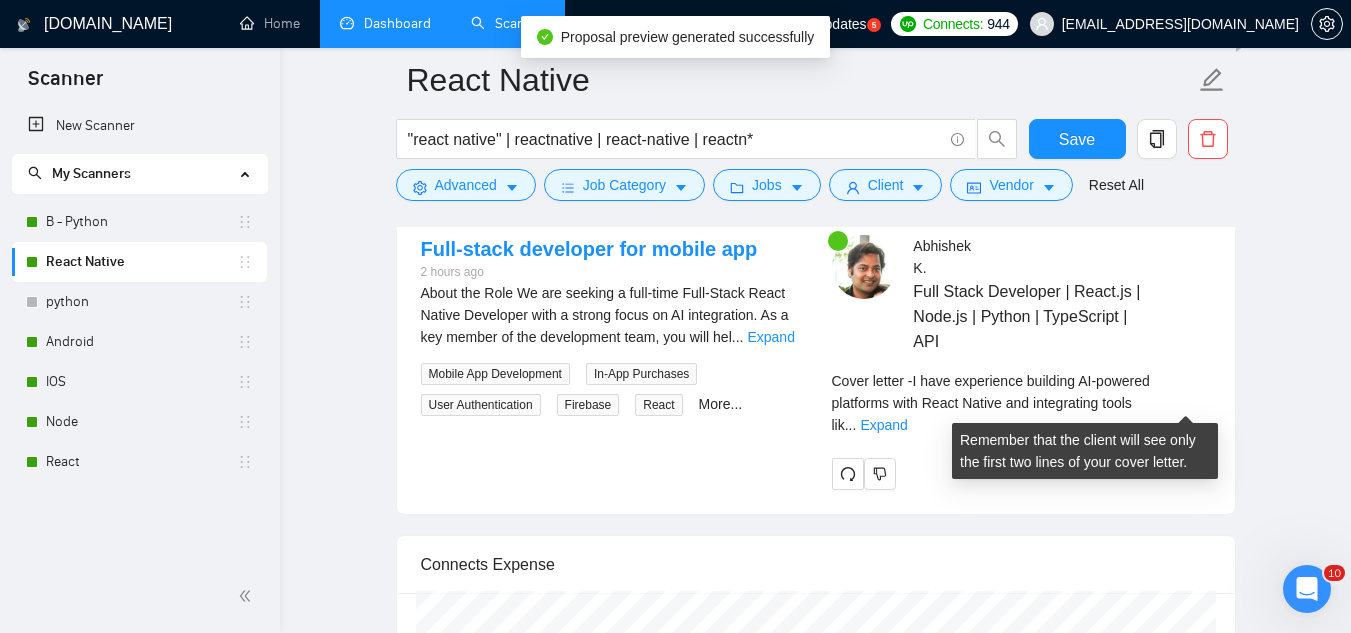 click on "..." at bounding box center (851, 425) 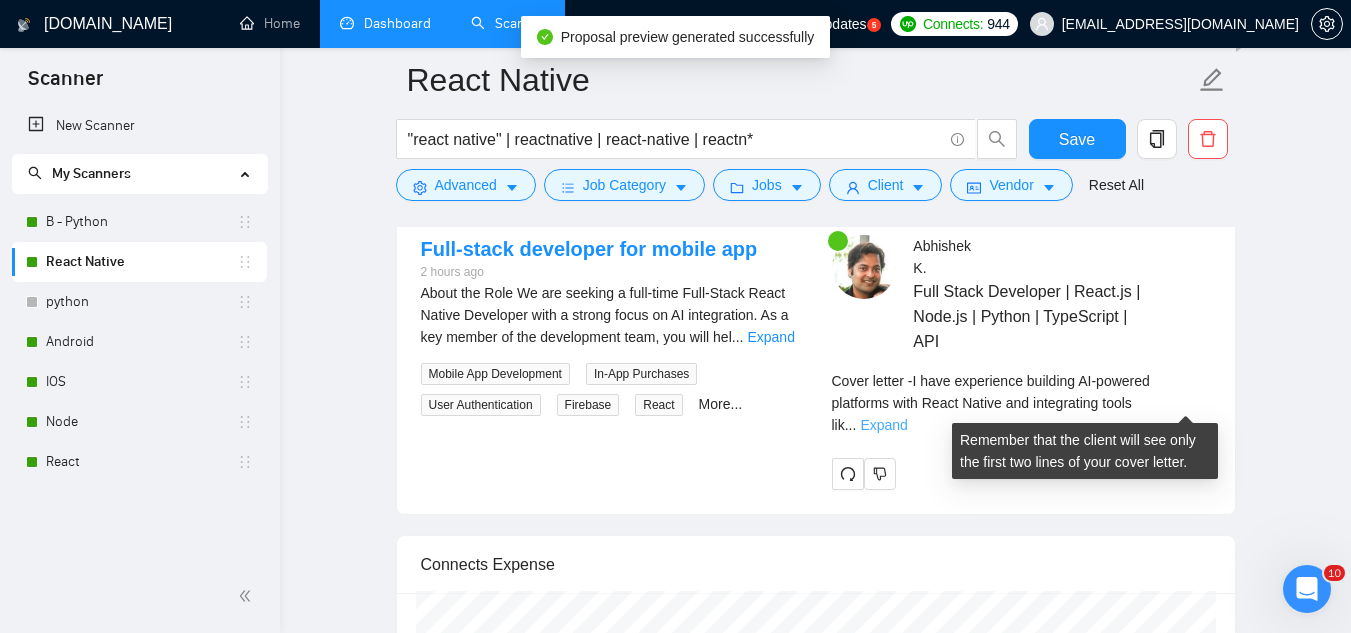 click on "Expand" at bounding box center (883, 425) 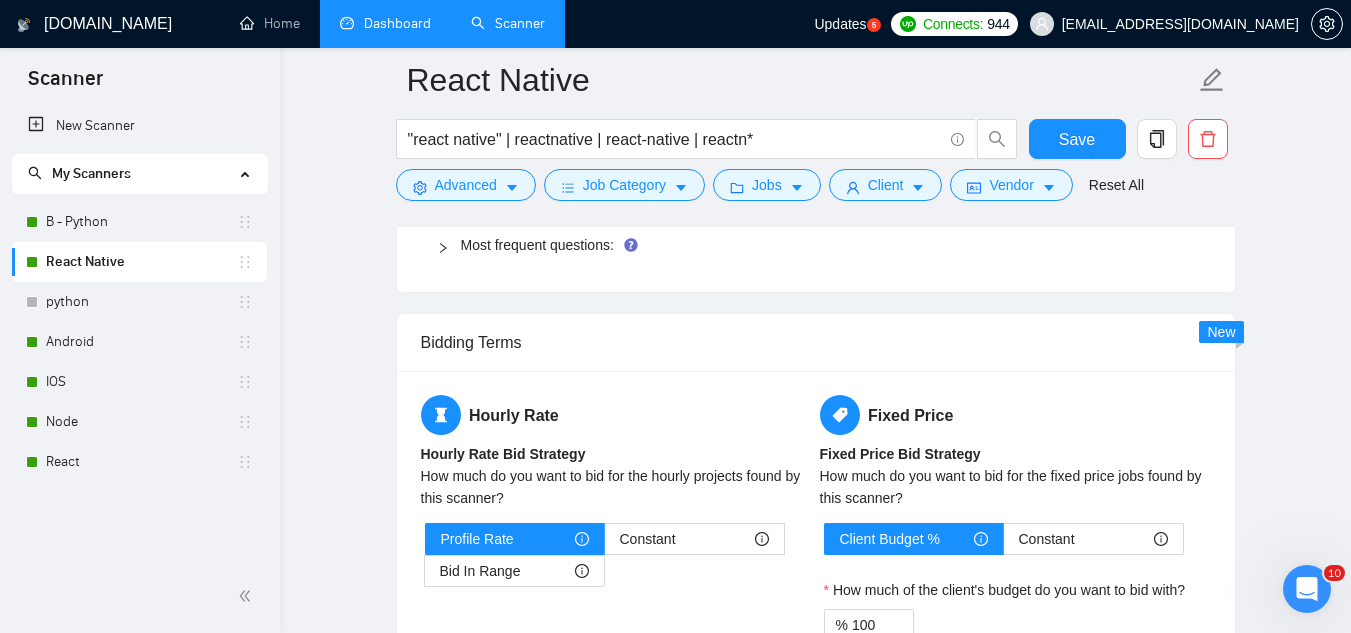 scroll, scrollTop: 2000, scrollLeft: 0, axis: vertical 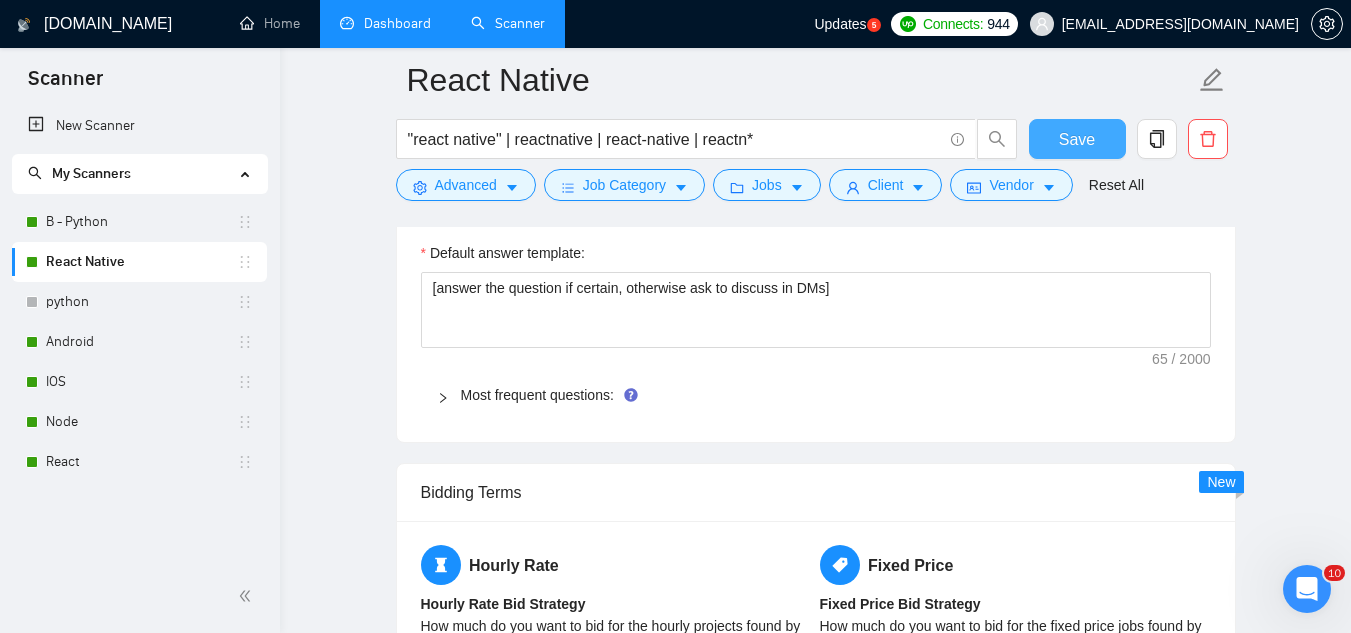 click on "Save" at bounding box center [1077, 139] 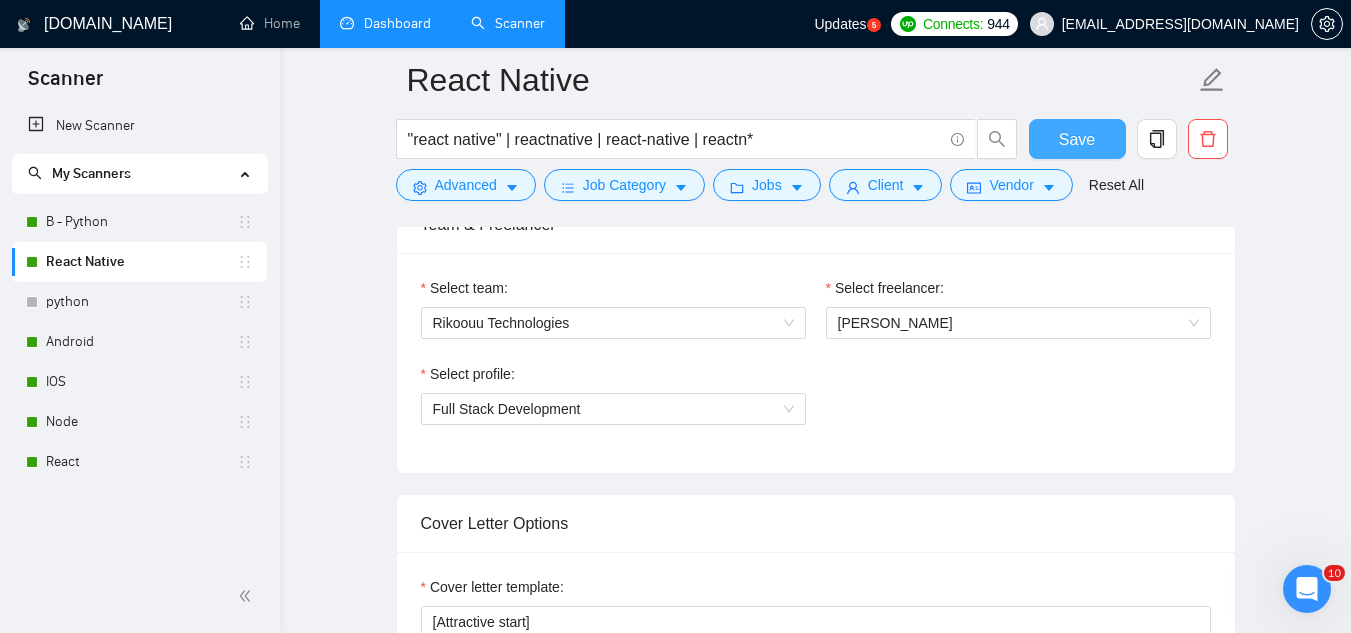scroll, scrollTop: 1000, scrollLeft: 0, axis: vertical 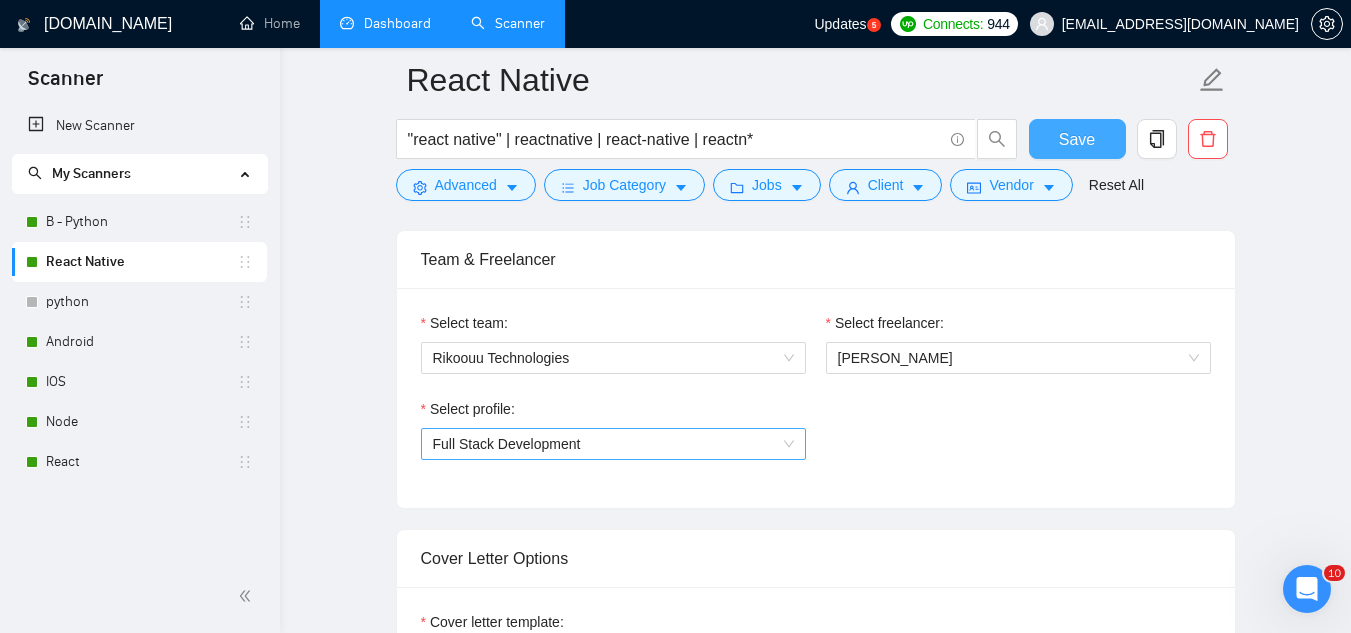 click on "Full Stack Development" at bounding box center [613, 444] 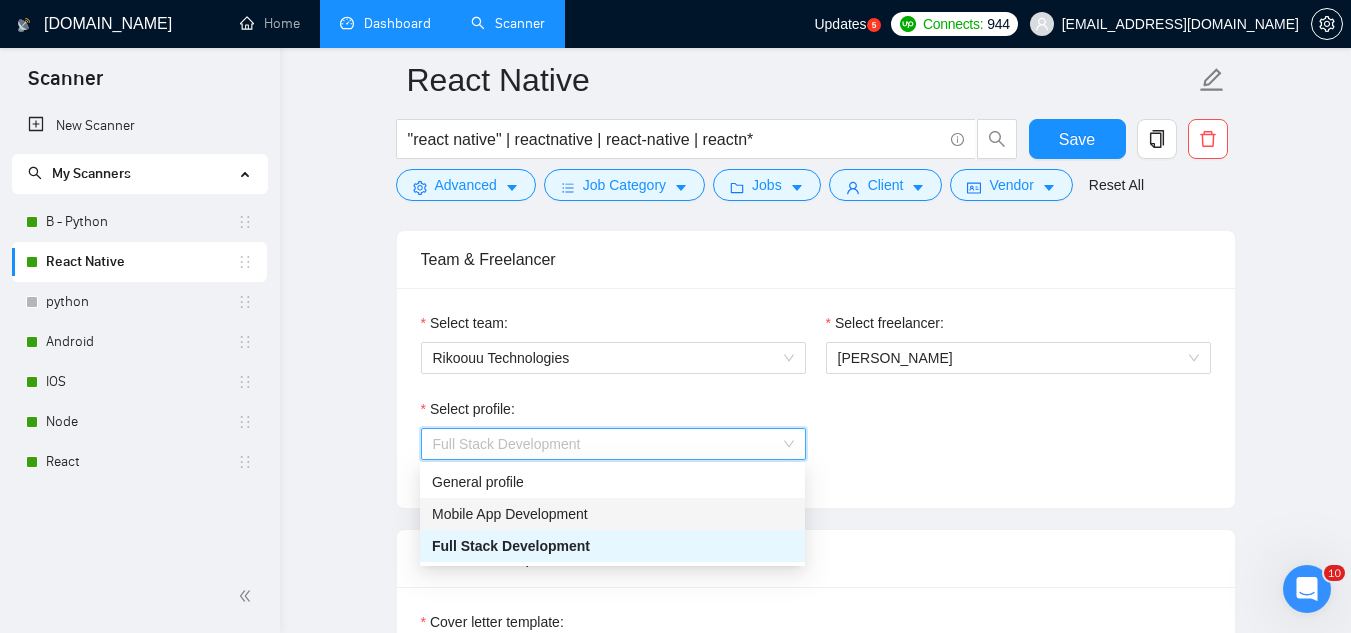 click on "Mobile App Development" at bounding box center [612, 514] 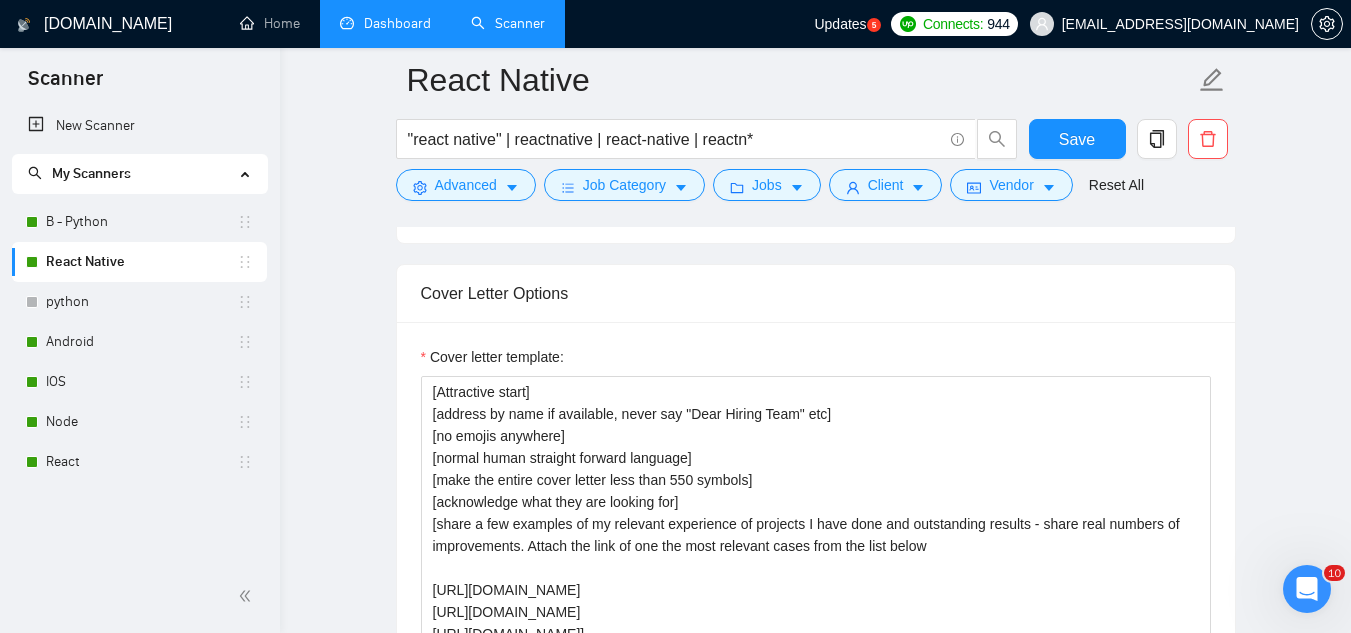 scroll, scrollTop: 1300, scrollLeft: 0, axis: vertical 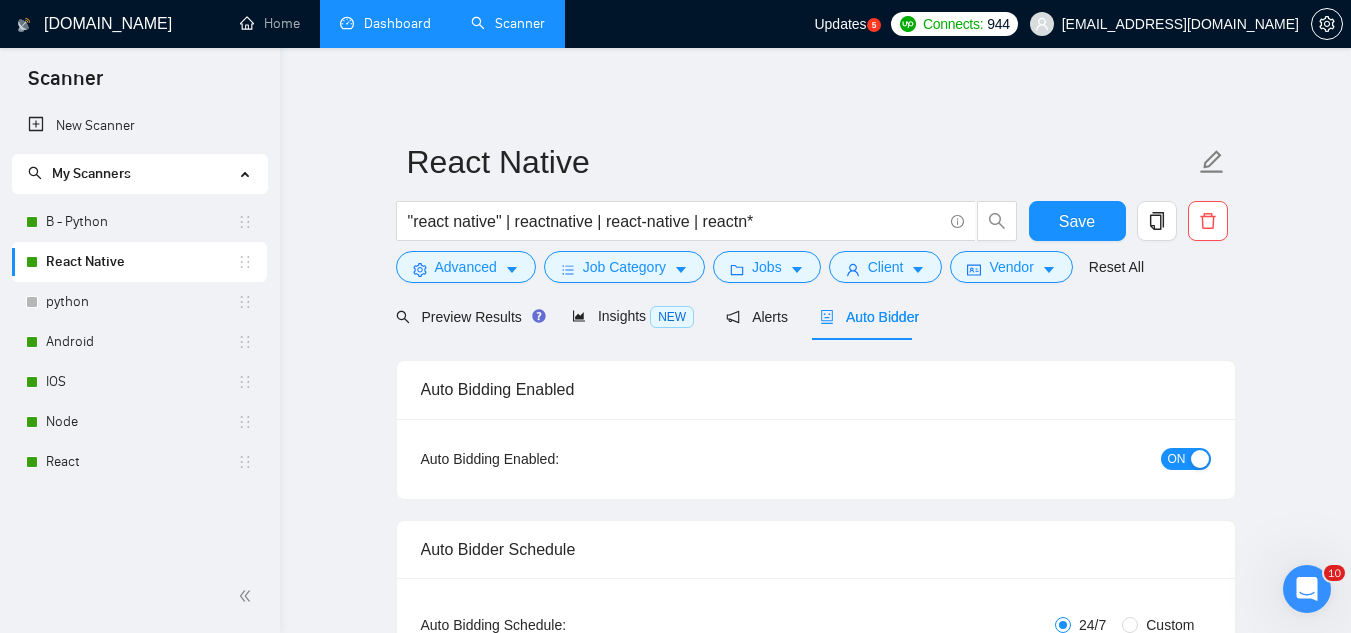 click on "ON" at bounding box center [1177, 459] 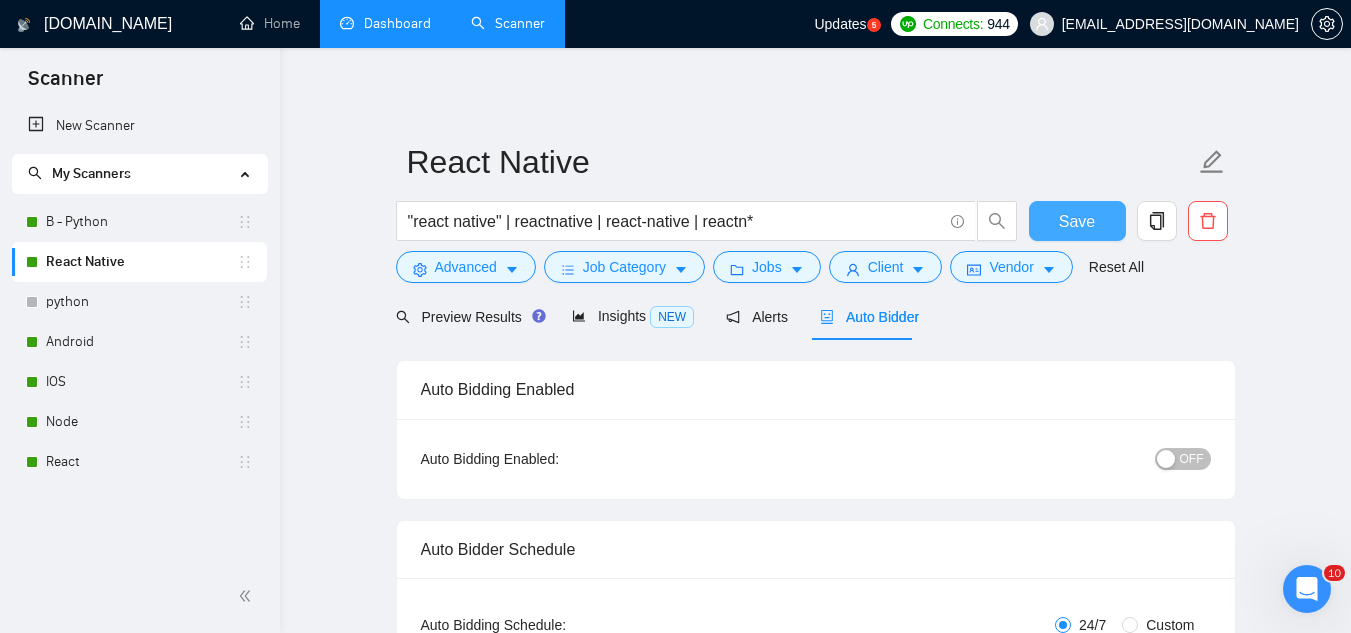 click on "Save" at bounding box center (1077, 221) 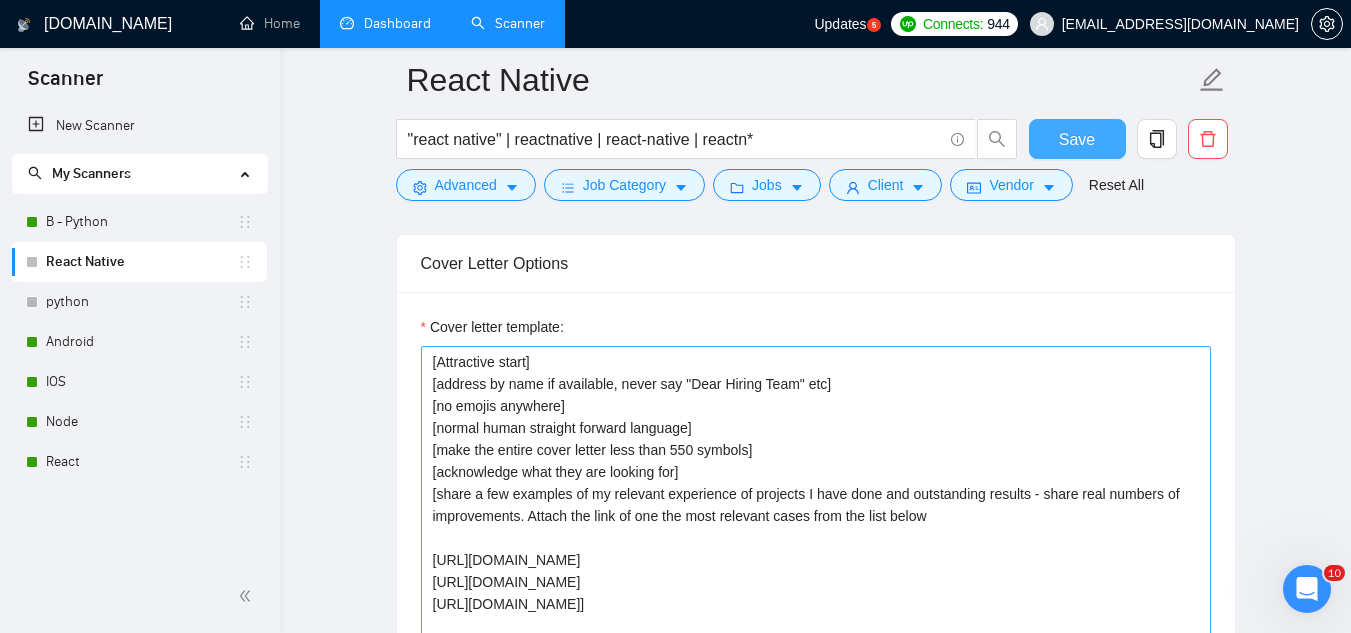 scroll, scrollTop: 1400, scrollLeft: 0, axis: vertical 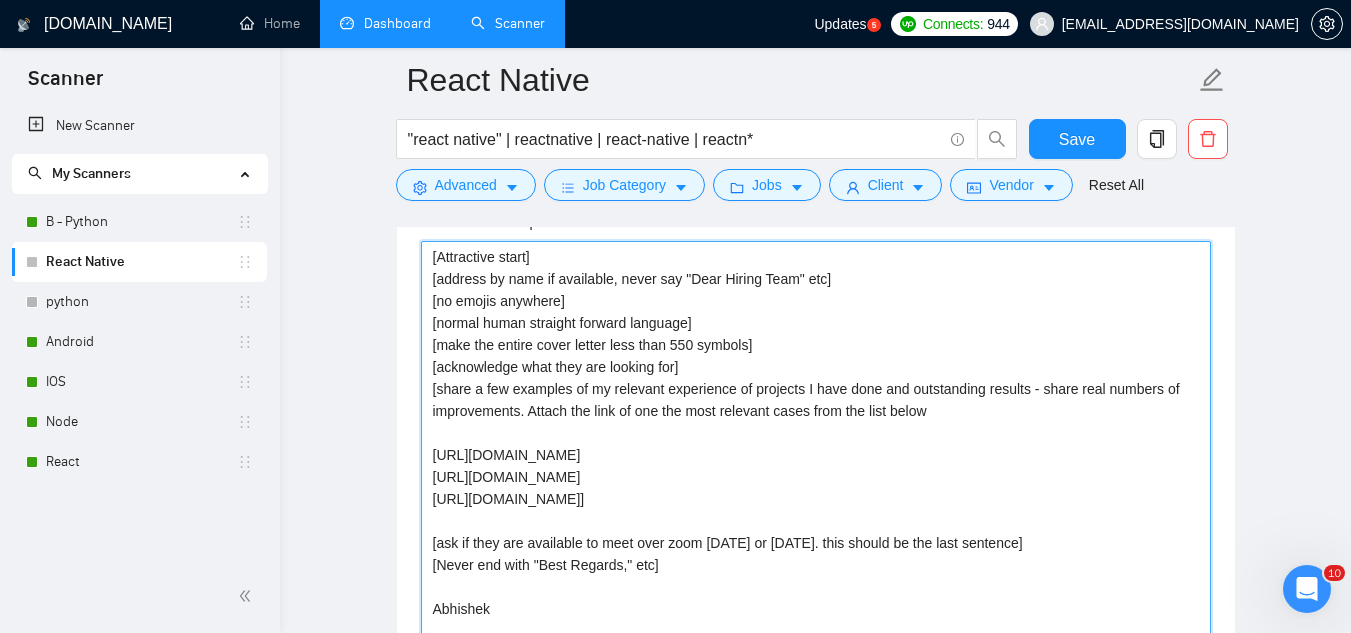 click on "[Attractive start]
[address by name if available, never say "Dear Hiring Team" etc]
[no emojis anywhere]
[normal human straight forward language]
[make the entire cover letter less than 550 symbols]
[acknowledge what they are looking for]
[share a few examples of my relevant experience of projects I have done and outstanding results - share real numbers of improvements. Attach the link of one the most relevant cases from the list below
[URL][DOMAIN_NAME]
[URL][DOMAIN_NAME]
[URL][DOMAIN_NAME]]
[ask if they are available to meet over zoom [DATE] or [DATE]. this should be the last sentence]
[Never end with "Best Regards," etc]
Abhishek" at bounding box center [816, 466] 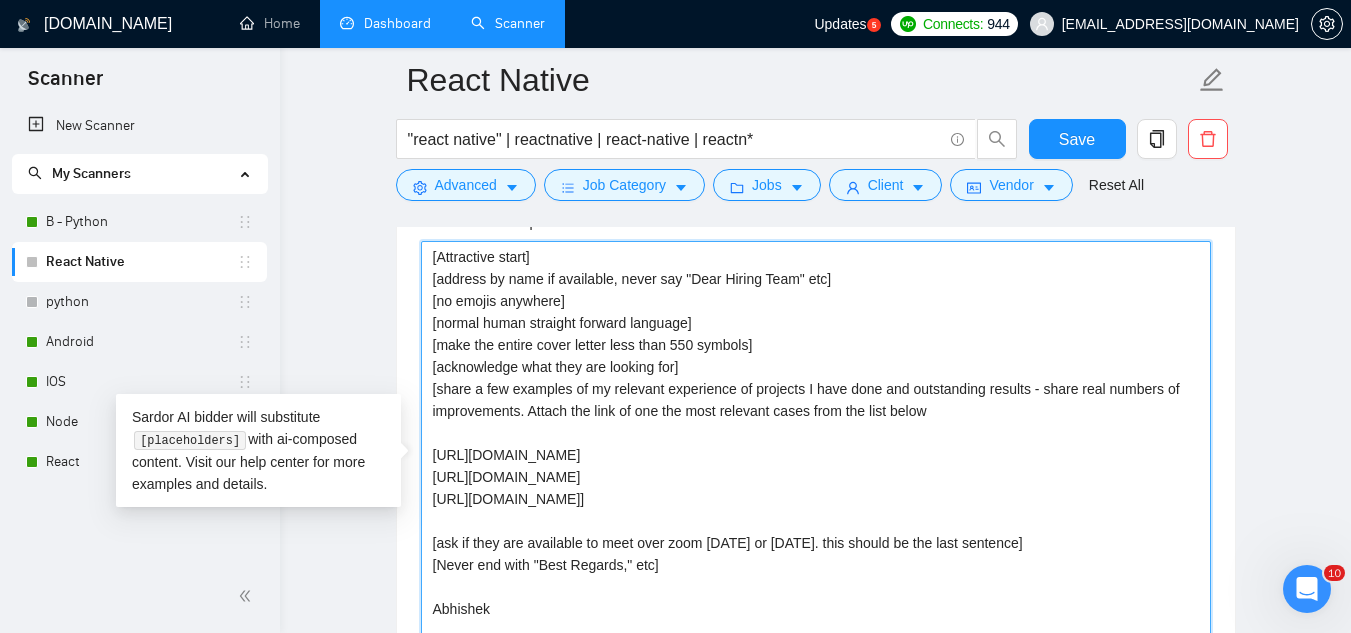 click on "[Attractive start]
[address by name if available, never say "Dear Hiring Team" etc]
[no emojis anywhere]
[normal human straight forward language]
[make the entire cover letter less than 550 symbols]
[acknowledge what they are looking for]
[share a few examples of my relevant experience of projects I have done and outstanding results - share real numbers of improvements. Attach the link of one the most relevant cases from the list below
[URL][DOMAIN_NAME]
[URL][DOMAIN_NAME]
[URL][DOMAIN_NAME]]
[ask if they are available to meet over zoom [DATE] or [DATE]. this should be the last sentence]
[Never end with "Best Regards," etc]
Abhishek" at bounding box center (816, 466) 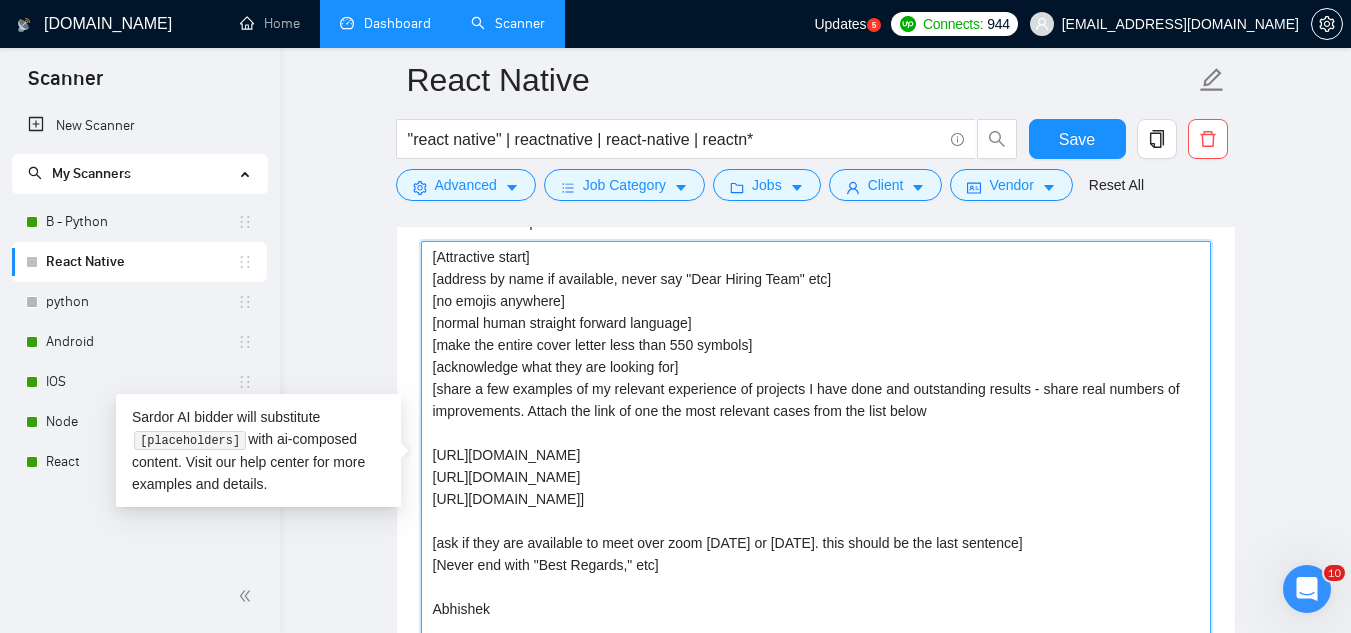 click on "[Attractive start]
[address by name if available, never say "Dear Hiring Team" etc]
[no emojis anywhere]
[normal human straight forward language]
[make the entire cover letter less than 550 symbols]
[acknowledge what they are looking for]
[share a few examples of my relevant experience of projects I have done and outstanding results - share real numbers of improvements. Attach the link of one the most relevant cases from the list below
[URL][DOMAIN_NAME]
[URL][DOMAIN_NAME]
[URL][DOMAIN_NAME]]
[ask if they are available to meet over zoom [DATE] or [DATE]. this should be the last sentence]
[Never end with "Best Regards," etc]
Abhishek" at bounding box center [816, 466] 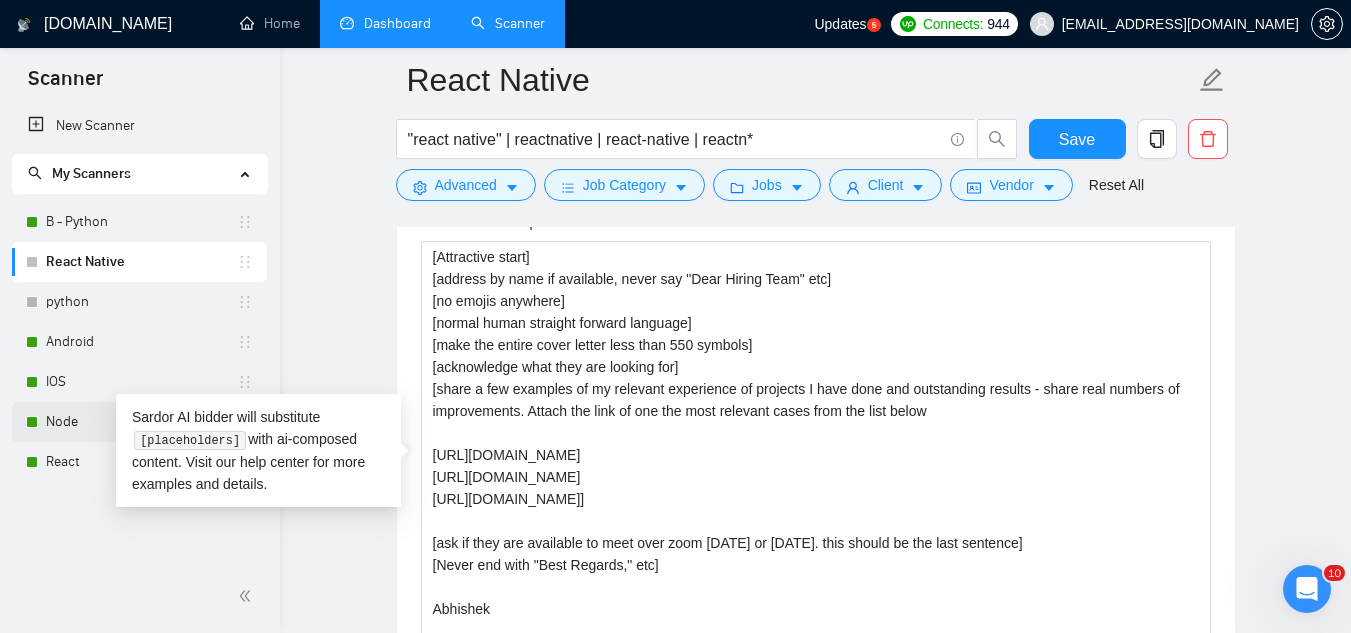 click on "Node" at bounding box center [141, 422] 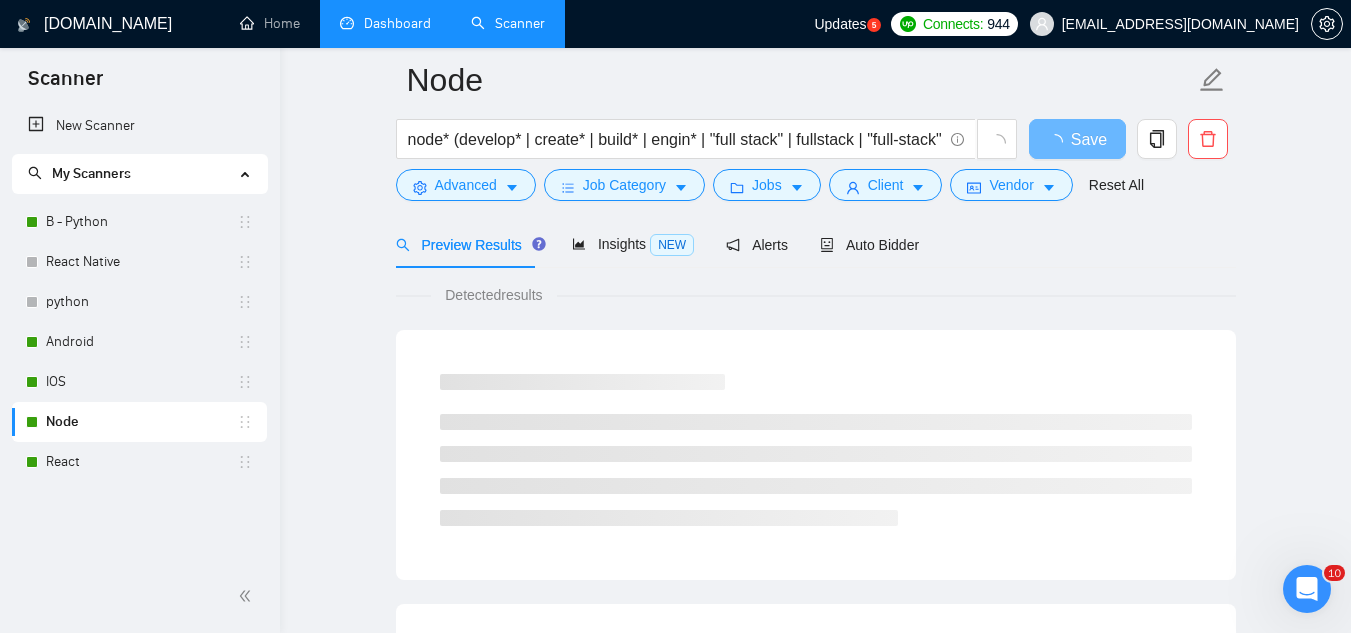 scroll, scrollTop: 0, scrollLeft: 0, axis: both 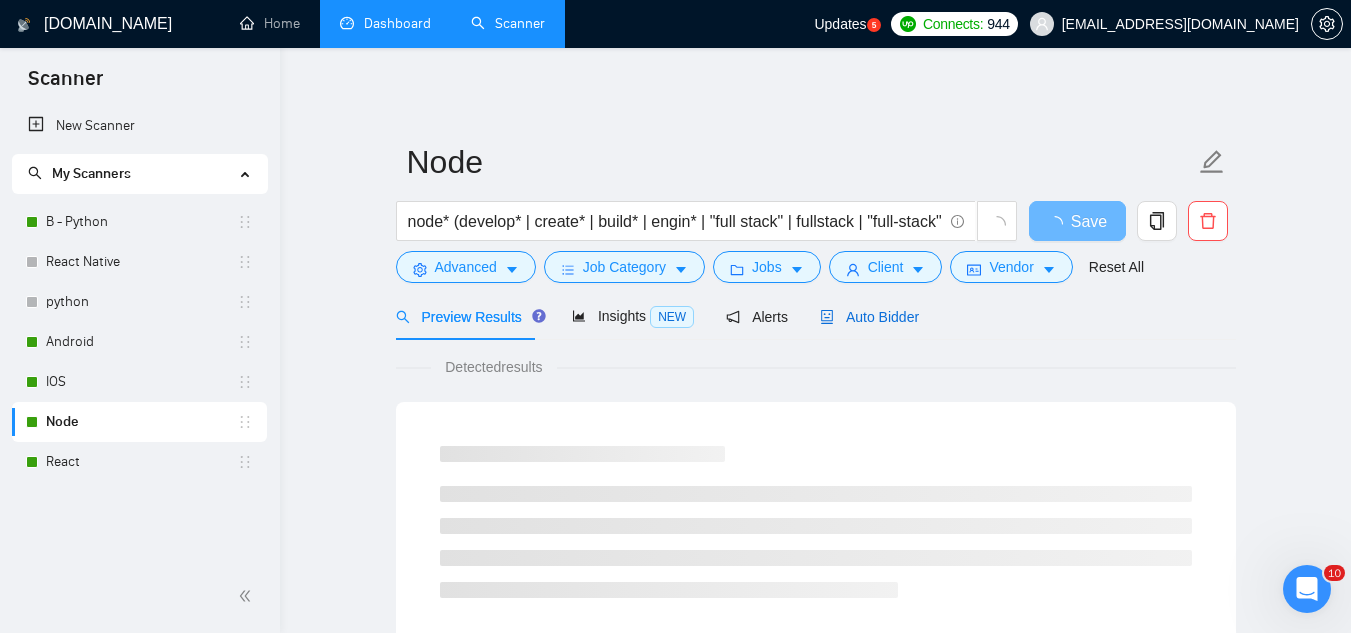 click on "Auto Bidder" at bounding box center (869, 317) 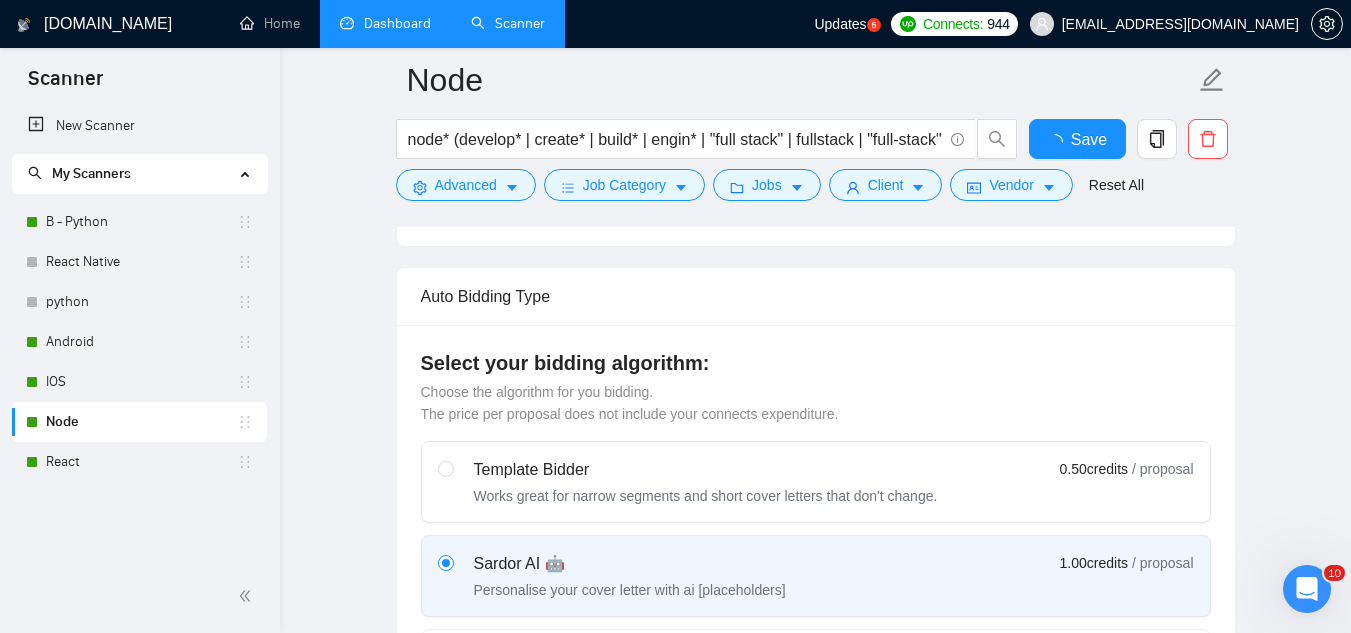 type 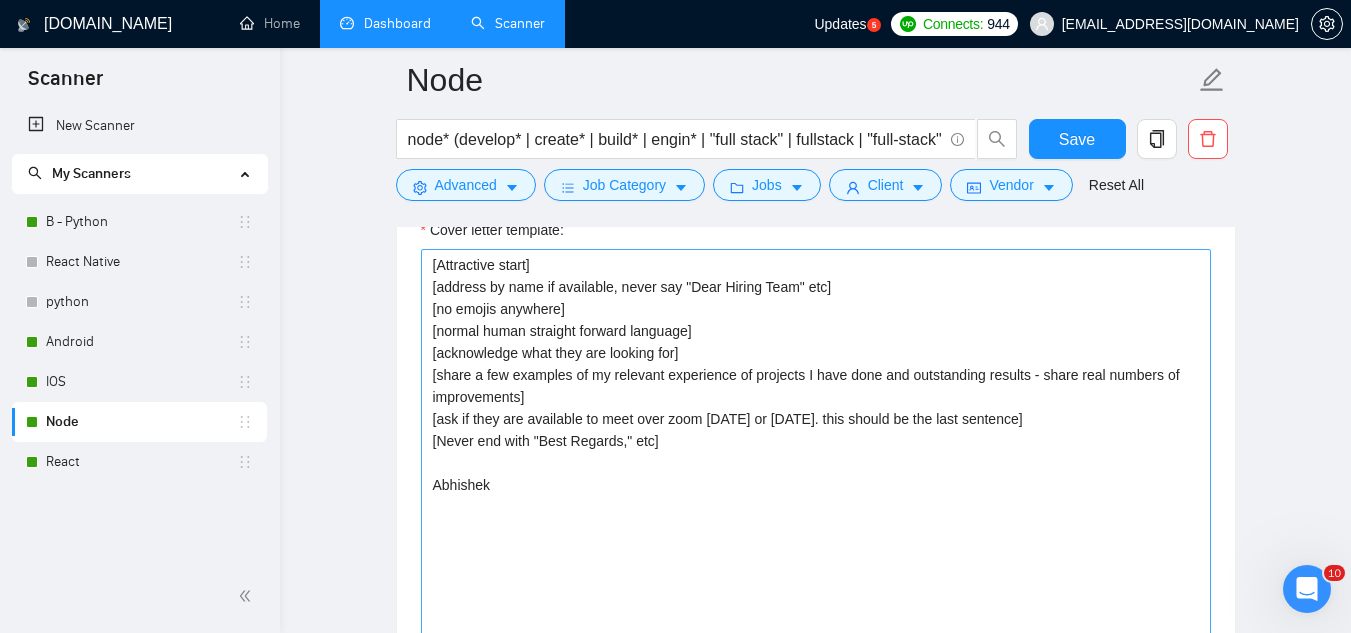 scroll, scrollTop: 1400, scrollLeft: 0, axis: vertical 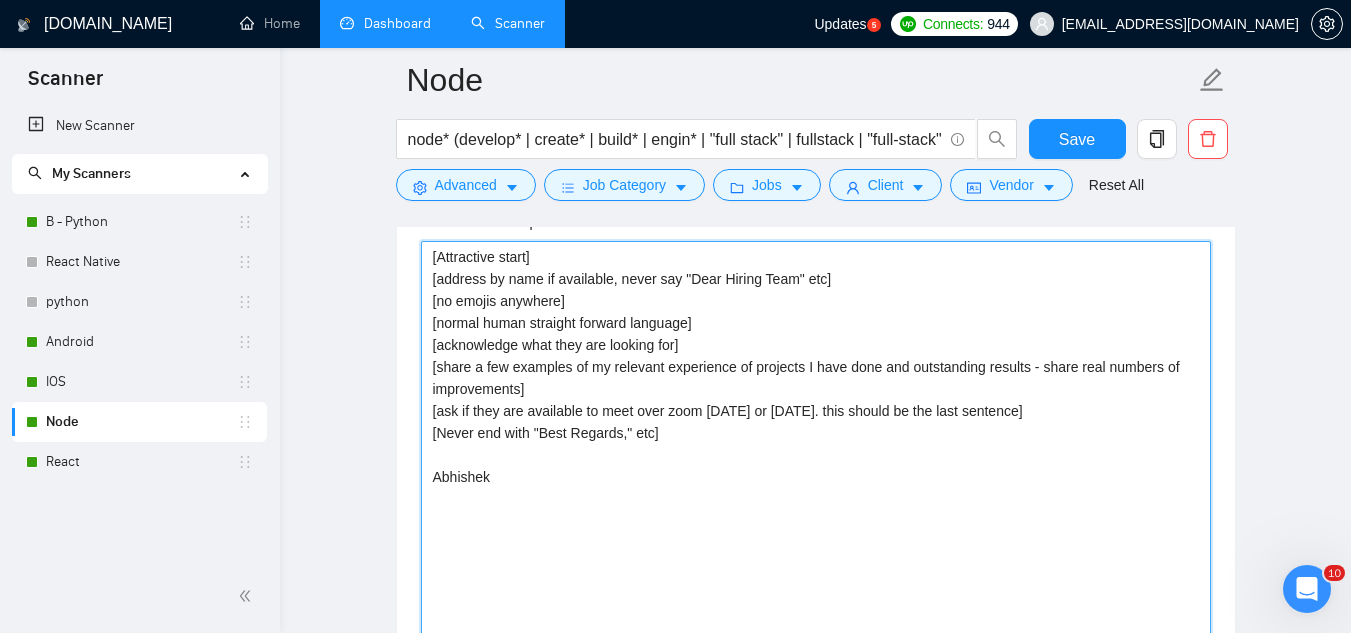click on "[Attractive start]
[address by name if available, never say "Dear Hiring Team" etc]
[no emojis anywhere]
[normal human straight forward language]
[acknowledge what they are looking for]
[share a few examples of my relevant experience of projects I have done and outstanding results - share real numbers of improvements]
[ask if they are available to meet over zoom [DATE] or [DATE]. this should be the last sentence]
[Never end with "Best Regards," etc]
Abhishek" at bounding box center (816, 466) 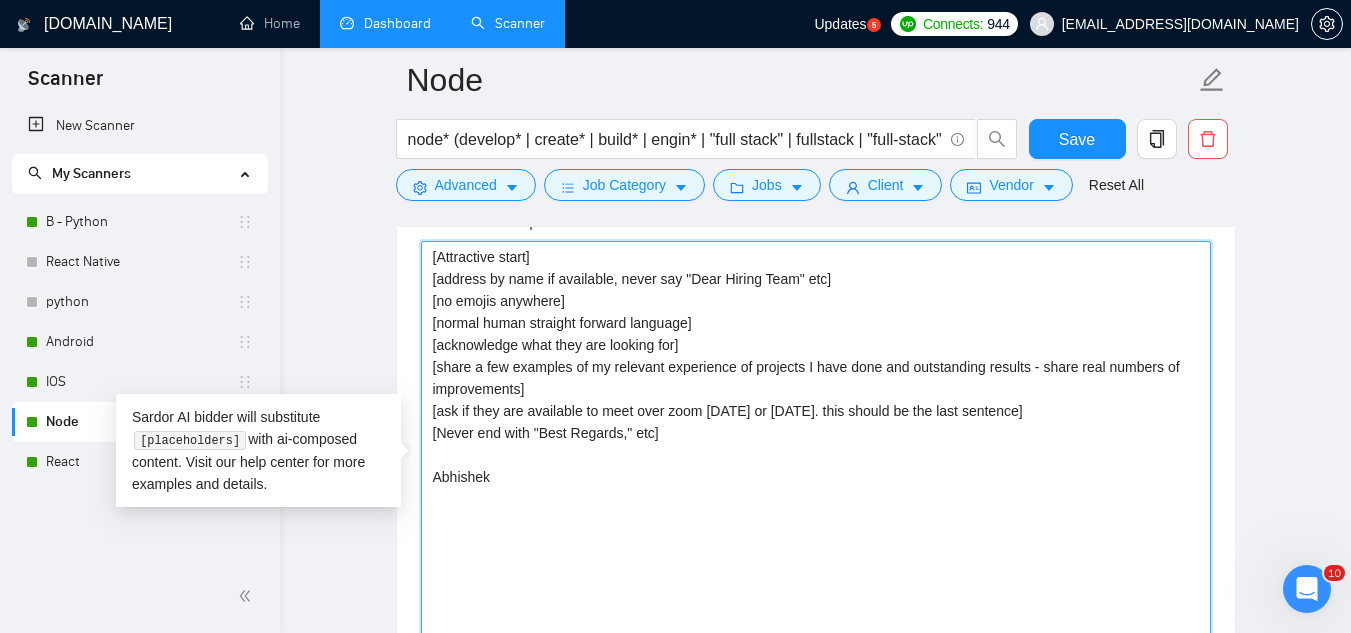 paste on ". Attach the link of one the most relevant cases from the list below
[URL][DOMAIN_NAME]
[URL][DOMAIN_NAME]
[URL][DOMAIN_NAME]" 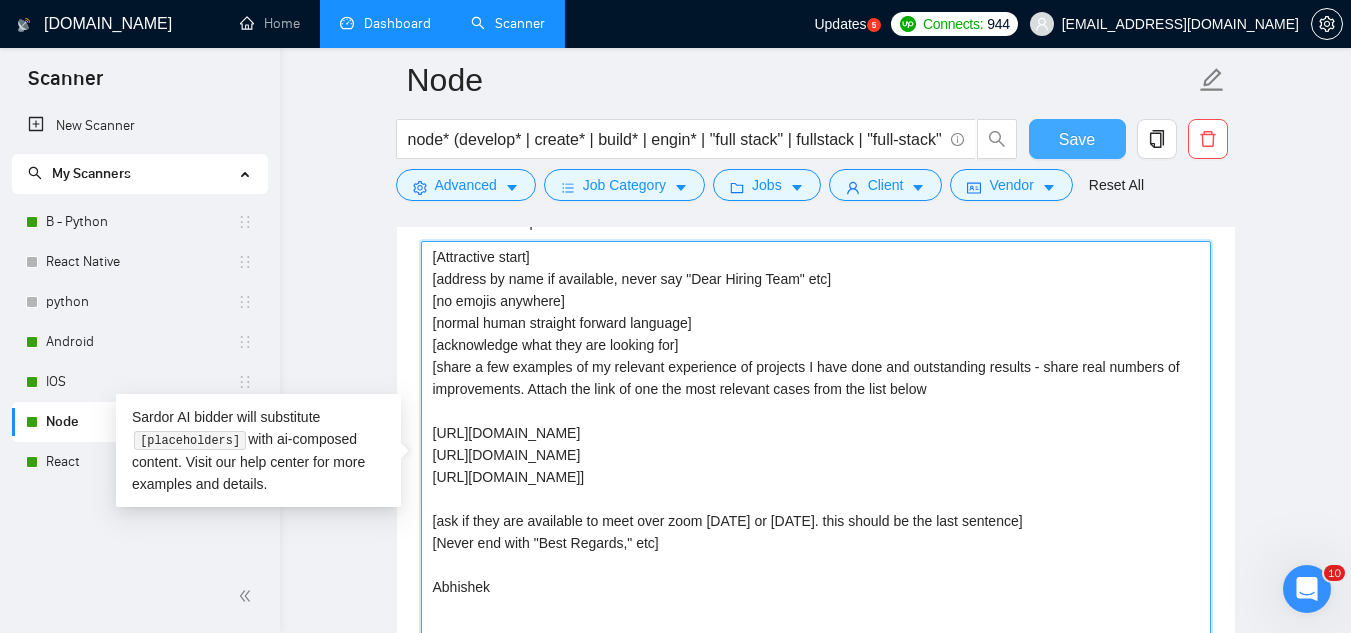type on "[Attractive start]
[address by name if available, never say "Dear Hiring Team" etc]
[no emojis anywhere]
[normal human straight forward language]
[acknowledge what they are looking for]
[share a few examples of my relevant experience of projects I have done and outstanding results - share real numbers of improvements. Attach the link of one the most relevant cases from the list below
[URL][DOMAIN_NAME]
[URL][DOMAIN_NAME]
[URL][DOMAIN_NAME]]
[ask if they are available to meet over zoom [DATE] or [DATE]. this should be the last sentence]
[Never end with "Best Regards," etc]
Abhishek" 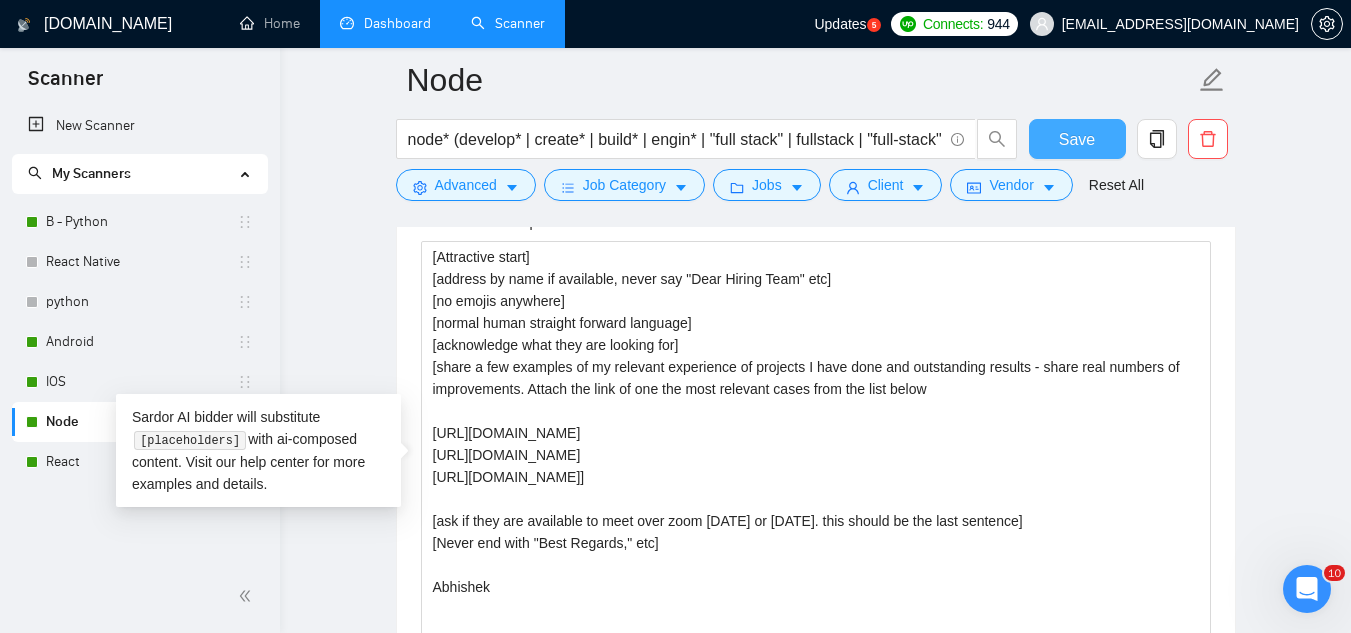 click on "Save" at bounding box center (1077, 139) 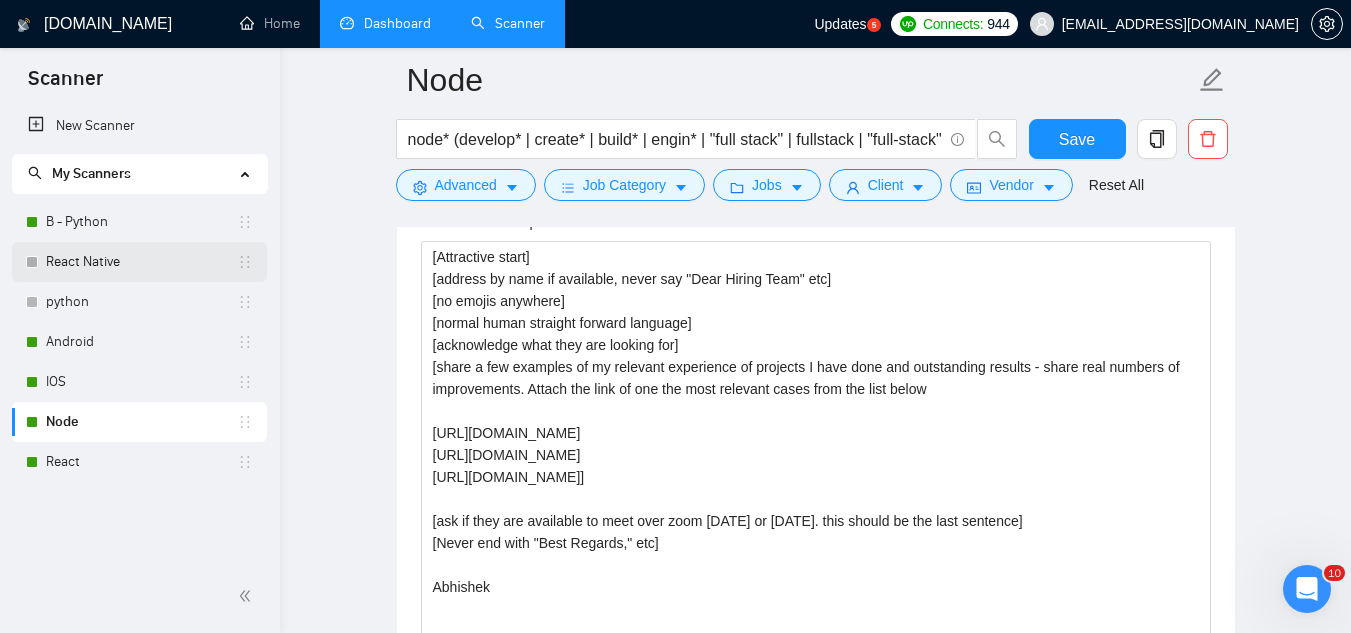 click on "React Native" at bounding box center (141, 262) 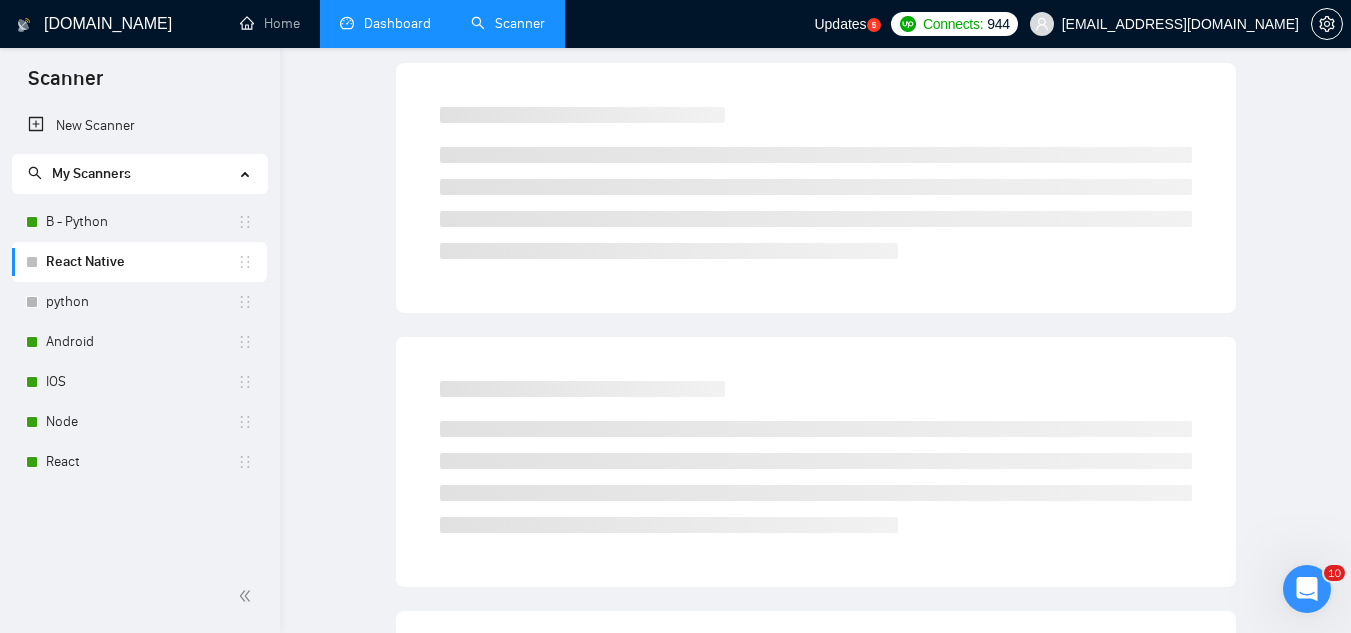 scroll, scrollTop: 0, scrollLeft: 0, axis: both 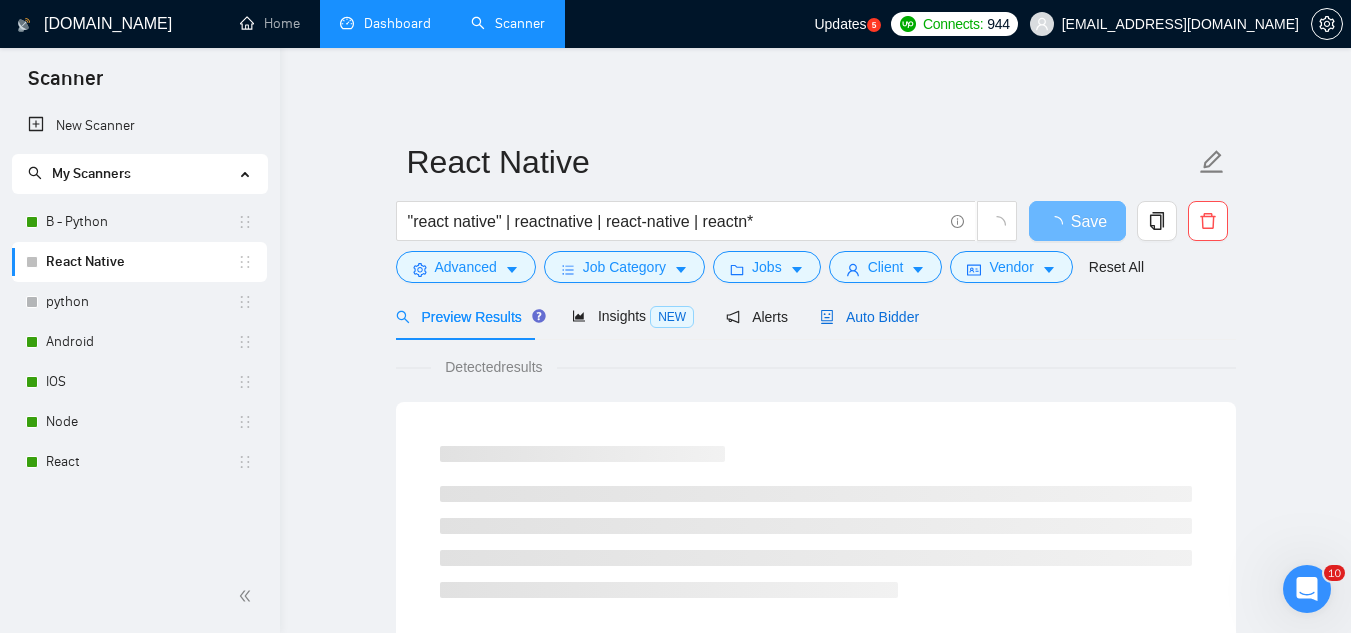click on "Auto Bidder" at bounding box center (869, 317) 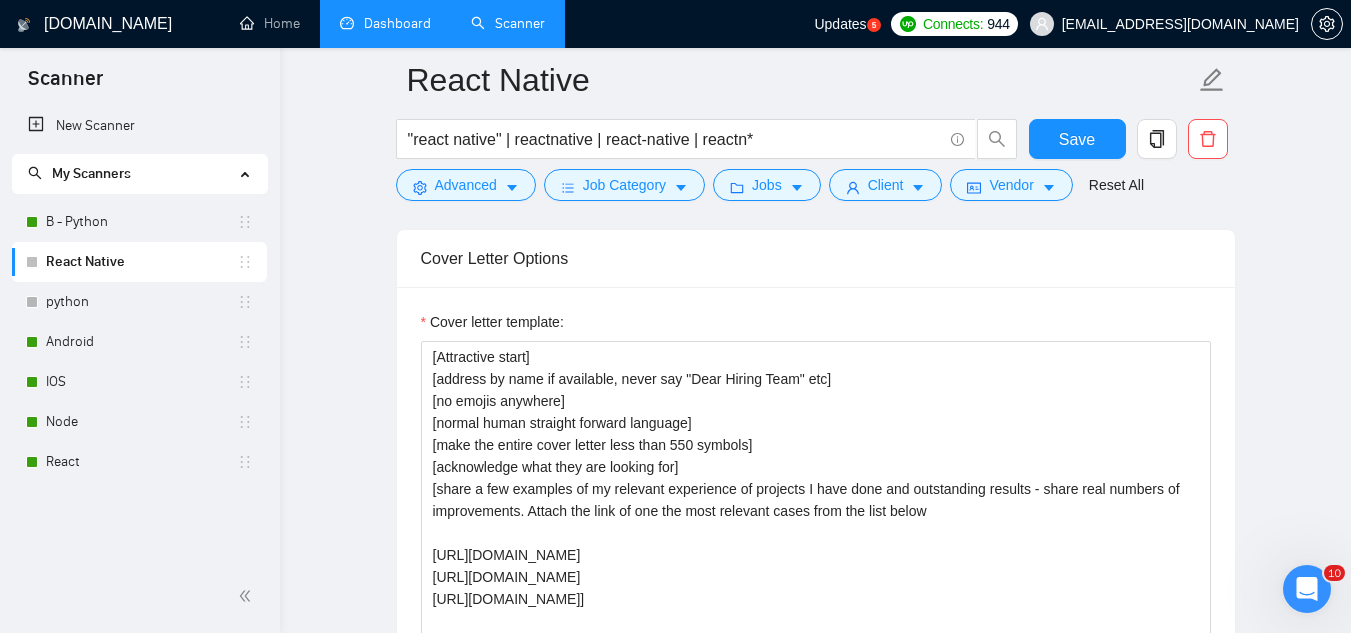 scroll, scrollTop: 1400, scrollLeft: 0, axis: vertical 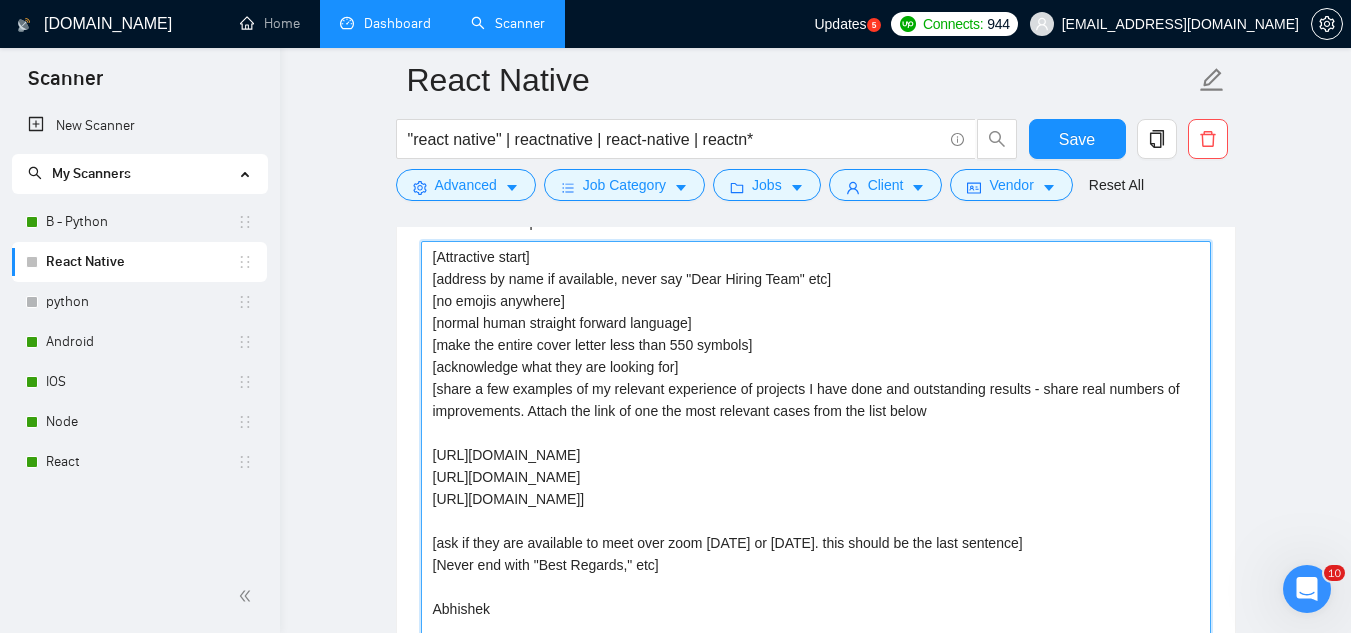 click on "[Attractive start]
[address by name if available, never say "Dear Hiring Team" etc]
[no emojis anywhere]
[normal human straight forward language]
[make the entire cover letter less than 550 symbols]
[acknowledge what they are looking for]
[share a few examples of my relevant experience of projects I have done and outstanding results - share real numbers of improvements. Attach the link of one the most relevant cases from the list below
[URL][DOMAIN_NAME]
[URL][DOMAIN_NAME]
[URL][DOMAIN_NAME]]
[ask if they are available to meet over zoom [DATE] or [DATE]. this should be the last sentence]
[Never end with "Best Regards," etc]
Abhishek" at bounding box center [816, 466] 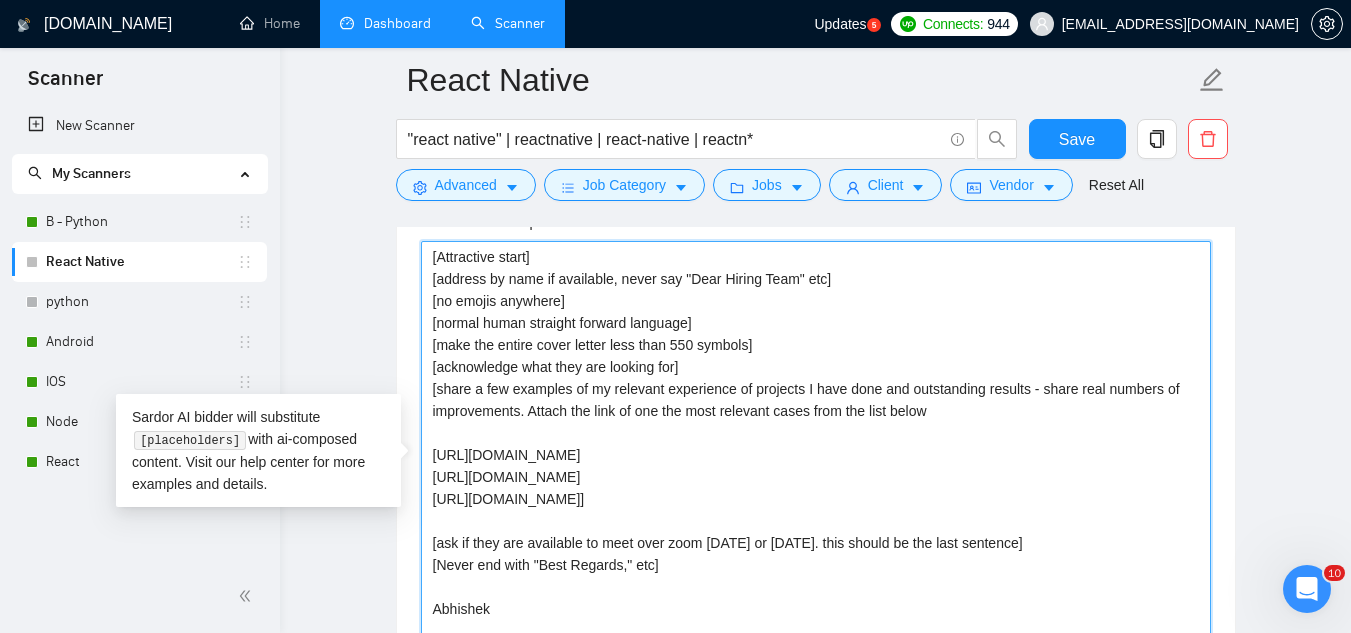 click on "[Attractive start]
[address by name if available, never say "Dear Hiring Team" etc]
[no emojis anywhere]
[normal human straight forward language]
[make the entire cover letter less than 550 symbols]
[acknowledge what they are looking for]
[share a few examples of my relevant experience of projects I have done and outstanding results - share real numbers of improvements. Attach the link of one the most relevant cases from the list below
[URL][DOMAIN_NAME]
[URL][DOMAIN_NAME]
[URL][DOMAIN_NAME]]
[ask if they are available to meet over zoom [DATE] or [DATE]. this should be the last sentence]
[Never end with "Best Regards," etc]
Abhishek" at bounding box center (816, 466) 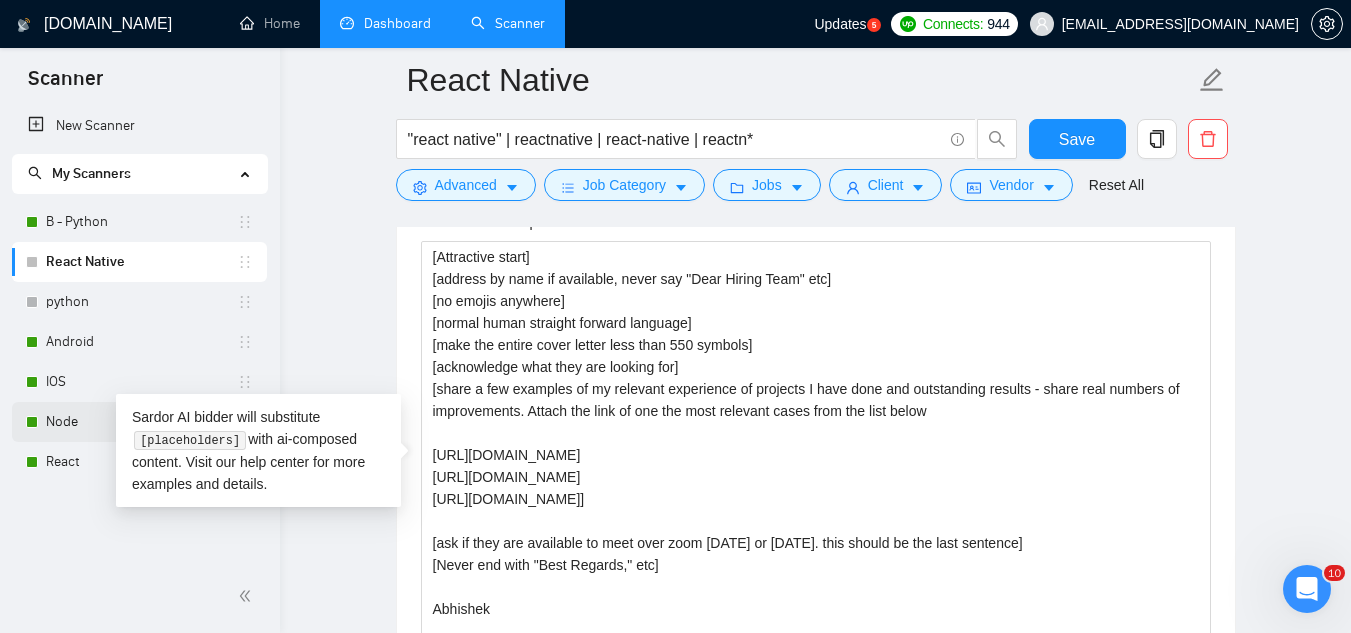 click on "Node" at bounding box center (141, 422) 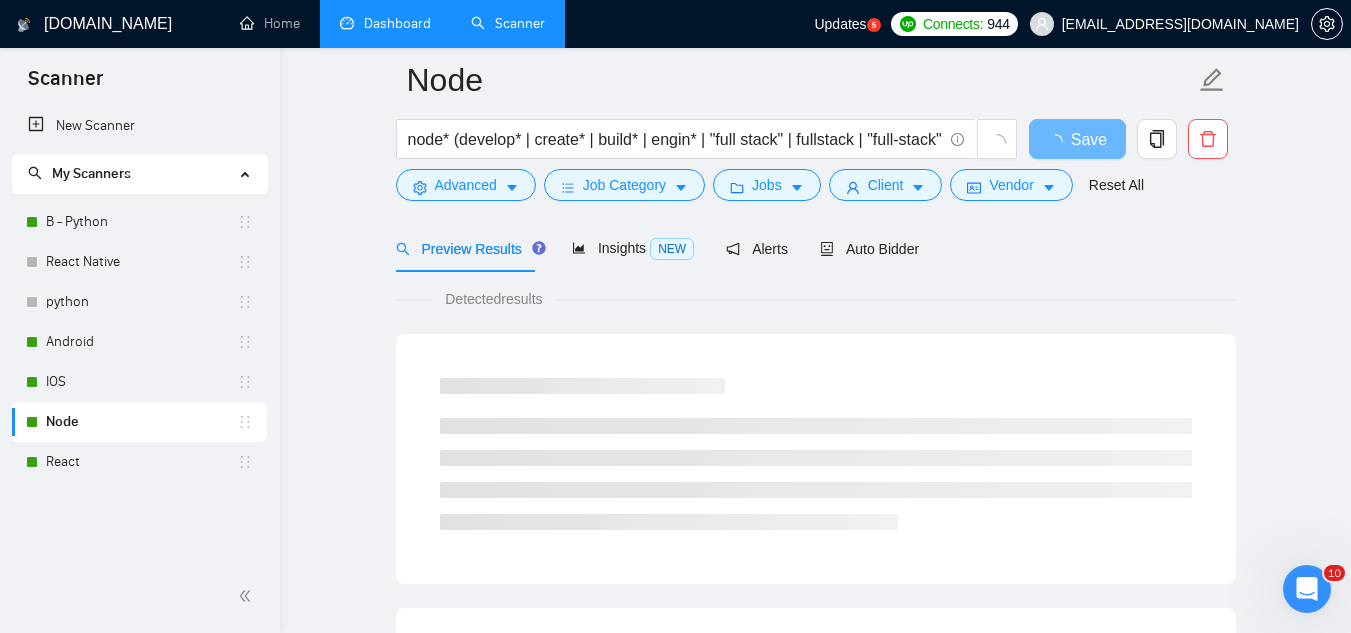 scroll, scrollTop: 0, scrollLeft: 0, axis: both 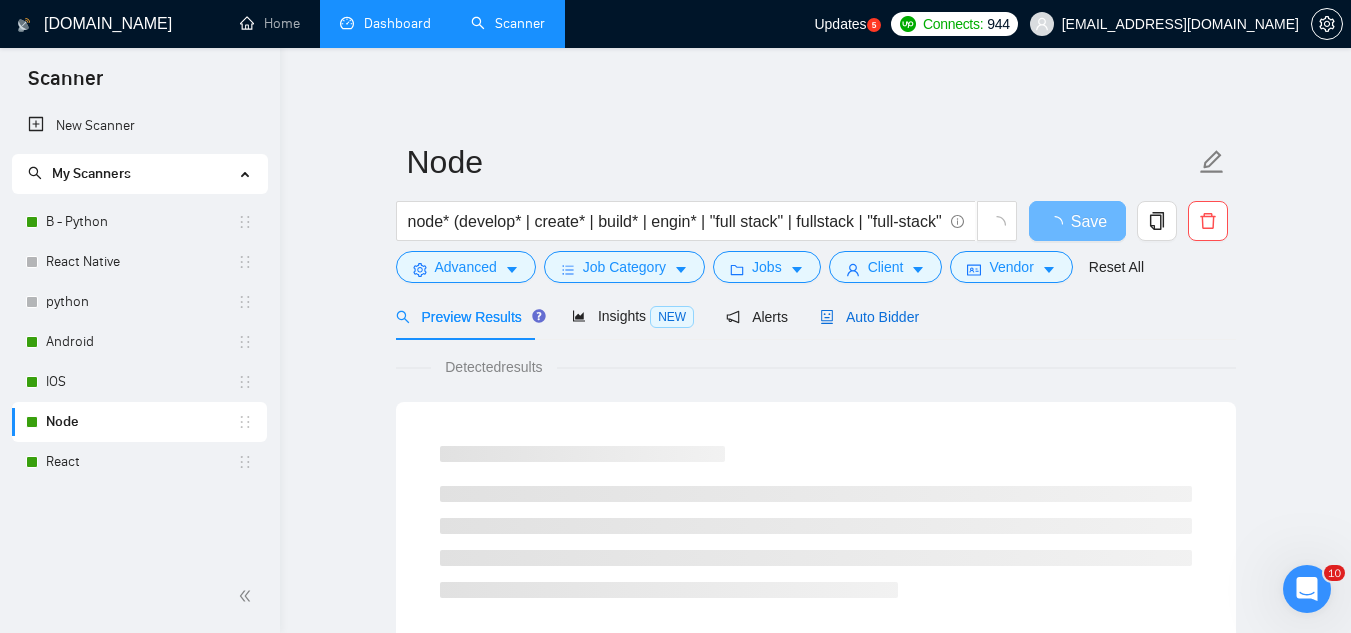 click on "Auto Bidder" at bounding box center (869, 317) 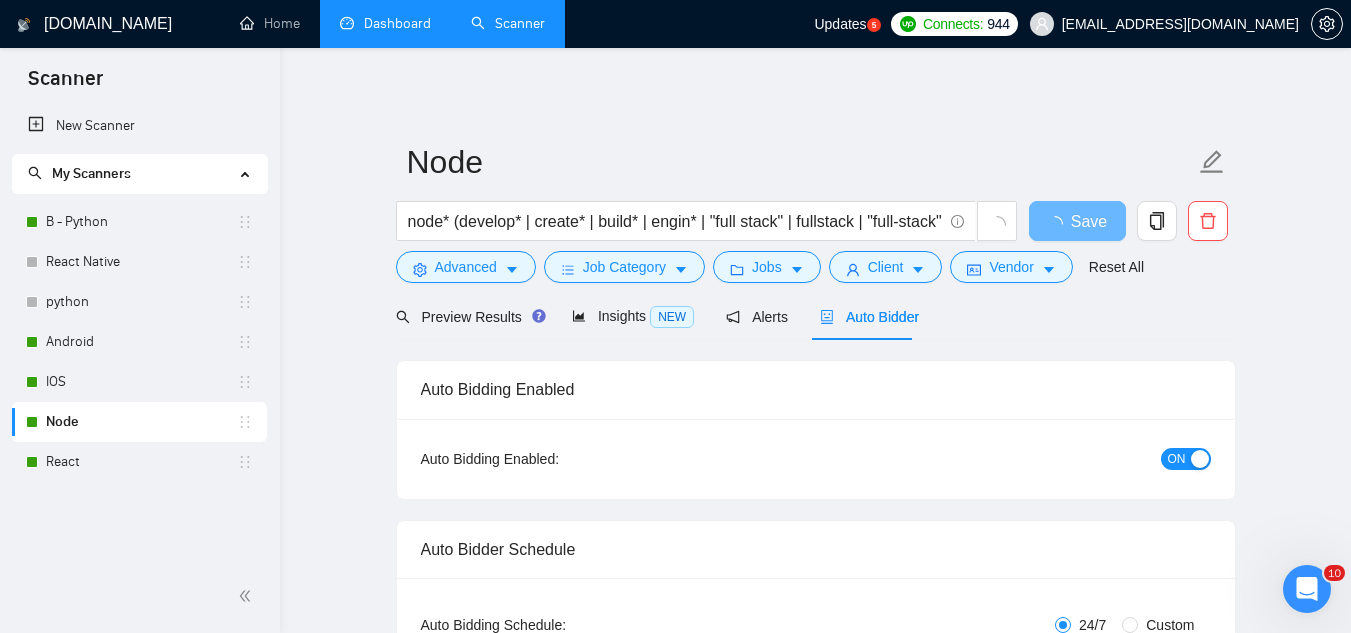 type 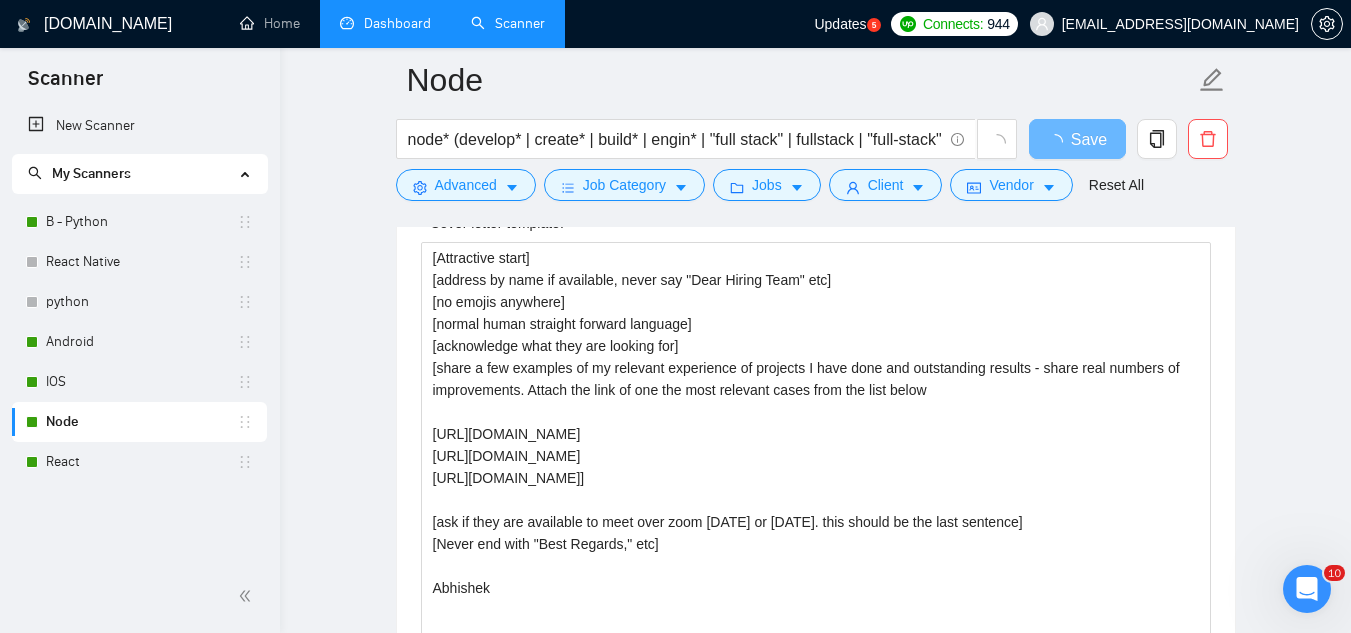 scroll, scrollTop: 1400, scrollLeft: 0, axis: vertical 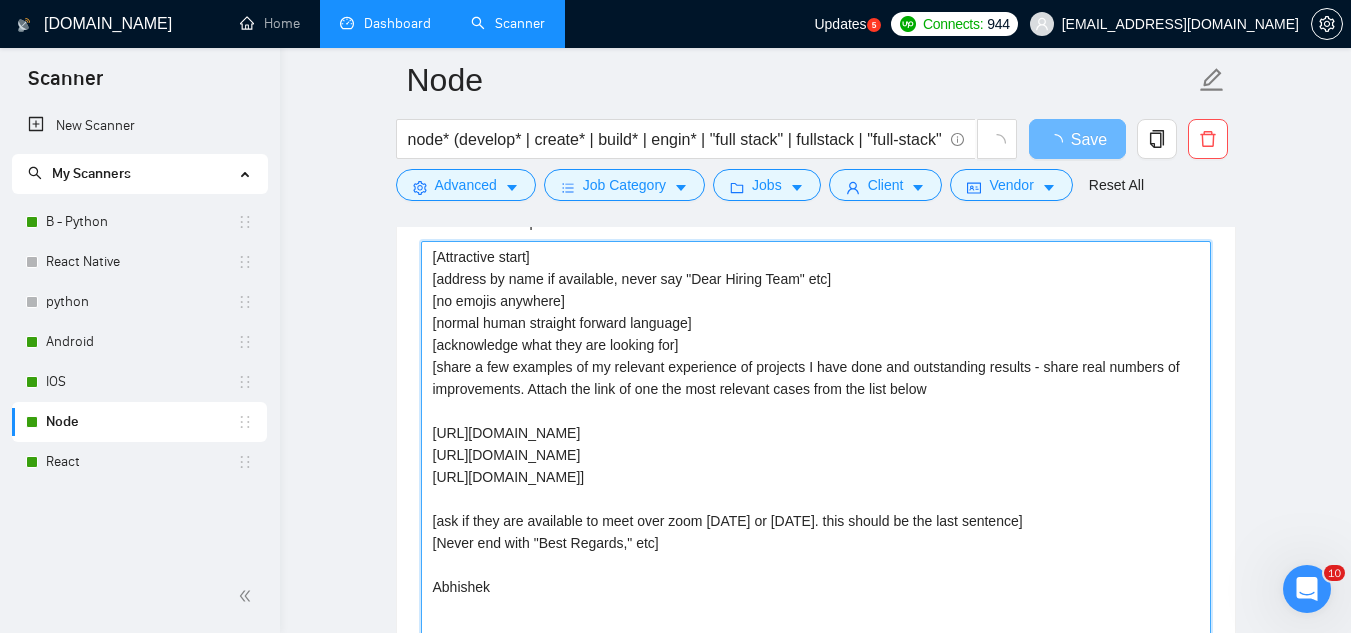 click on "[Attractive start]
[address by name if available, never say "Dear Hiring Team" etc]
[no emojis anywhere]
[normal human straight forward language]
[acknowledge what they are looking for]
[share a few examples of my relevant experience of projects I have done and outstanding results - share real numbers of improvements. Attach the link of one the most relevant cases from the list below
[URL][DOMAIN_NAME]
[URL][DOMAIN_NAME]
[URL][DOMAIN_NAME]]
[ask if they are available to meet over zoom [DATE] or [DATE]. this should be the last sentence]
[Never end with "Best Regards," etc]
Abhishek" at bounding box center [816, 466] 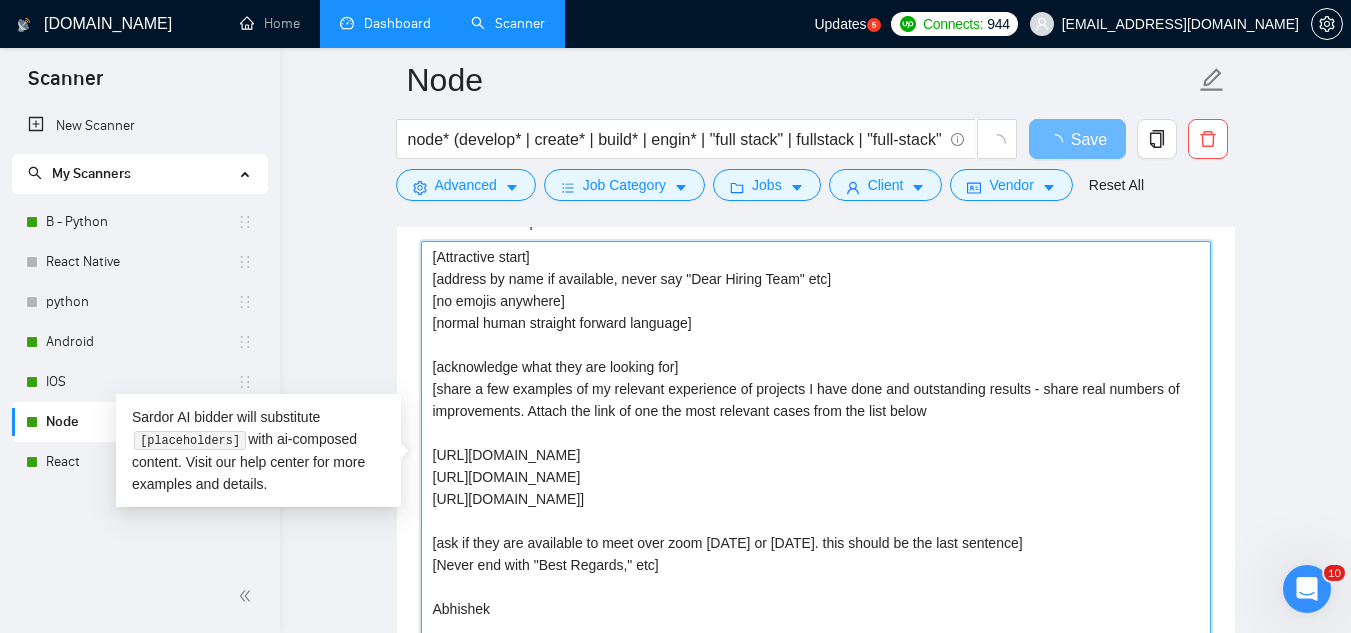 paste on "[make the entire cover letter less than 550 symbols]" 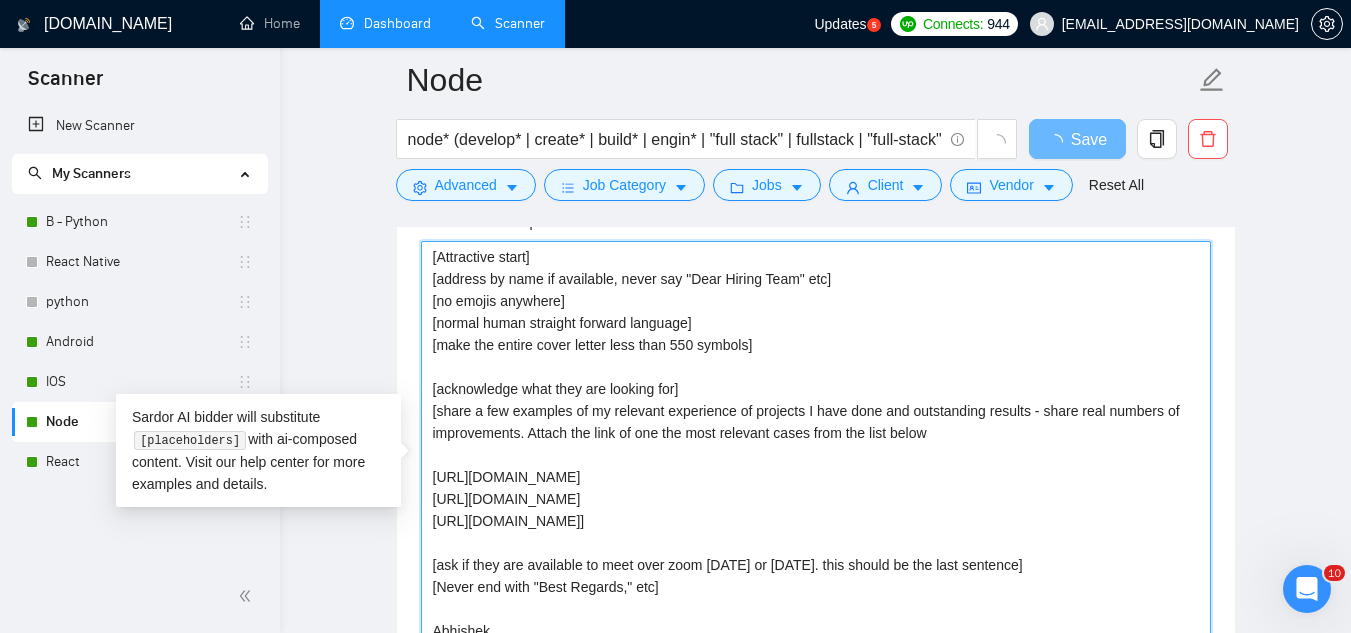 type on "[Attractive start]
[address by name if available, never say "Dear Hiring Team" etc]
[no emojis anywhere]
[normal human straight forward language]
[make the entire cover letter less than 550 symbols]
[acknowledge what they are looking for]
[share a few examples of my relevant experience of projects I have done and outstanding results - share real numbers of improvements. Attach the link of one the most relevant cases from the list below
[URL][DOMAIN_NAME]
[URL][DOMAIN_NAME]
[URL][DOMAIN_NAME]]
[ask if they are available to meet over zoom [DATE] or [DATE]. this should be the last sentence]
[Never end with "Best Regards," etc]
Abhishek" 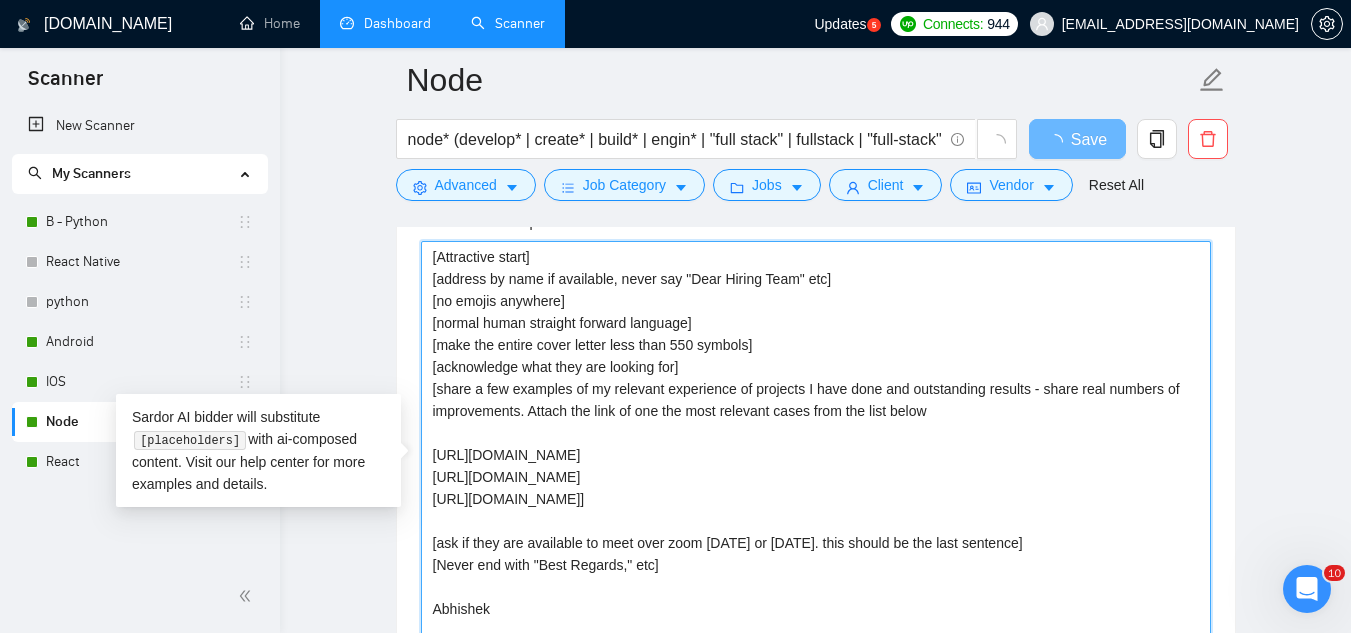 type 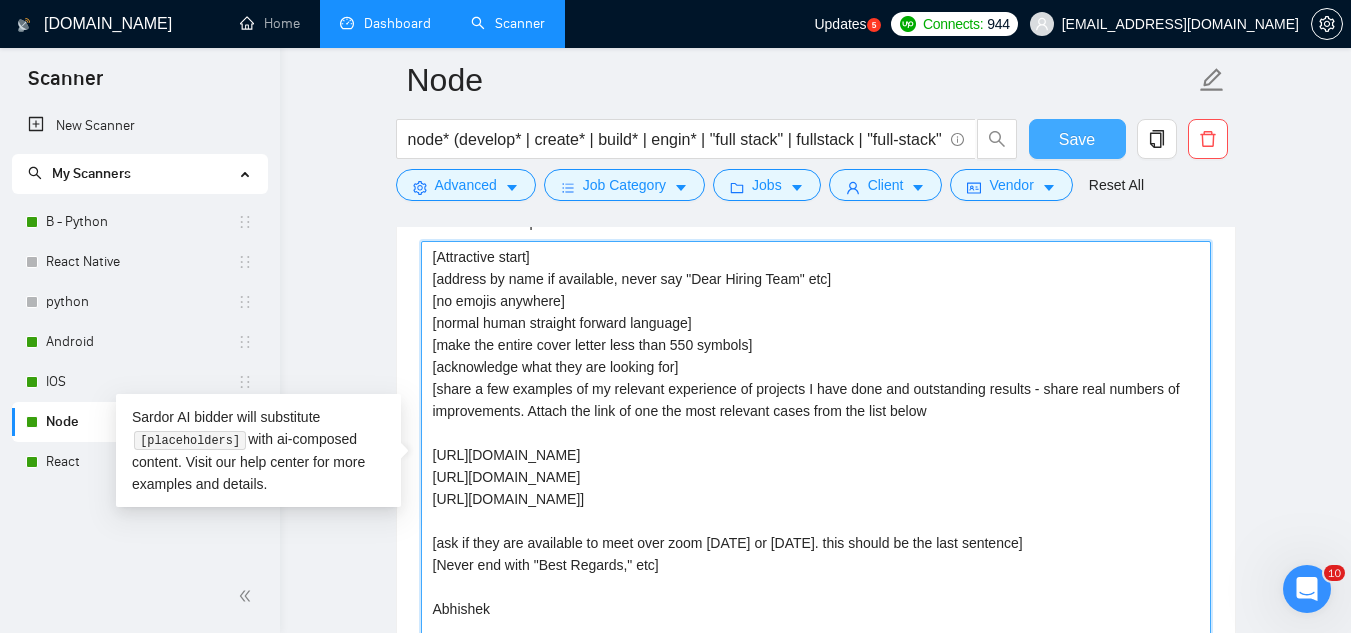 type on "[Attractive start]
[address by name if available, never say "Dear Hiring Team" etc]
[no emojis anywhere]
[normal human straight forward language]
[make the entire cover letter less than 550 symbols]
[acknowledge what they are looking for]
[share a few examples of my relevant experience of projects I have done and outstanding results - share real numbers of improvements. Attach the link of one the most relevant cases from the list below
[URL][DOMAIN_NAME]
[URL][DOMAIN_NAME]
[URL][DOMAIN_NAME]]
[ask if they are available to meet over zoom [DATE] or [DATE]. this should be the last sentence]
[Never end with "Best Regards," etc]
Abhishek" 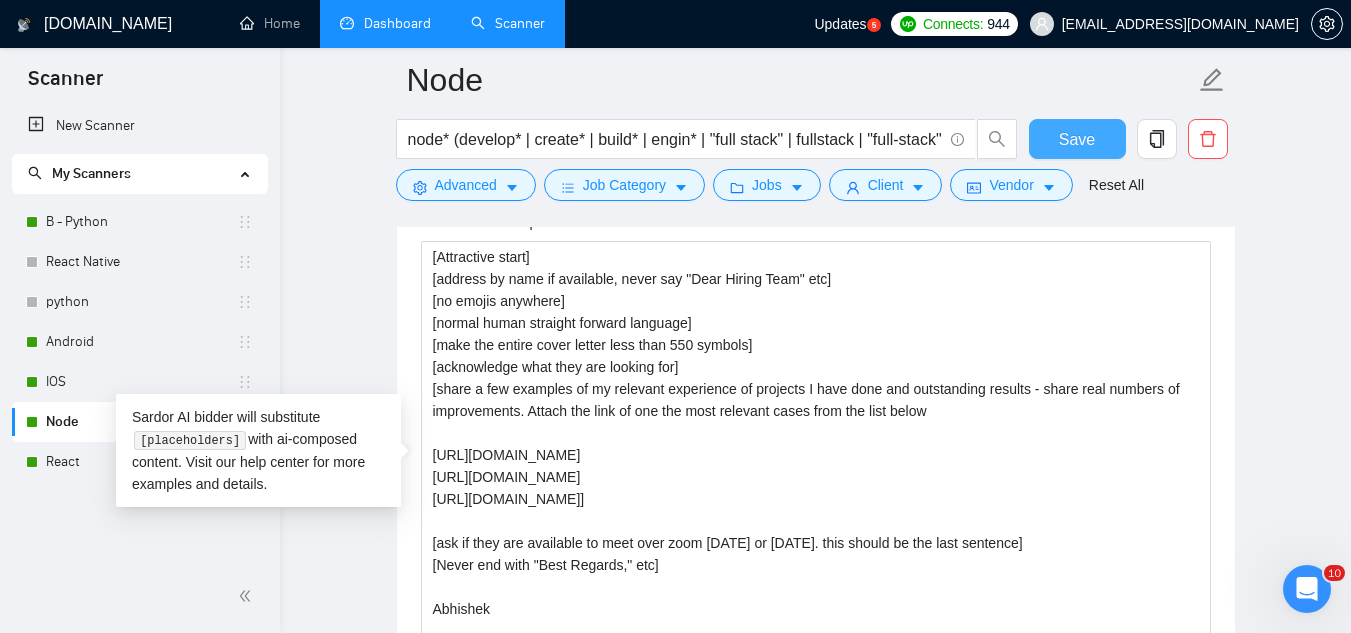 click on "Save" at bounding box center [1077, 139] 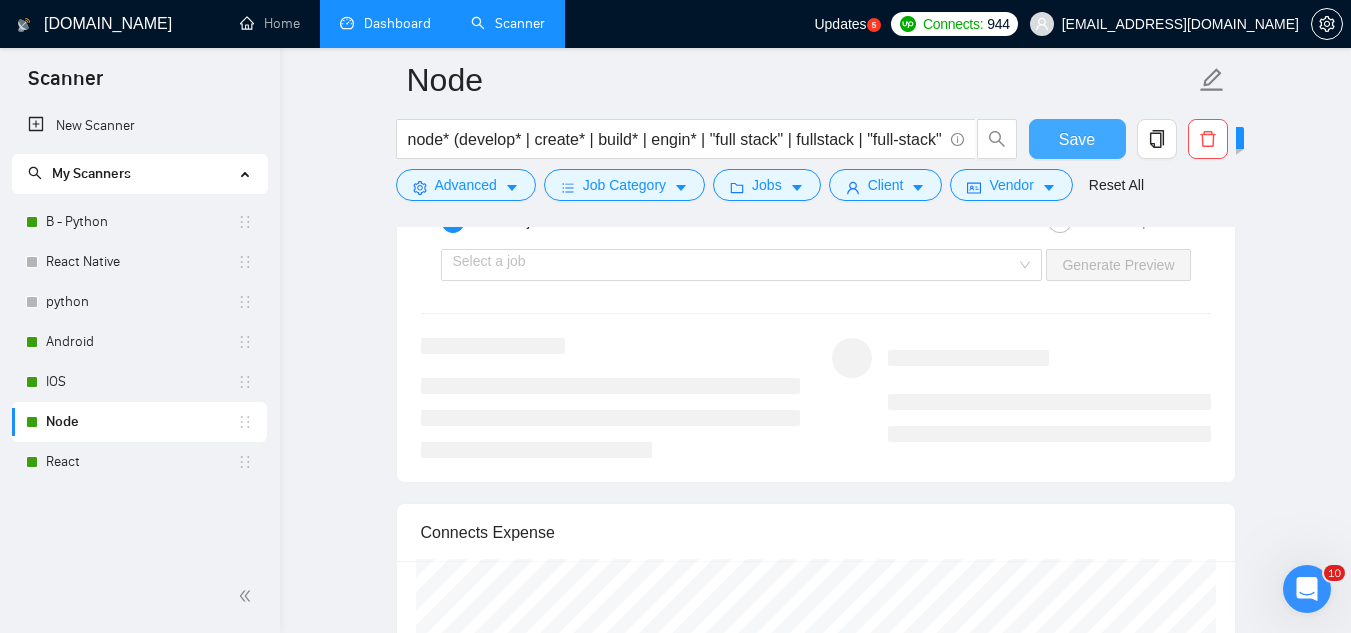 scroll, scrollTop: 2900, scrollLeft: 0, axis: vertical 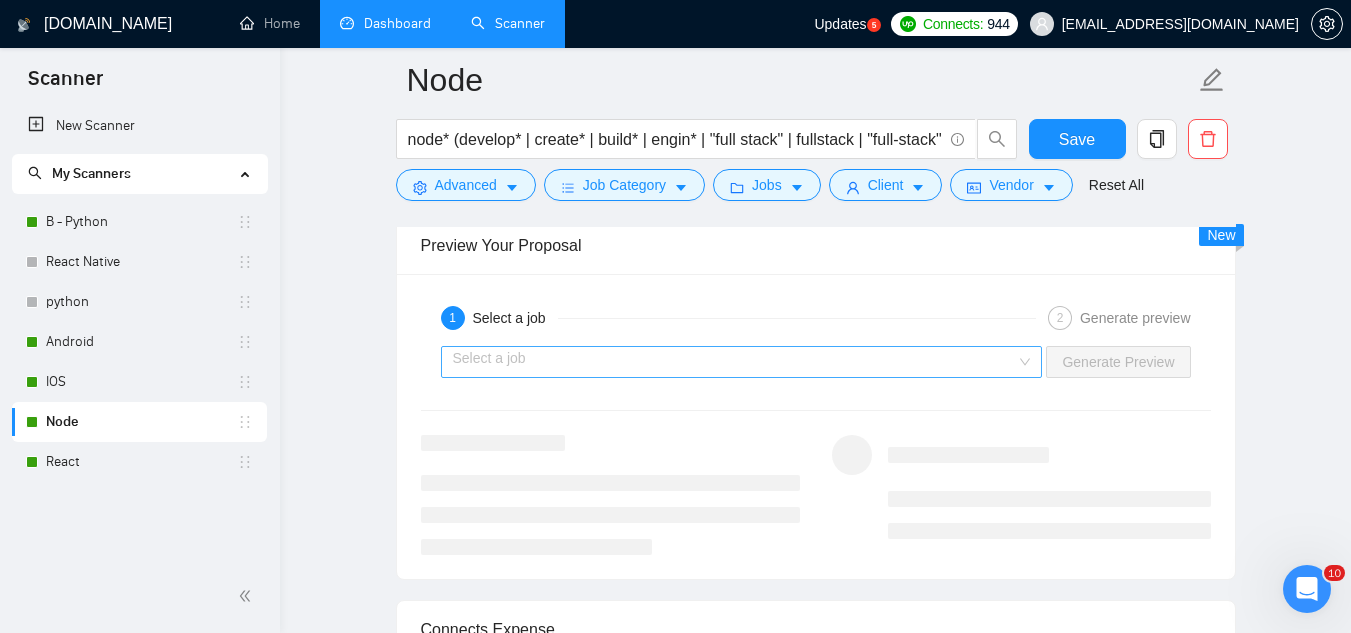 click at bounding box center [735, 362] 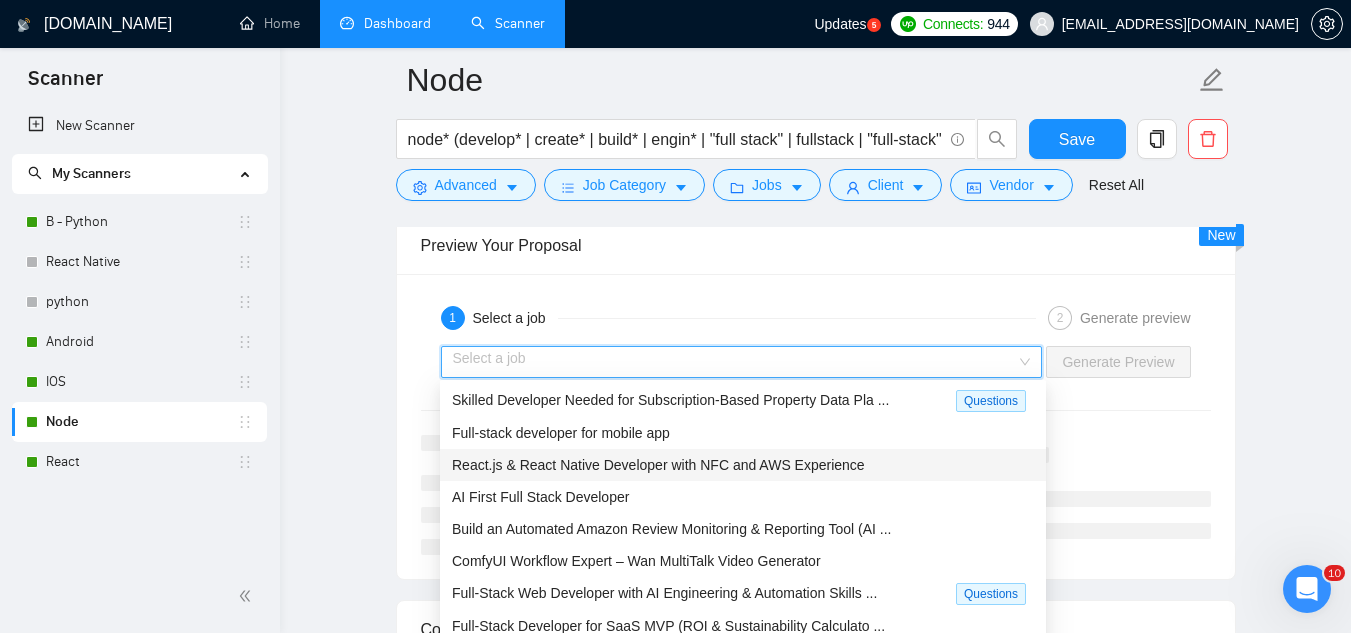 click on "React.js & React Native Developer with NFC and AWS Experience" at bounding box center (658, 465) 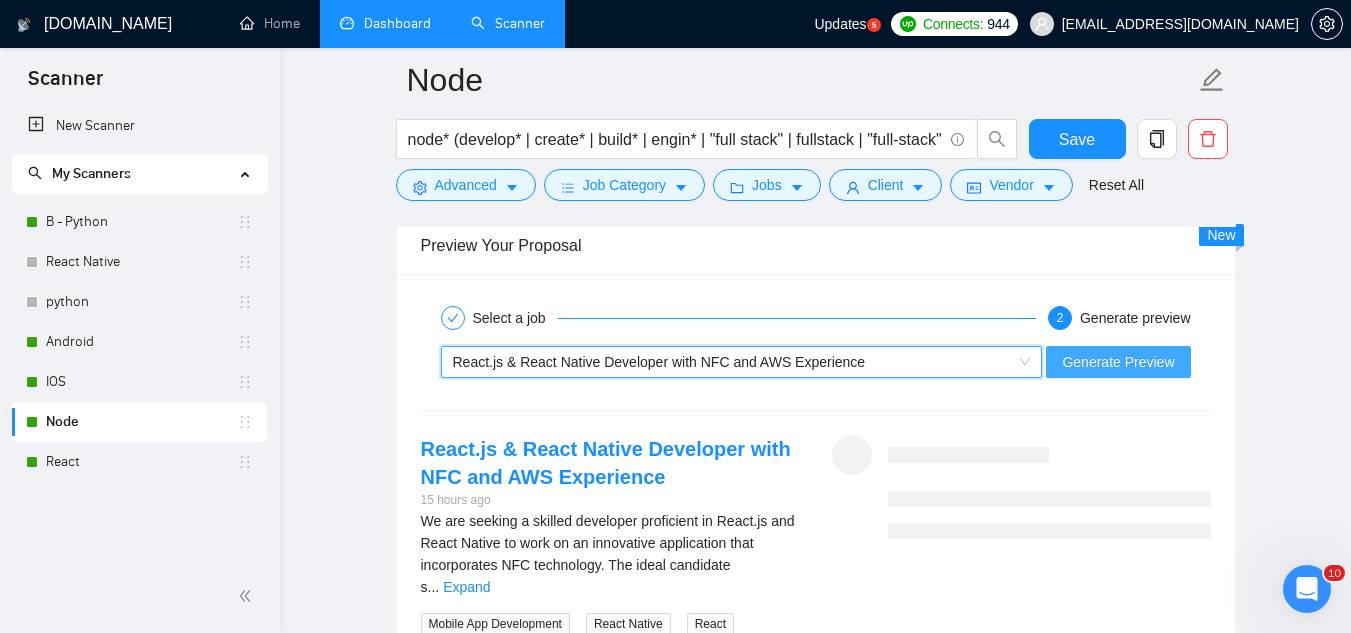 click on "Generate Preview" at bounding box center [1118, 362] 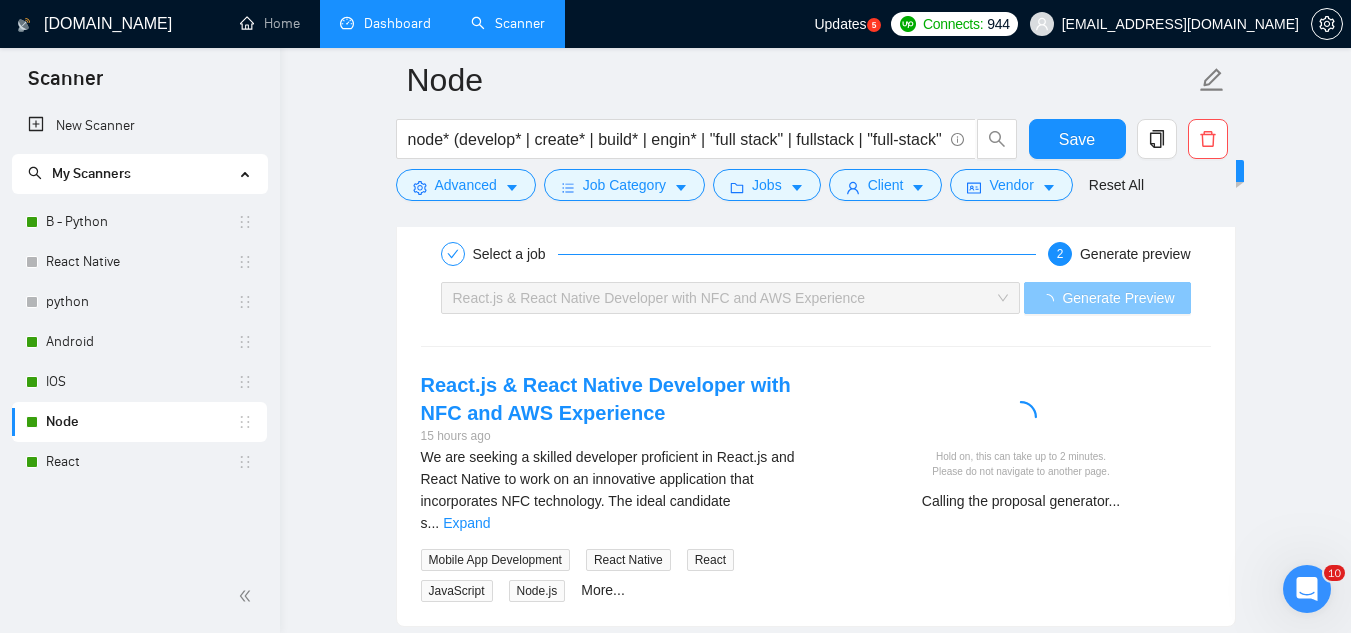 scroll, scrollTop: 3000, scrollLeft: 0, axis: vertical 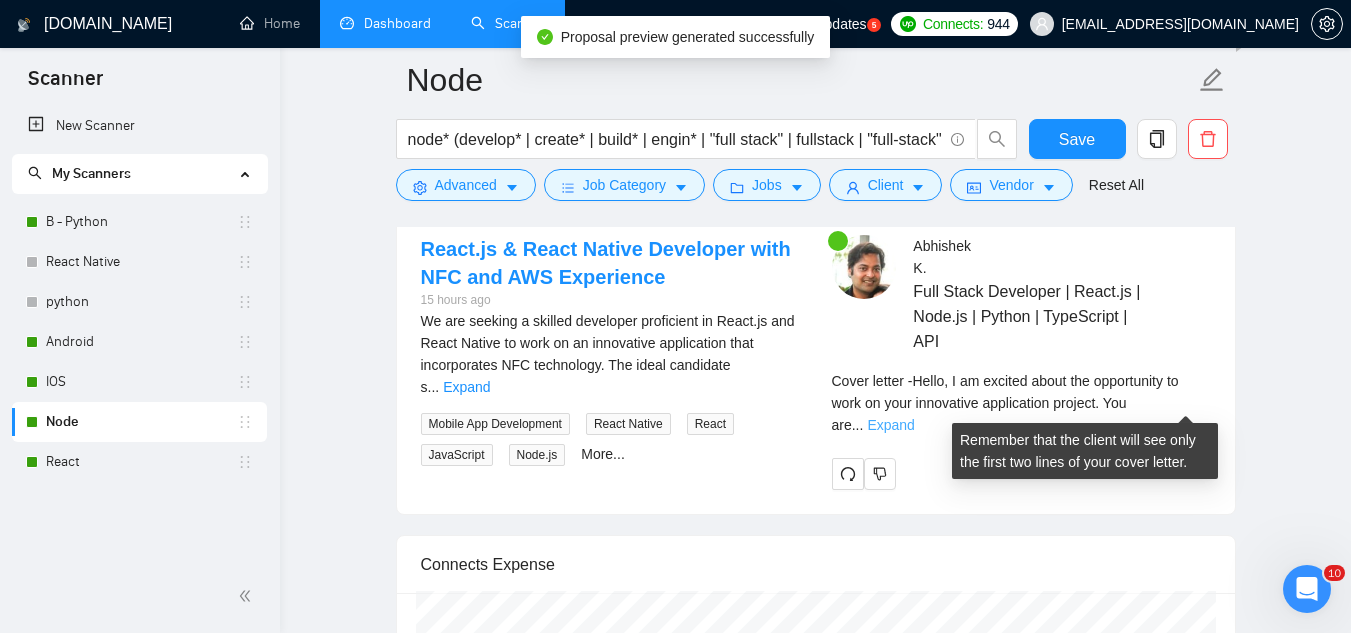 click on "Expand" at bounding box center (890, 425) 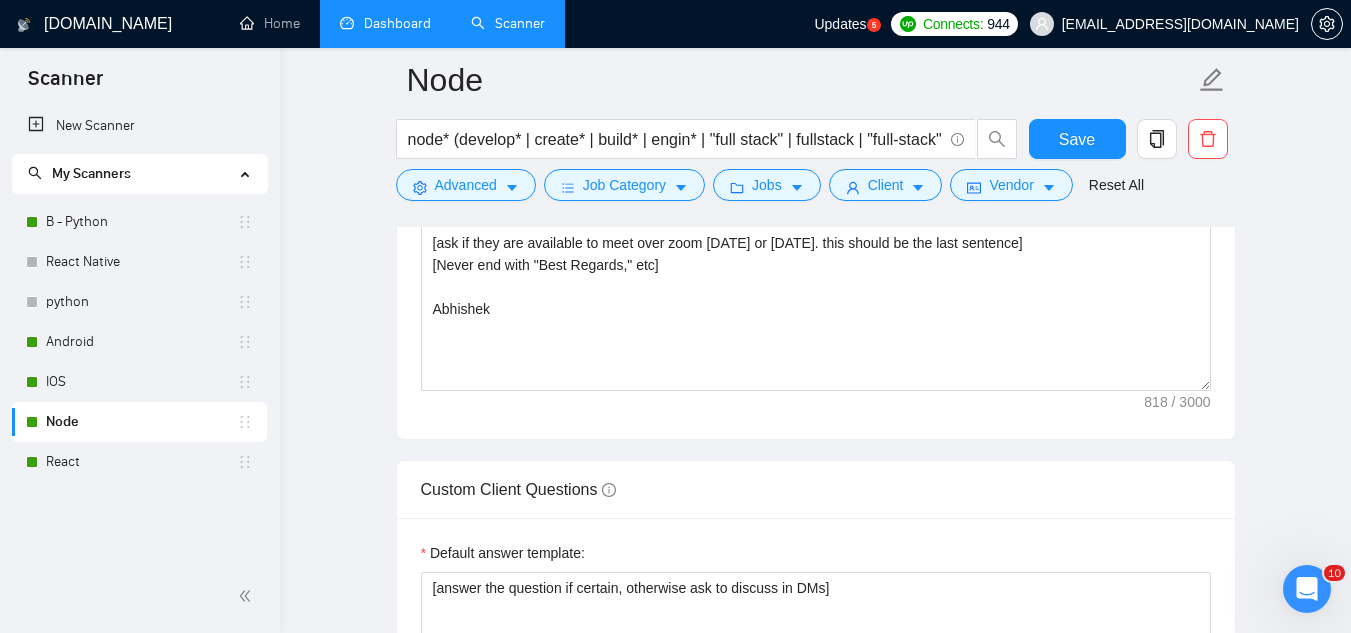 scroll, scrollTop: 1400, scrollLeft: 0, axis: vertical 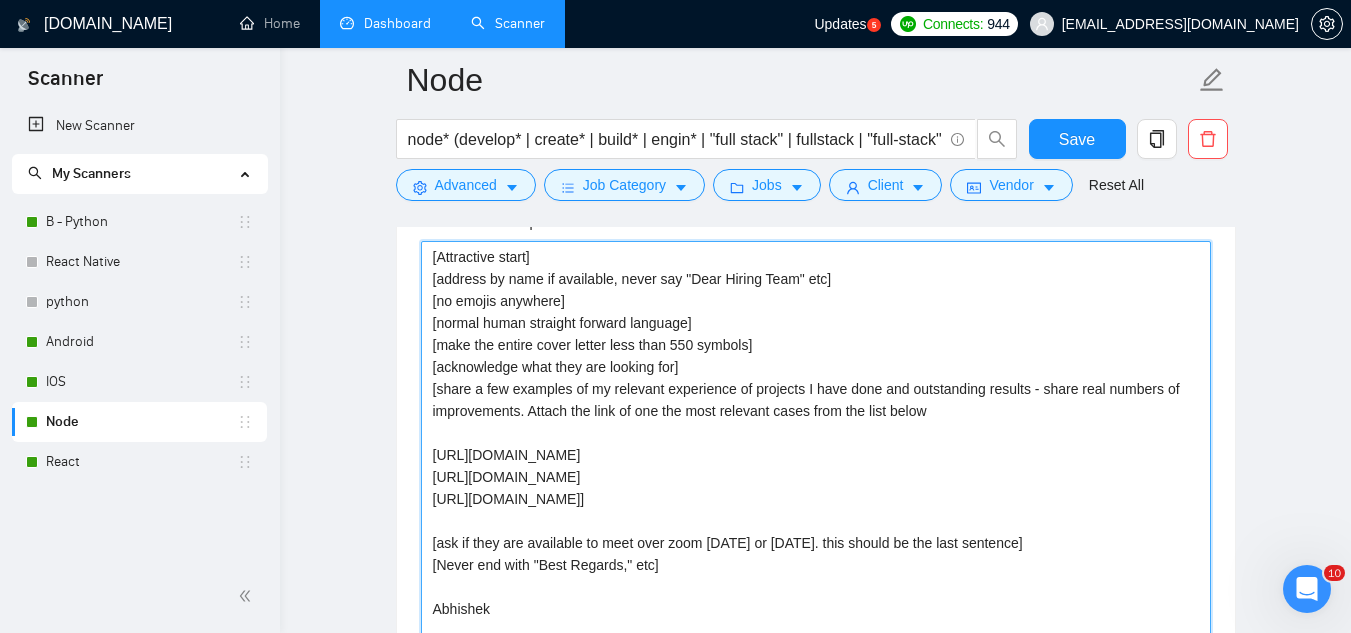 click on "[Attractive start]
[address by name if available, never say "Dear Hiring Team" etc]
[no emojis anywhere]
[normal human straight forward language]
[make the entire cover letter less than 550 symbols]
[acknowledge what they are looking for]
[share a few examples of my relevant experience of projects I have done and outstanding results - share real numbers of improvements. Attach the link of one the most relevant cases from the list below
[URL][DOMAIN_NAME]
[URL][DOMAIN_NAME]
[URL][DOMAIN_NAME]]
[ask if they are available to meet over zoom [DATE] or [DATE]. this should be the last sentence]
[Never end with "Best Regards," etc]
Abhishek" at bounding box center (816, 466) 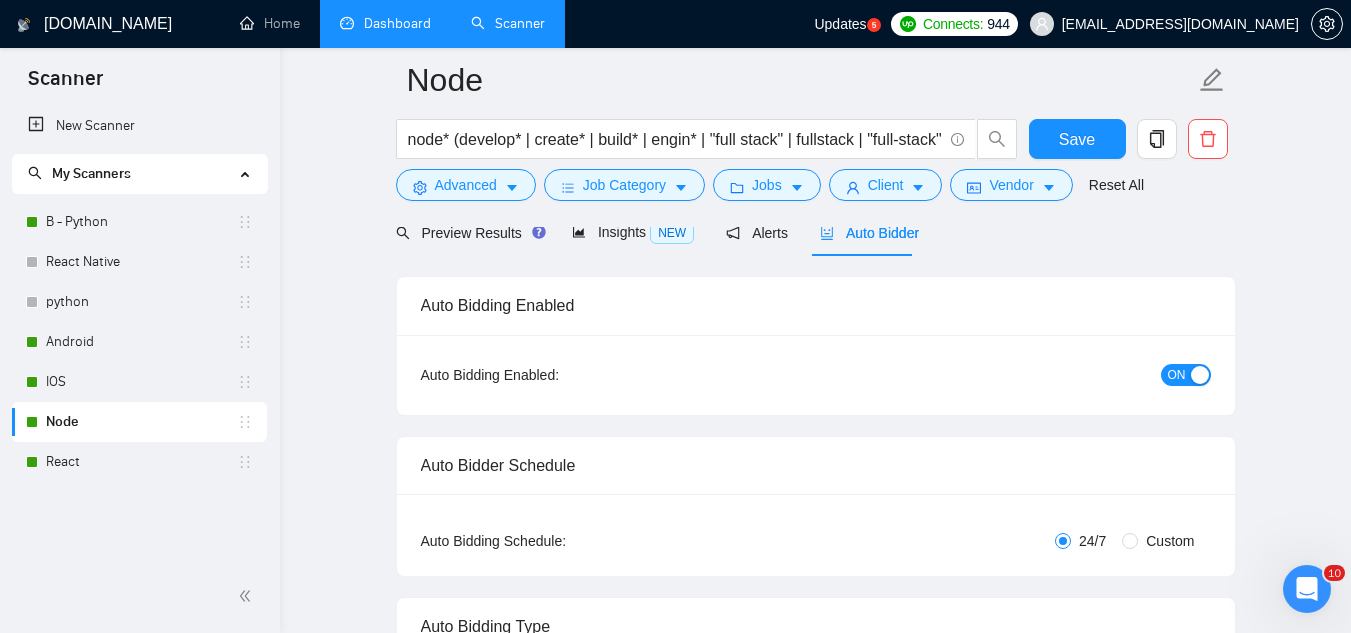 scroll, scrollTop: 0, scrollLeft: 0, axis: both 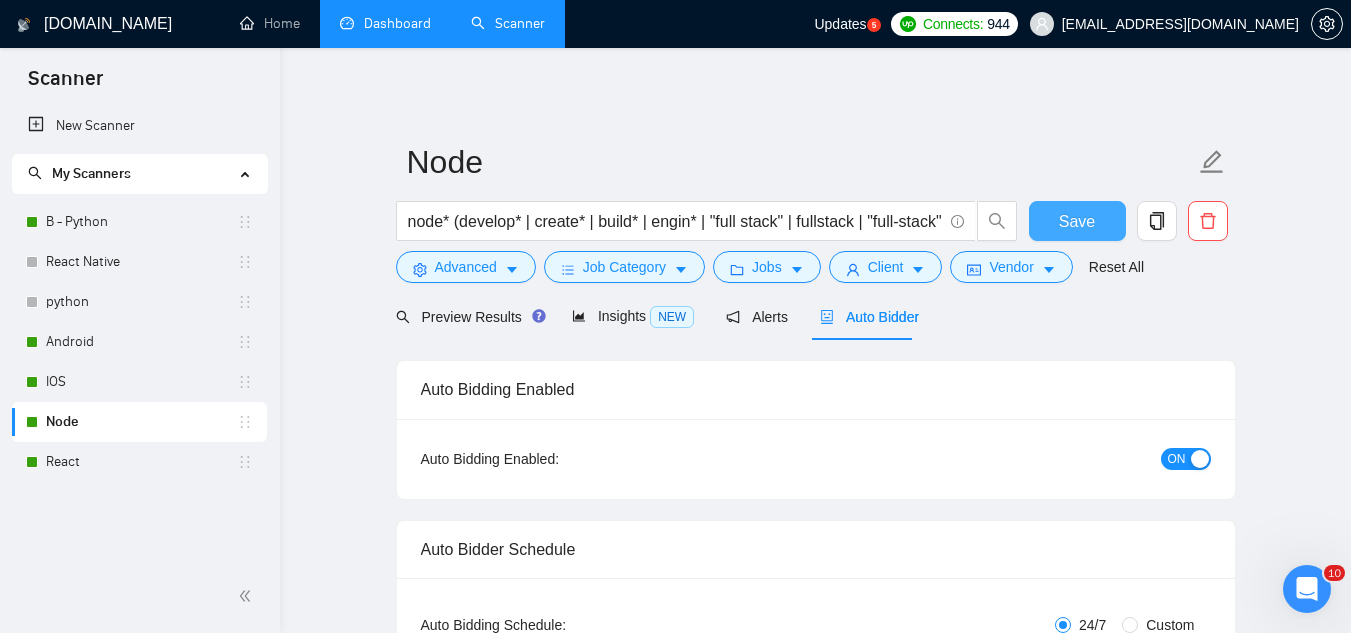 click on "Save" at bounding box center [1077, 221] 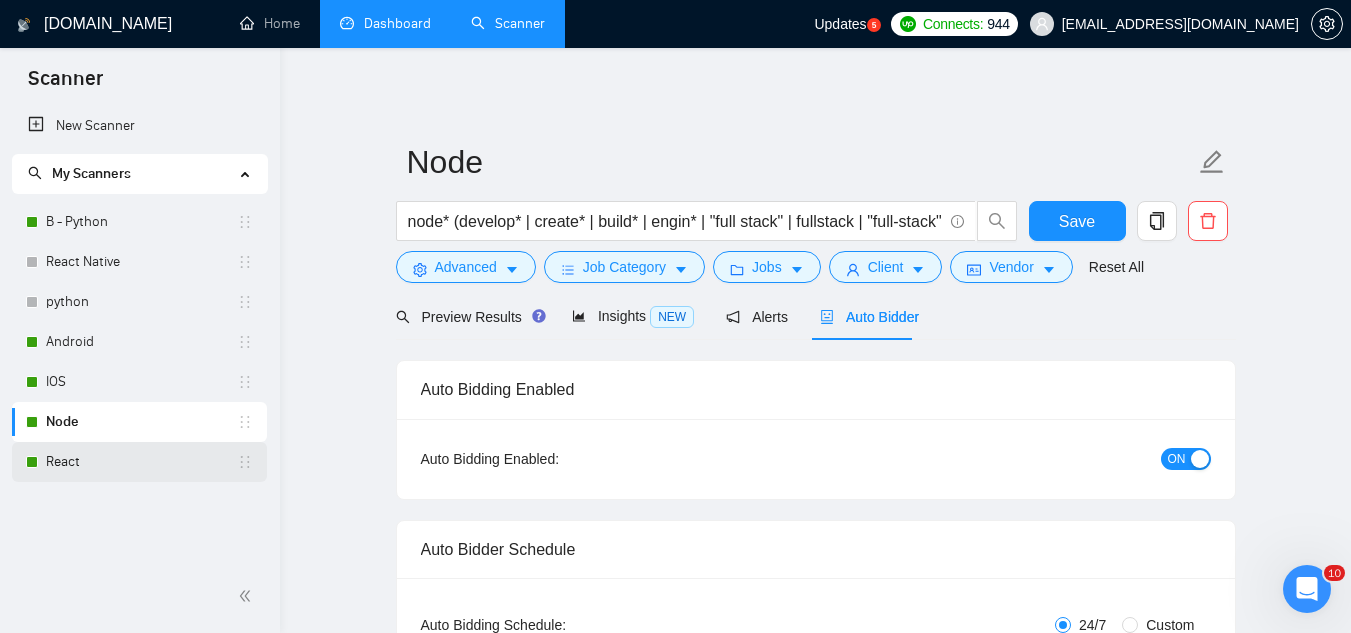 click on "React" at bounding box center [141, 462] 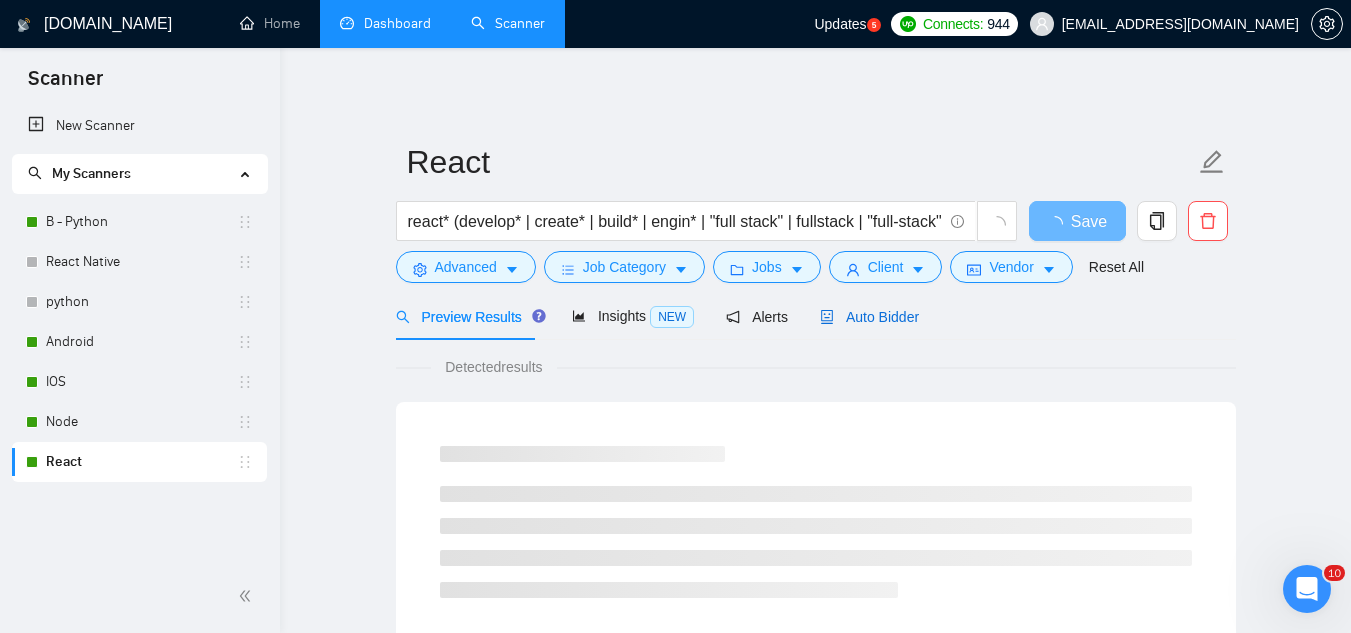 click on "Auto Bidder" at bounding box center [869, 317] 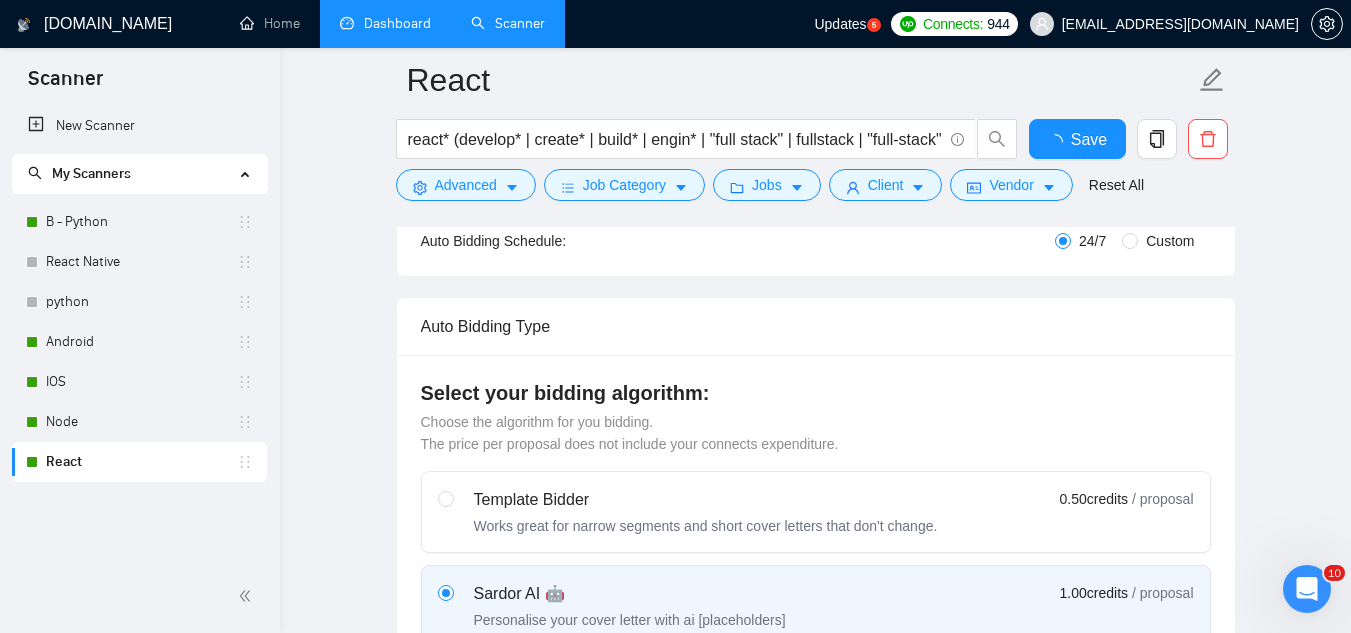 type 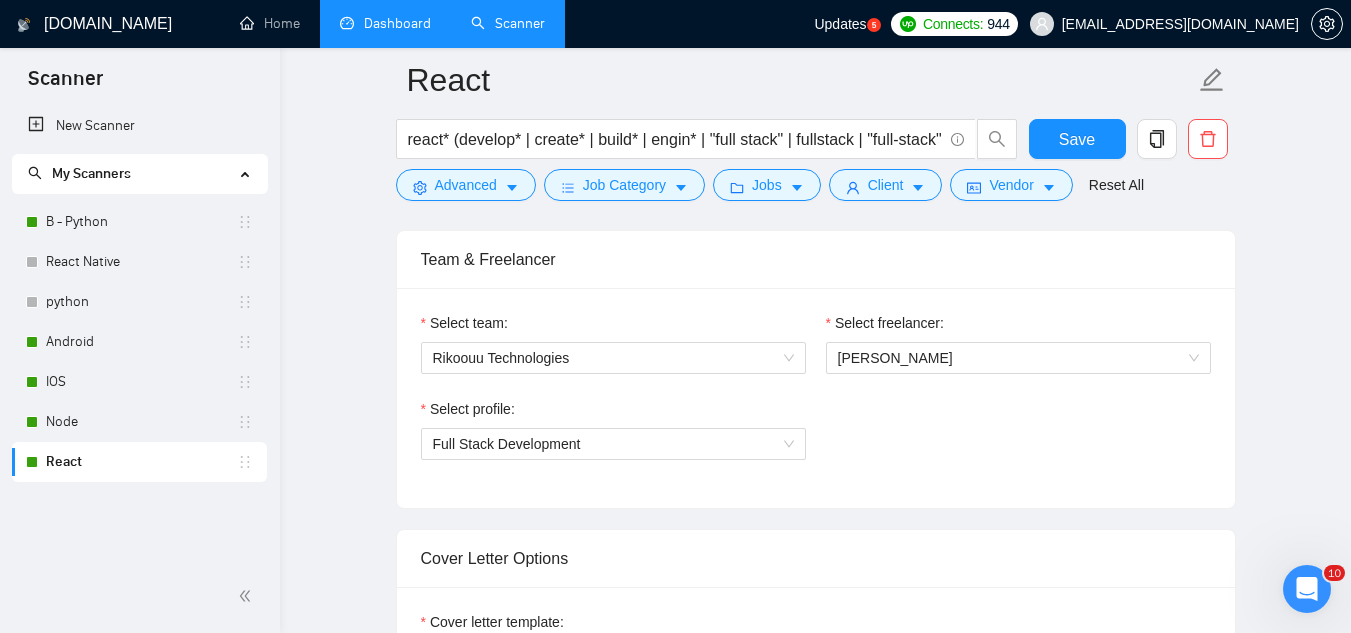 scroll, scrollTop: 1300, scrollLeft: 0, axis: vertical 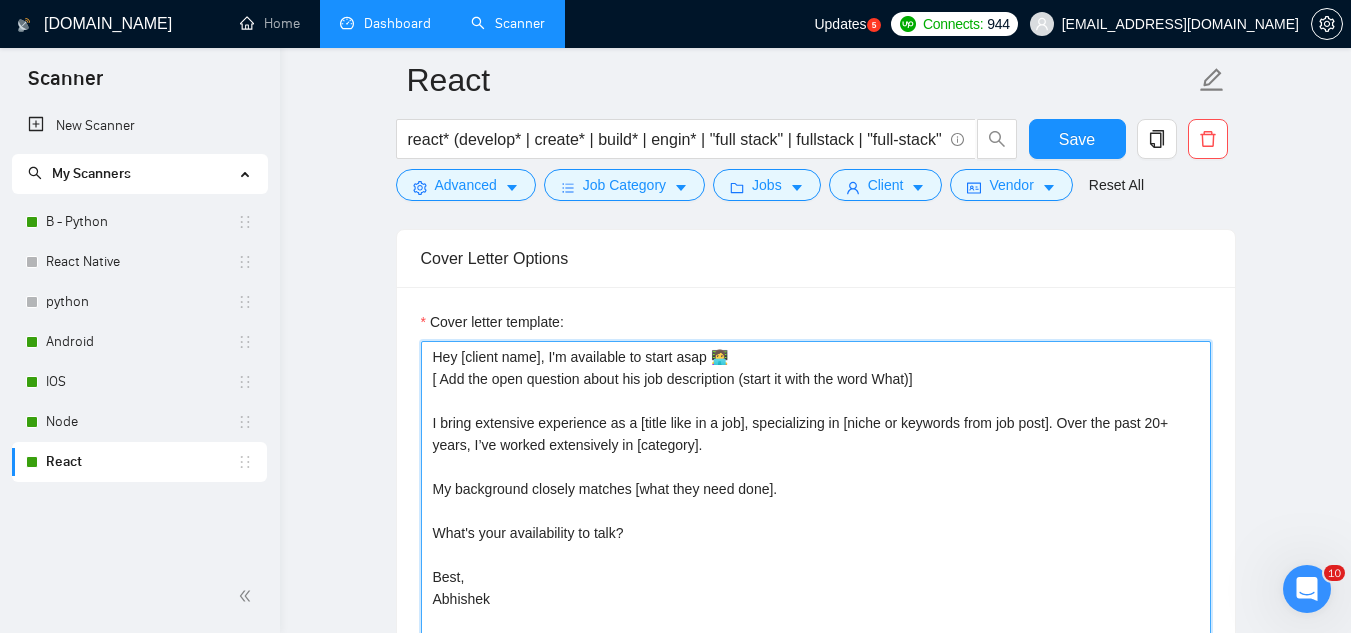 click on "Hey [client name], I'm available to start asap 👩‍💻
[ Add the open question about his job description (start it with the word What)]
I bring extensive experience as a [title like in a job], specializing in [niche or keywords from job post]. Over the past 20+ years, I’ve worked extensively in [category].
My background closely matches [what they need done].
What's your availability to talk?
Best,
Abhishek" at bounding box center [816, 566] 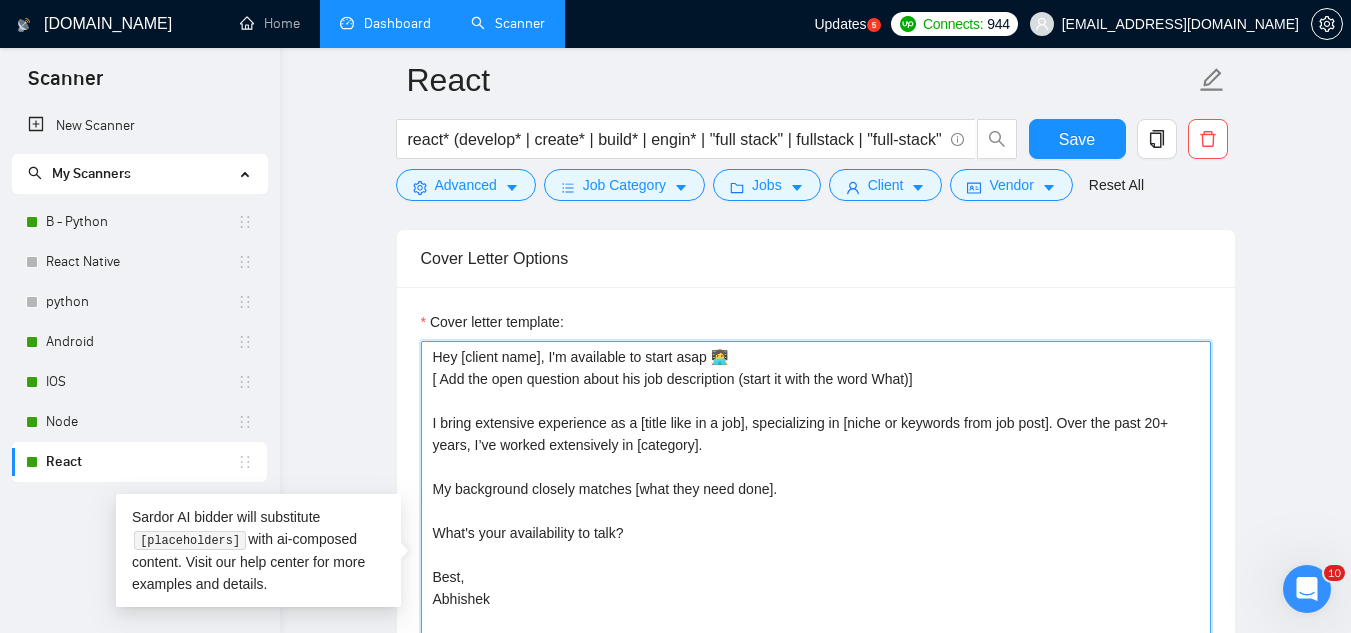click on "Hey [client name], I'm available to start asap 👩‍💻
[ Add the open question about his job description (start it with the word What)]
I bring extensive experience as a [title like in a job], specializing in [niche or keywords from job post]. Over the past 20+ years, I’ve worked extensively in [category].
My background closely matches [what they need done].
What's your availability to talk?
Best,
Abhishek" at bounding box center (816, 566) 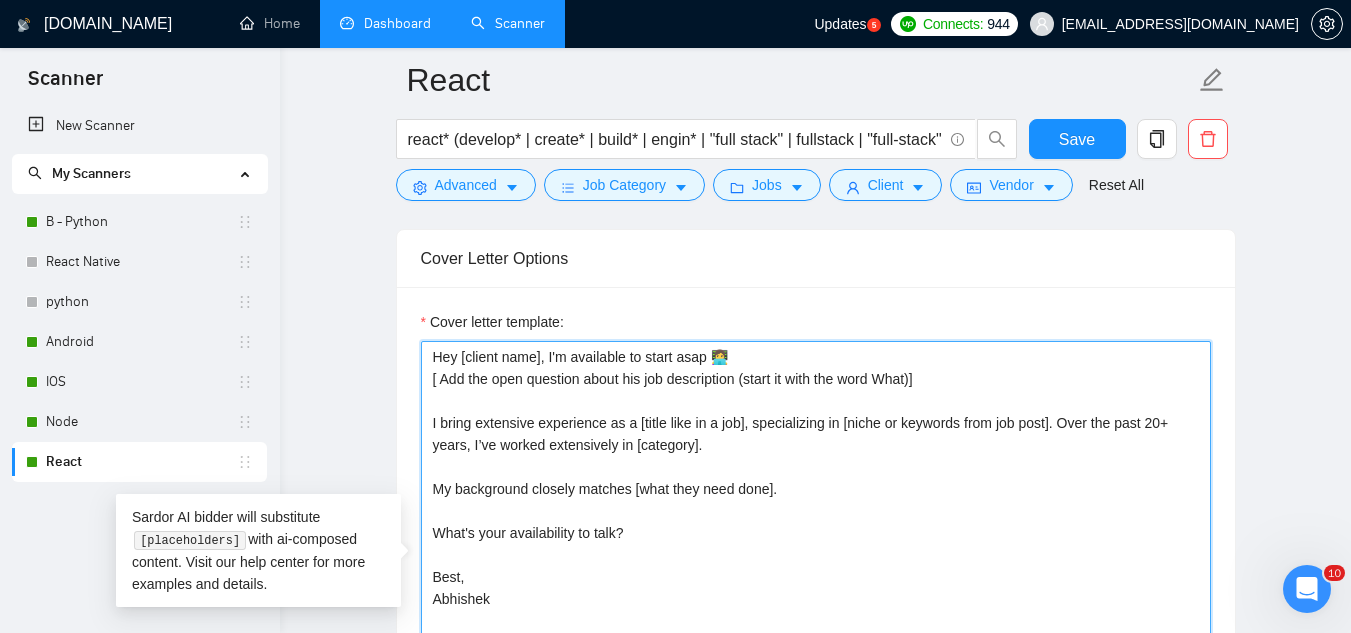 paste on "[share a few examples of my relevant experience of projects I have done and outstanding results - share real numbers of improvements. Attach the link of one the most relevant cases from the list below
[URL][DOMAIN_NAME]
[URL][DOMAIN_NAME]
[URL][DOMAIN_NAME]]" 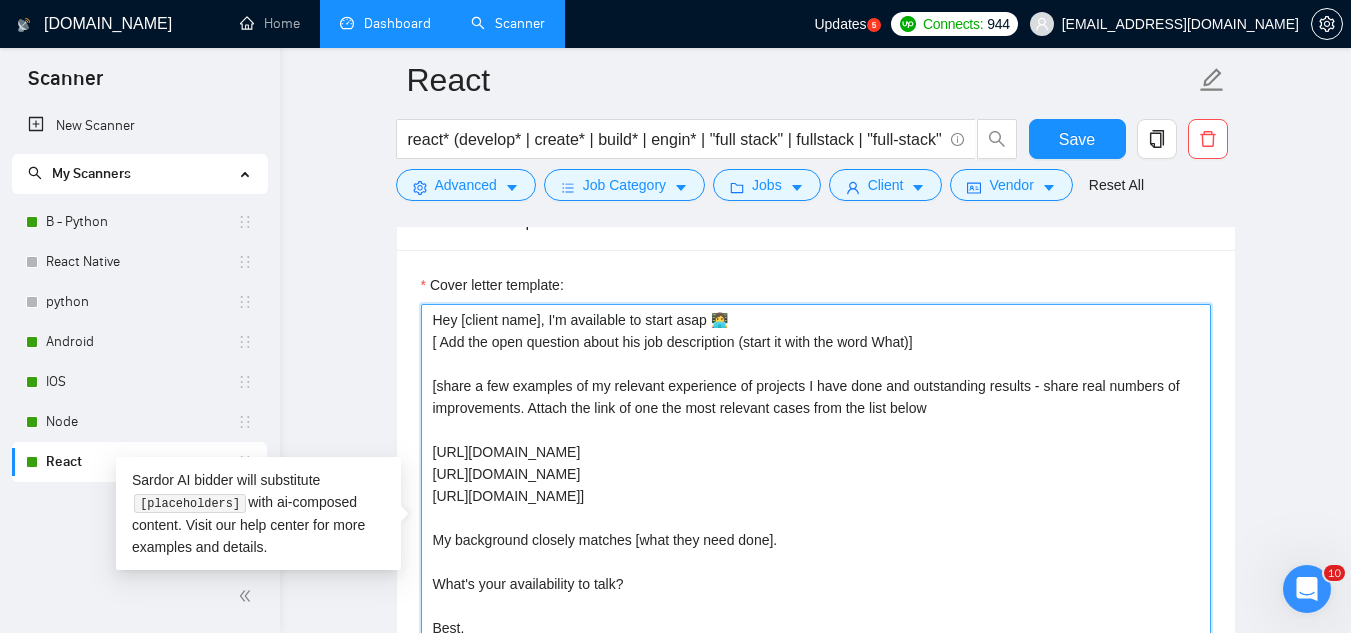 scroll, scrollTop: 1400, scrollLeft: 0, axis: vertical 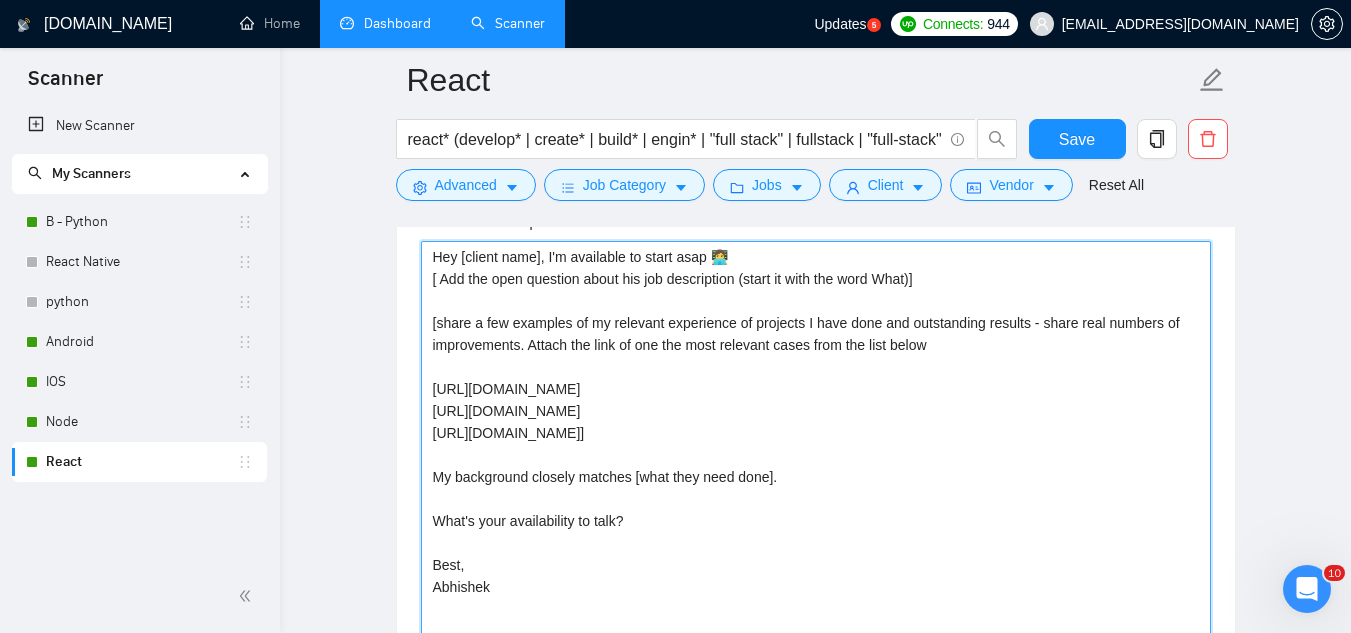 click on "Hey [client name], I'm available to start asap 👩‍💻
[ Add the open question about his job description (start it with the word What)]
[share a few examples of my relevant experience of projects I have done and outstanding results - share real numbers of improvements. Attach the link of one the most relevant cases from the list below
[URL][DOMAIN_NAME]
[URL][DOMAIN_NAME]
[URL][DOMAIN_NAME]]
My background closely matches [what they need done].
What's your availability to talk?
Best,
Abhishek" at bounding box center [816, 466] 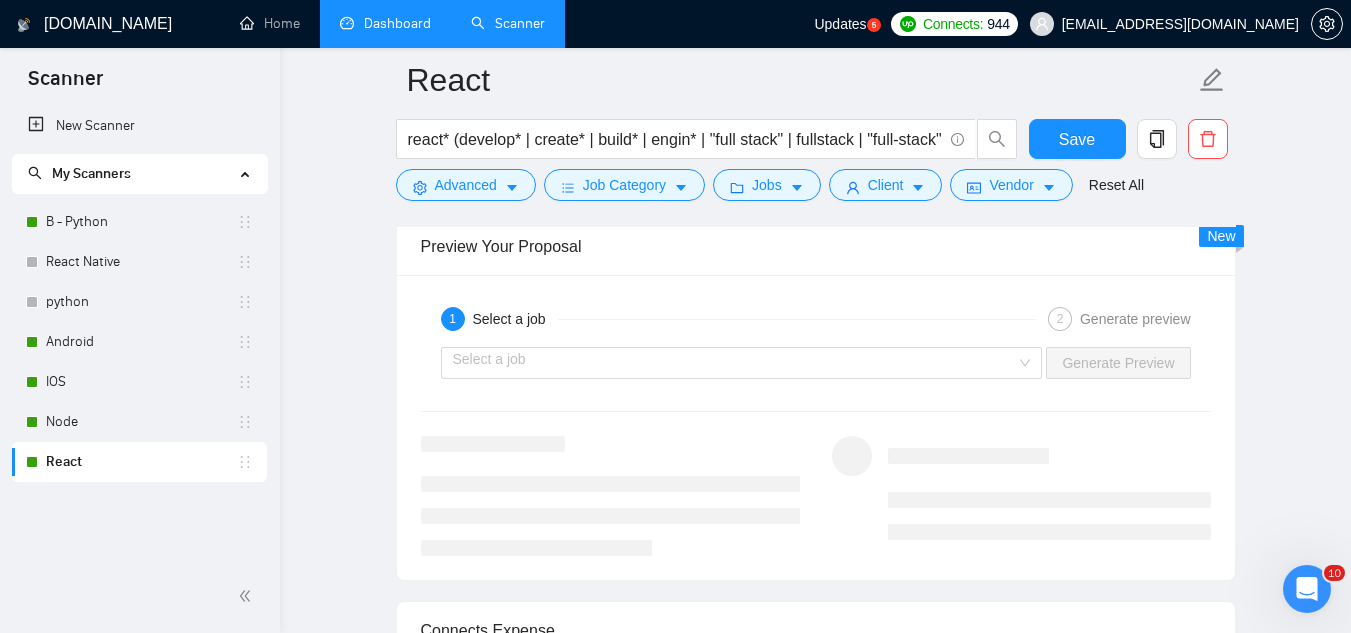 scroll, scrollTop: 2900, scrollLeft: 0, axis: vertical 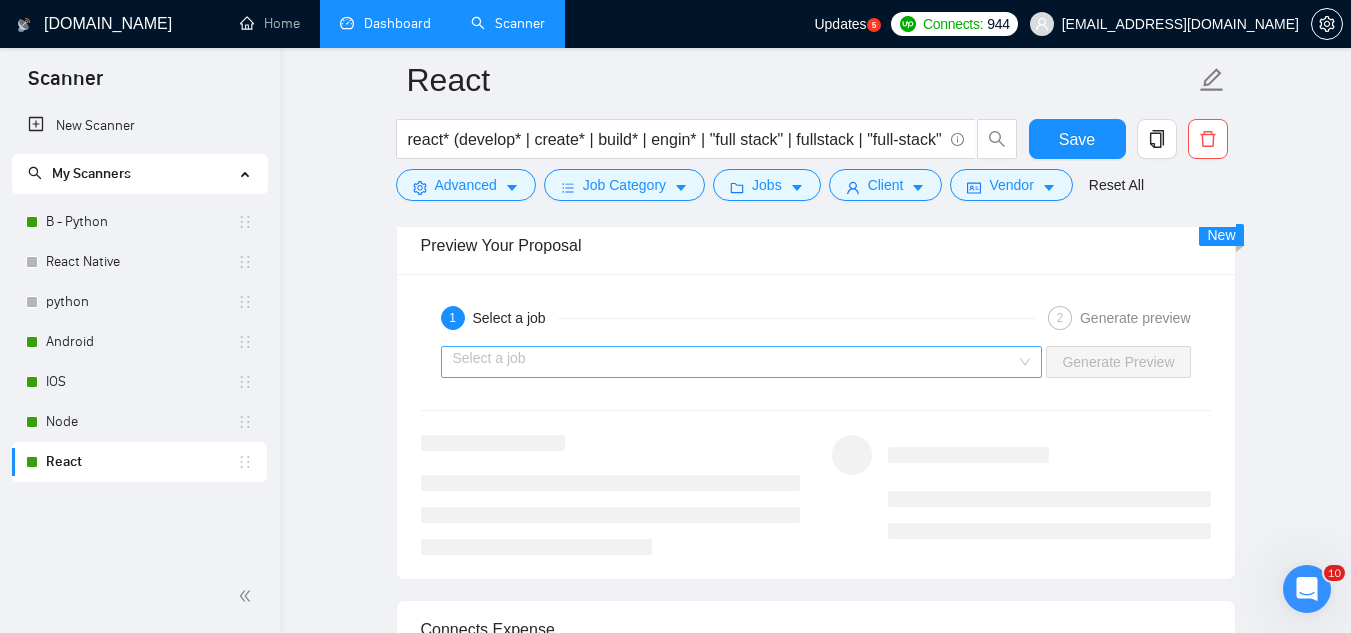 type on "Hey [client name], I'm available to start asap 👩‍💻
[ Add the open question about his job description (start it with the word What)]
[share a few examples of my relevant experience of projects I have done and outstanding results - share real numbers of improvements. Attach the link of one the most relevant cases from the list below
[URL][DOMAIN_NAME]
[URL][DOMAIN_NAME]
[URL][DOMAIN_NAME]]
What's your availability to talk?
Best,
Abhishek" 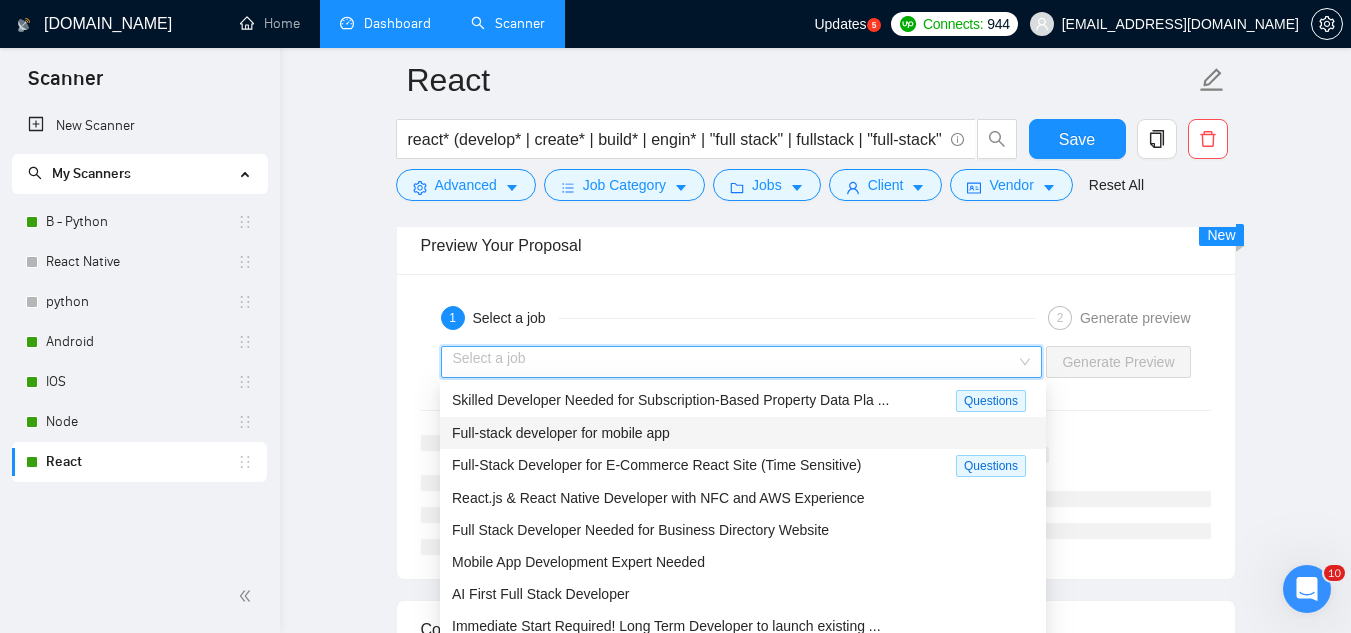 click on "Full-stack developer for mobile app" at bounding box center [743, 433] 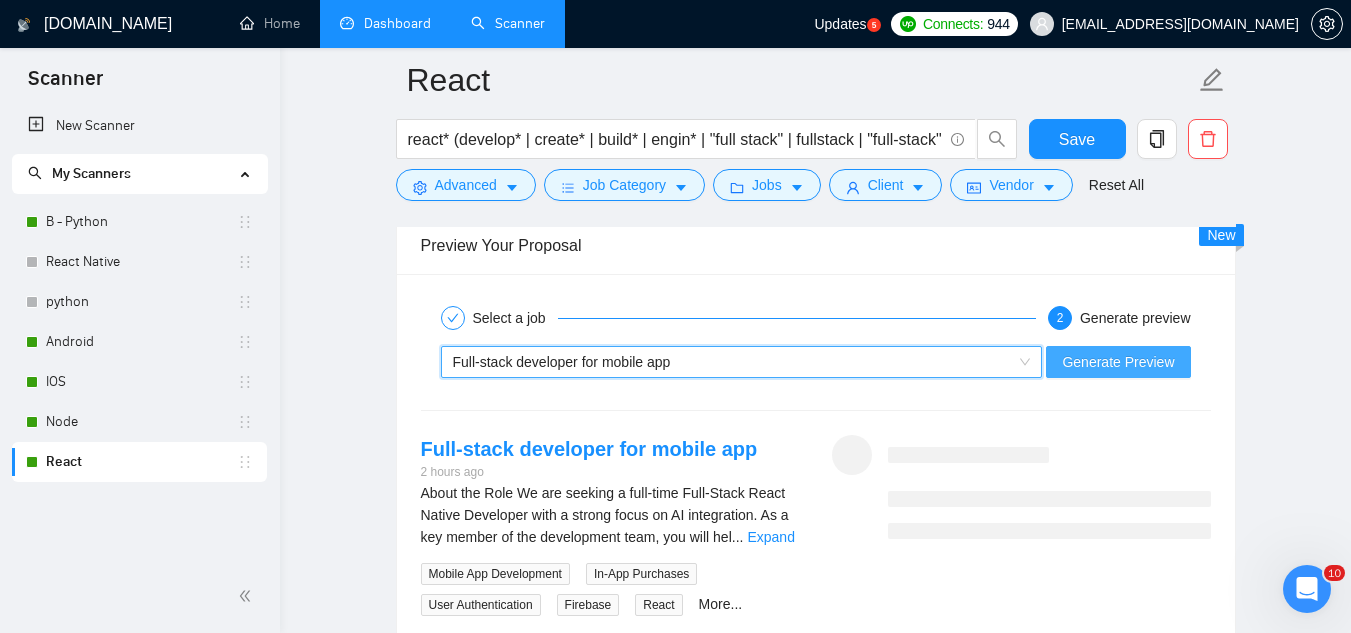 click on "Generate Preview" at bounding box center (1118, 362) 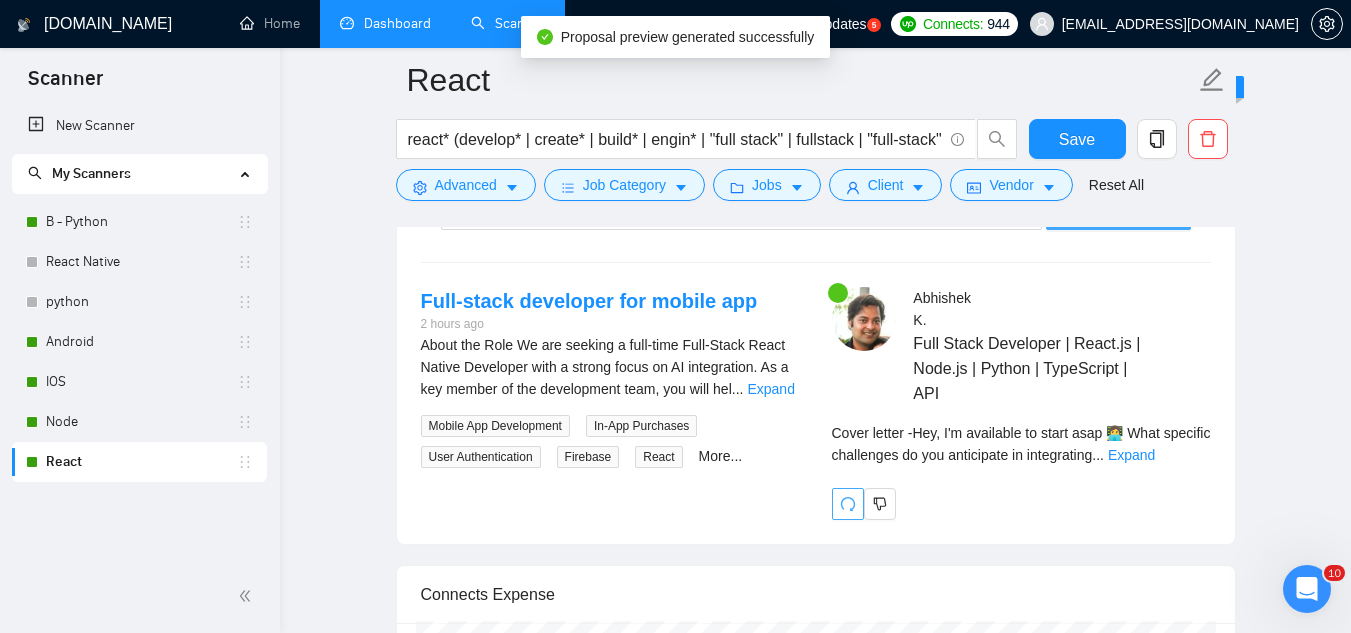 scroll, scrollTop: 3100, scrollLeft: 0, axis: vertical 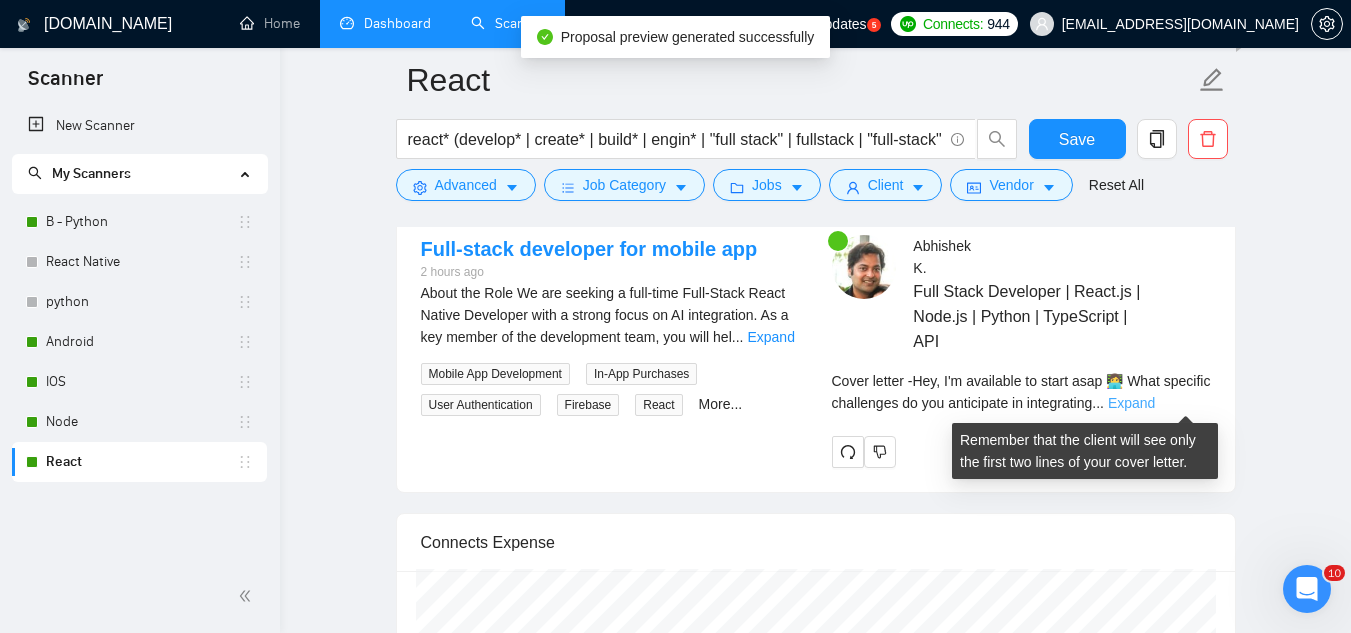 click on "Expand" at bounding box center [1131, 403] 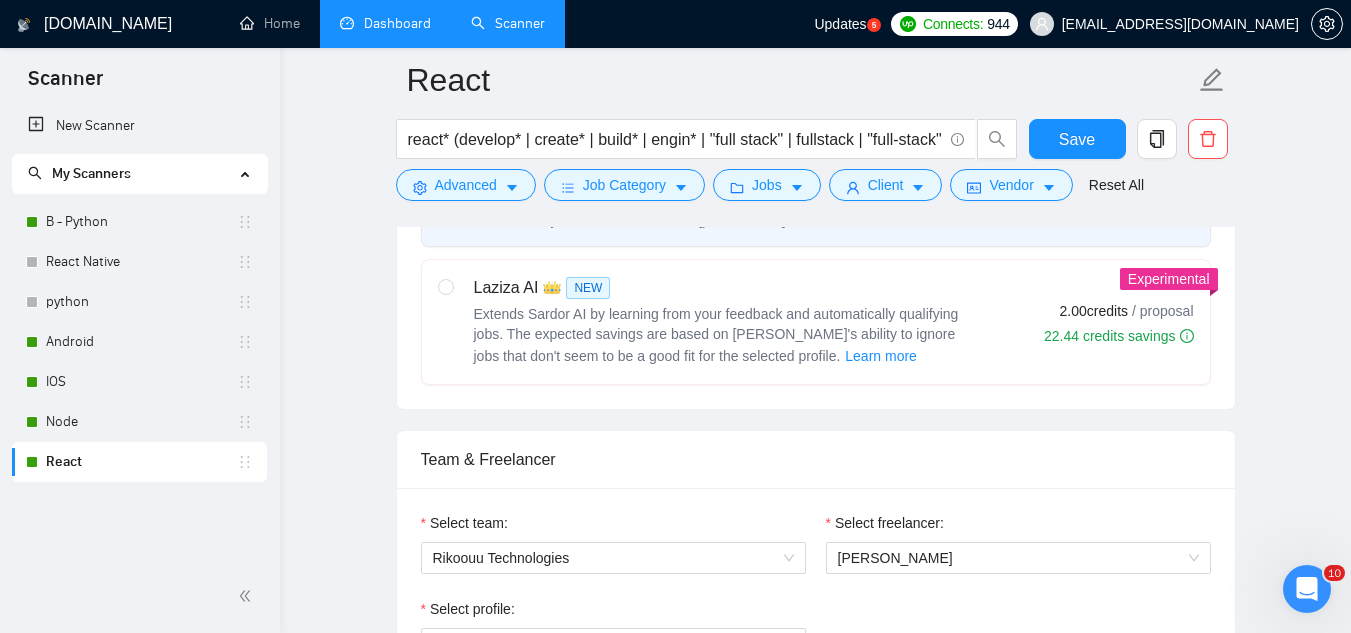scroll, scrollTop: 400, scrollLeft: 0, axis: vertical 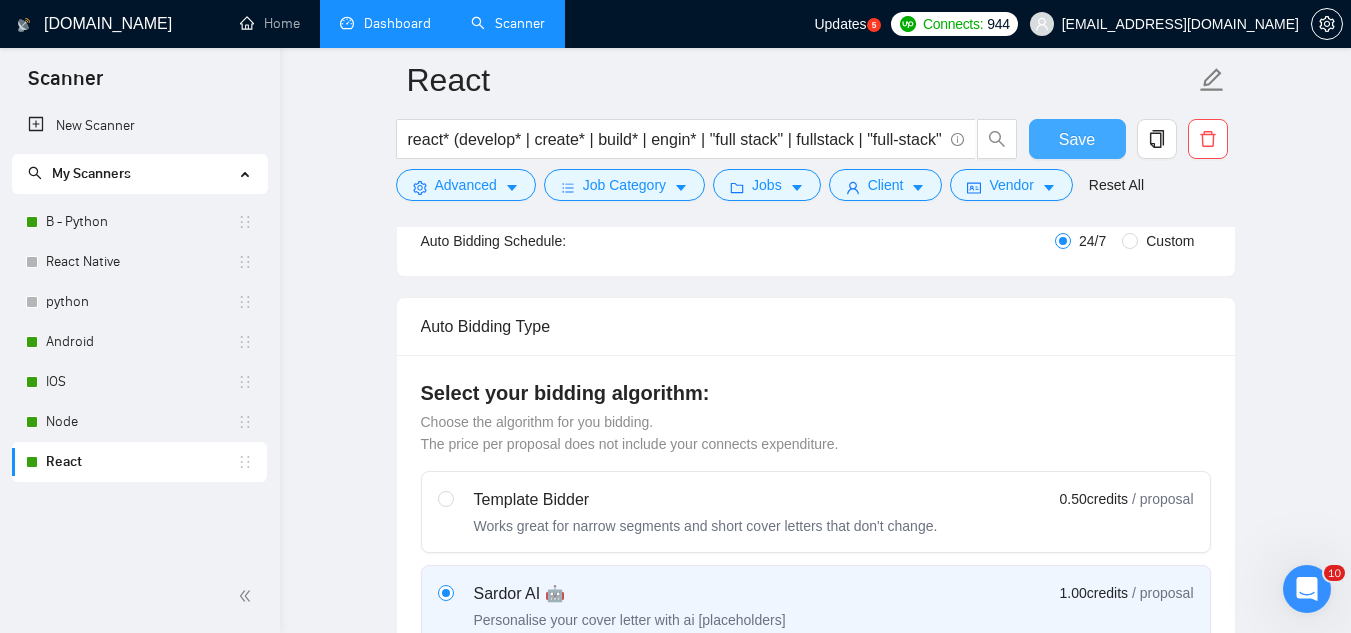 click on "Save" at bounding box center [1077, 139] 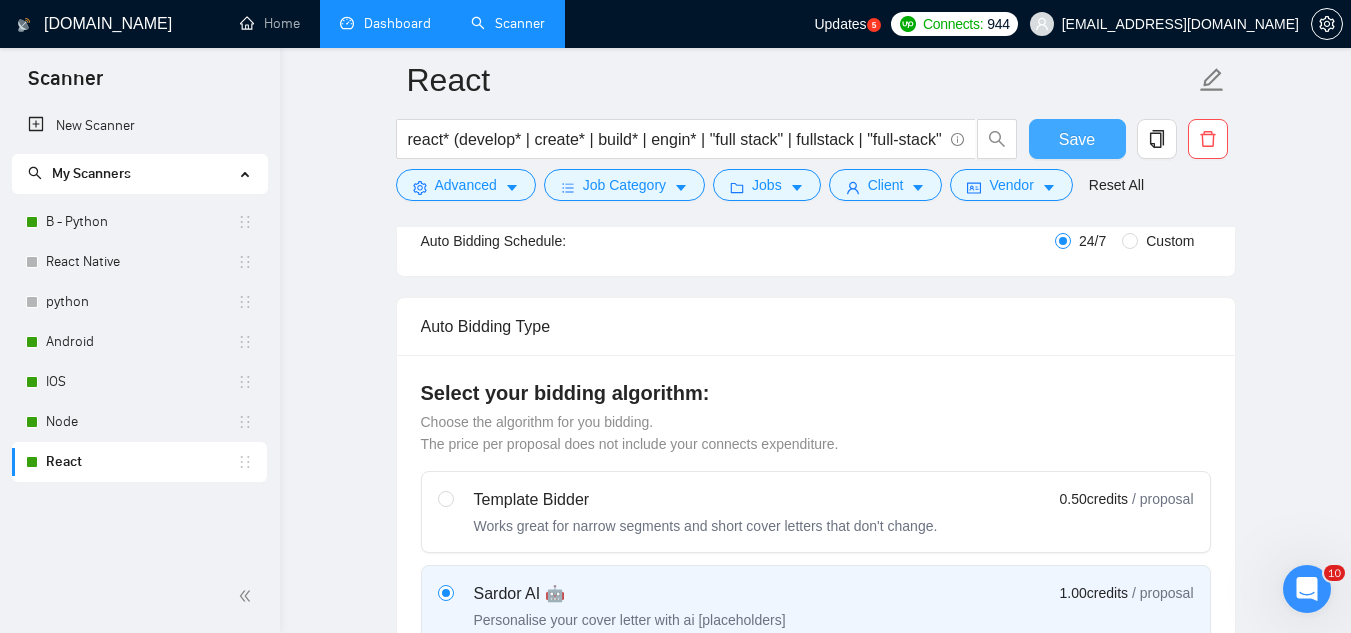 type 